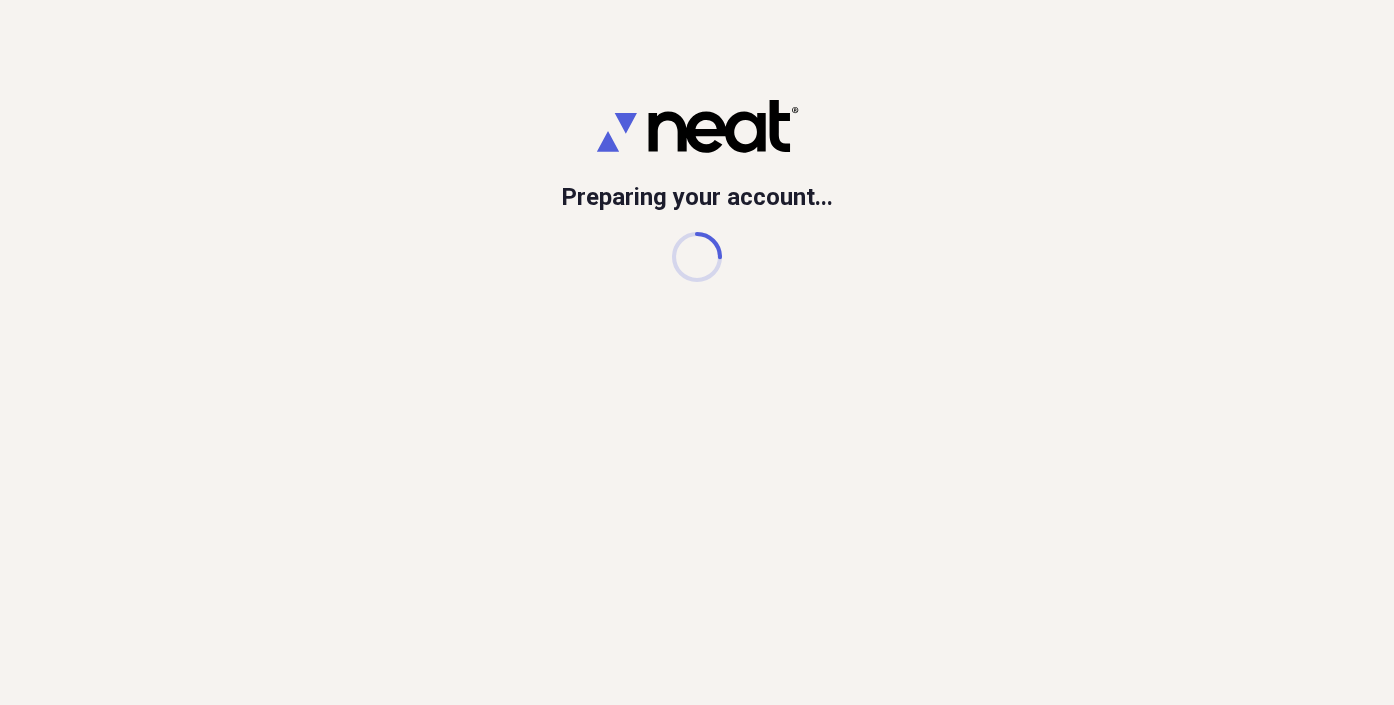 scroll, scrollTop: 0, scrollLeft: 0, axis: both 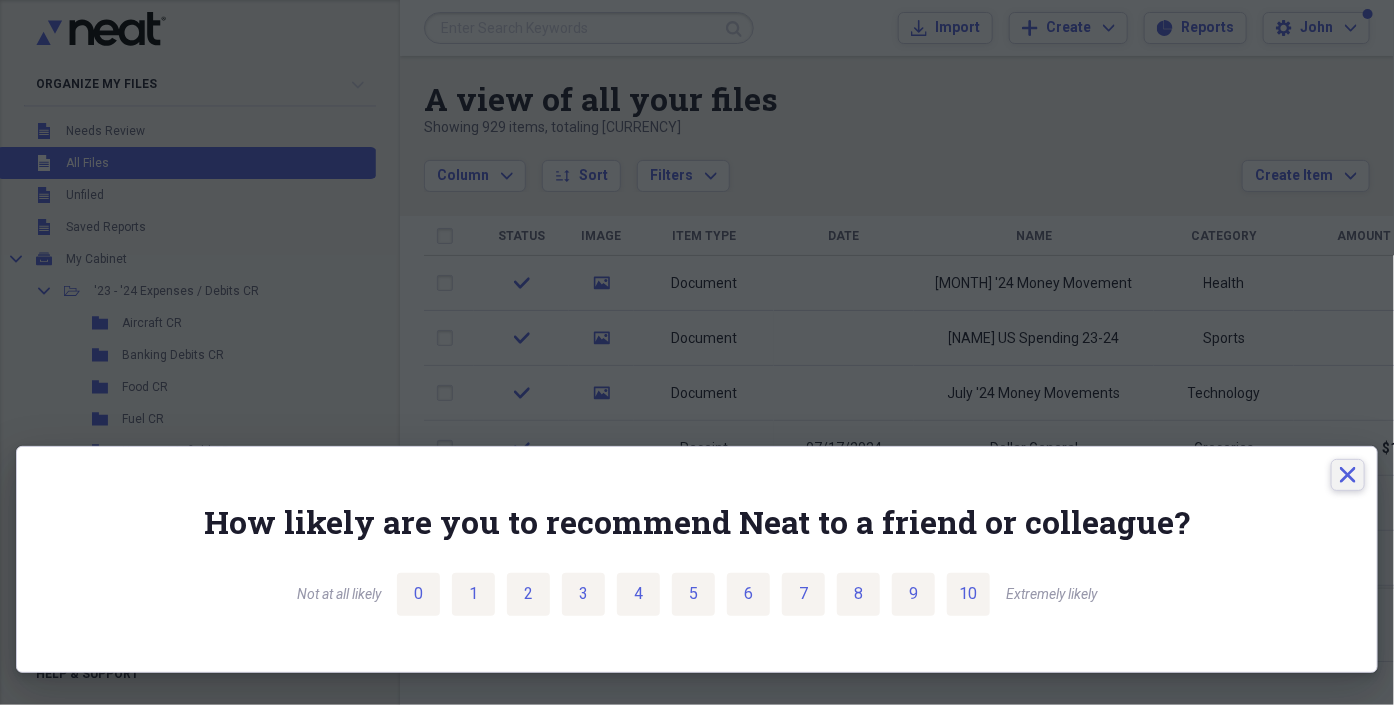 click on "Close" at bounding box center (1348, 475) 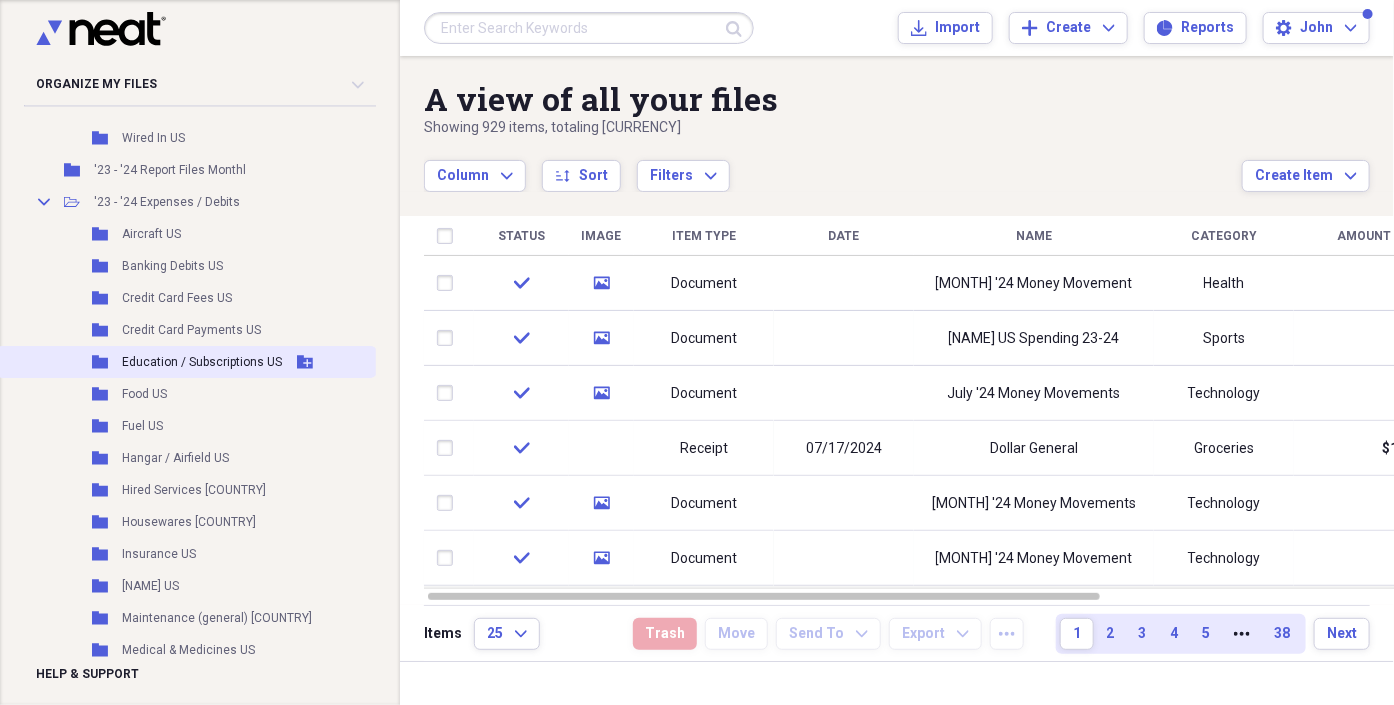scroll, scrollTop: 725, scrollLeft: 0, axis: vertical 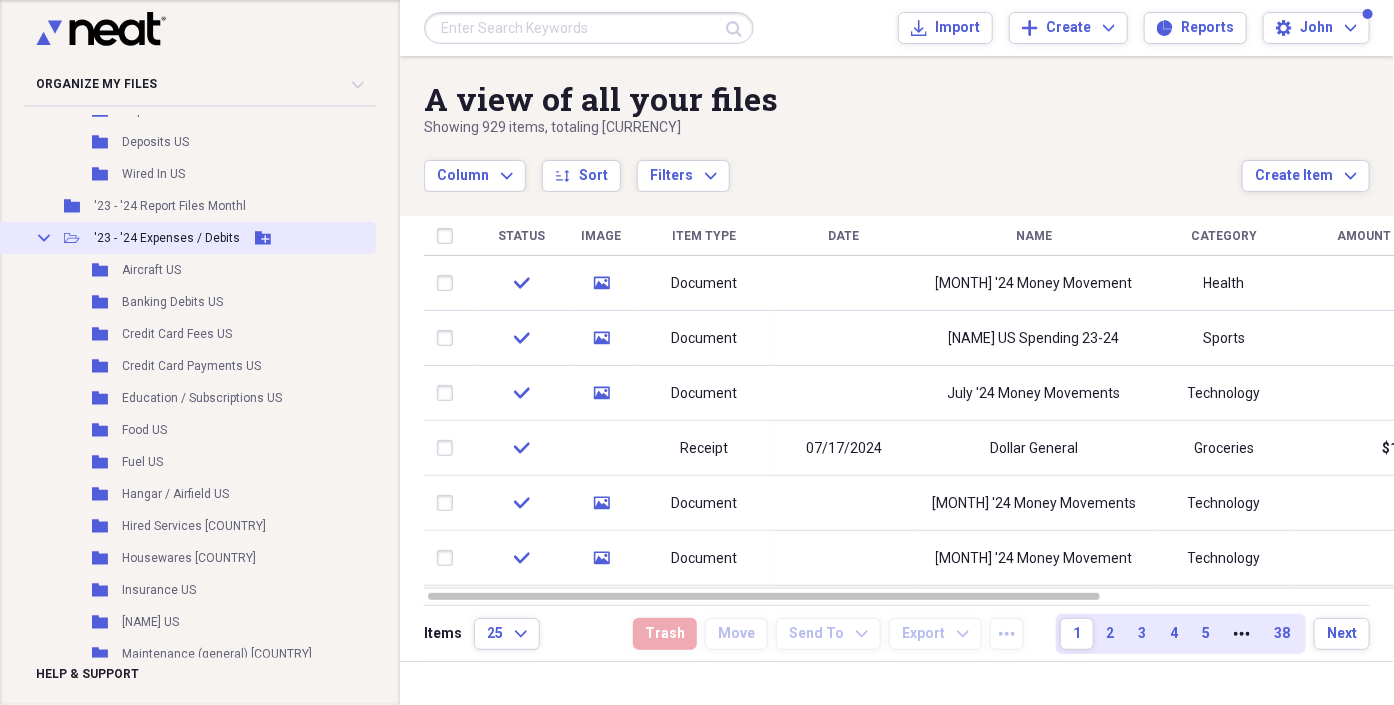 click on "'23 - '24 Expenses / Debits" at bounding box center (167, 238) 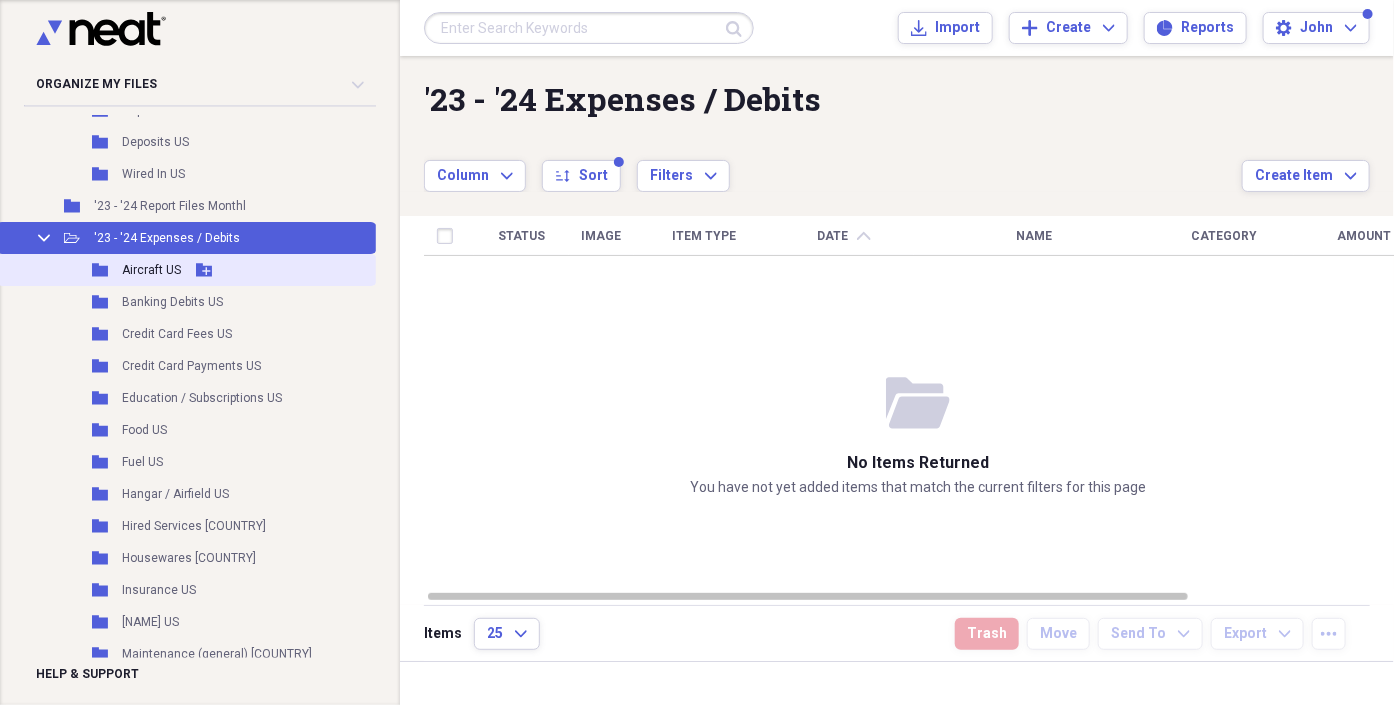 click on "Aircraft  US" at bounding box center [151, 270] 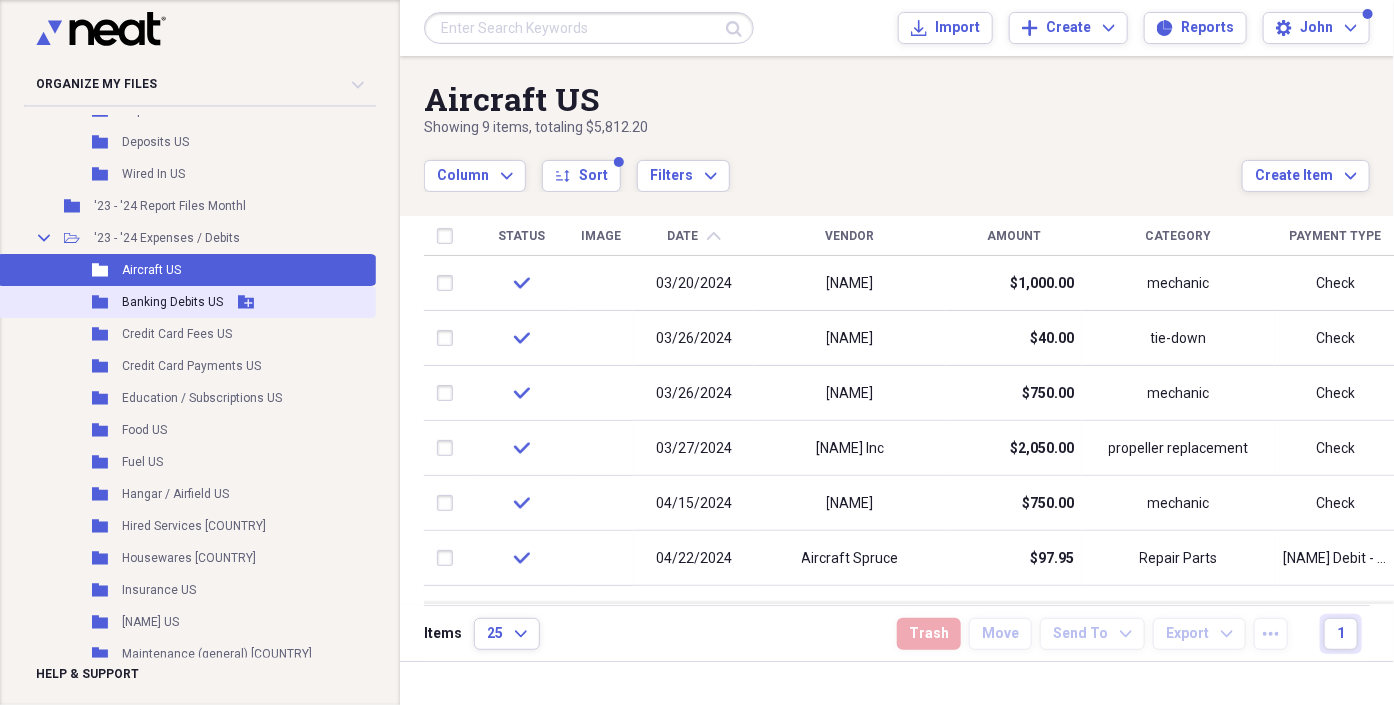 click on "Banking Debits  US" at bounding box center [172, 302] 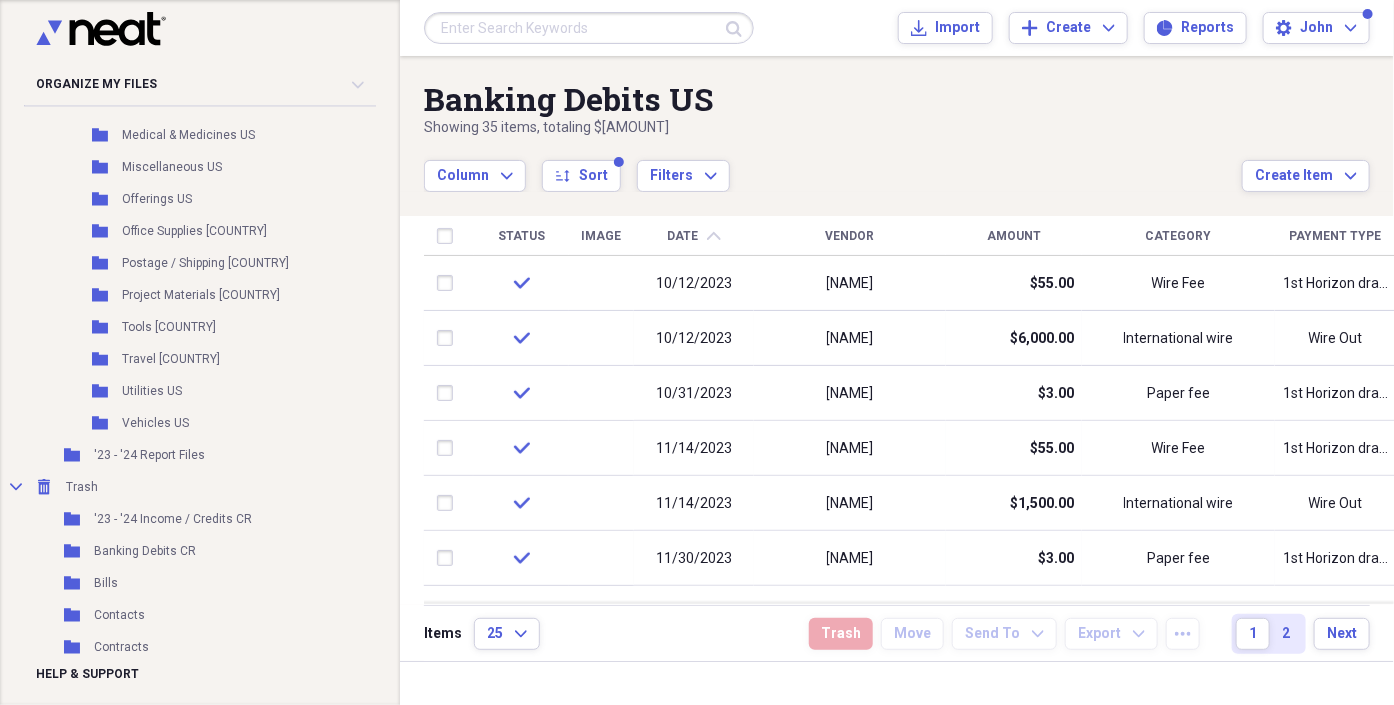 scroll, scrollTop: 1281, scrollLeft: 0, axis: vertical 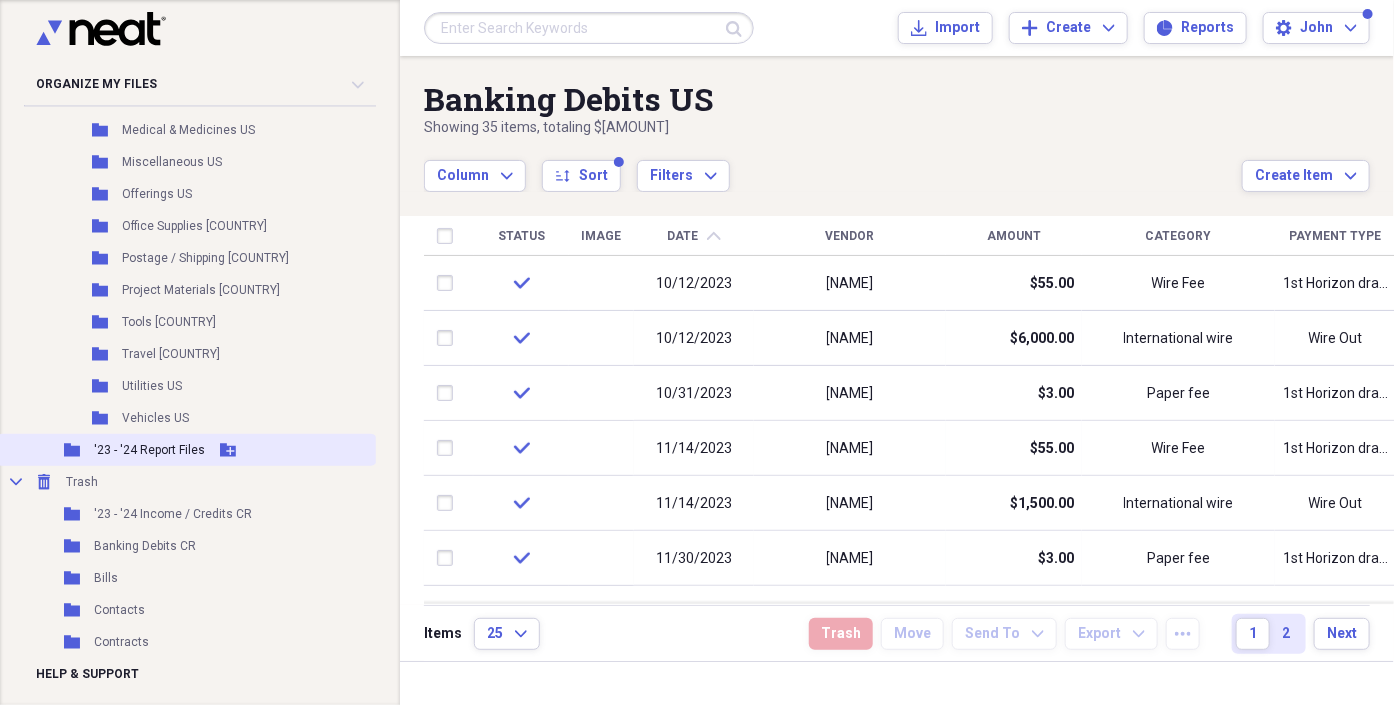 click on "'23 - '24 Report Files" at bounding box center [149, 450] 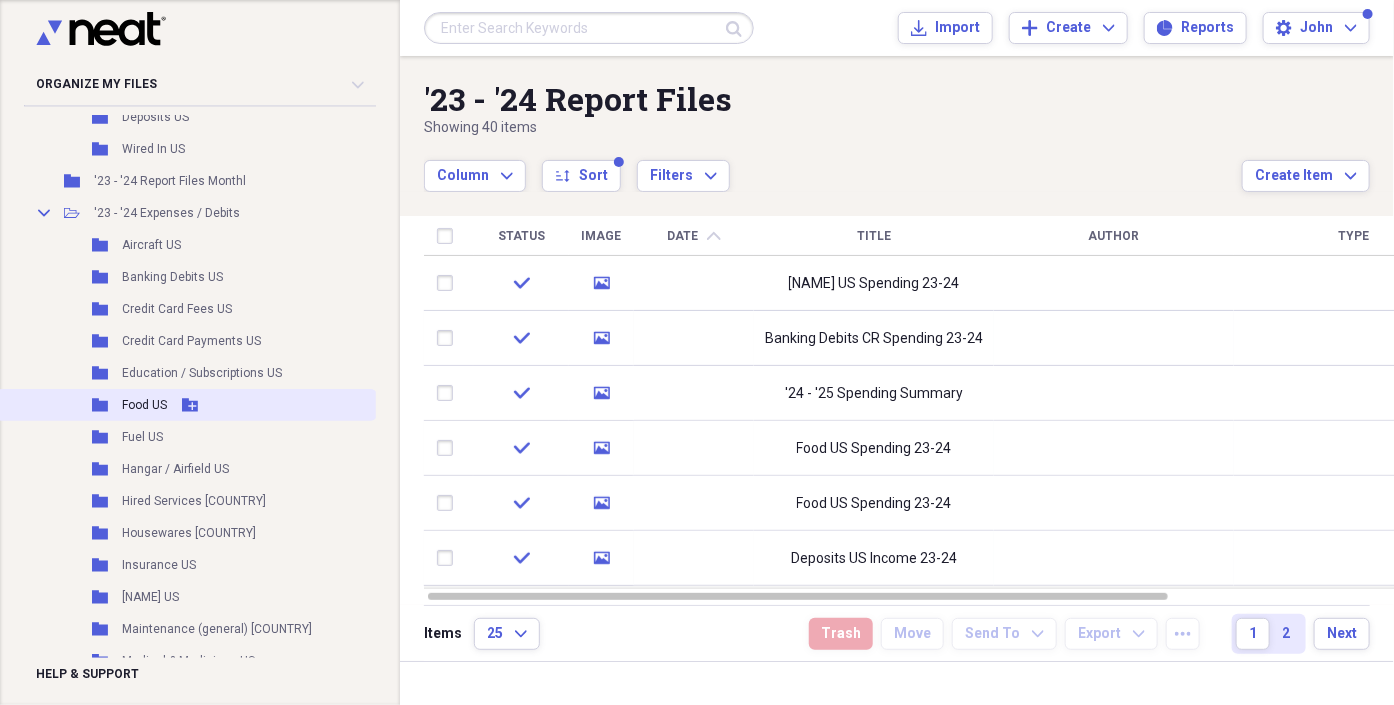 scroll, scrollTop: 614, scrollLeft: 0, axis: vertical 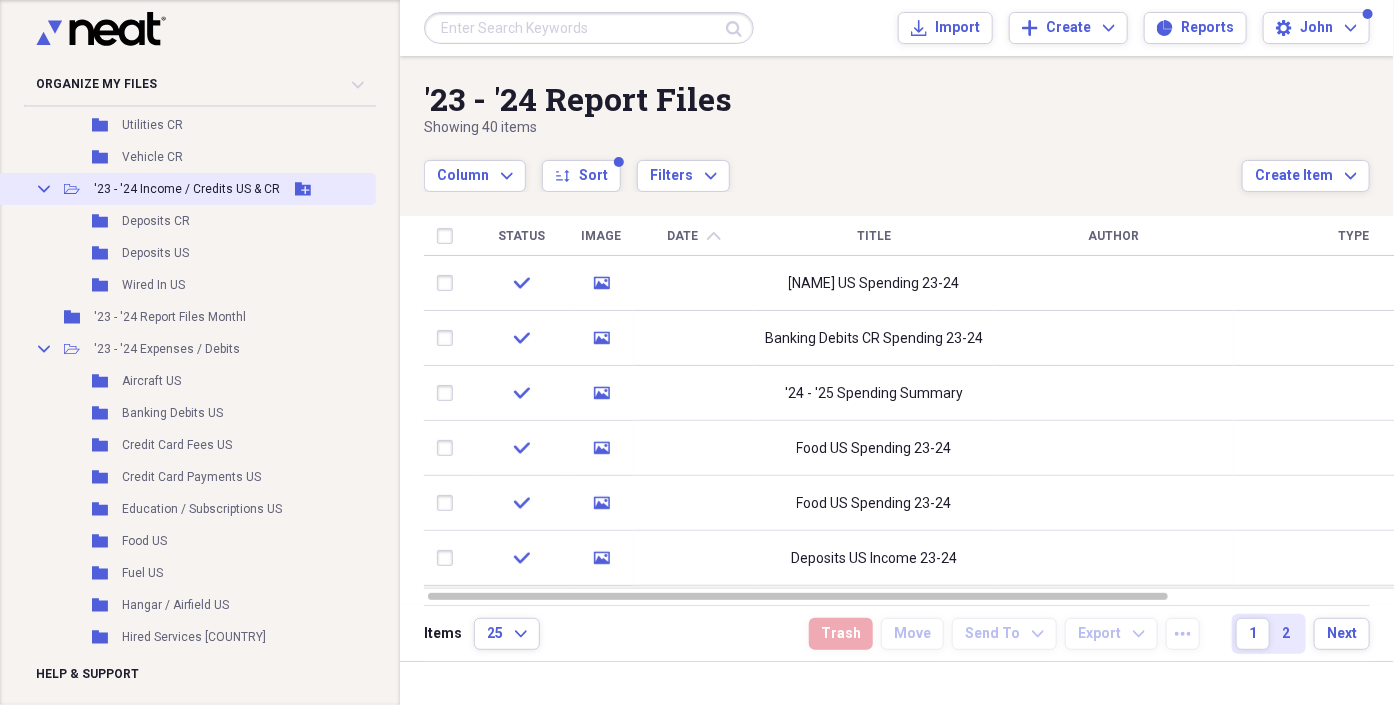click on "'23 - '24  Income / Credits  US & CR" at bounding box center [187, 189] 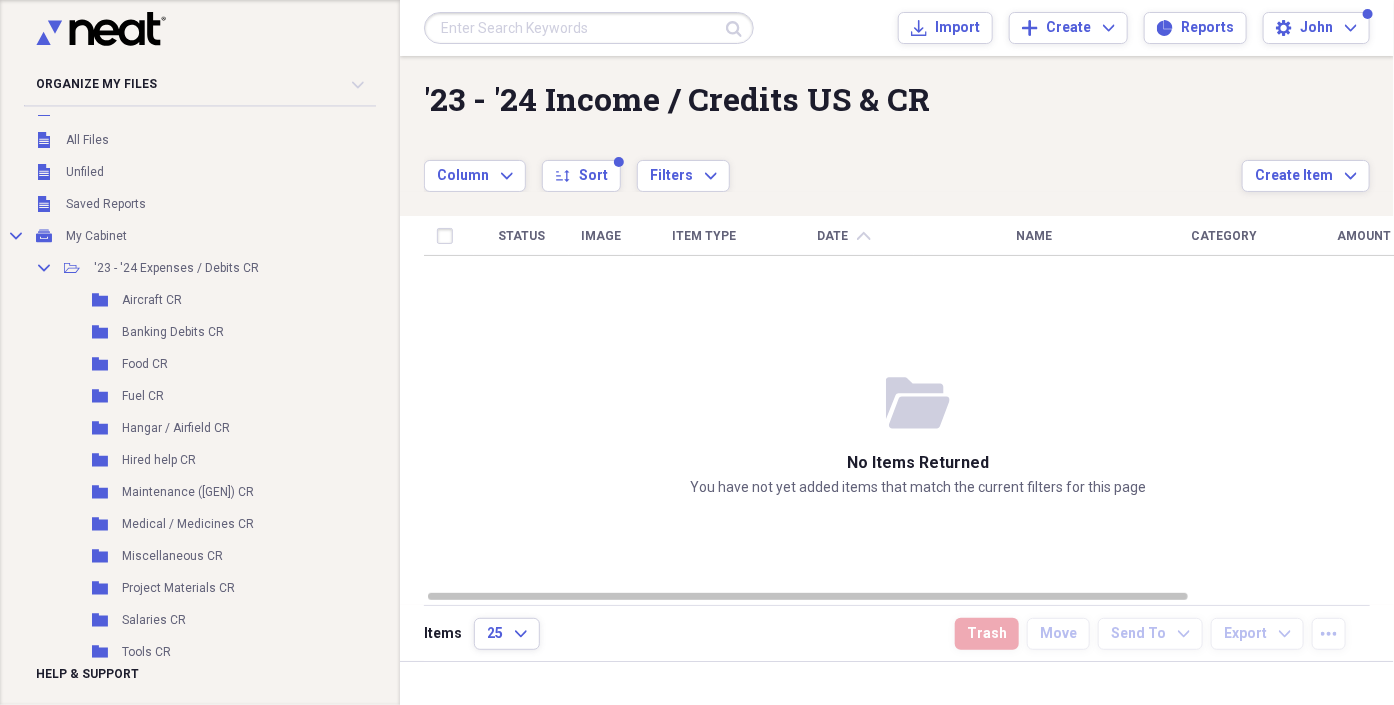 scroll, scrollTop: 0, scrollLeft: 0, axis: both 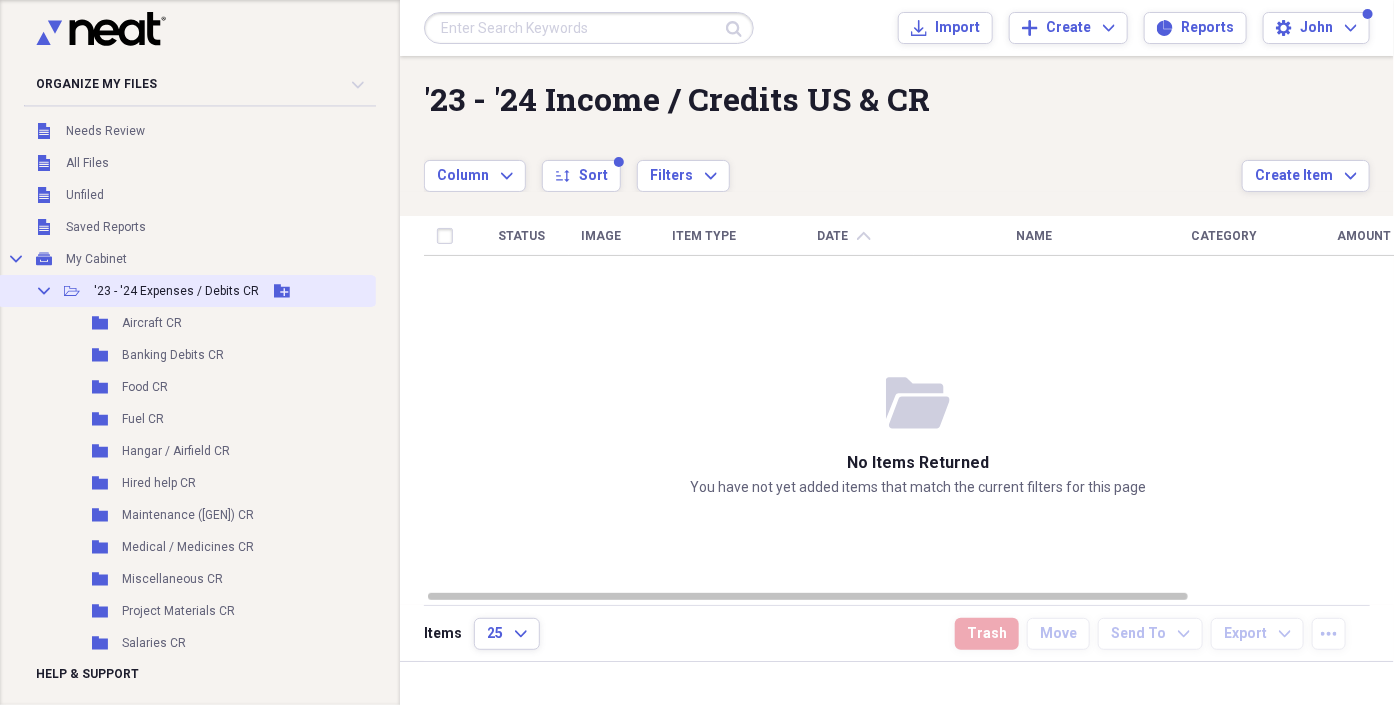 click on "'23 - '24 Expenses / Debits CR" at bounding box center (176, 291) 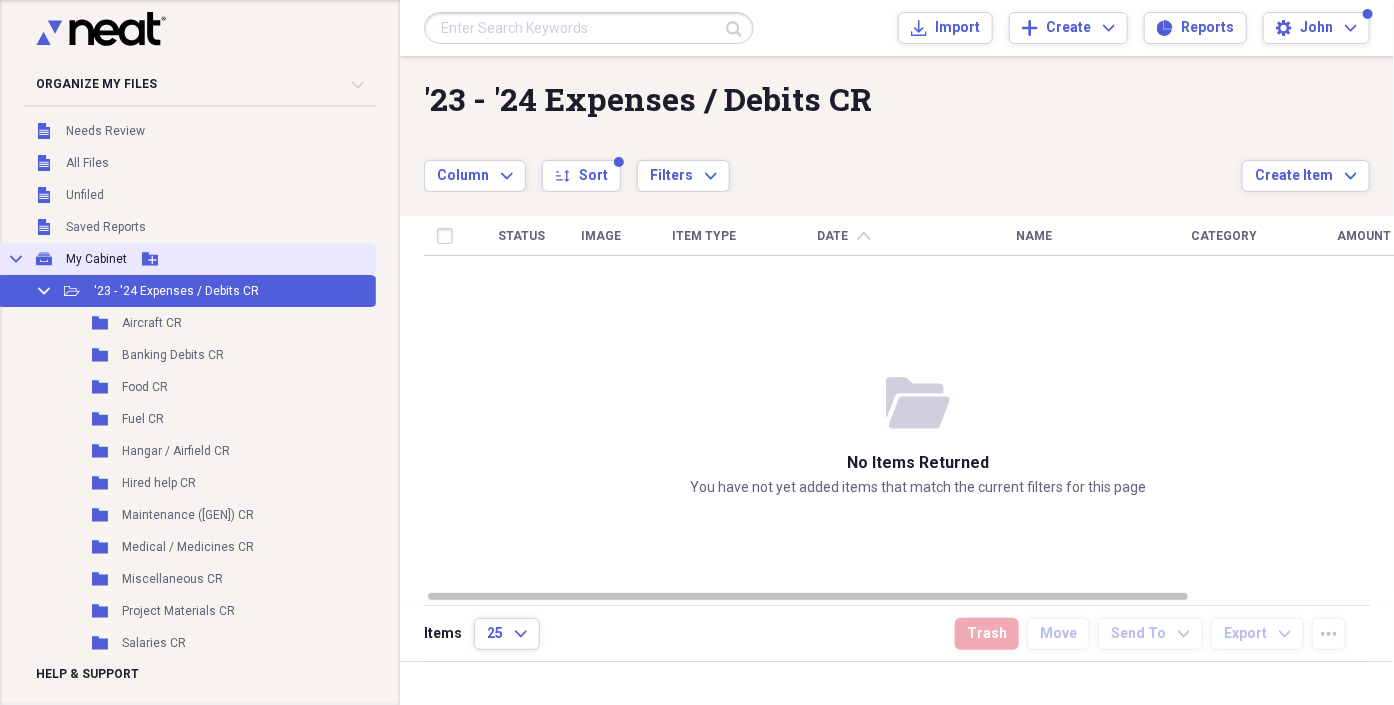 click on "Collapse" 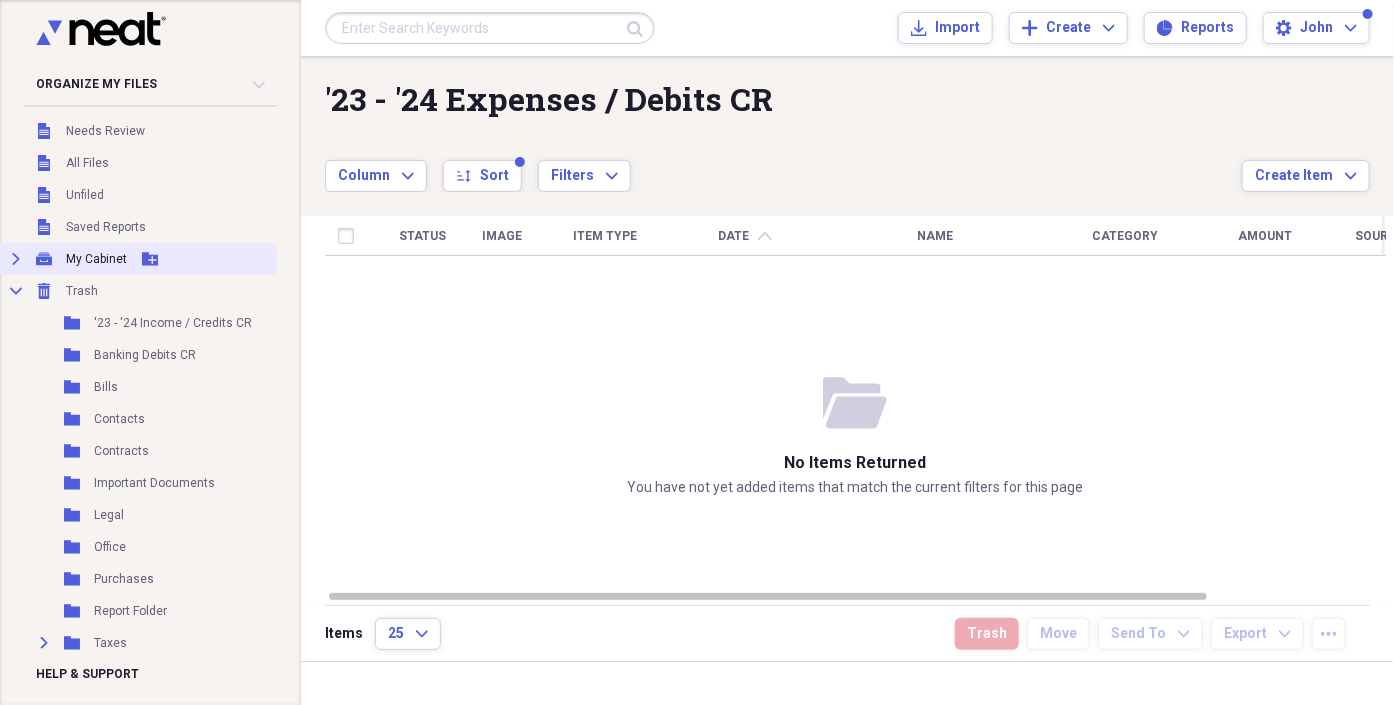 click on "Expand" 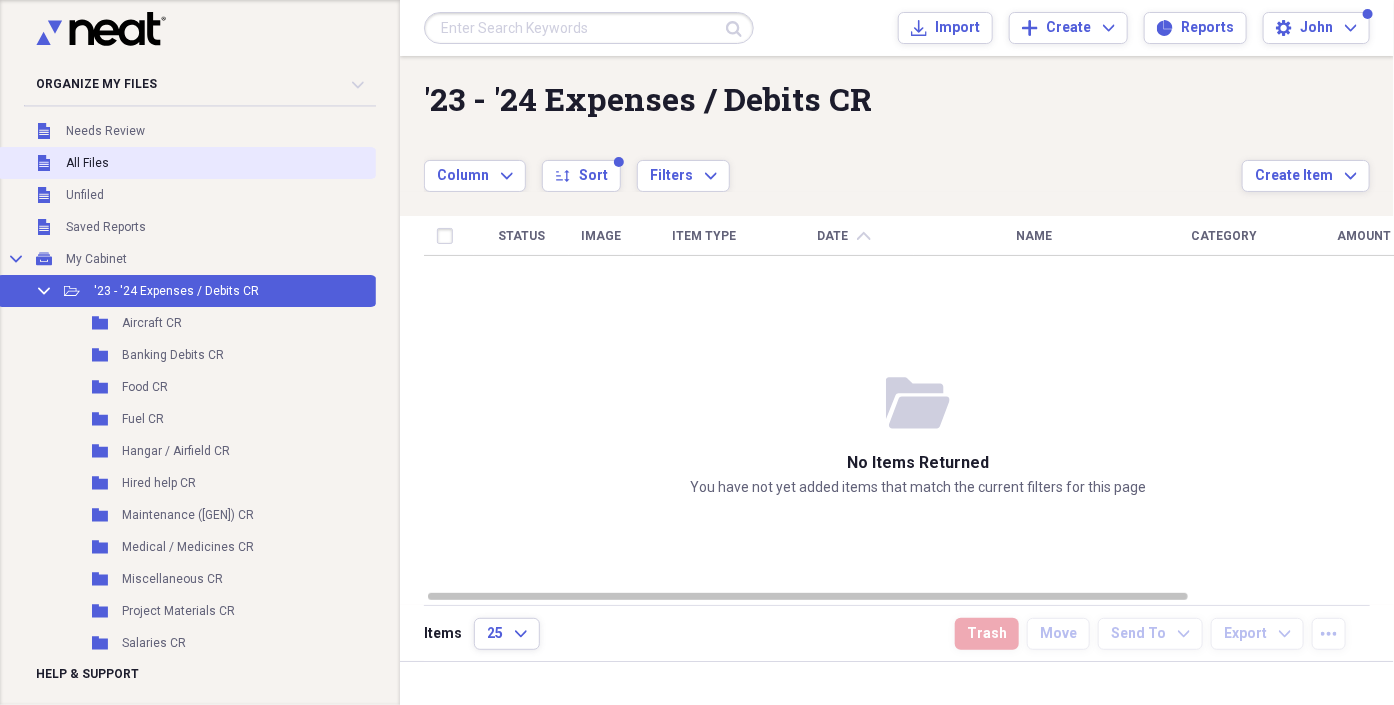 click on "Unfiled" 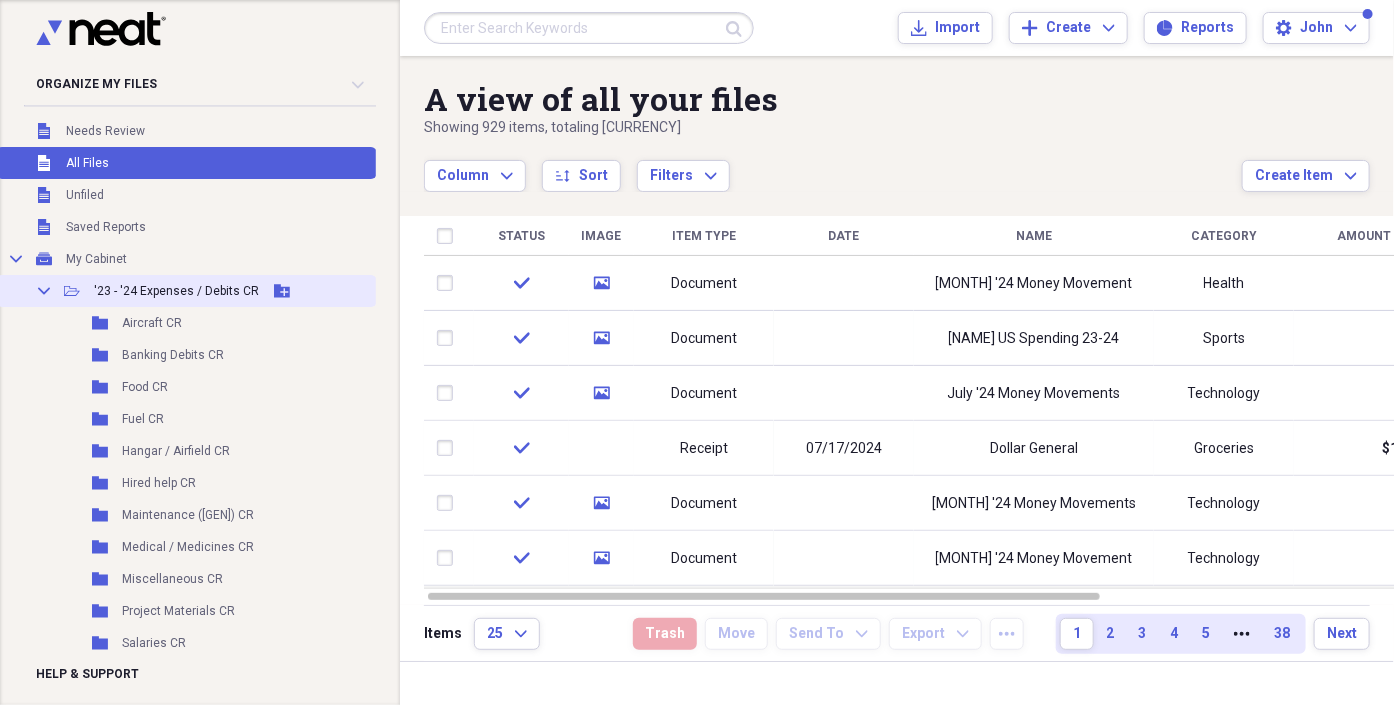 click on "Collapse" 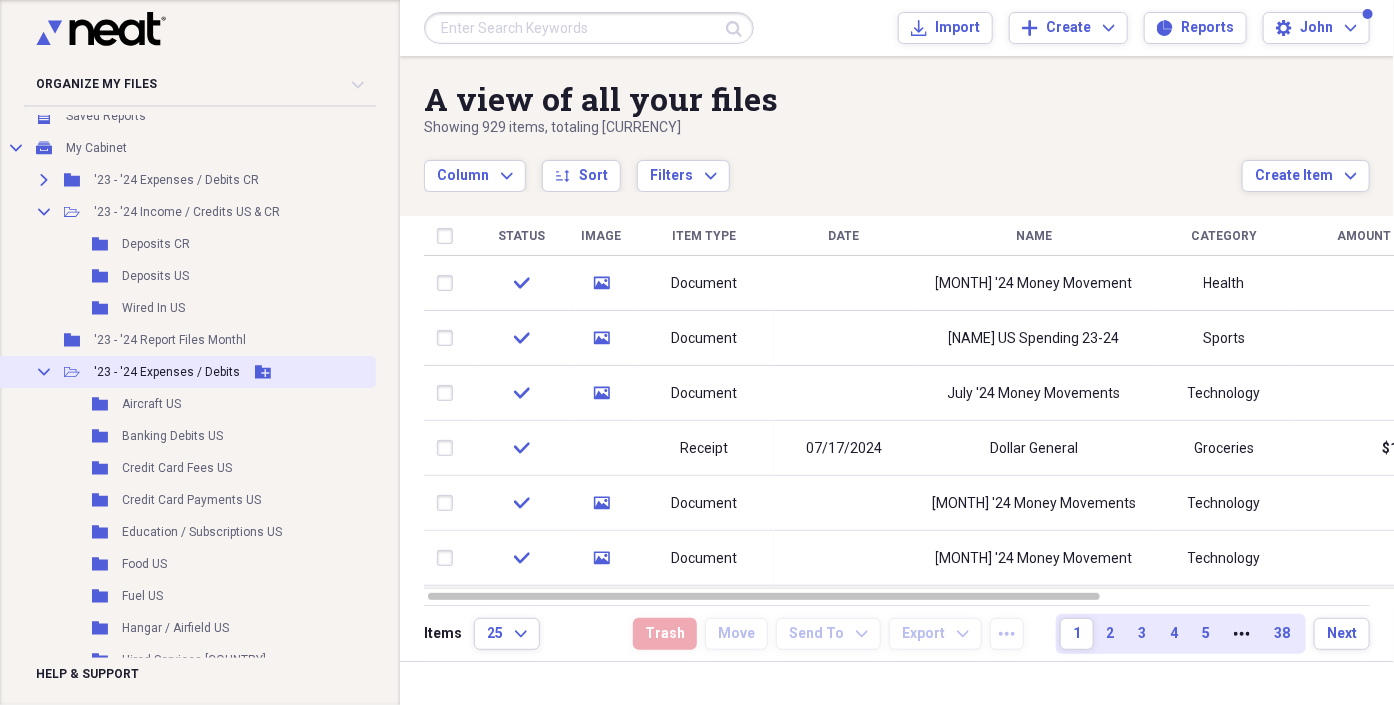scroll, scrollTop: 0, scrollLeft: 0, axis: both 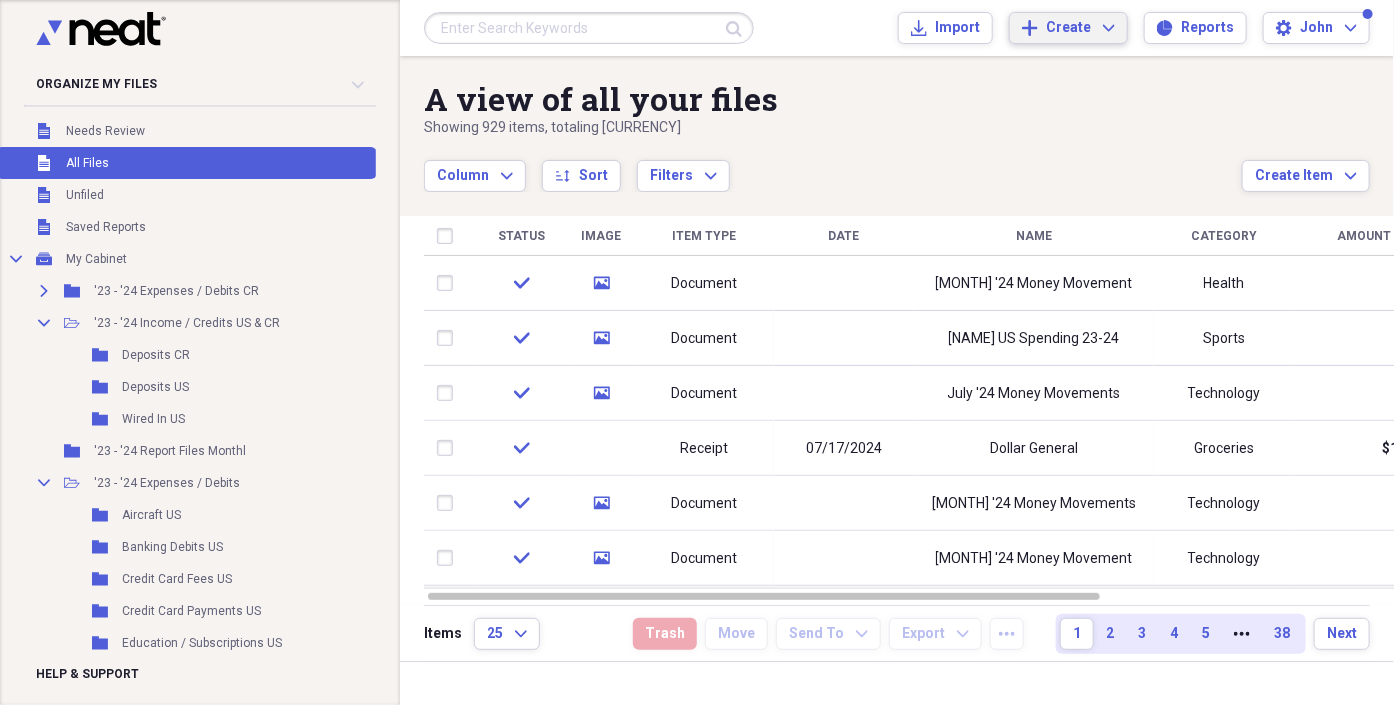 click on "Expand" 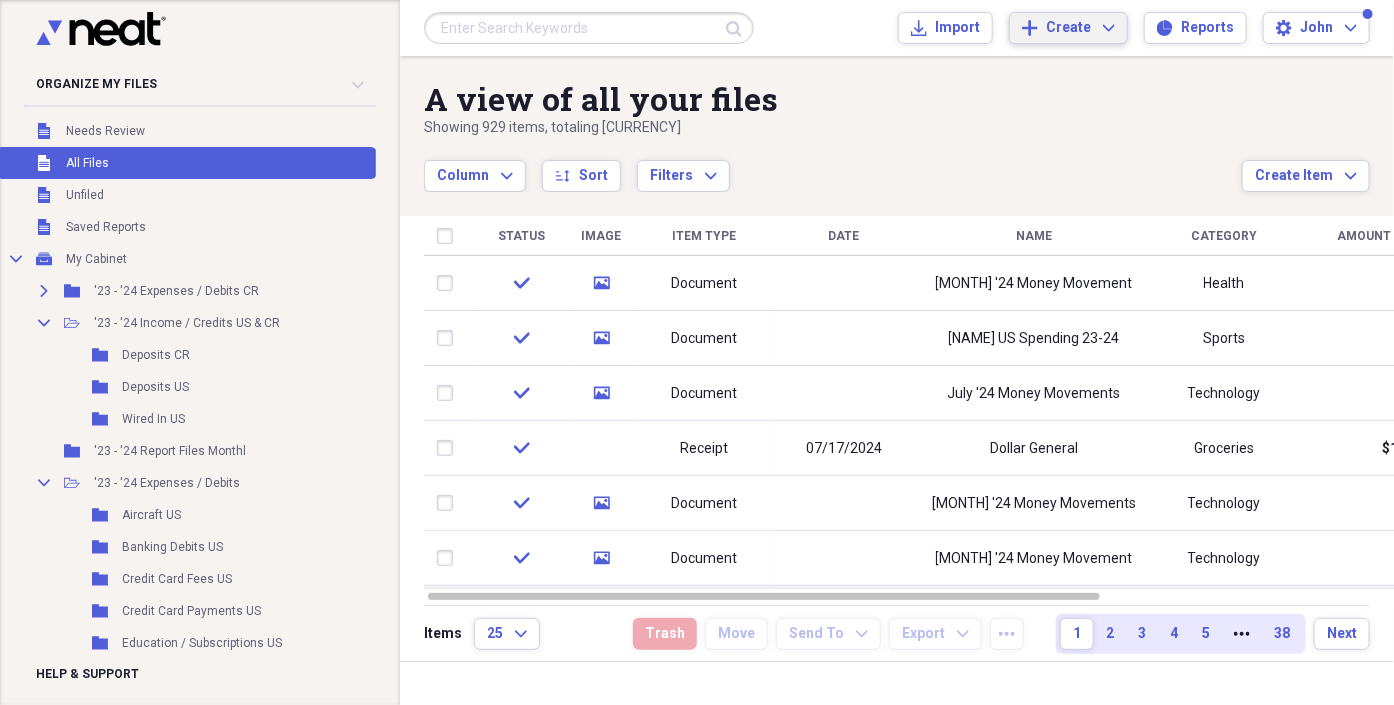 click on "Showing [NUMBER] items , totaling $[AMOUNT]" at bounding box center (833, 128) 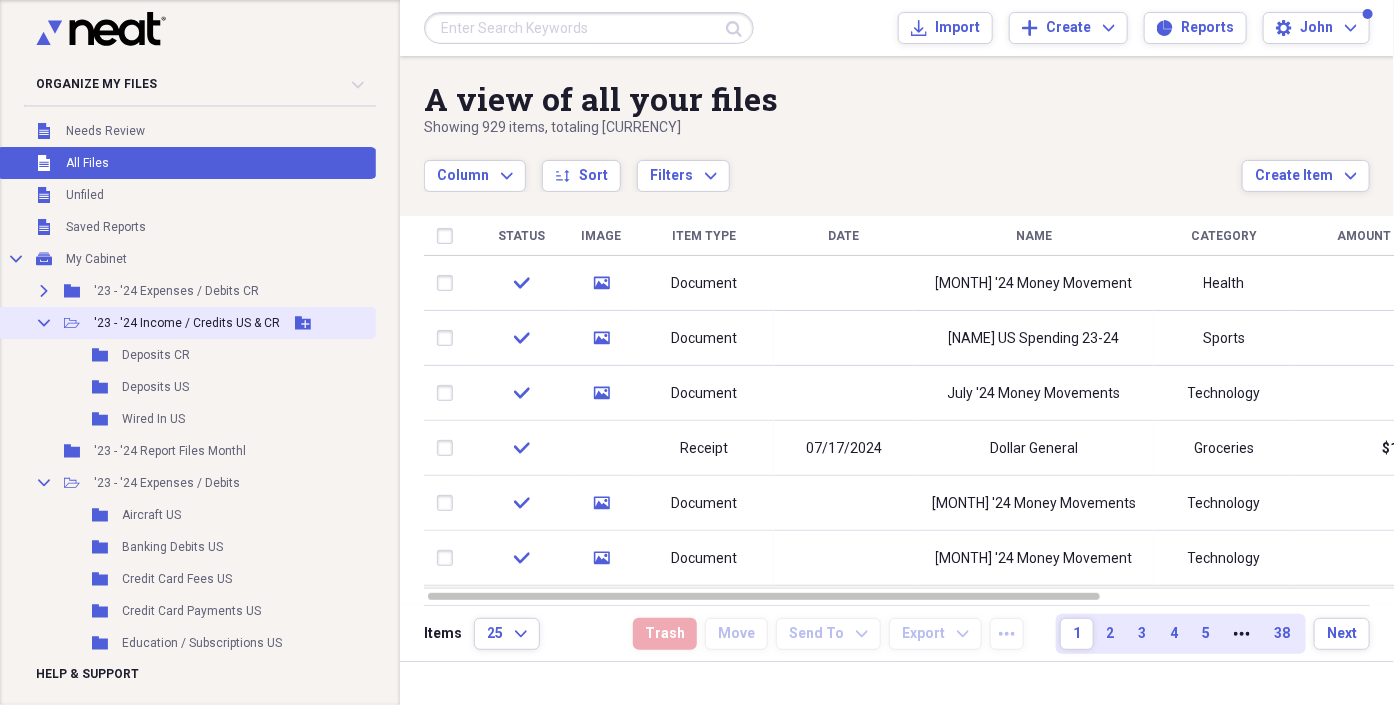 click on "Collapse" 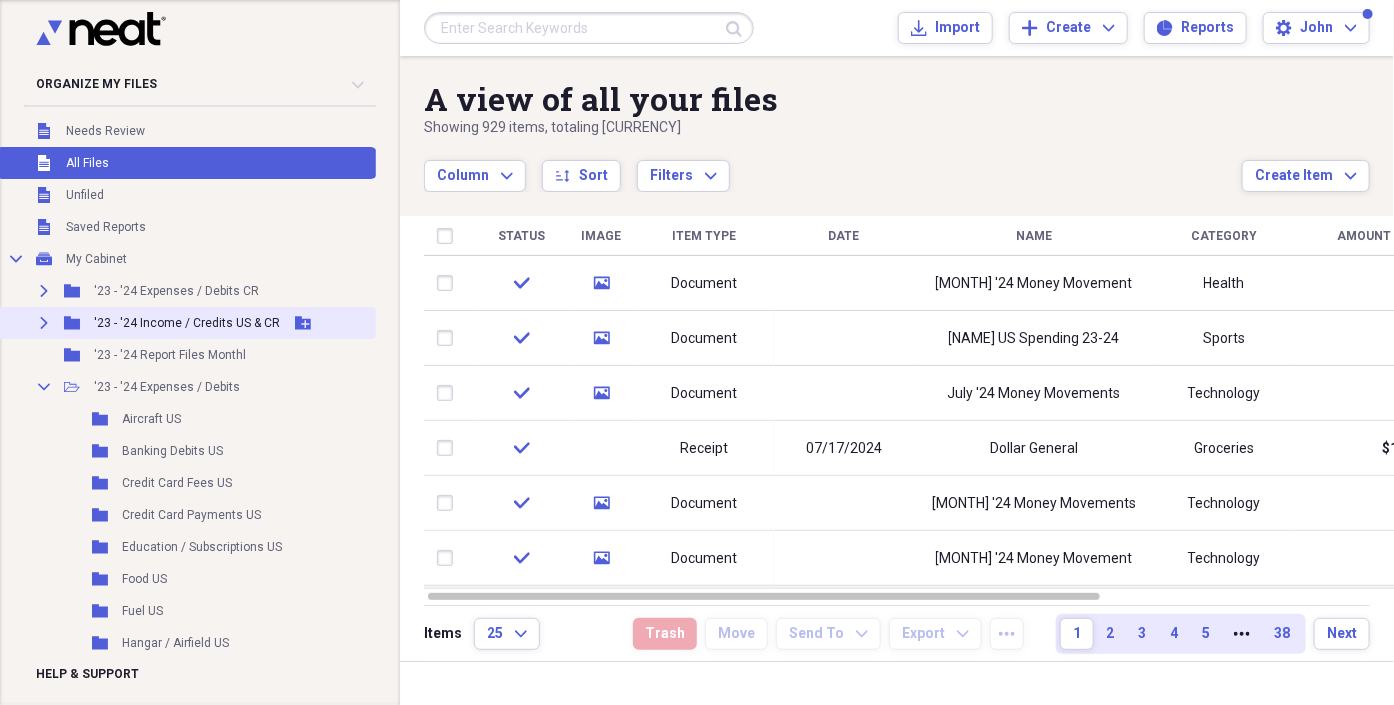 click on "Expand" 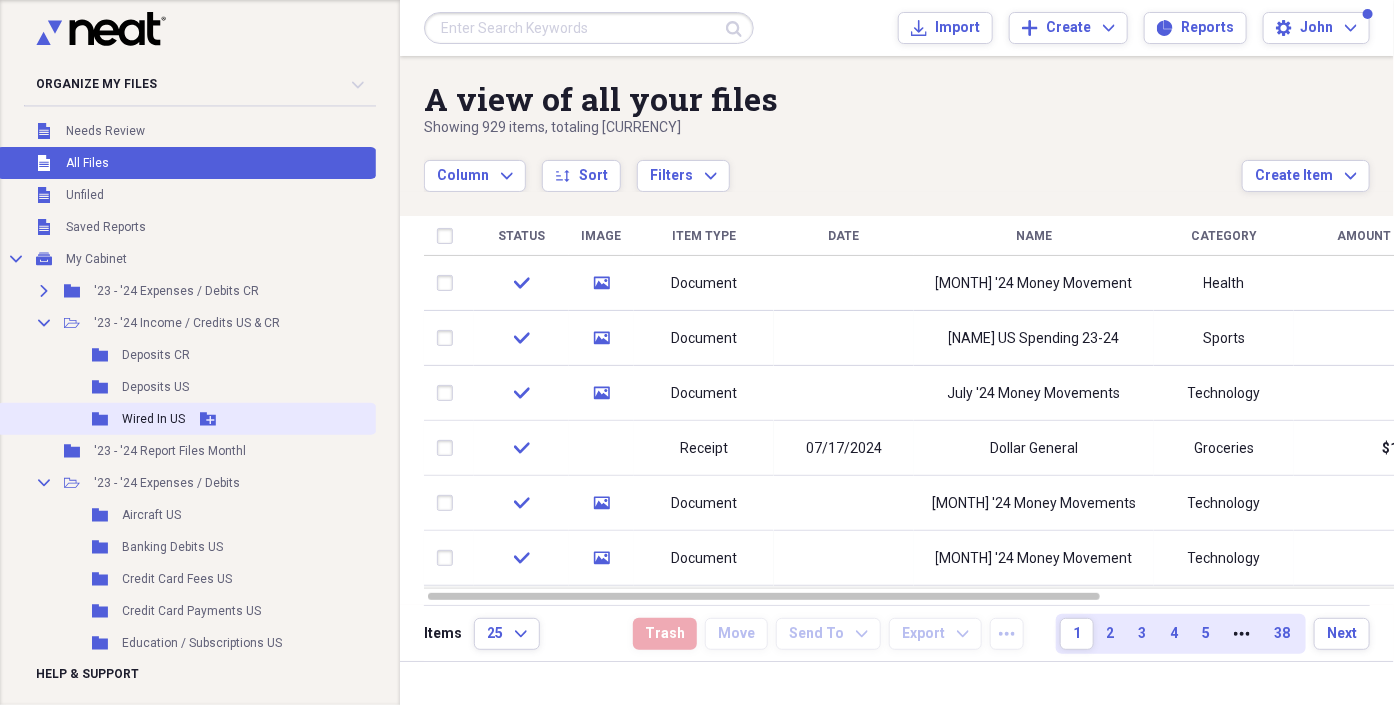 click on "Wired In  US" at bounding box center (153, 419) 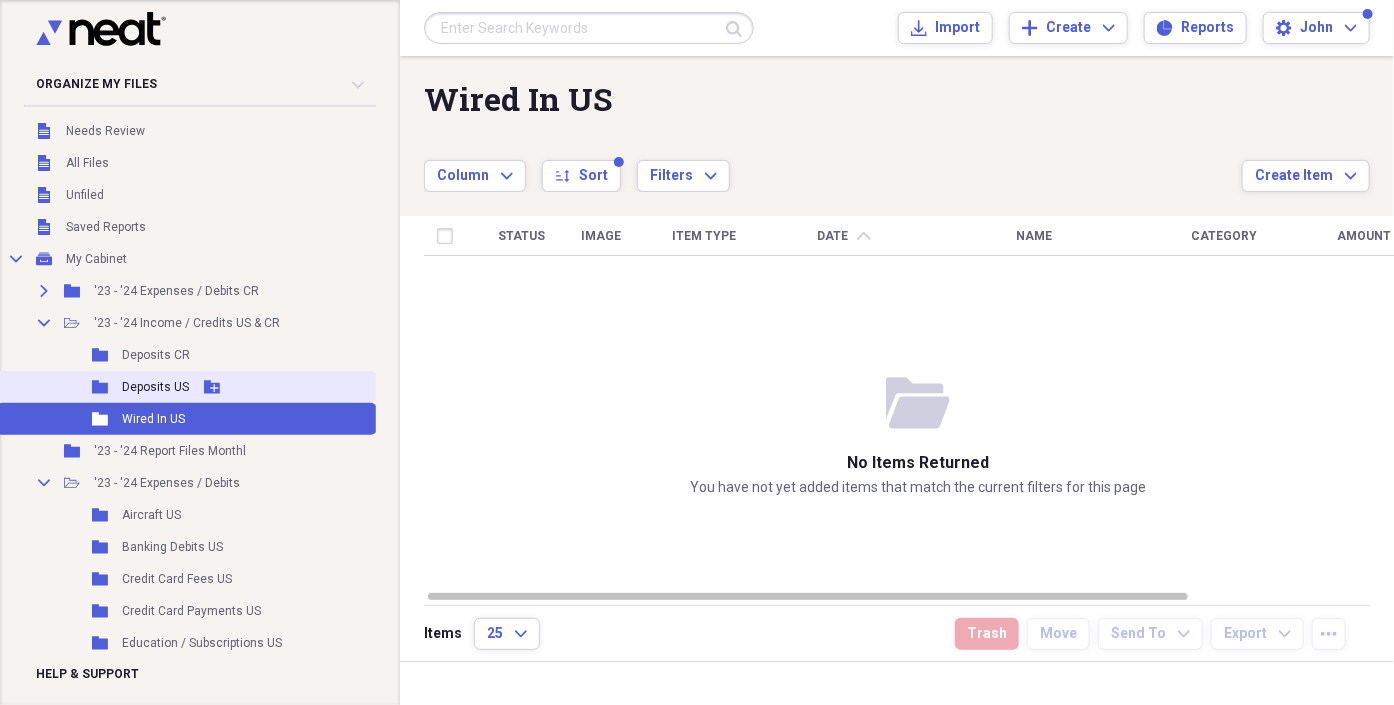 click on "Deposits  US" at bounding box center (155, 387) 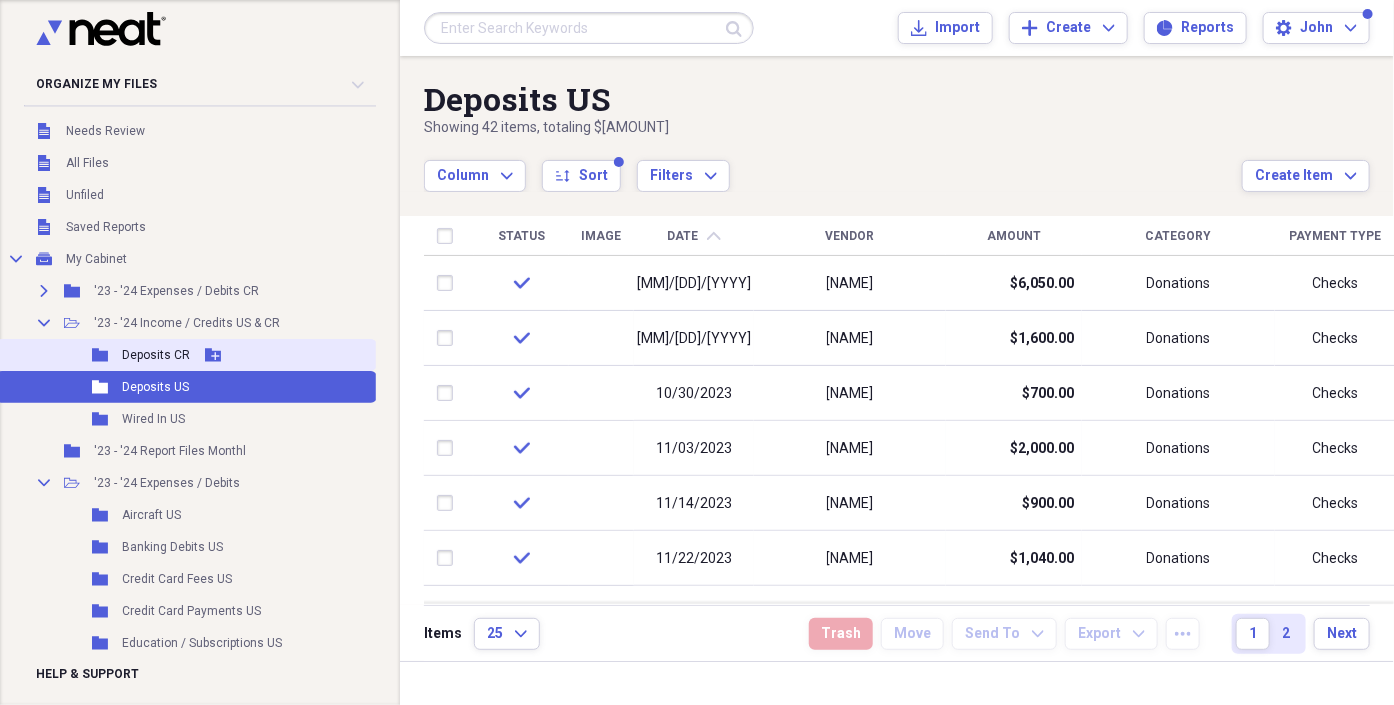 click on "Folder Deposits  CR Add Folder" at bounding box center (186, 355) 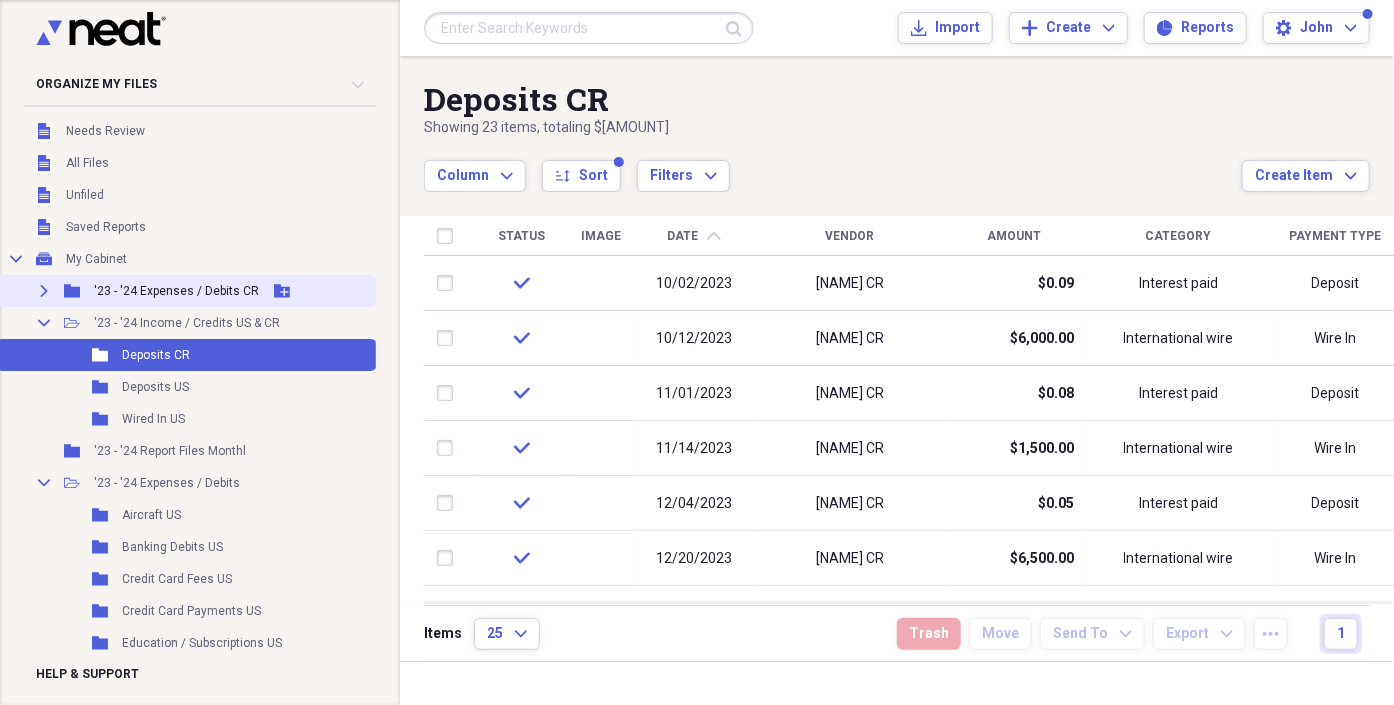 click on "'23 - '24 Expenses / Debits CR" at bounding box center [176, 291] 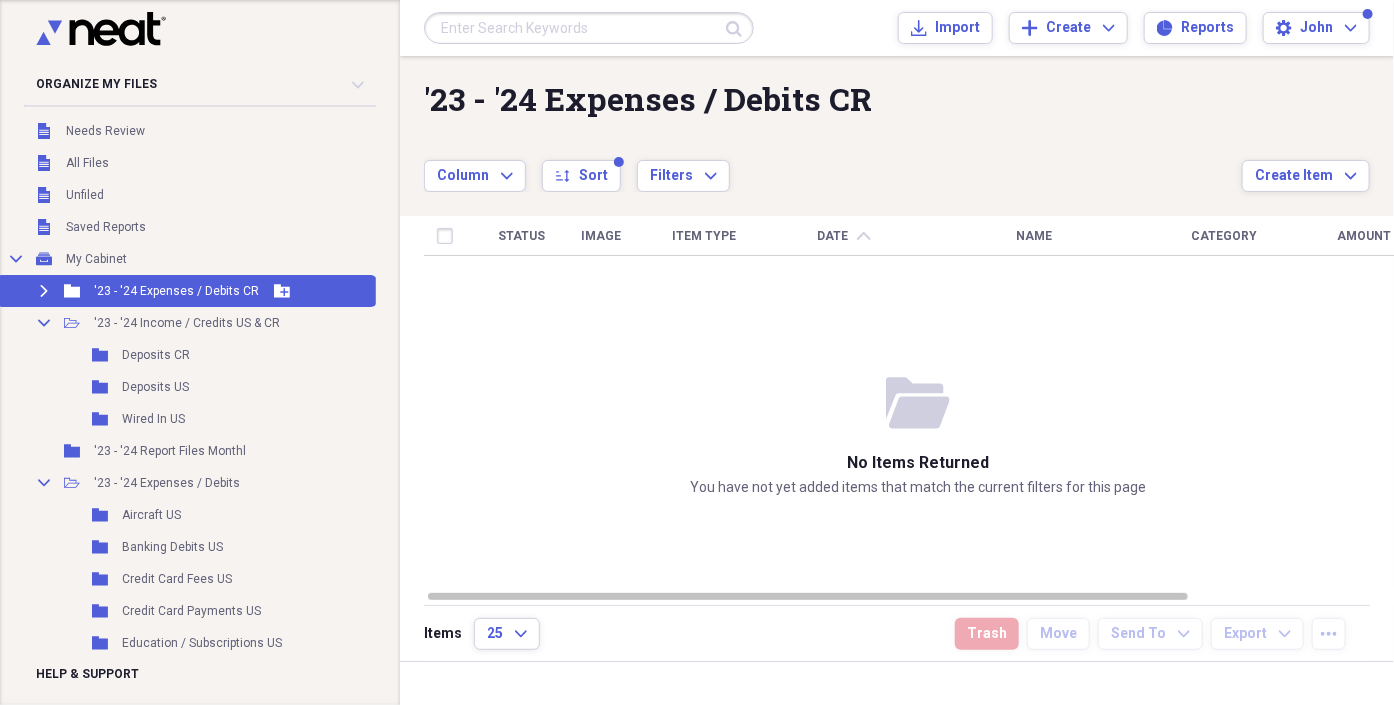 click on "Expand" at bounding box center (44, 291) 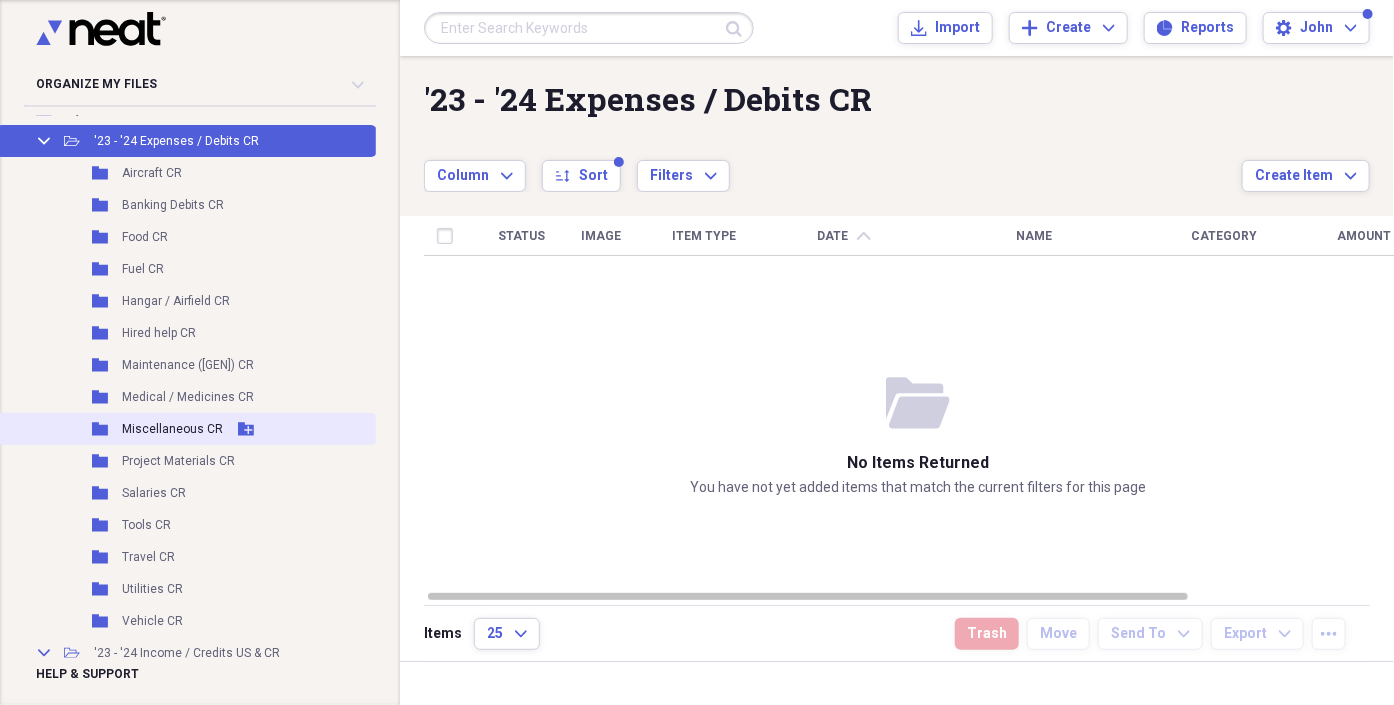 scroll, scrollTop: 111, scrollLeft: 0, axis: vertical 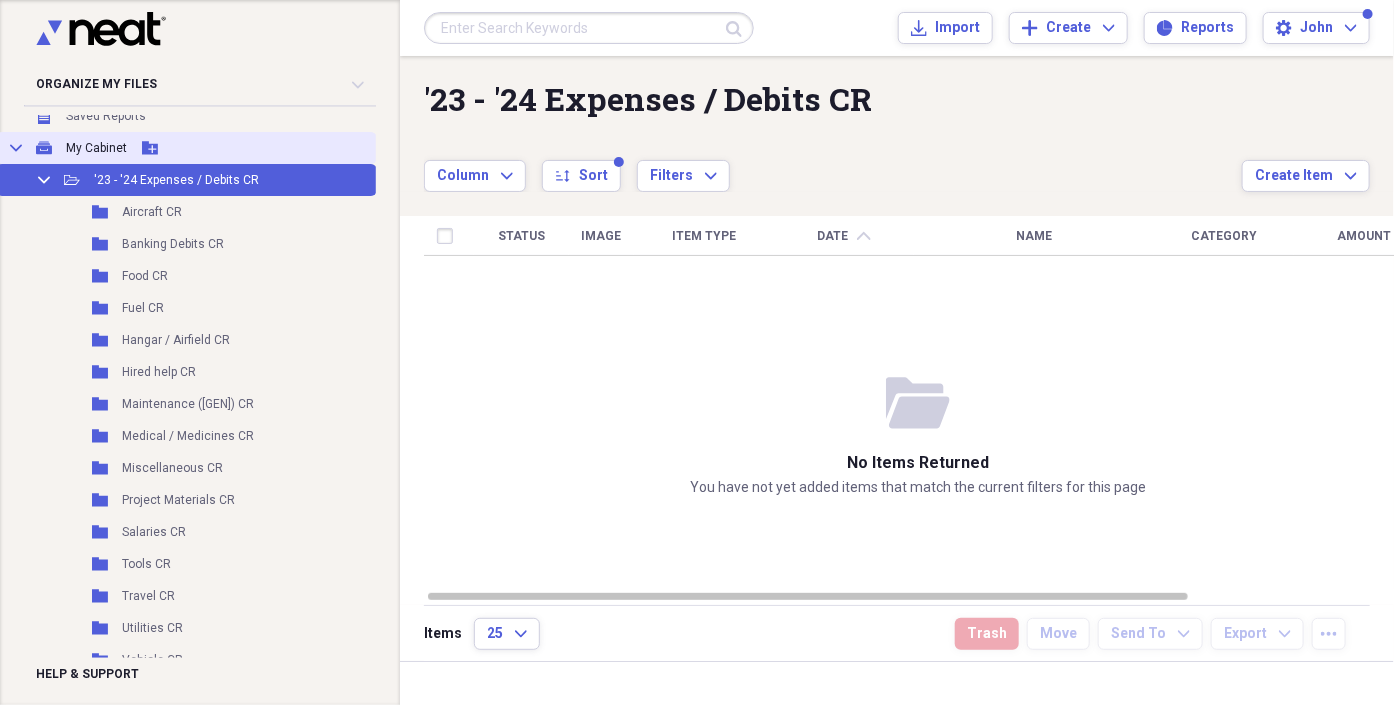 click 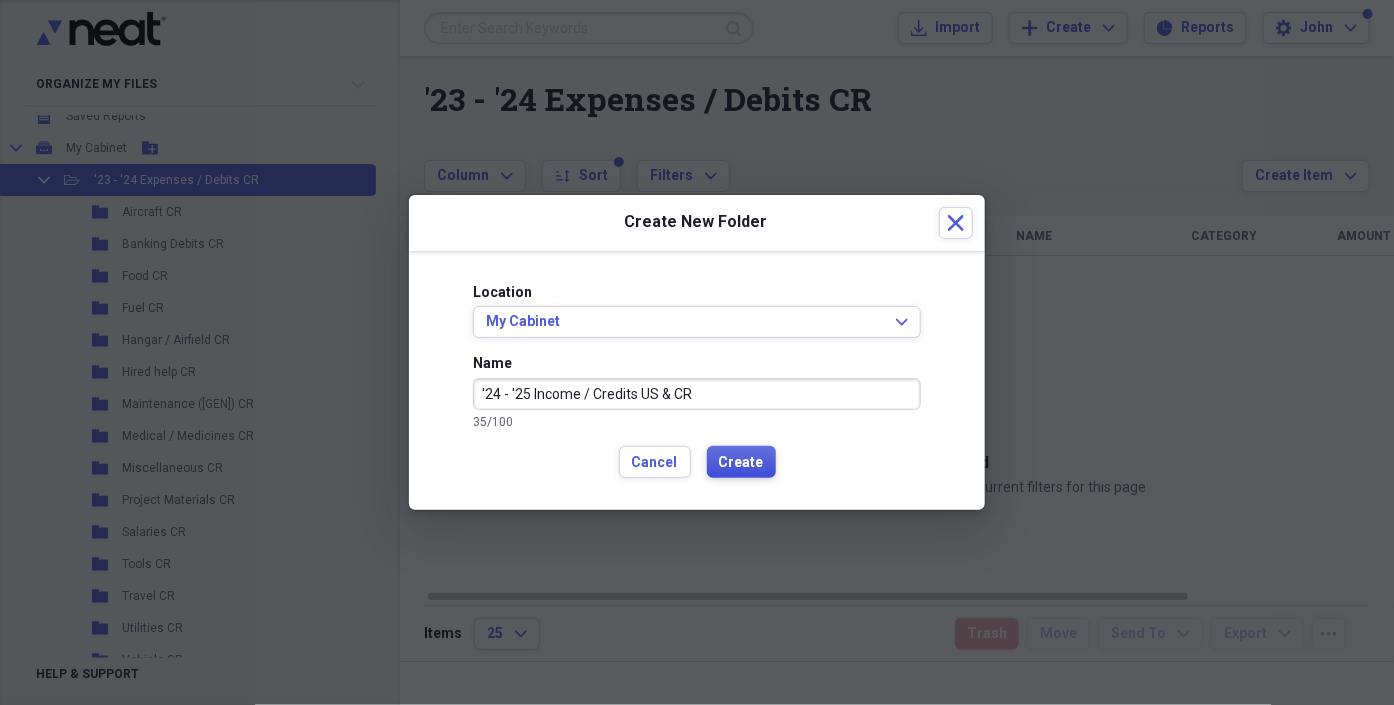 type on "'24 - '25 Income / Credits US & CR" 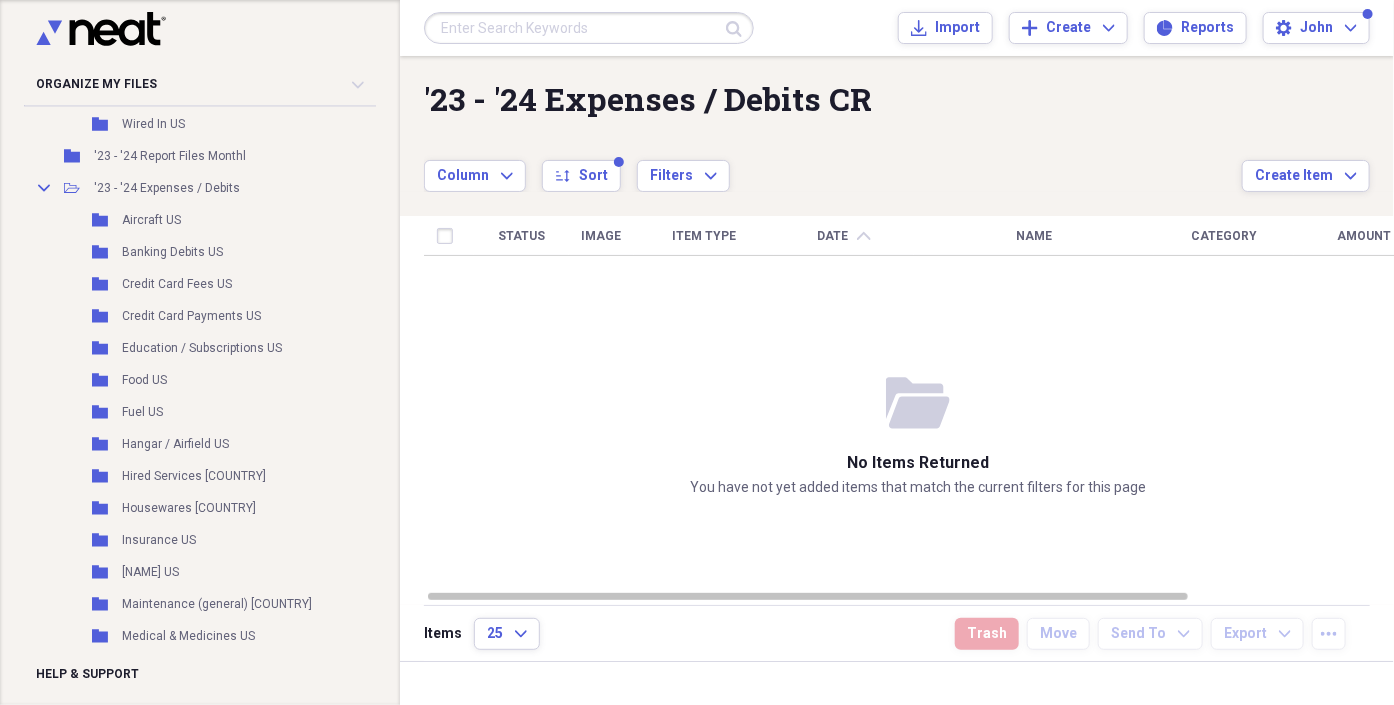 scroll, scrollTop: 666, scrollLeft: 0, axis: vertical 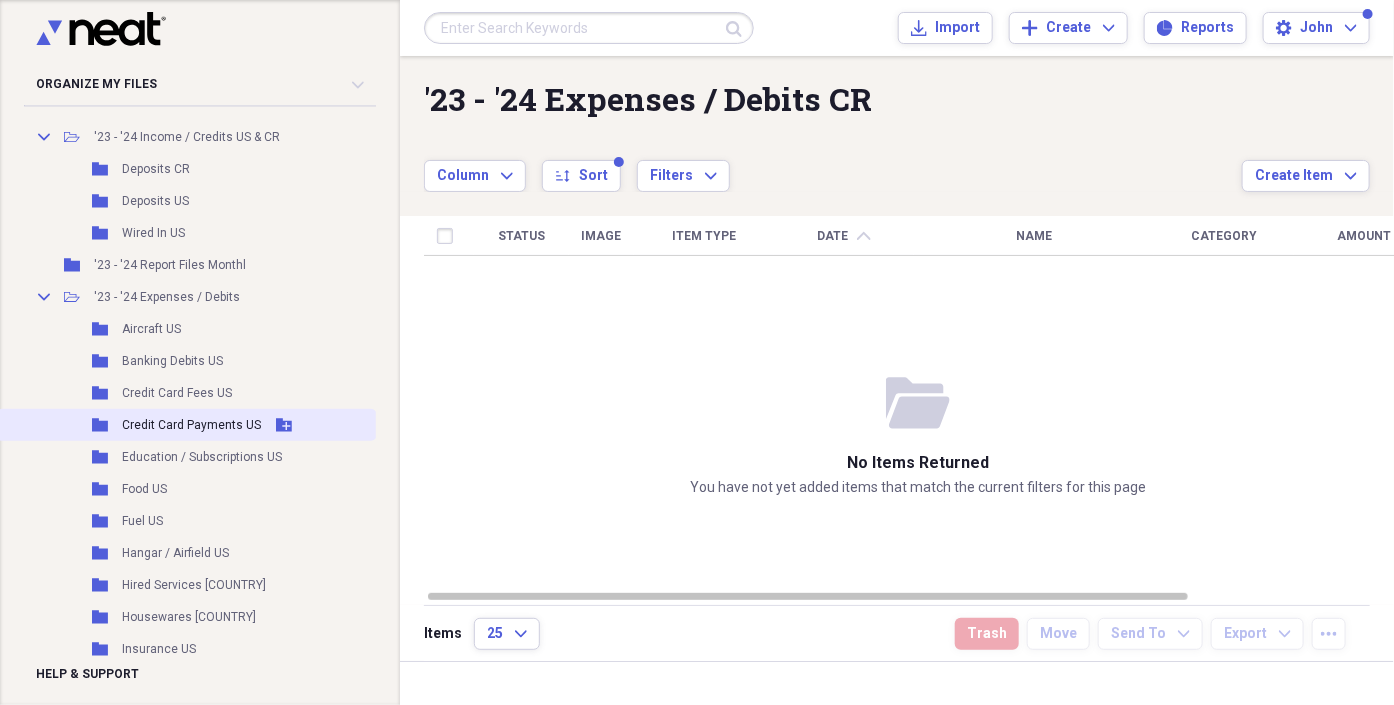 click on "Credit Card Payments  US" at bounding box center (191, 425) 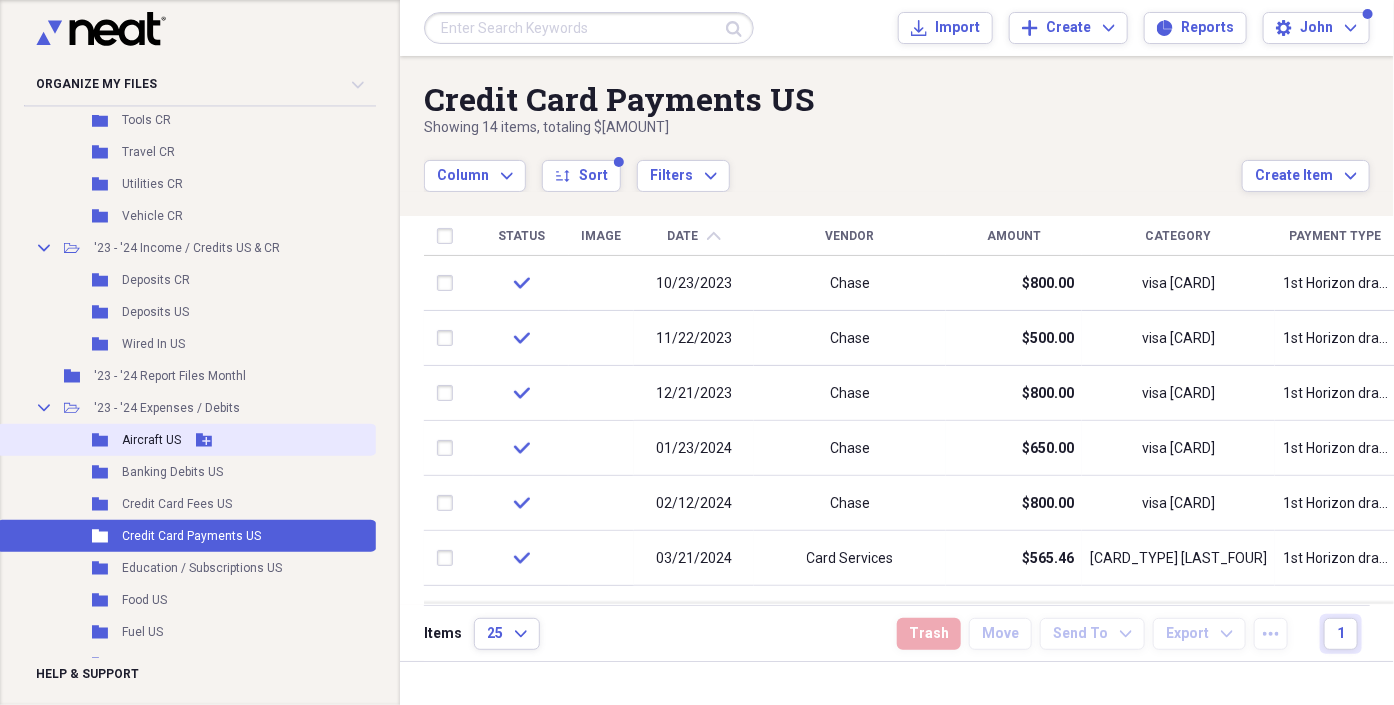 scroll, scrollTop: 444, scrollLeft: 0, axis: vertical 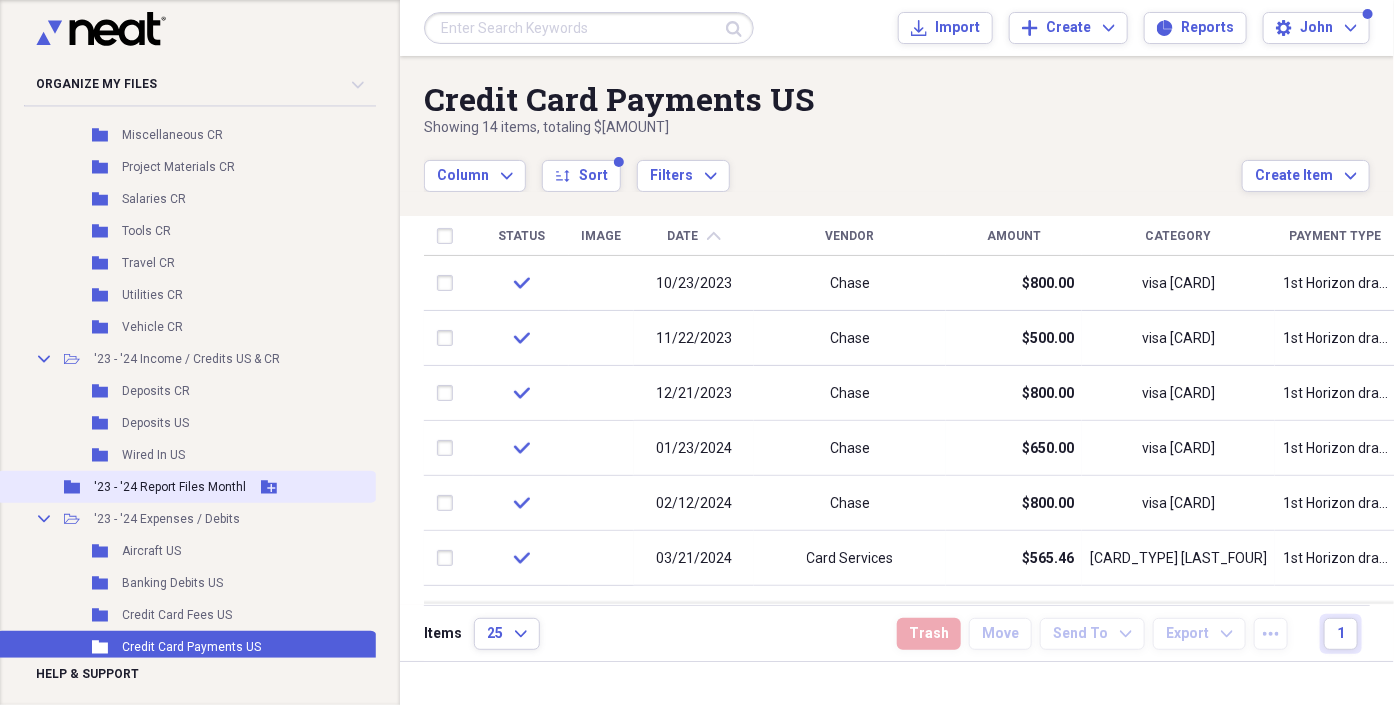 click on "'23 - '24 Report Files Monthl" at bounding box center (170, 487) 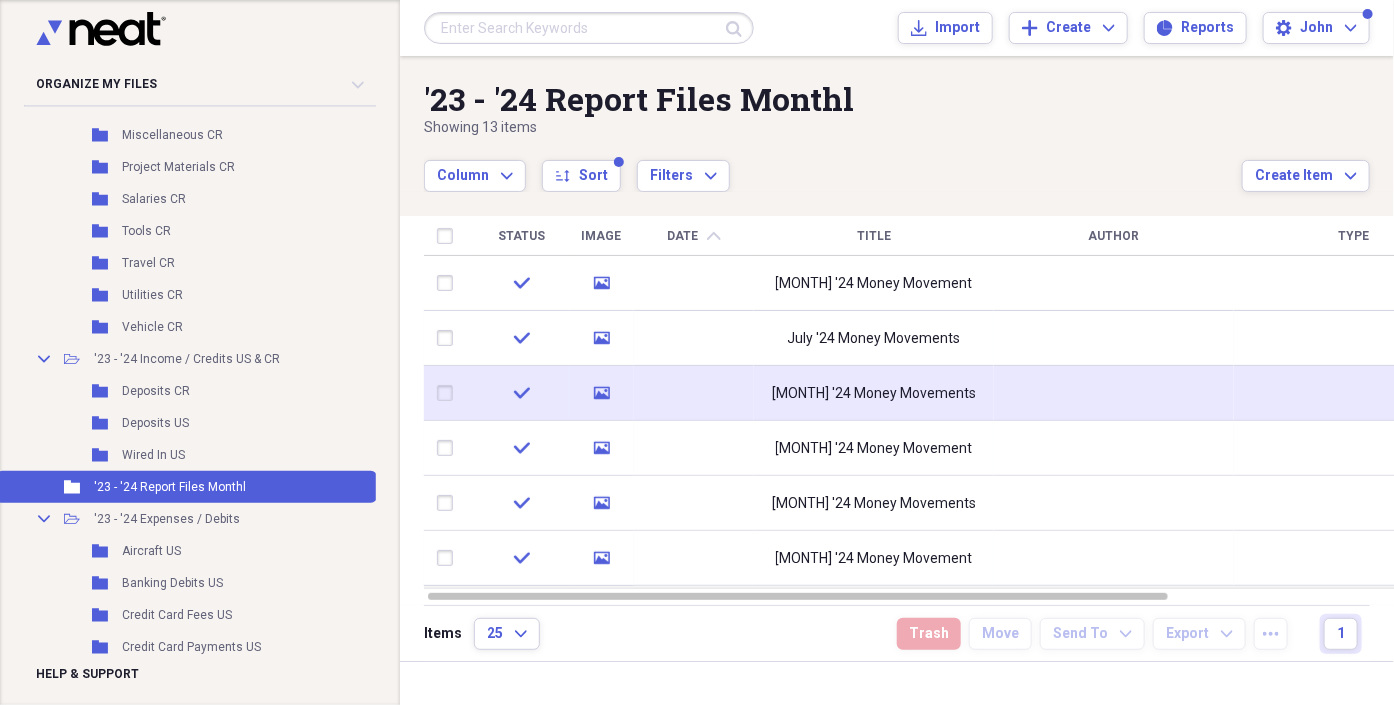 click on "[MONTH] '24 Money Movements" at bounding box center [874, 394] 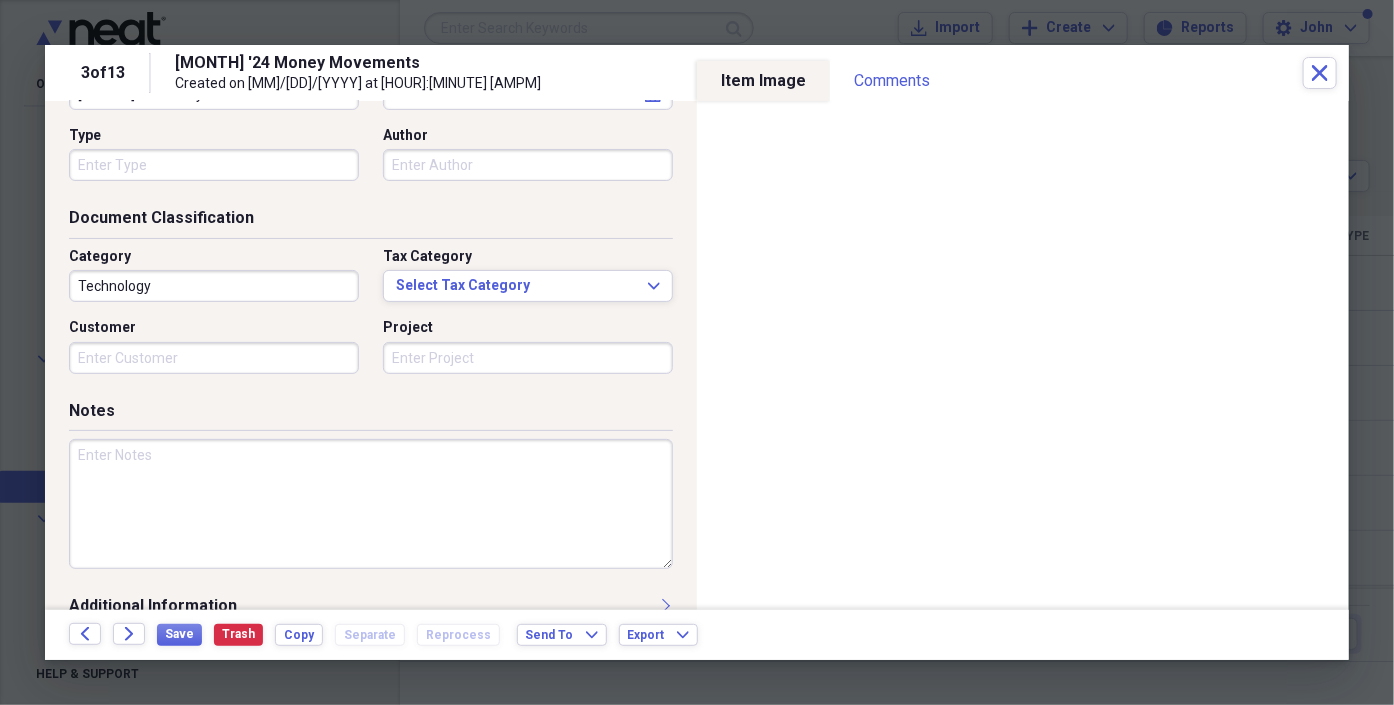 scroll, scrollTop: 226, scrollLeft: 0, axis: vertical 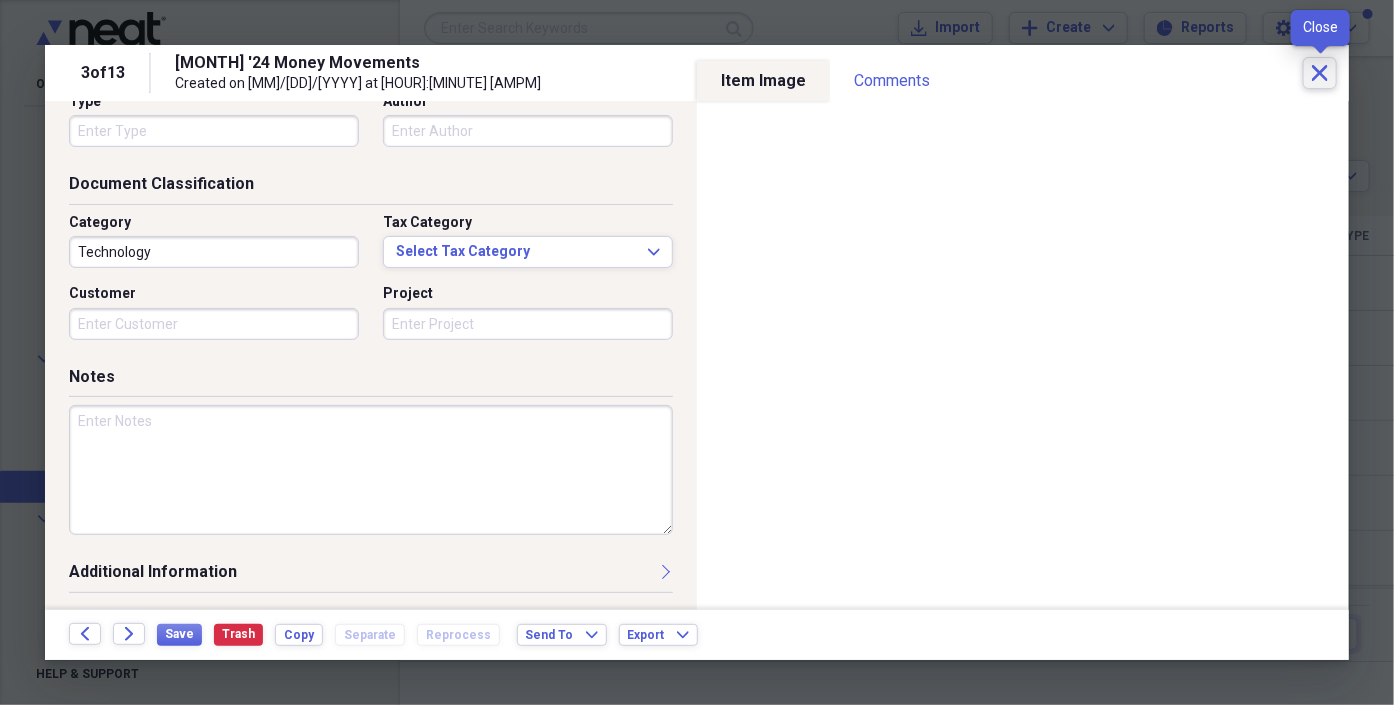 click on "Close" at bounding box center [1320, 73] 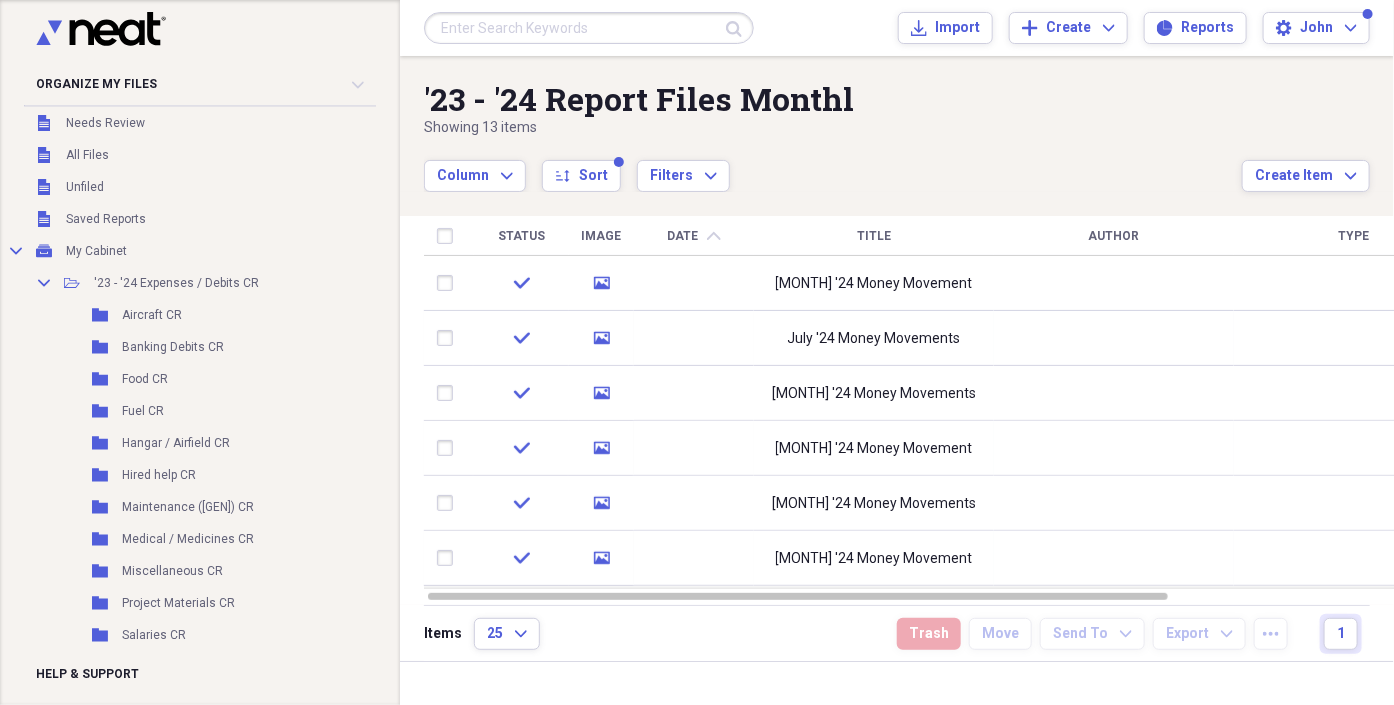 scroll, scrollTop: 0, scrollLeft: 0, axis: both 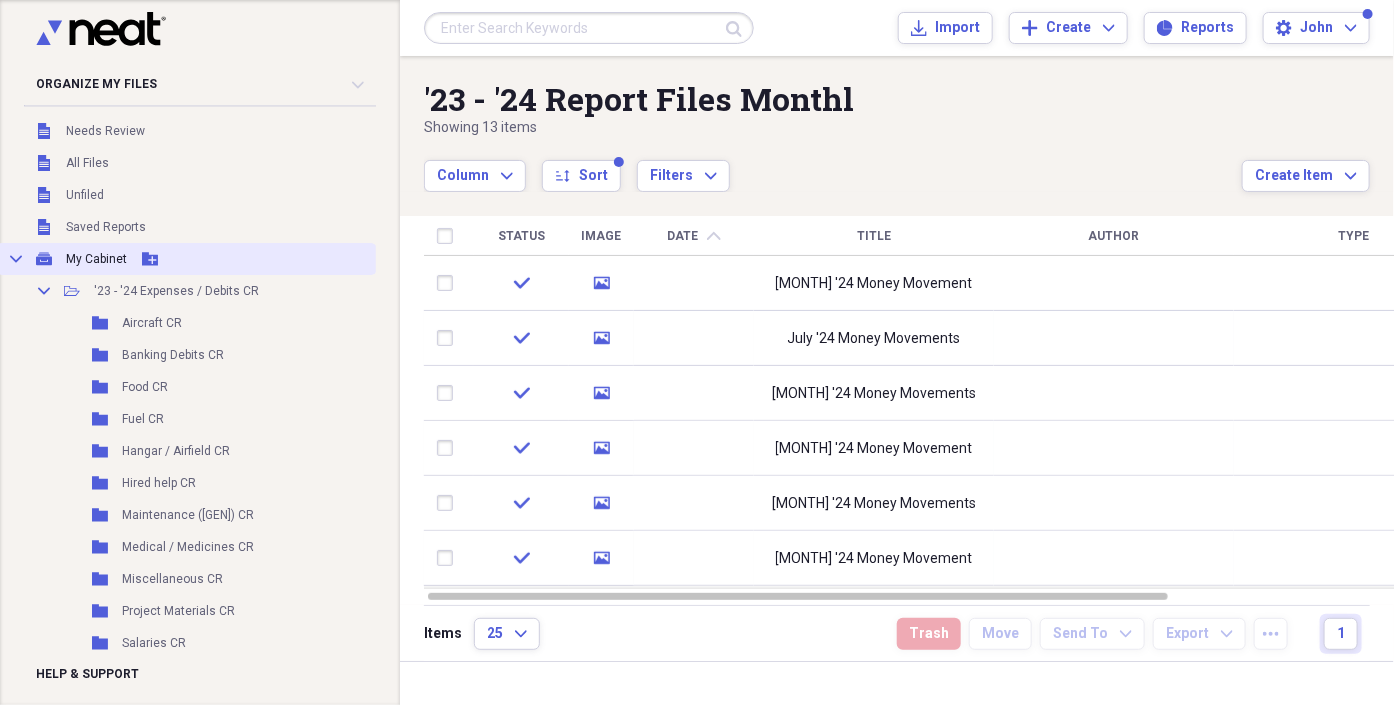 click 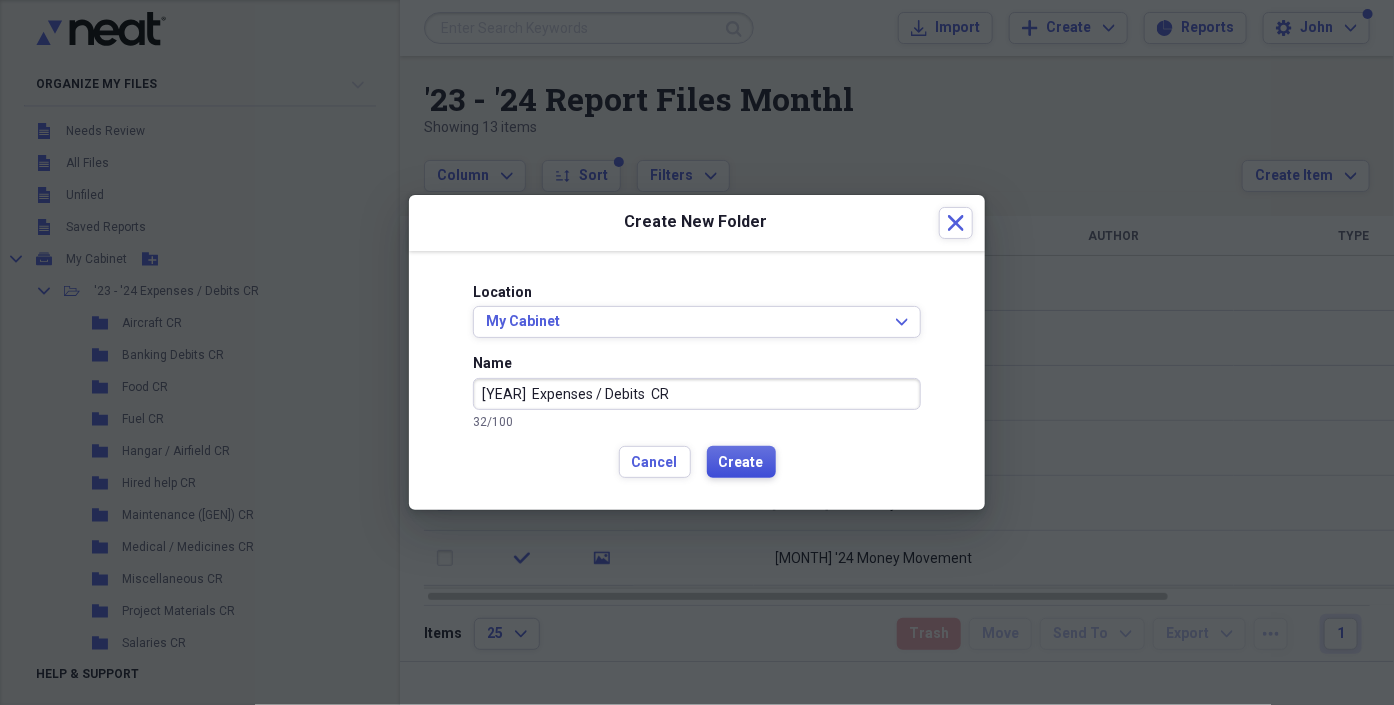 type on "[YEAR]  Expenses / Debits  CR" 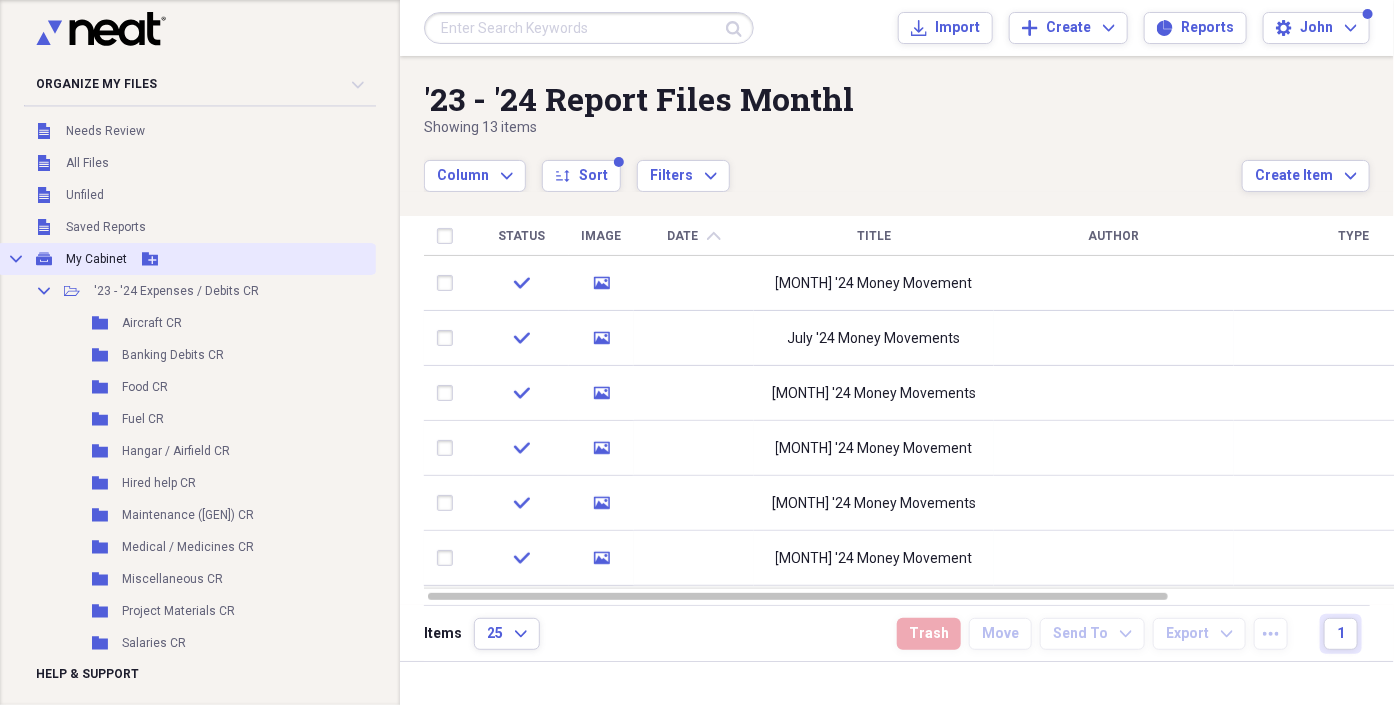 click 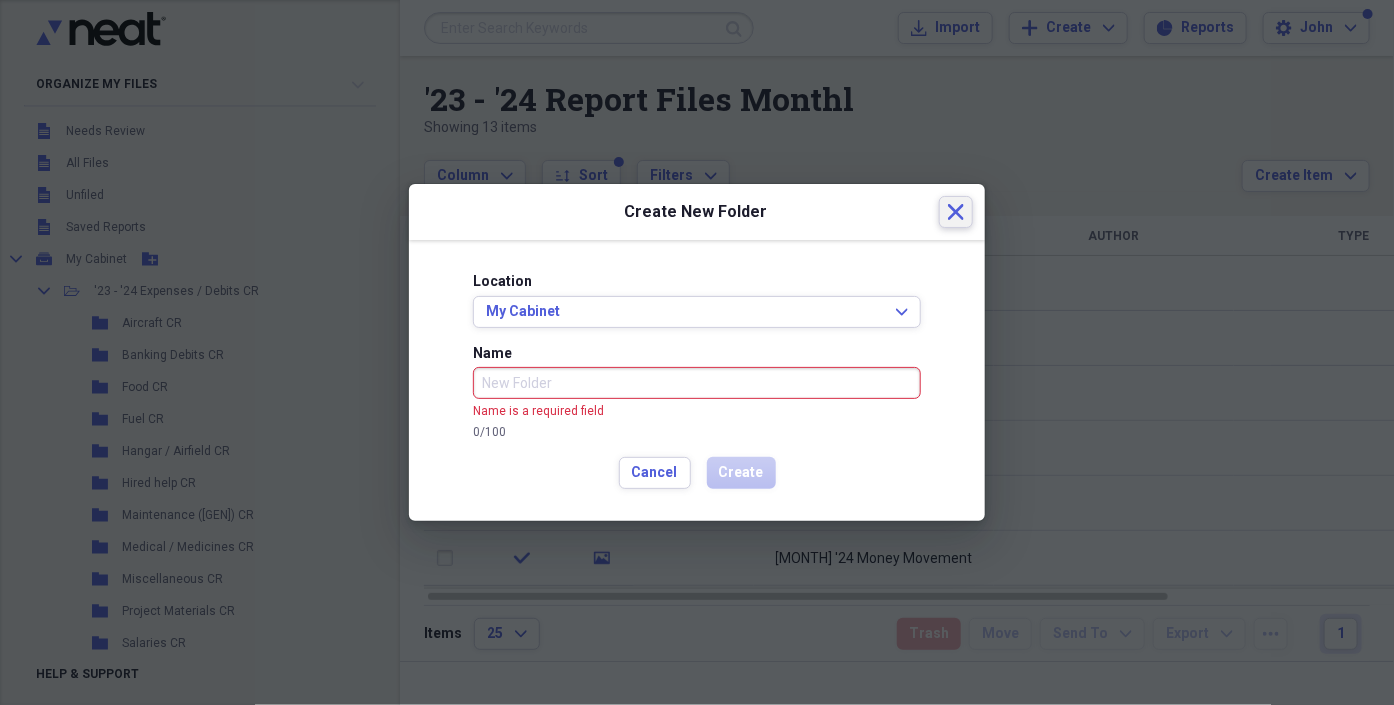 click on "Close" at bounding box center [956, 212] 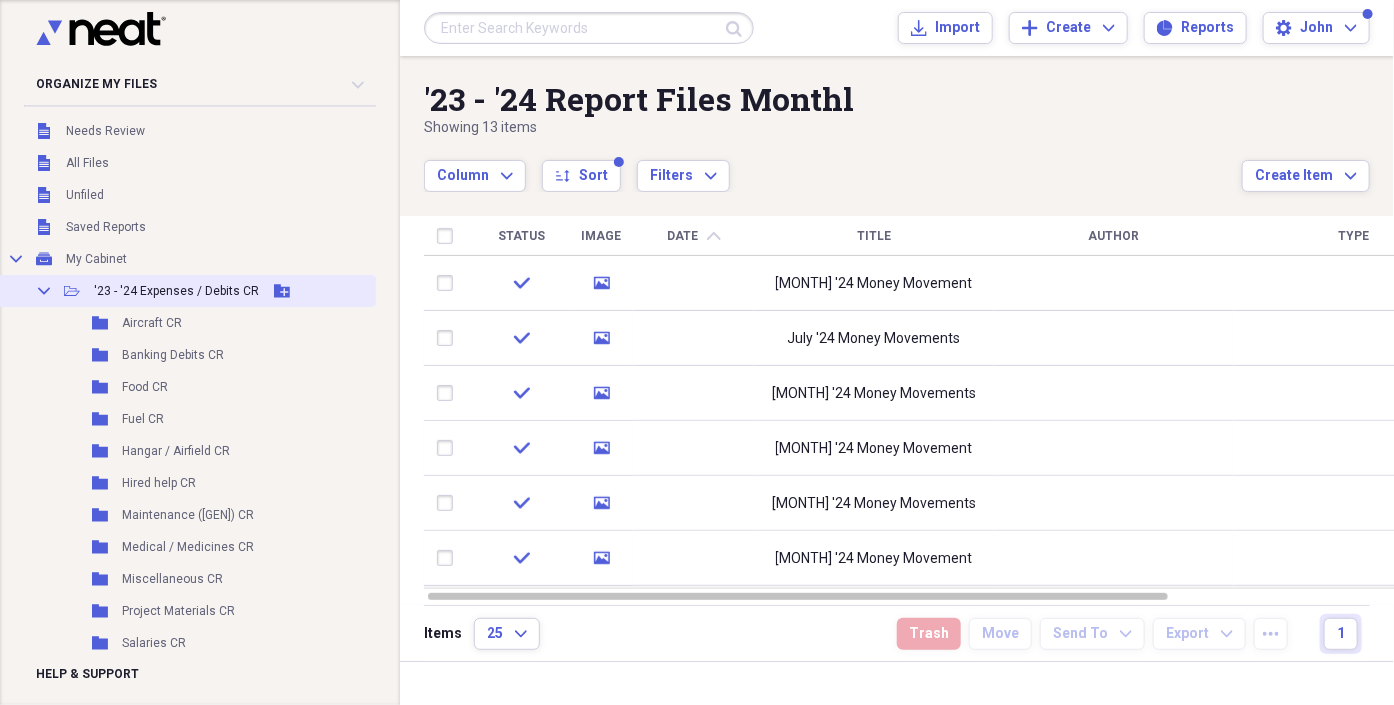 click 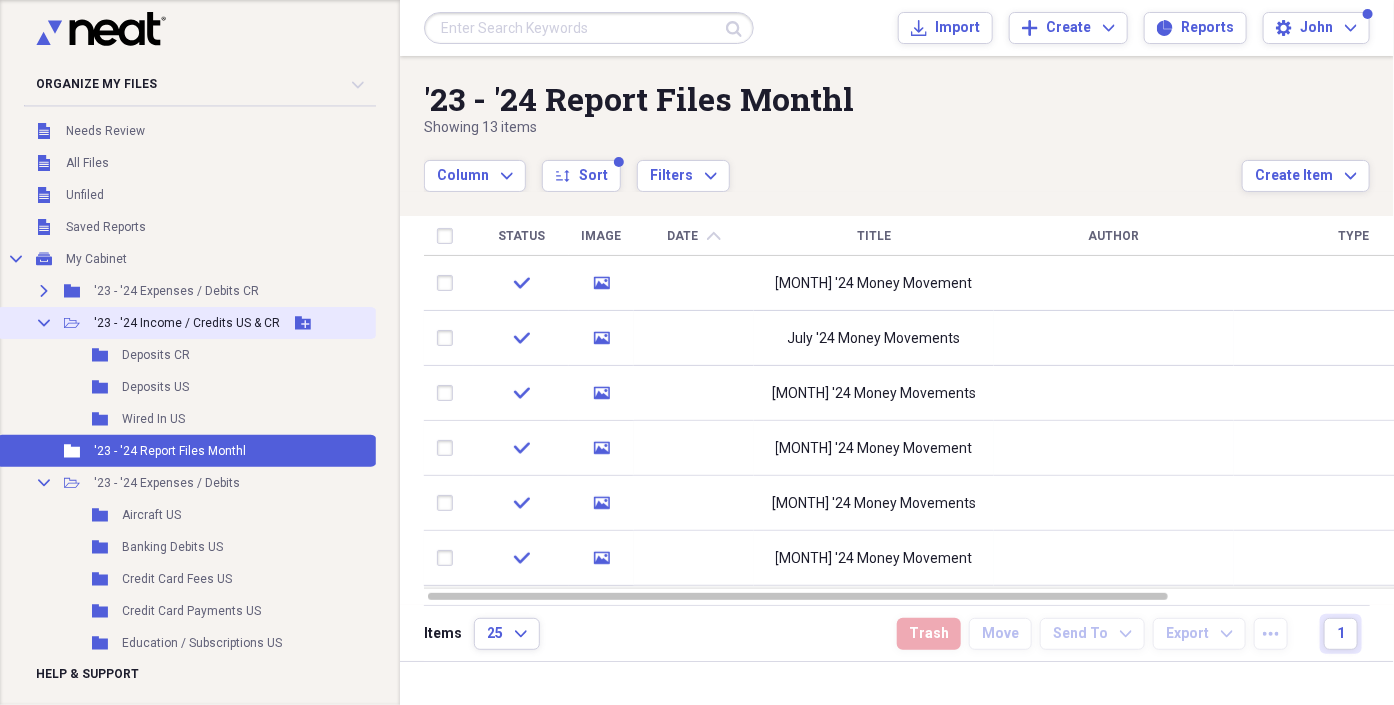 click on "Collapse" 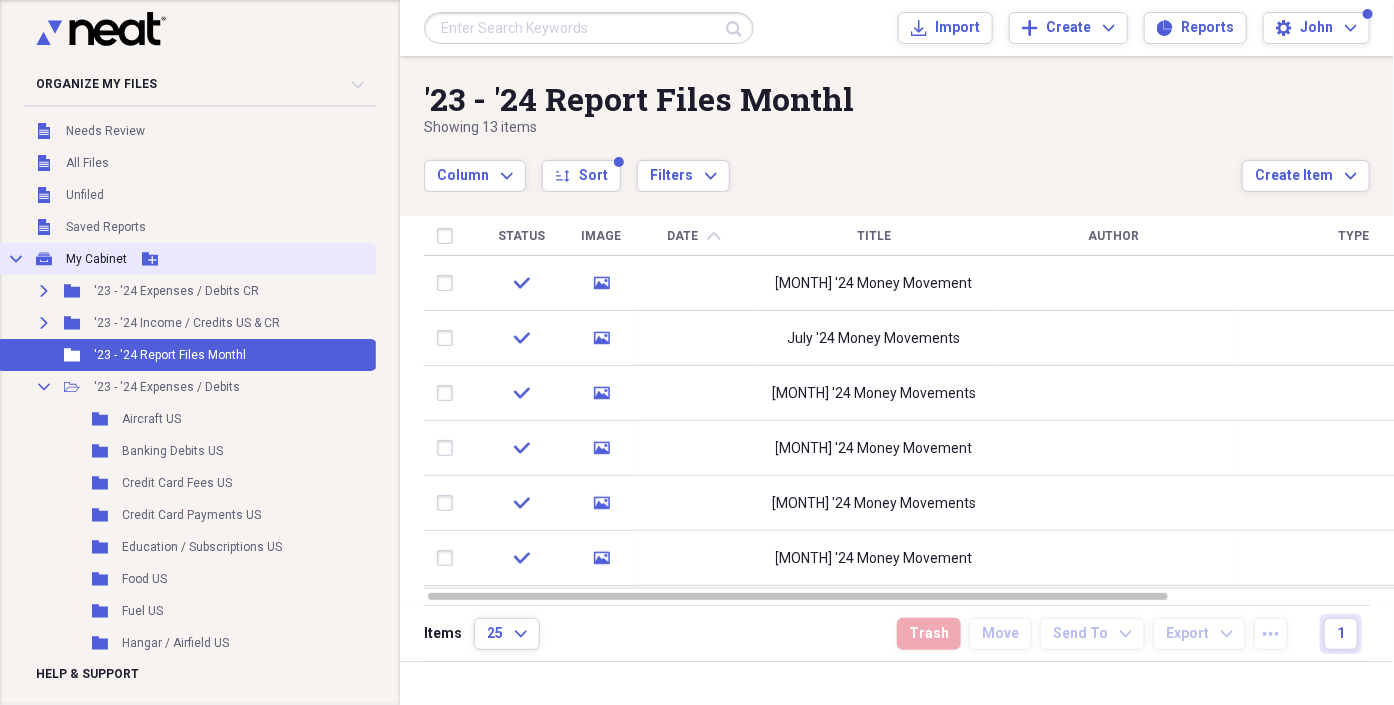 click 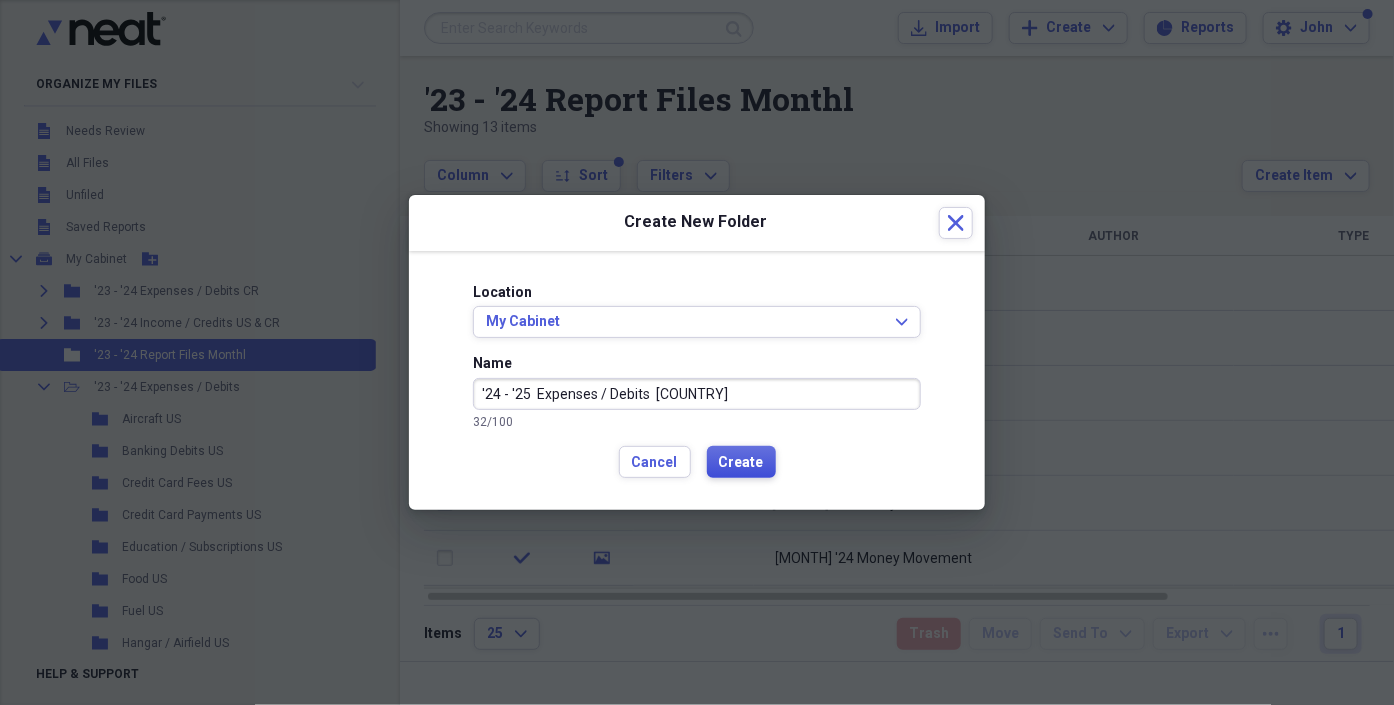type on "'24 - '25  Expenses / Debits  [COUNTRY]" 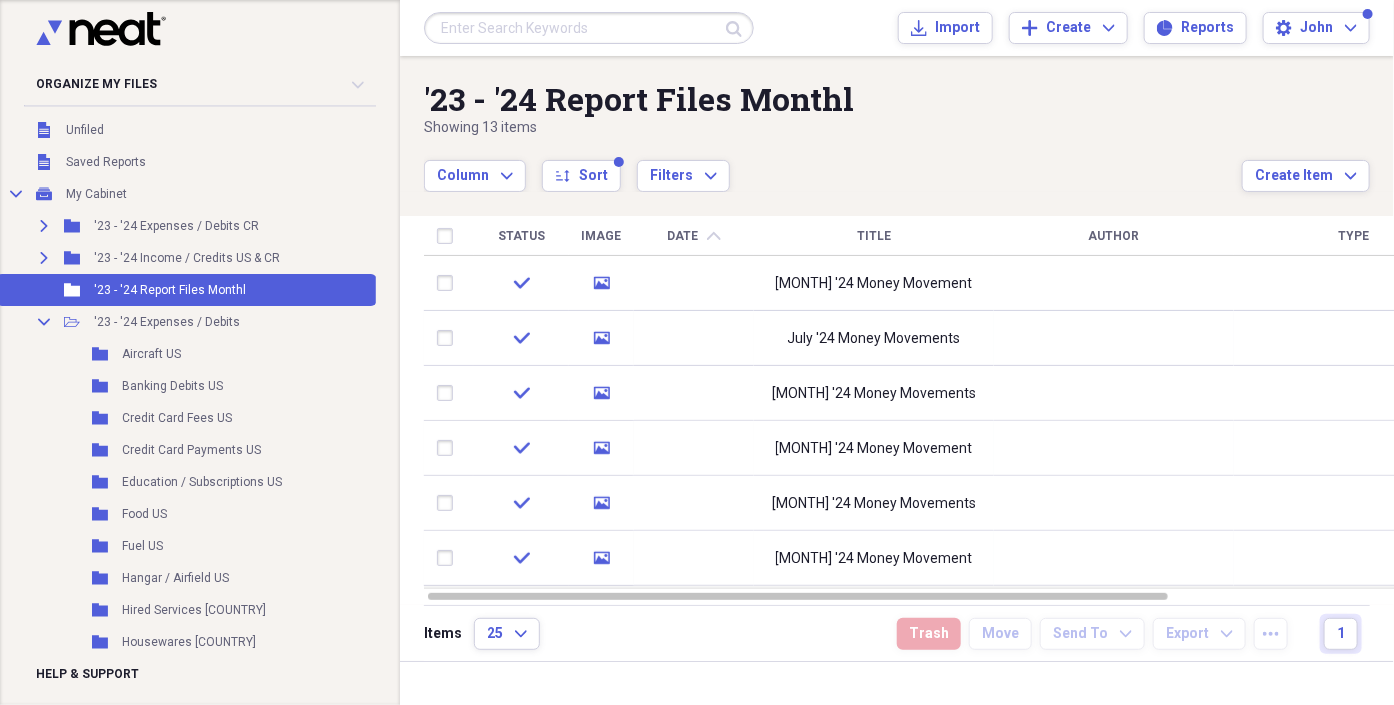 scroll, scrollTop: 0, scrollLeft: 0, axis: both 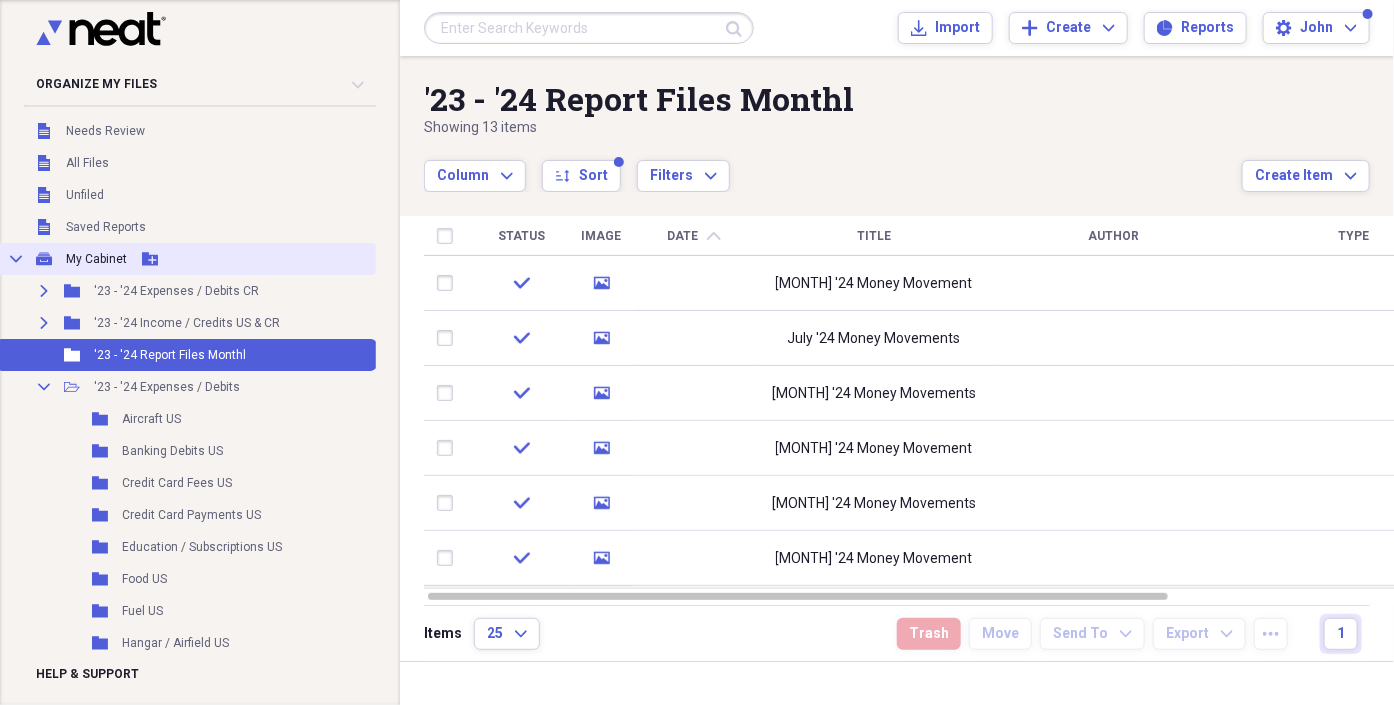 click on "Add Folder" 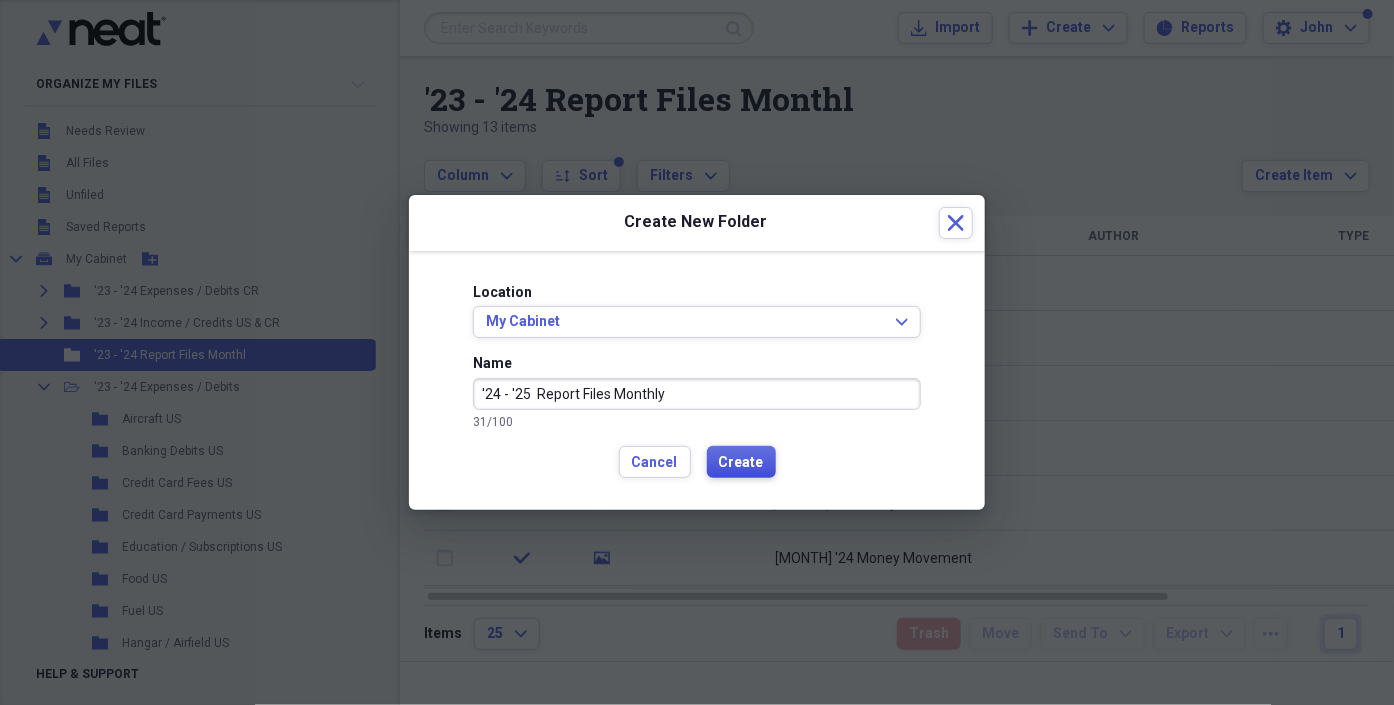 type on "'24 - '25  Report Files Monthly" 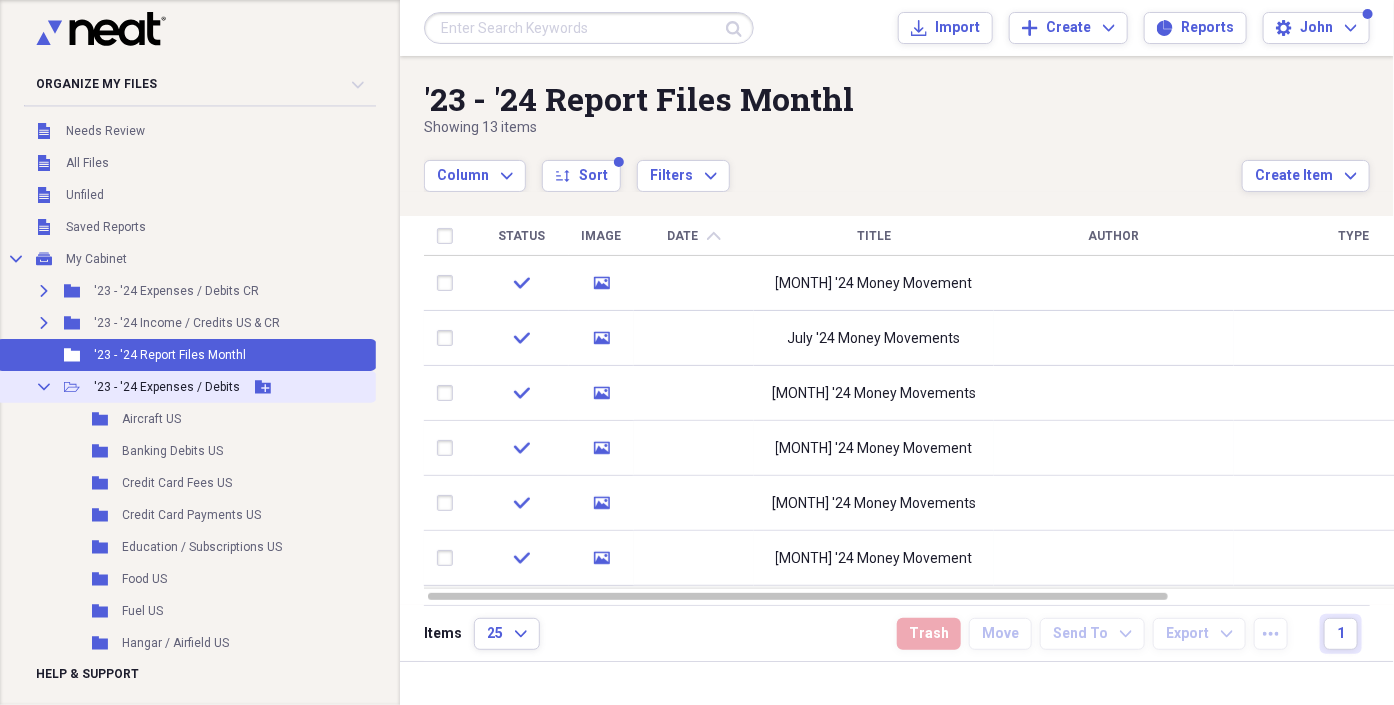 click 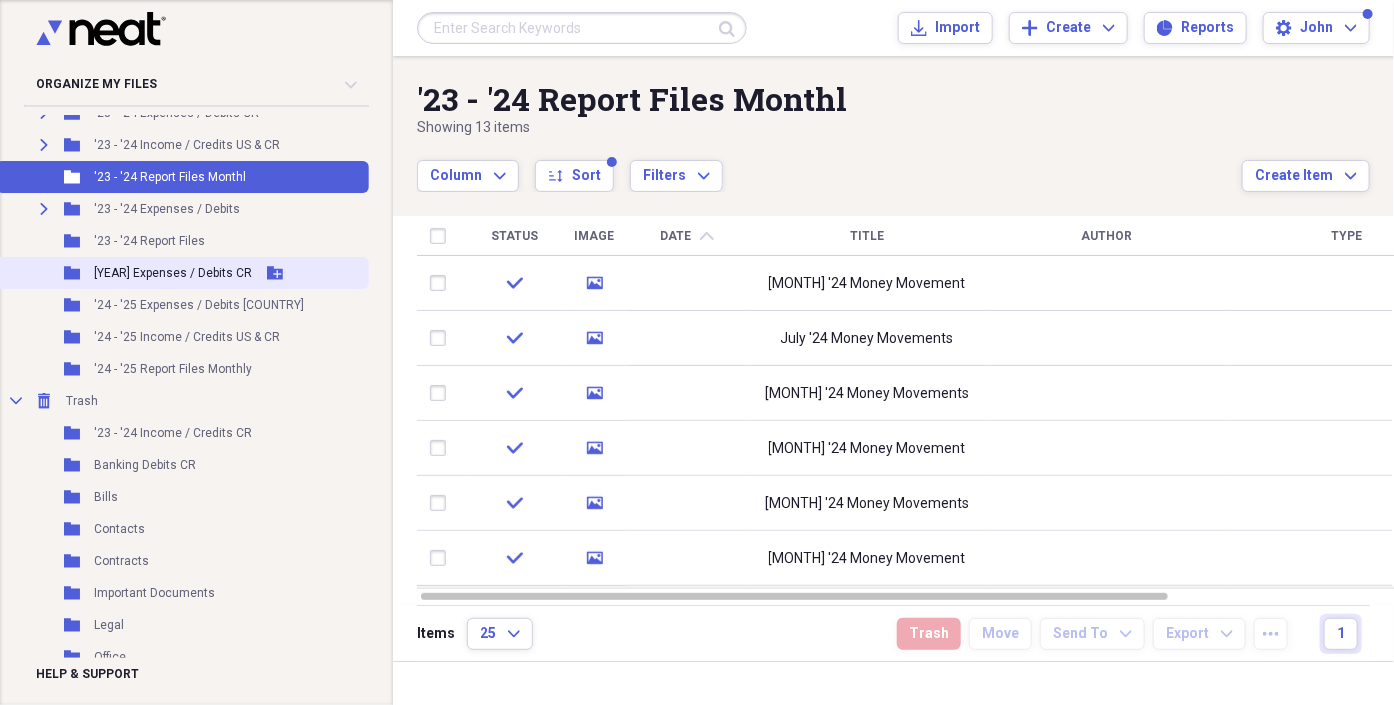 scroll, scrollTop: 222, scrollLeft: 0, axis: vertical 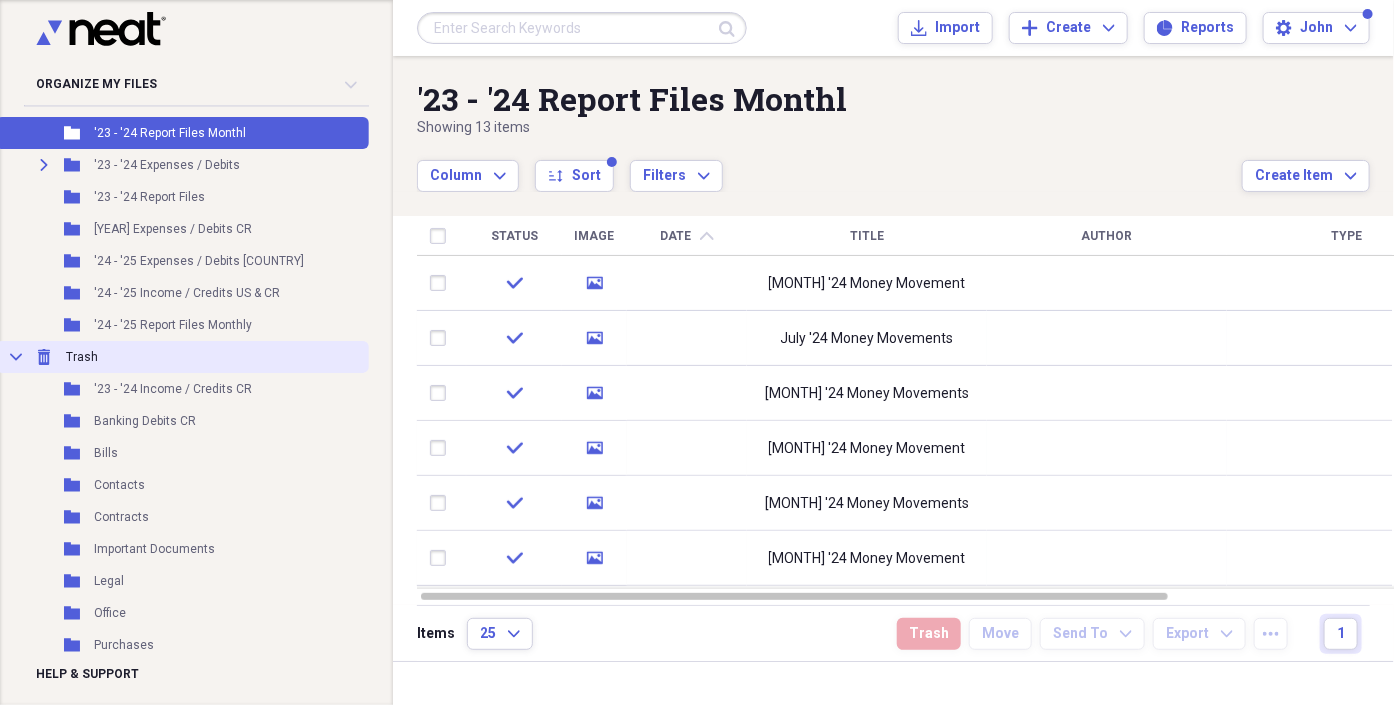 click on "Collapse" 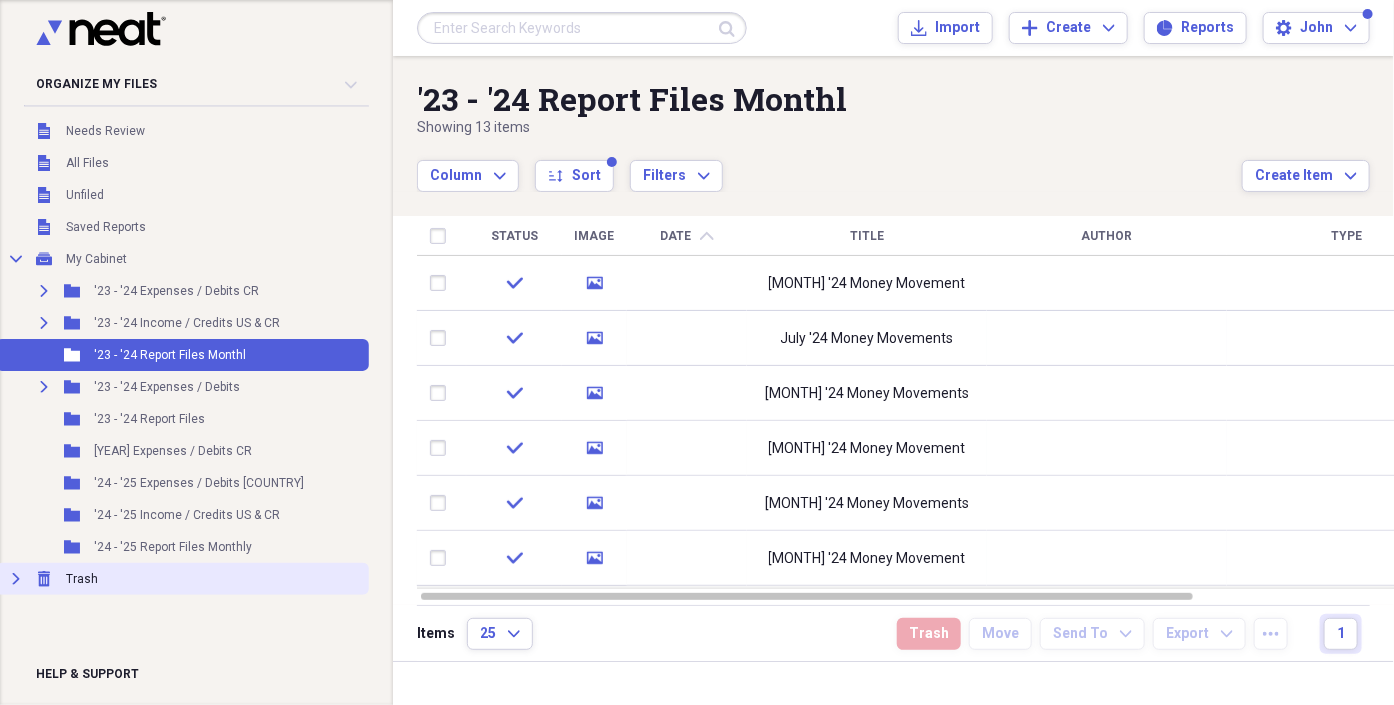 scroll, scrollTop: 0, scrollLeft: 0, axis: both 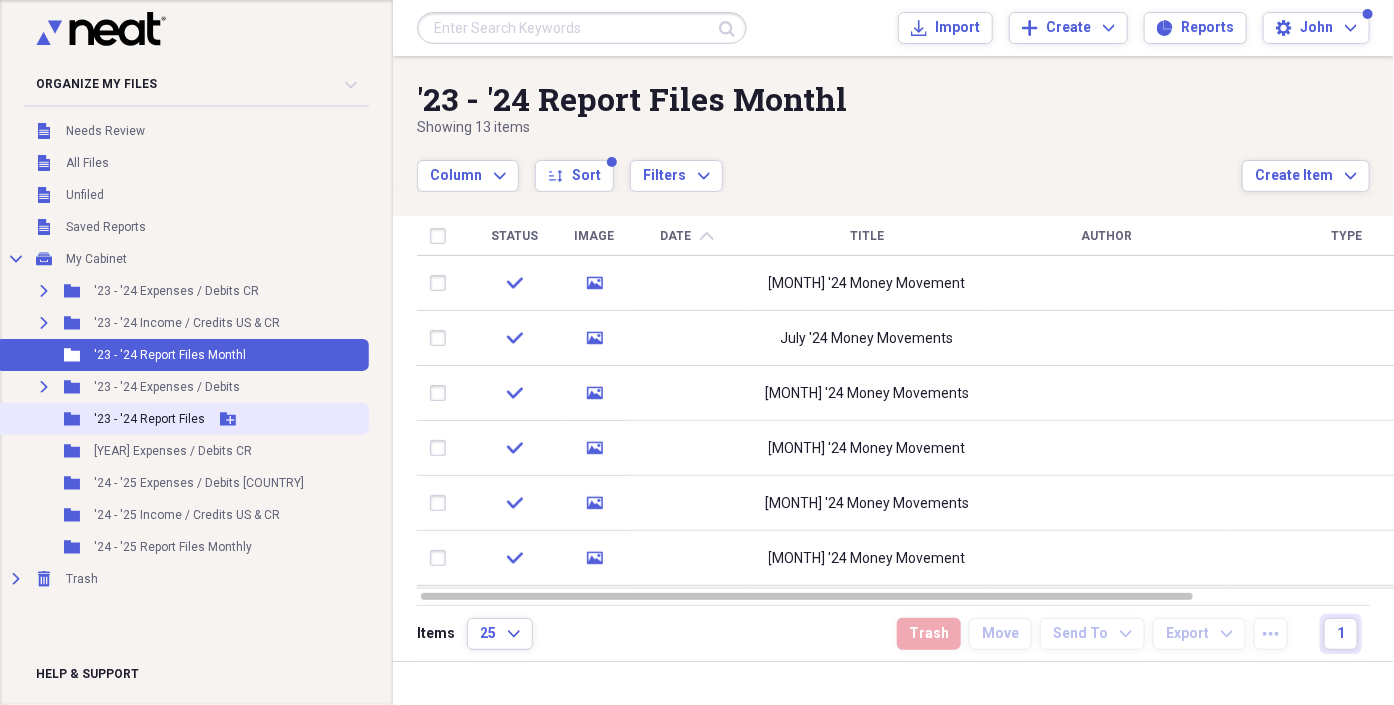 click on "Folder '[YEAR] Report Files Add Folder" at bounding box center [182, 419] 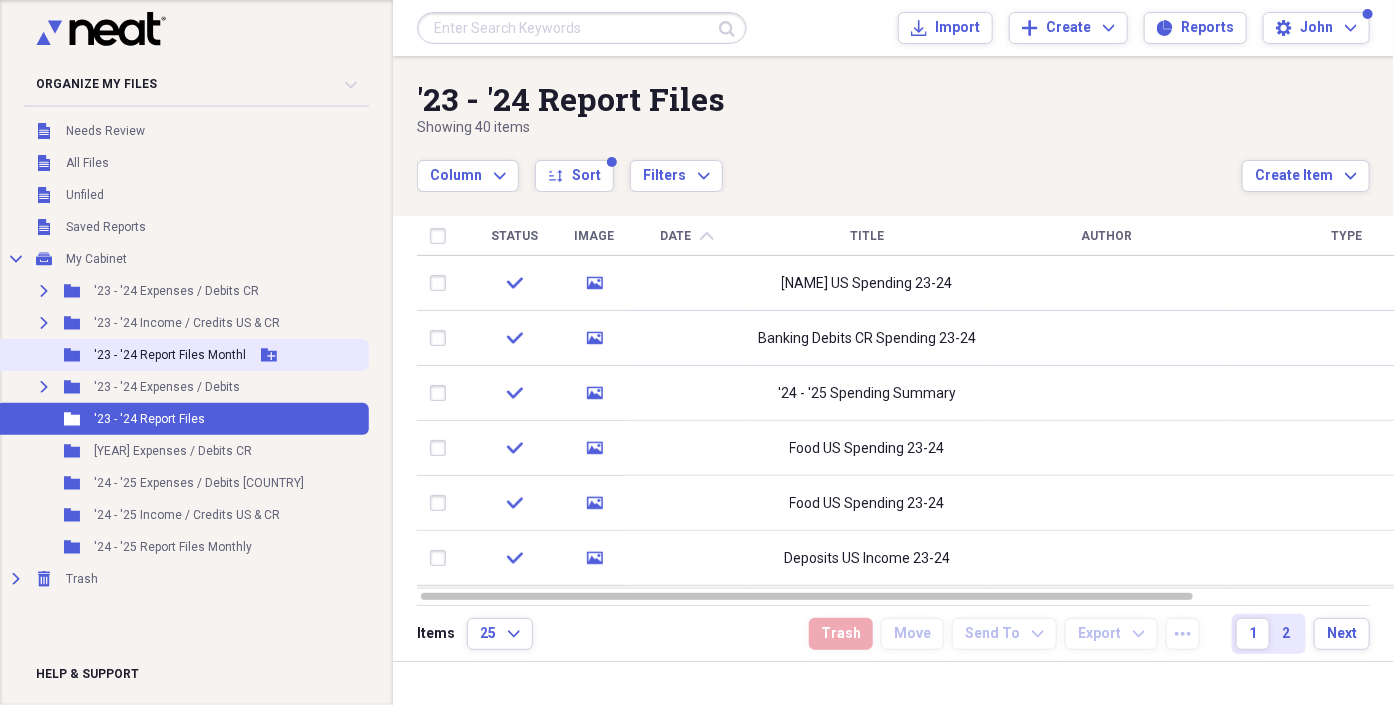 click on "Folder" 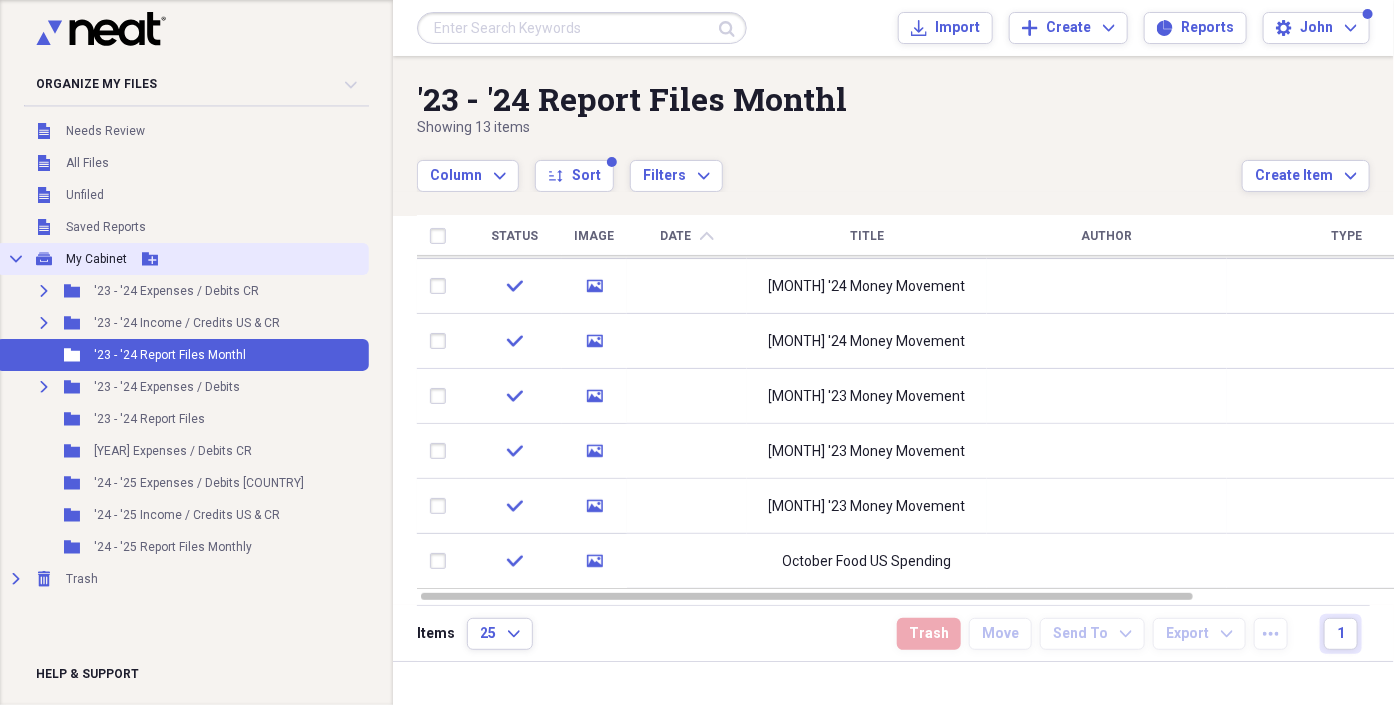 click 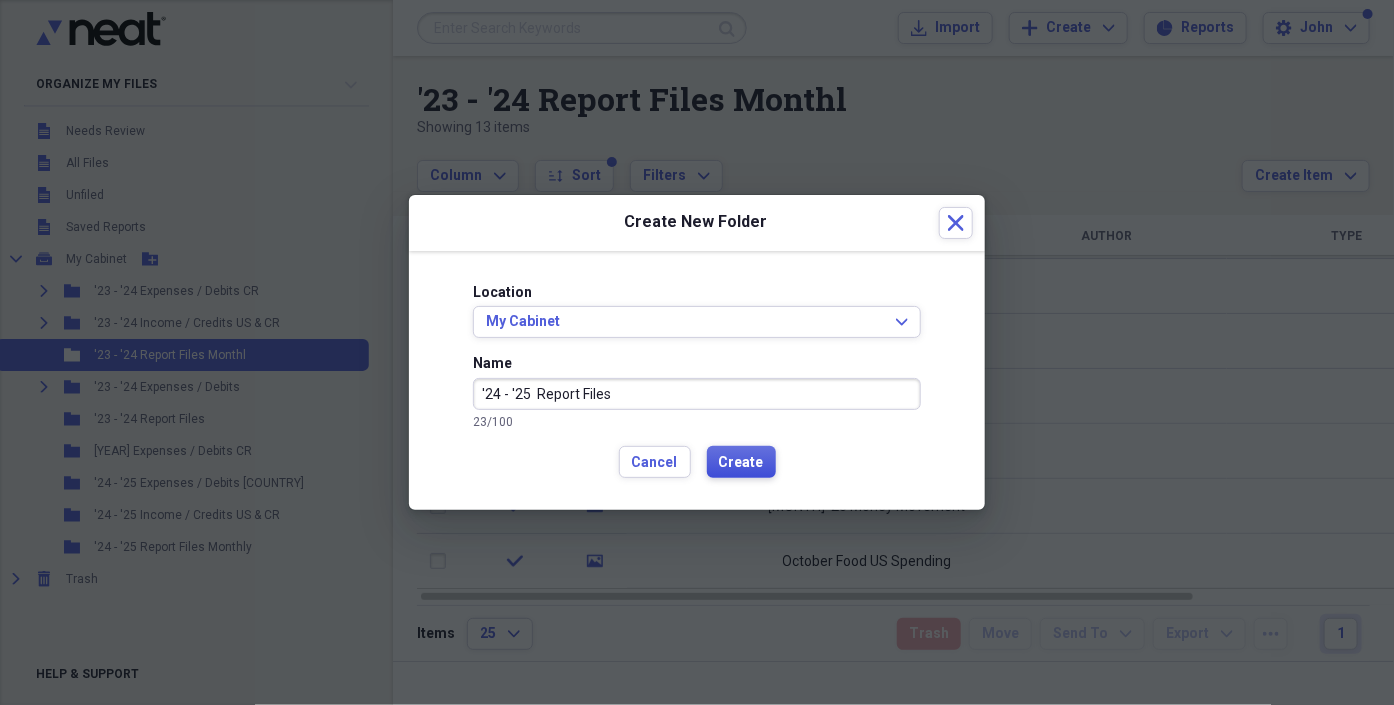 type on "'24 - '25  Report Files" 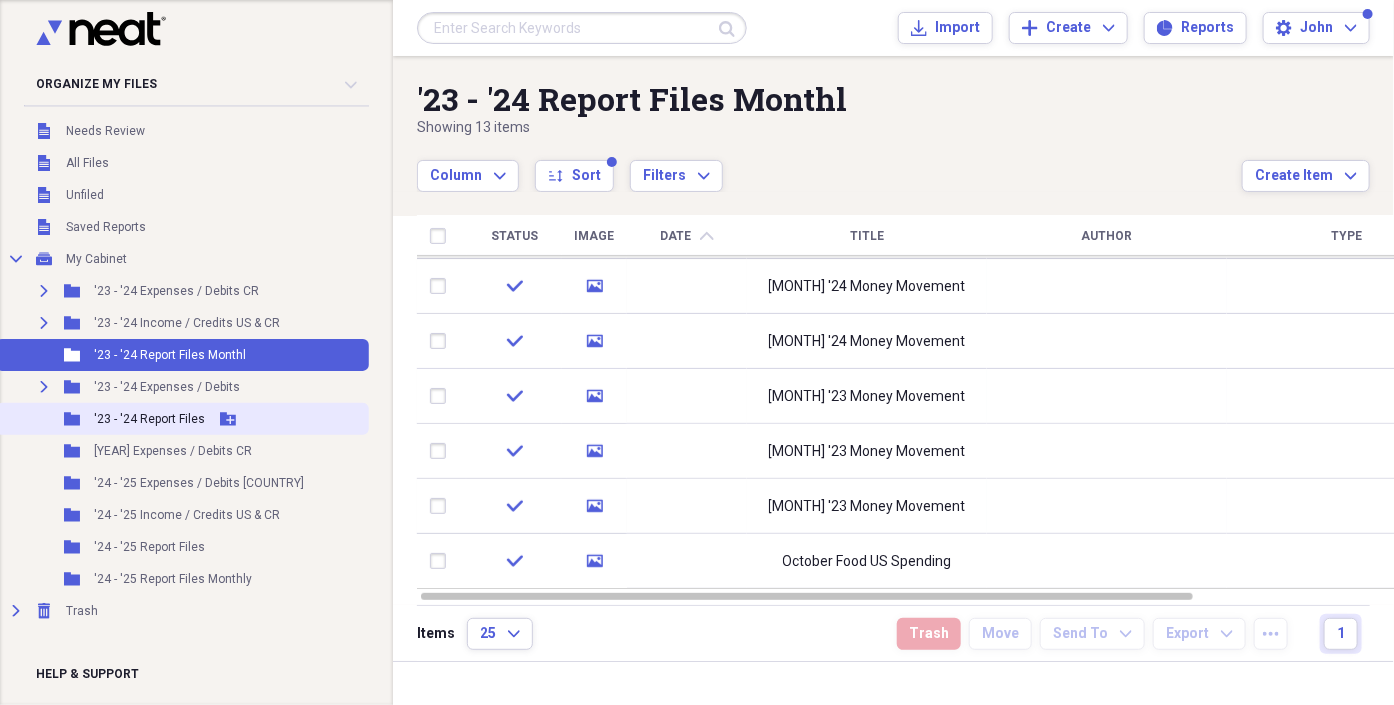 click on "'23 - '24 Report Files" at bounding box center [149, 419] 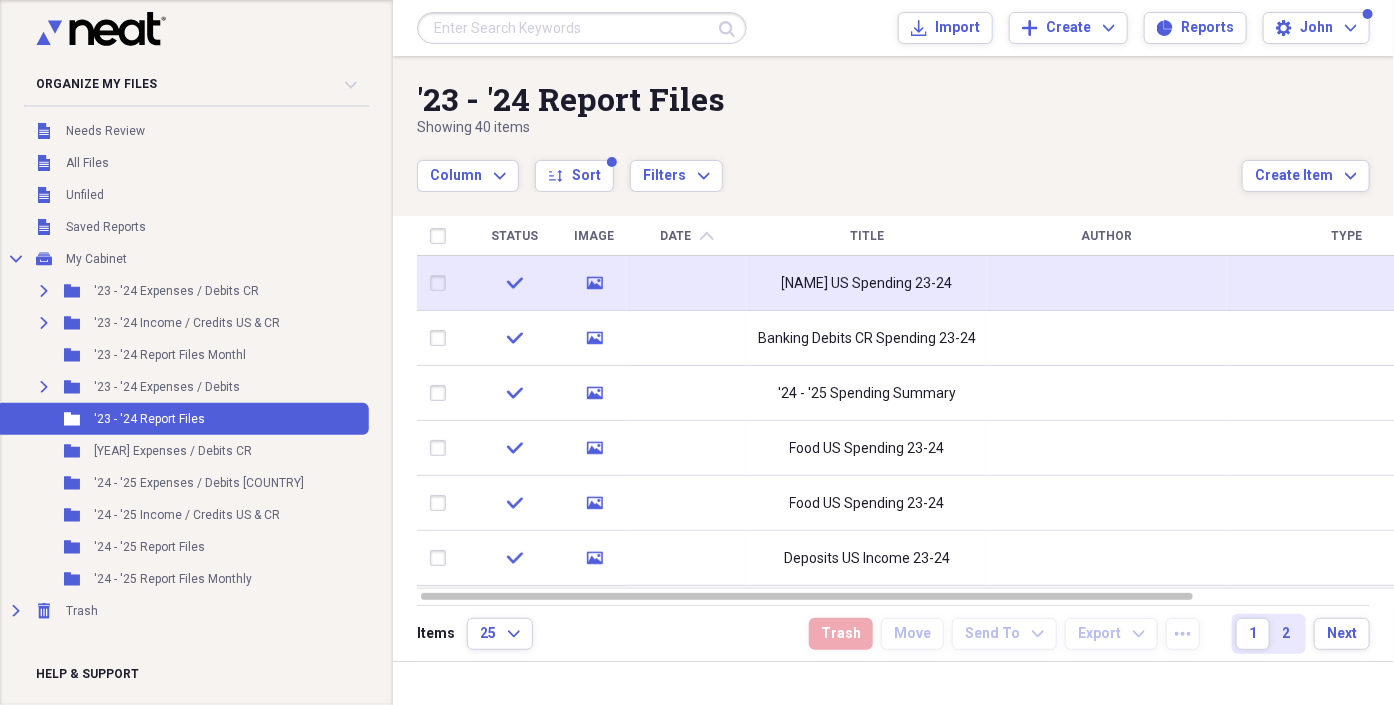 click on "[NAME] US  Spending 23-24" at bounding box center (867, 284) 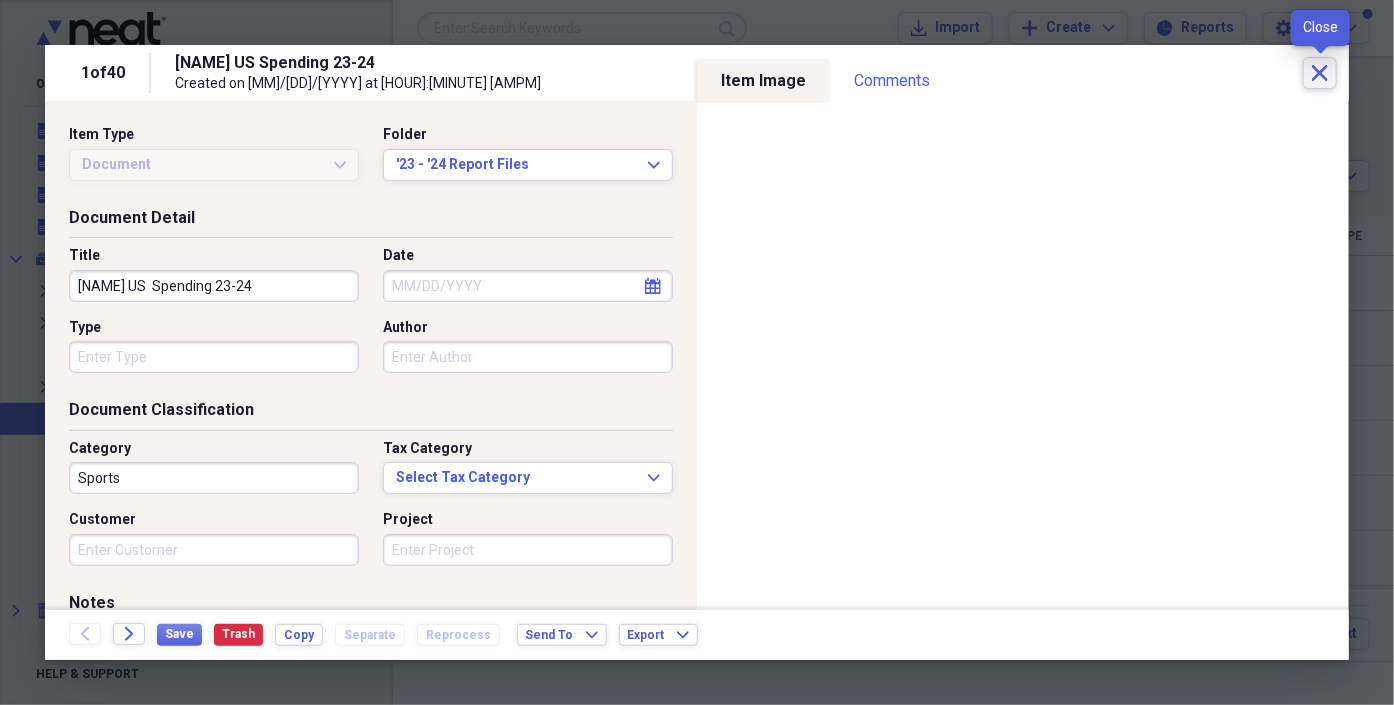click on "Close" 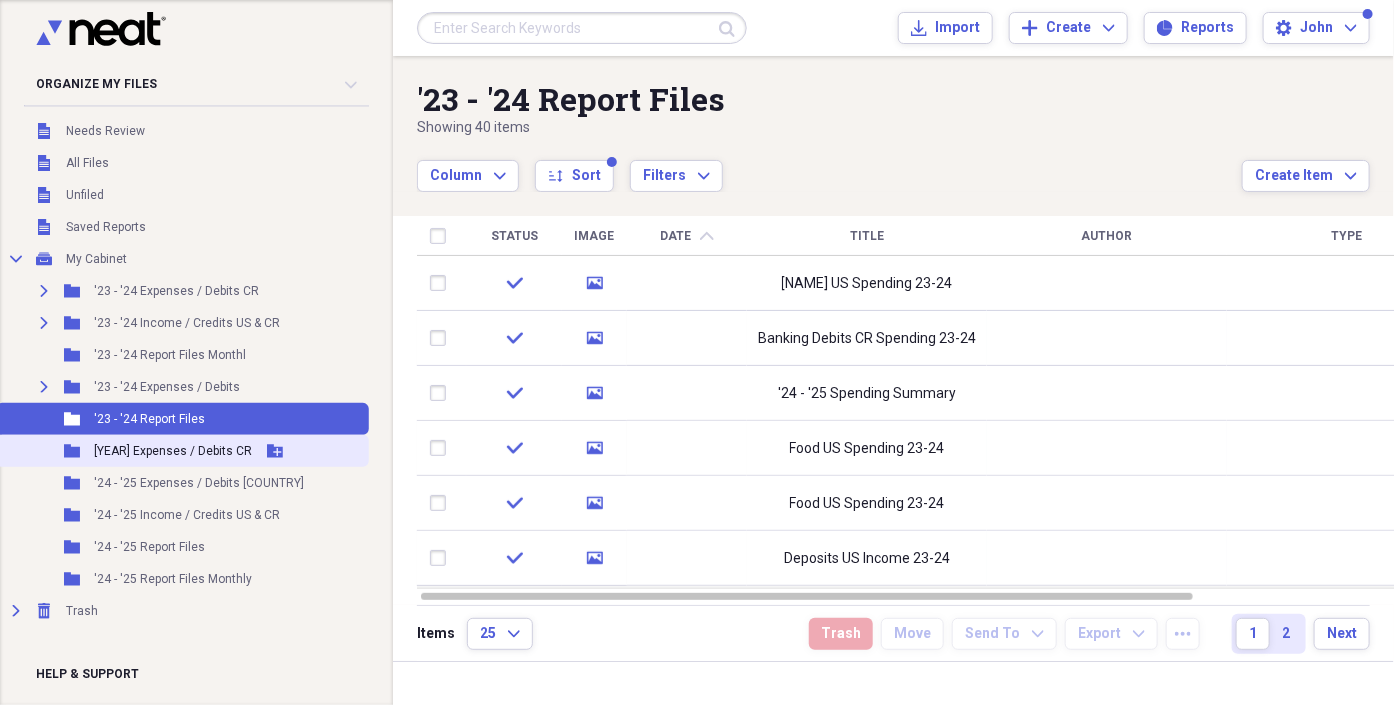 click on "[YEAR]  Expenses / Debits  CR" at bounding box center [173, 451] 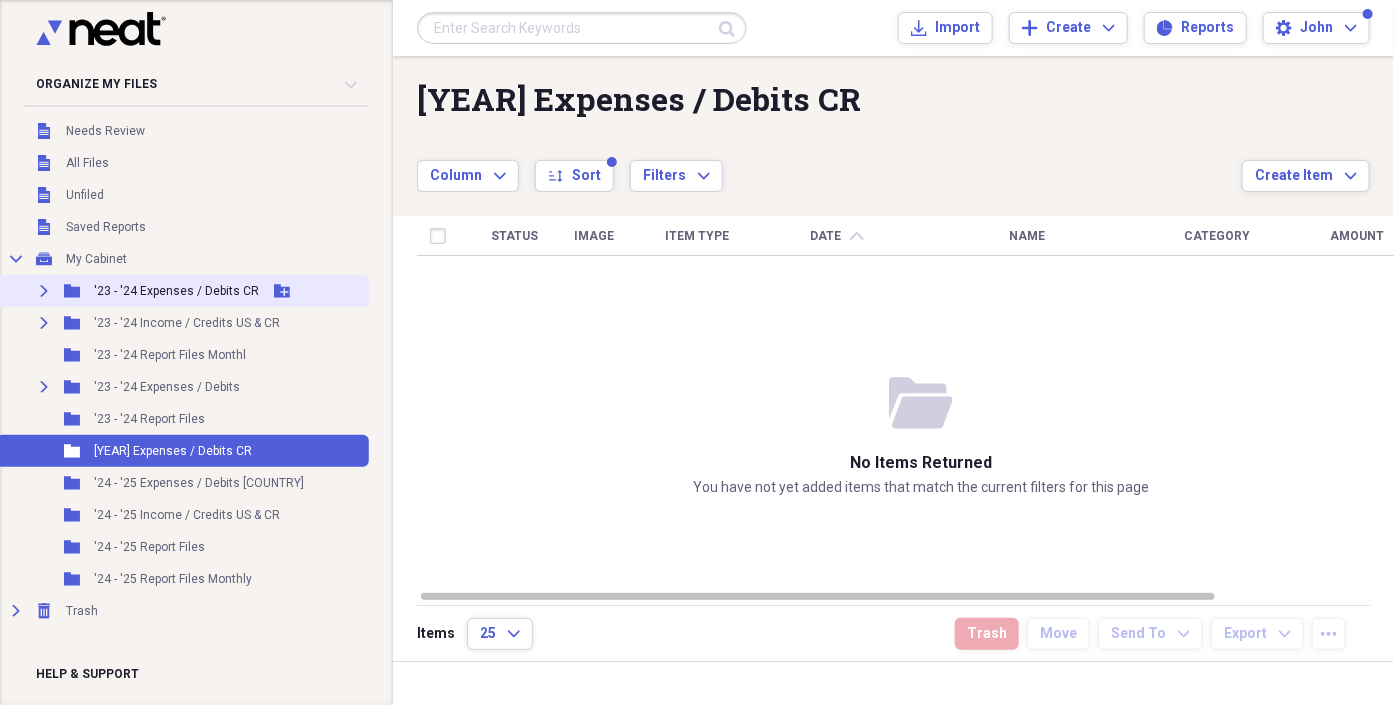 click on "'23 - '24 Expenses / Debits CR" at bounding box center (176, 291) 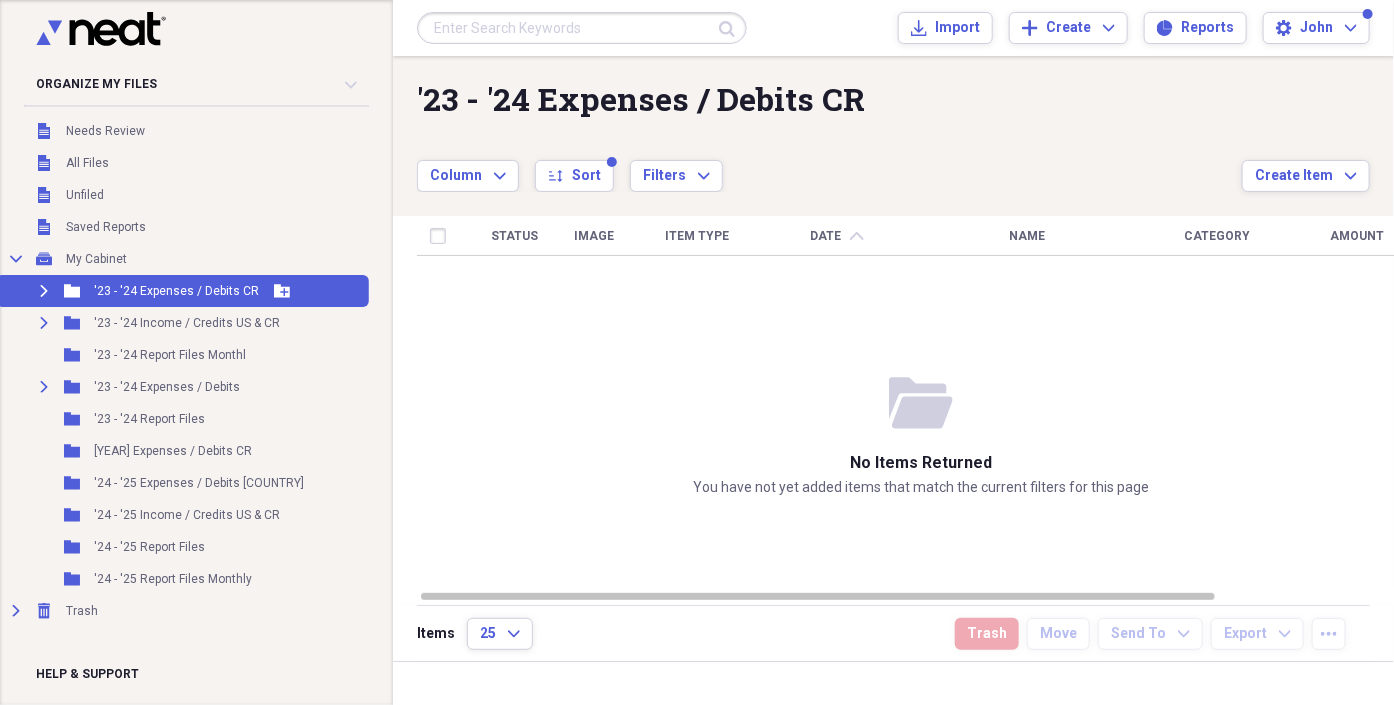 click on "Expand" 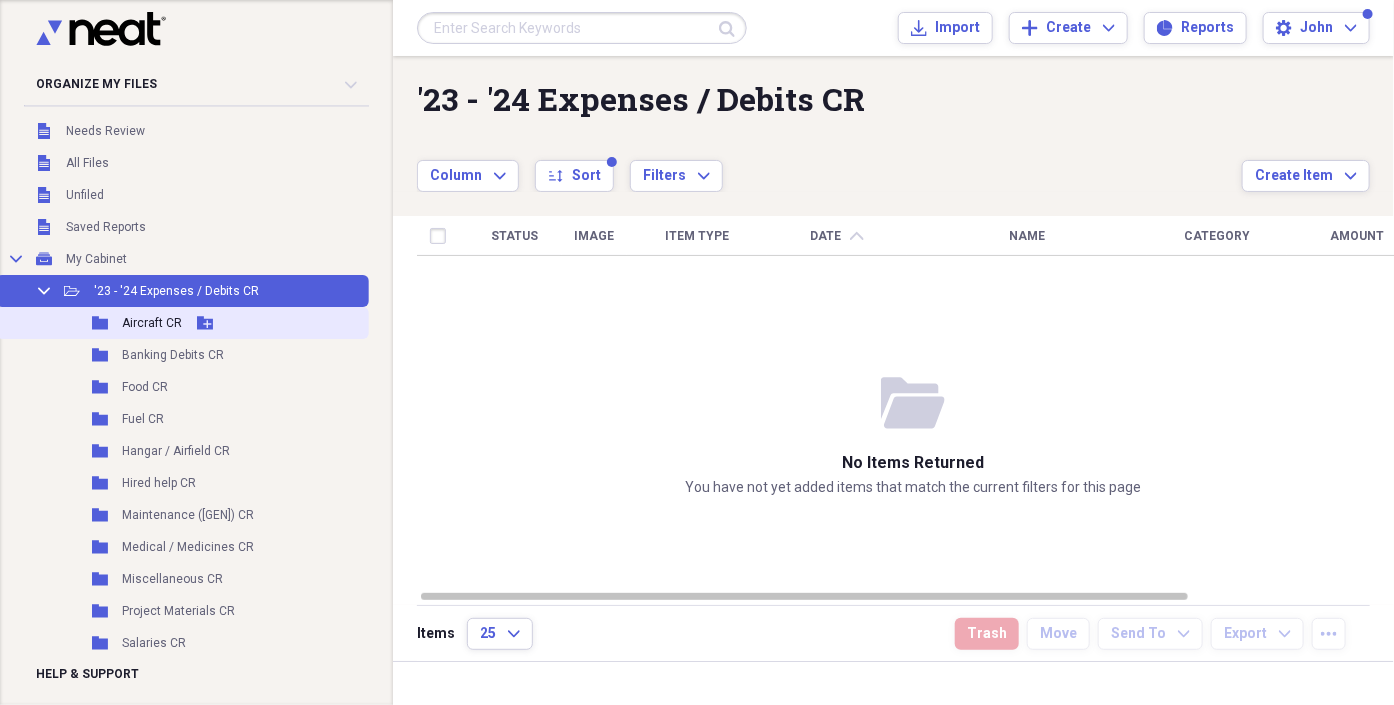 click on "Aircraft  CR" at bounding box center (152, 323) 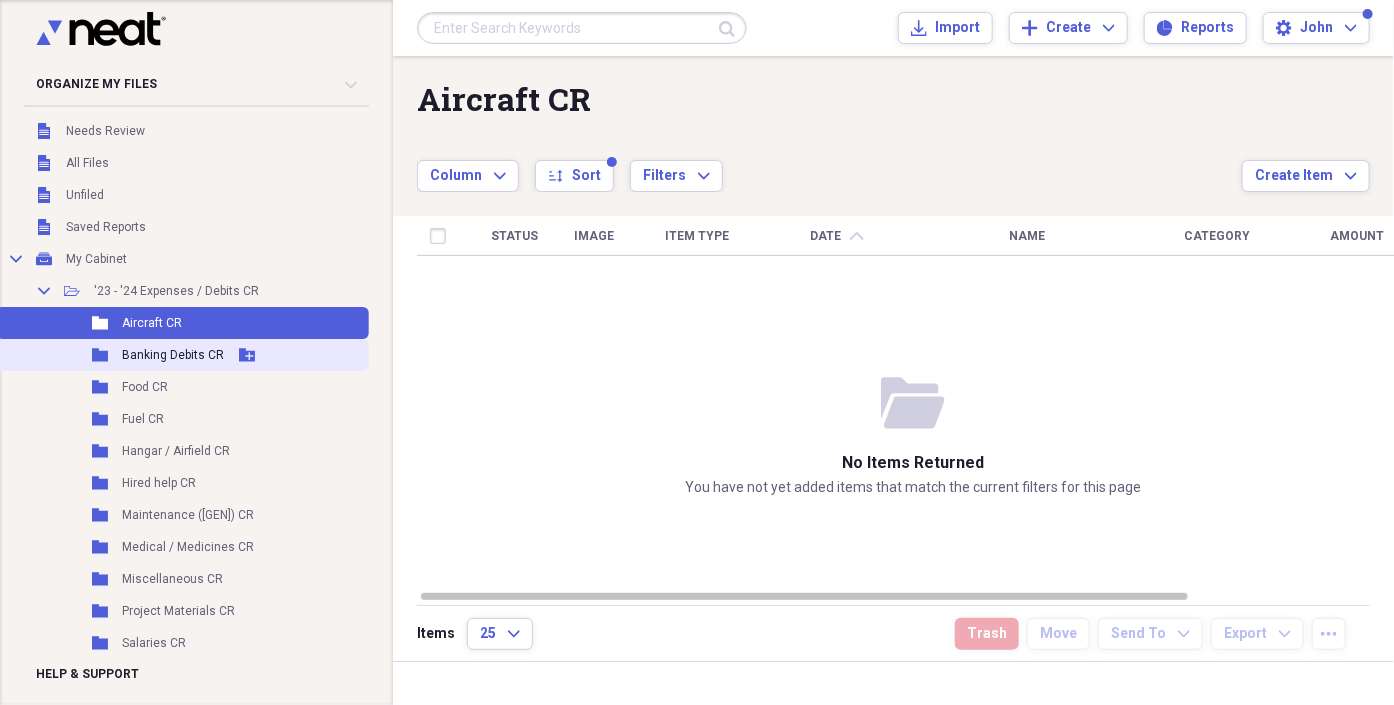 click on "Banking Debits CR" at bounding box center (173, 355) 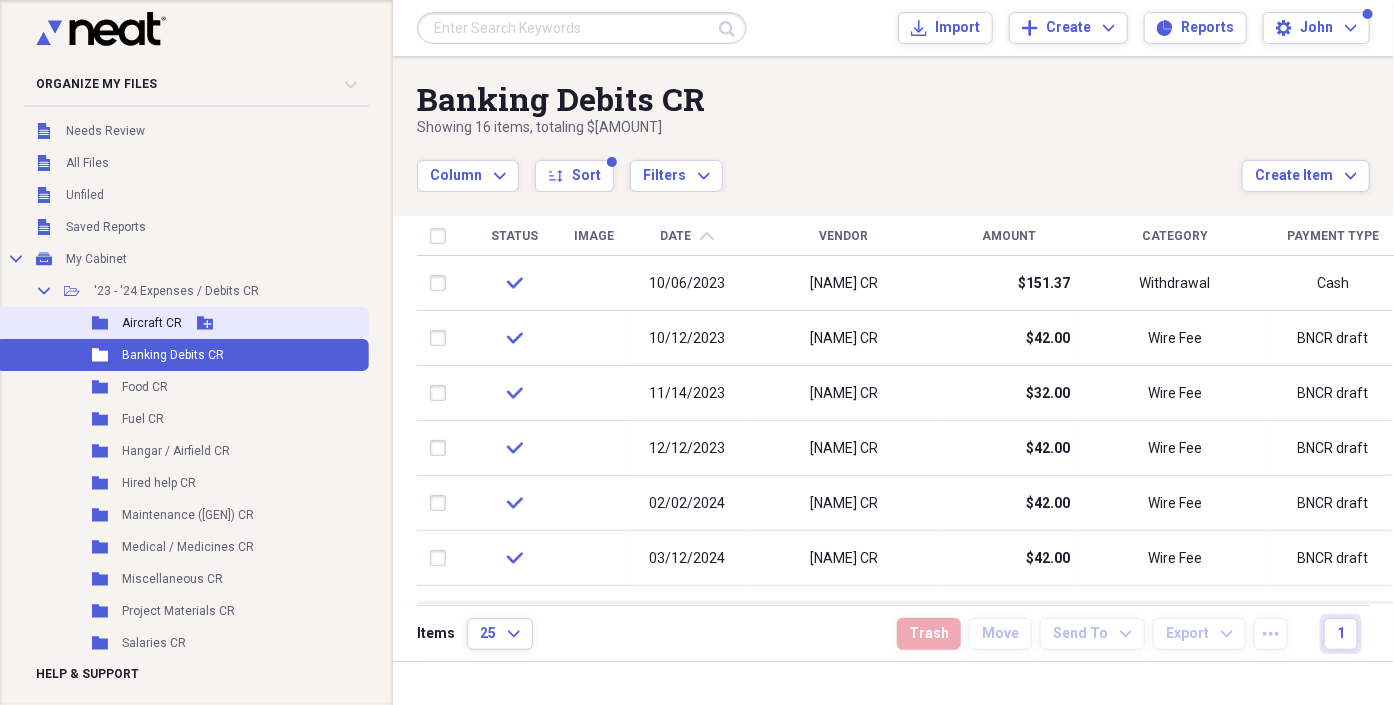 click on "Aircraft  CR" at bounding box center (152, 323) 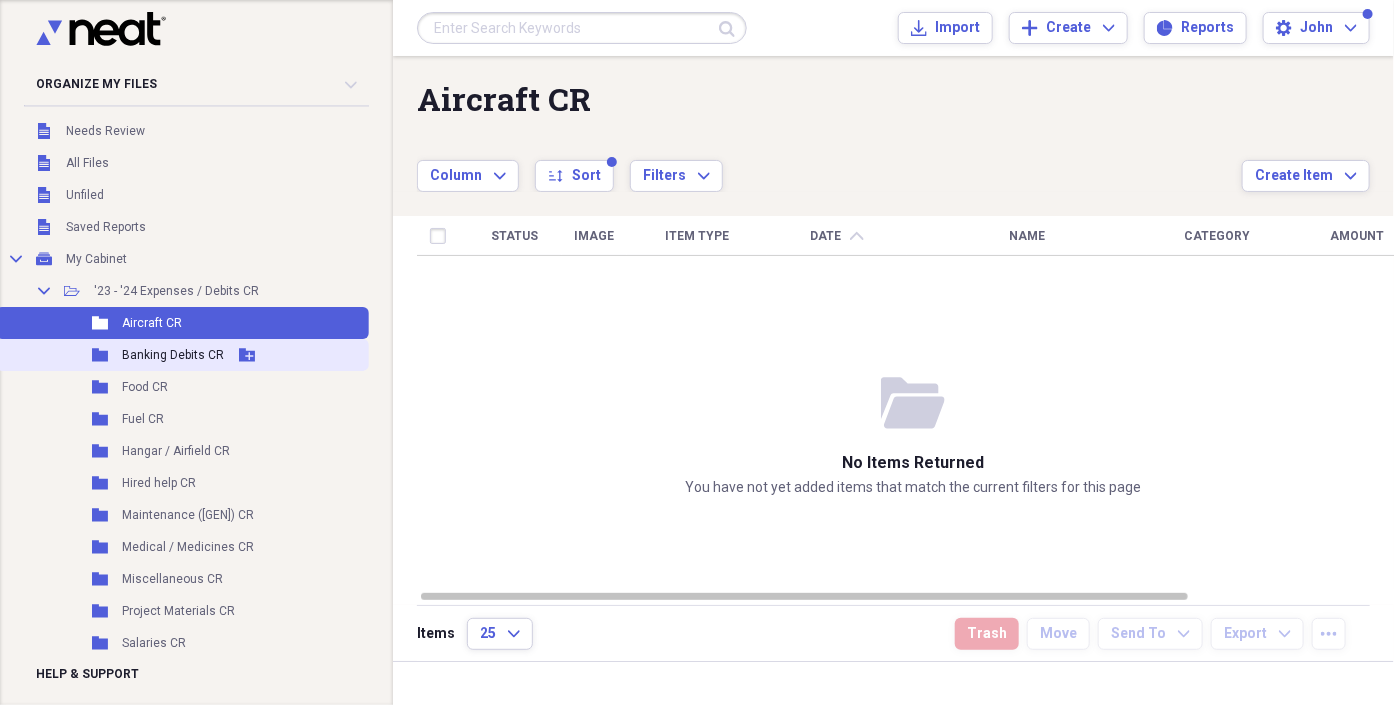 click on "Banking Debits CR" at bounding box center (173, 355) 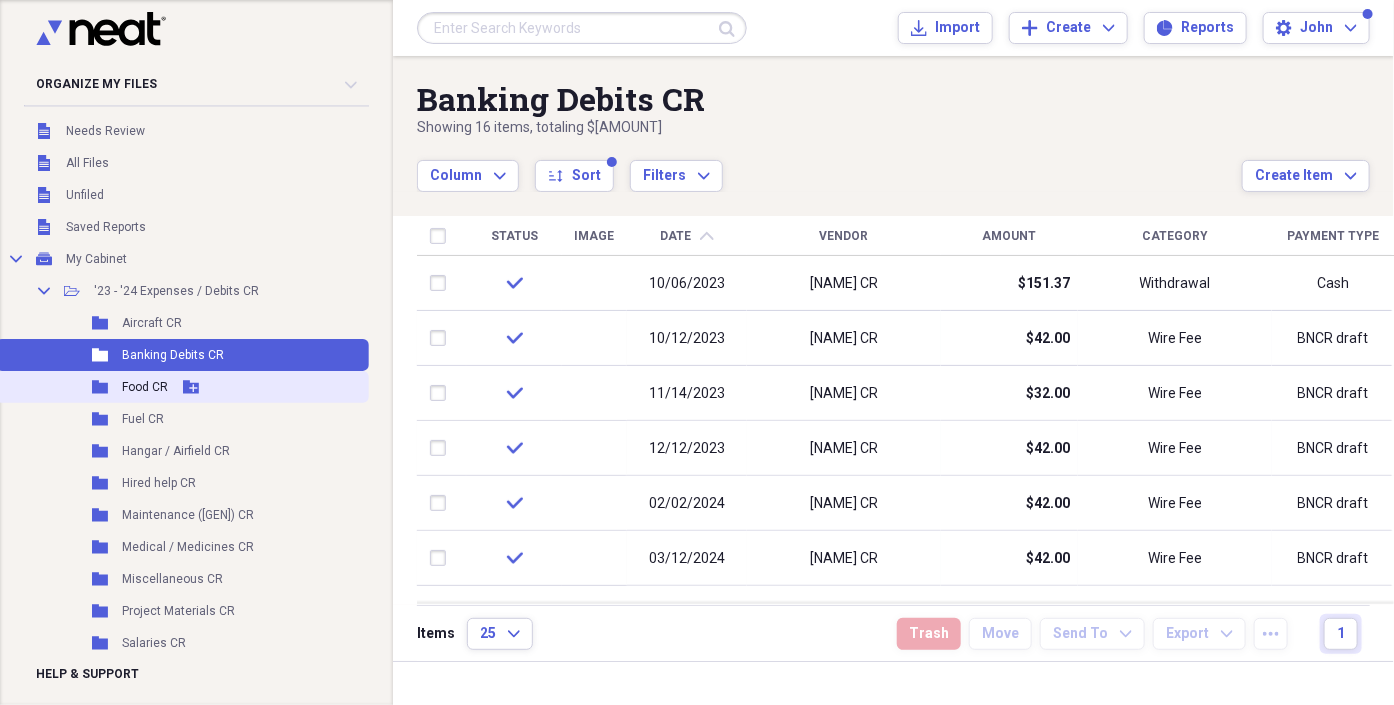 click on "Food CR" at bounding box center (145, 387) 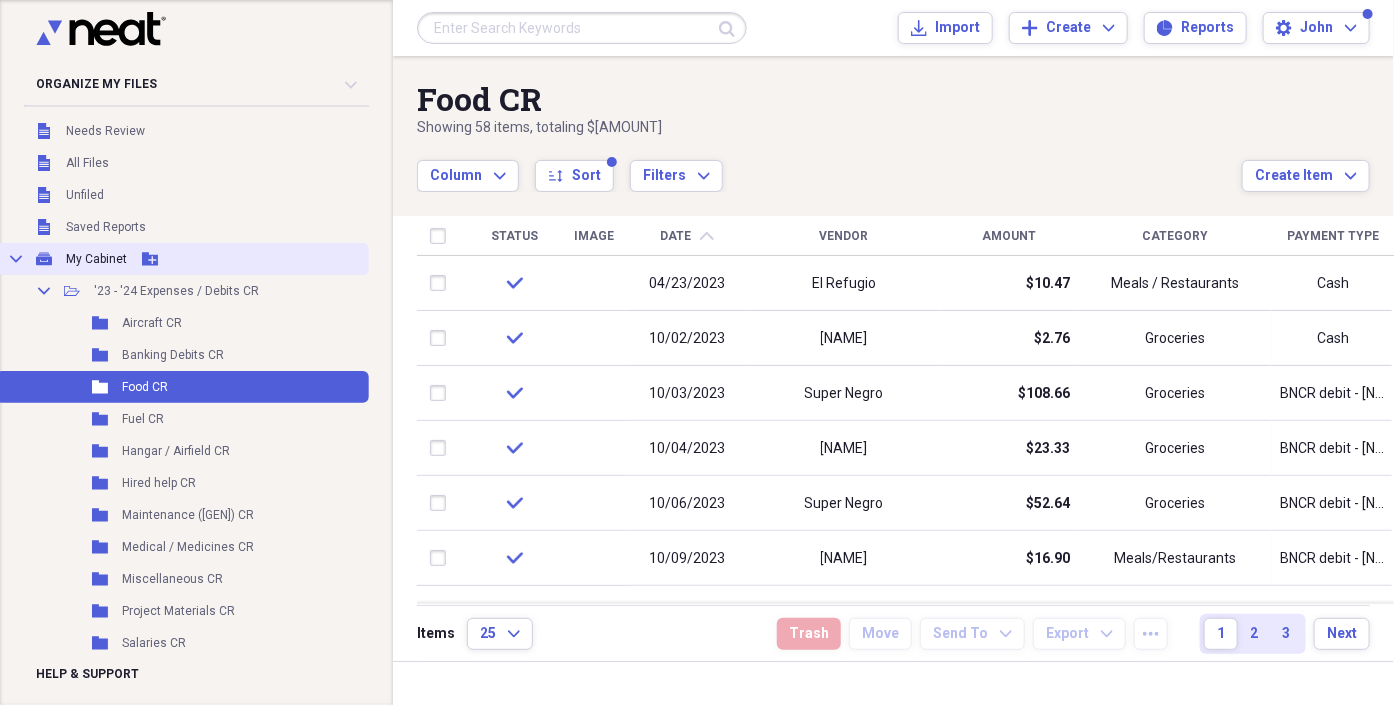 click on "My Cabinet" at bounding box center (96, 259) 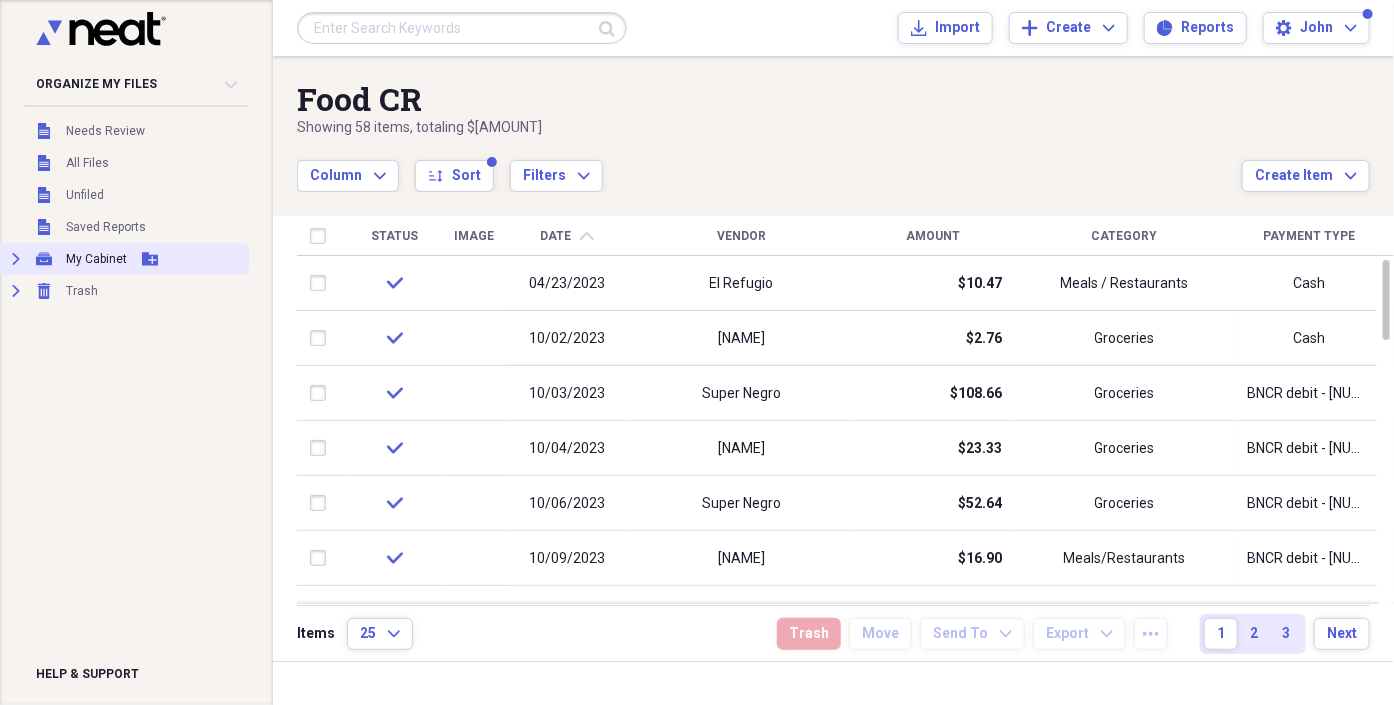 click on "Expand" 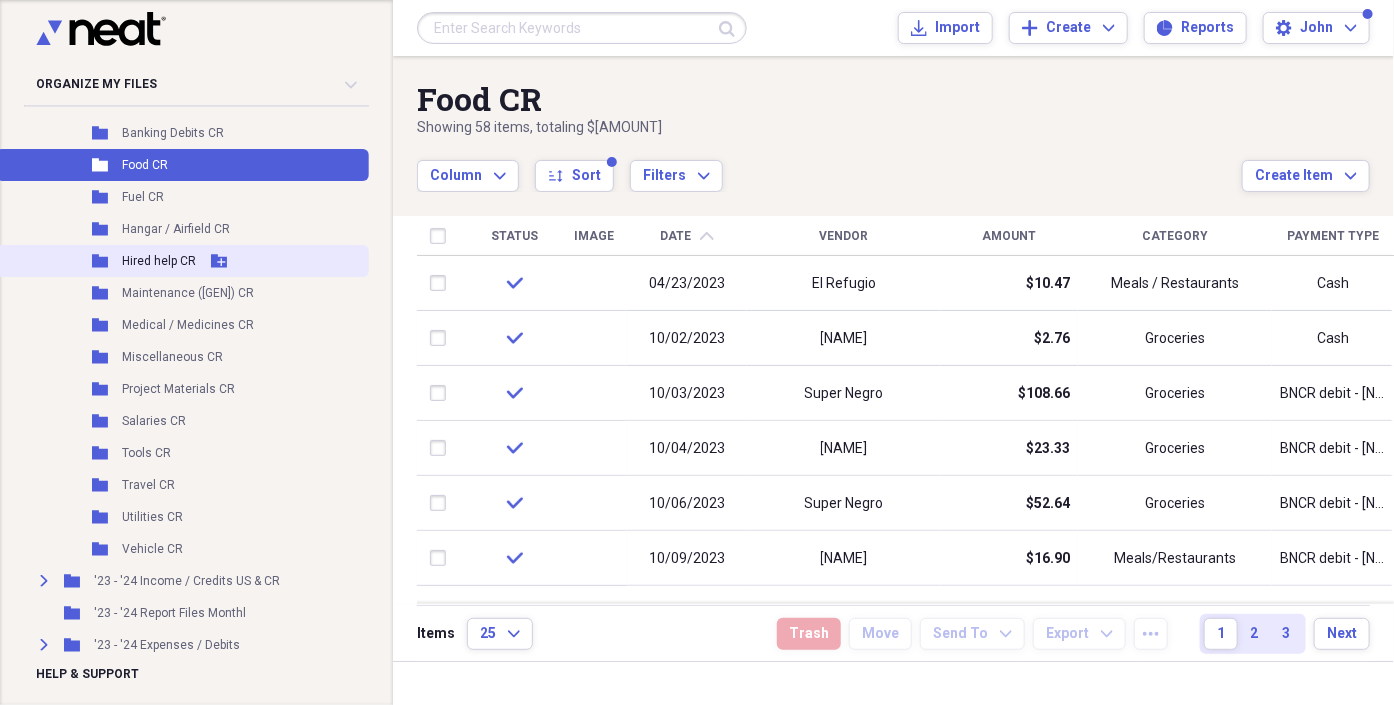 scroll, scrollTop: 111, scrollLeft: 0, axis: vertical 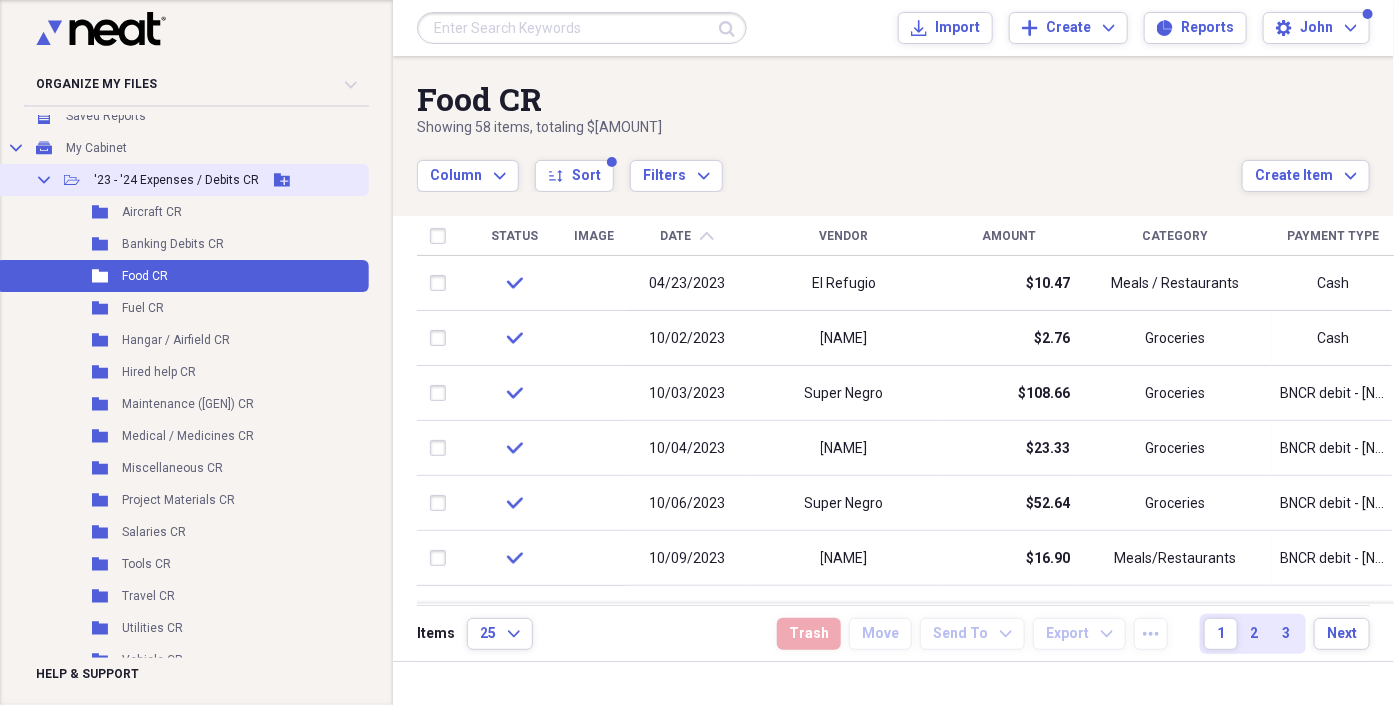click on "Collapse" 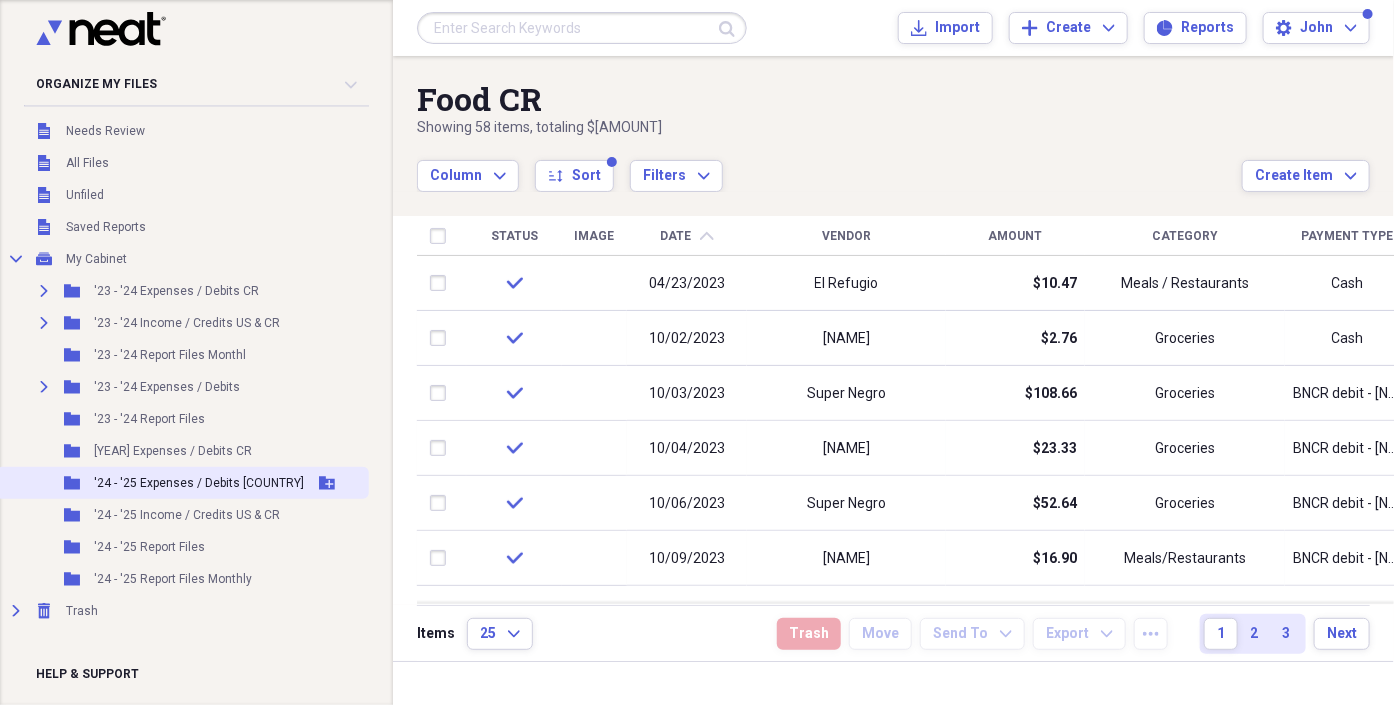 click 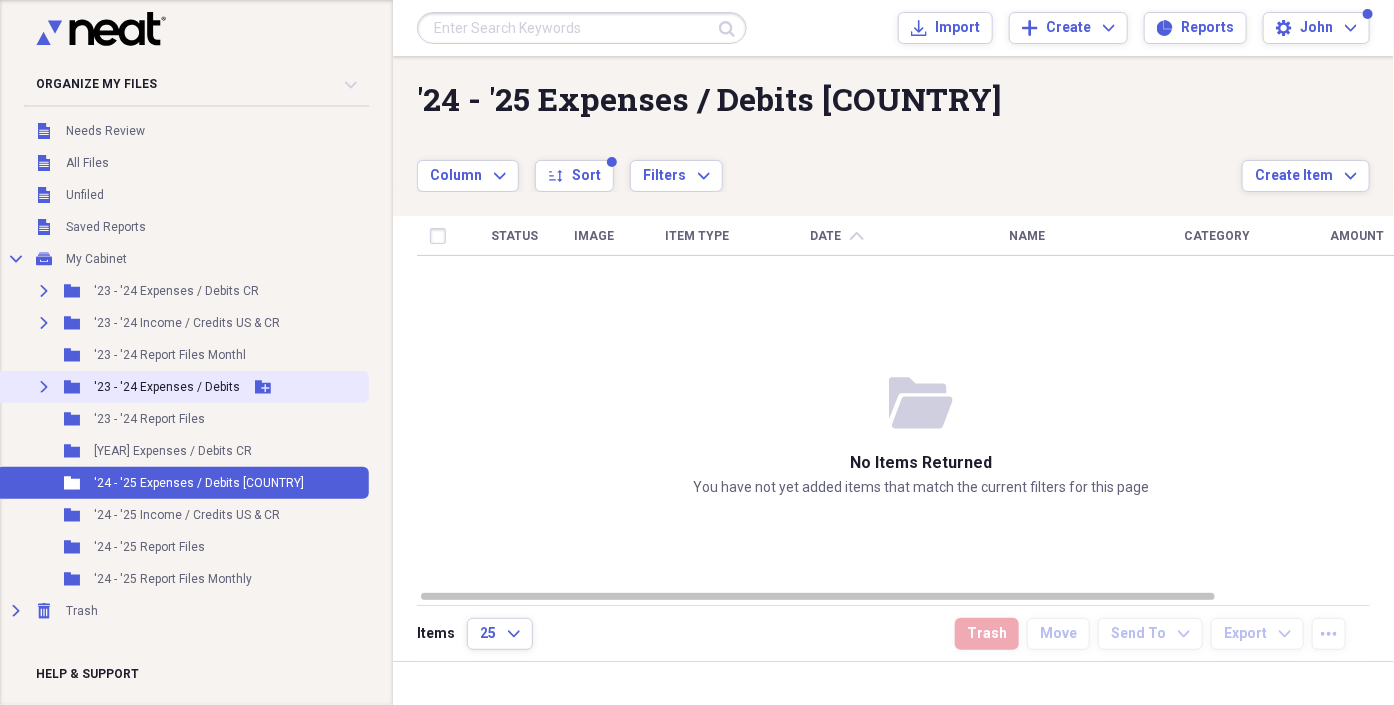 click on "'23 - '24 Expenses / Debits" at bounding box center [167, 387] 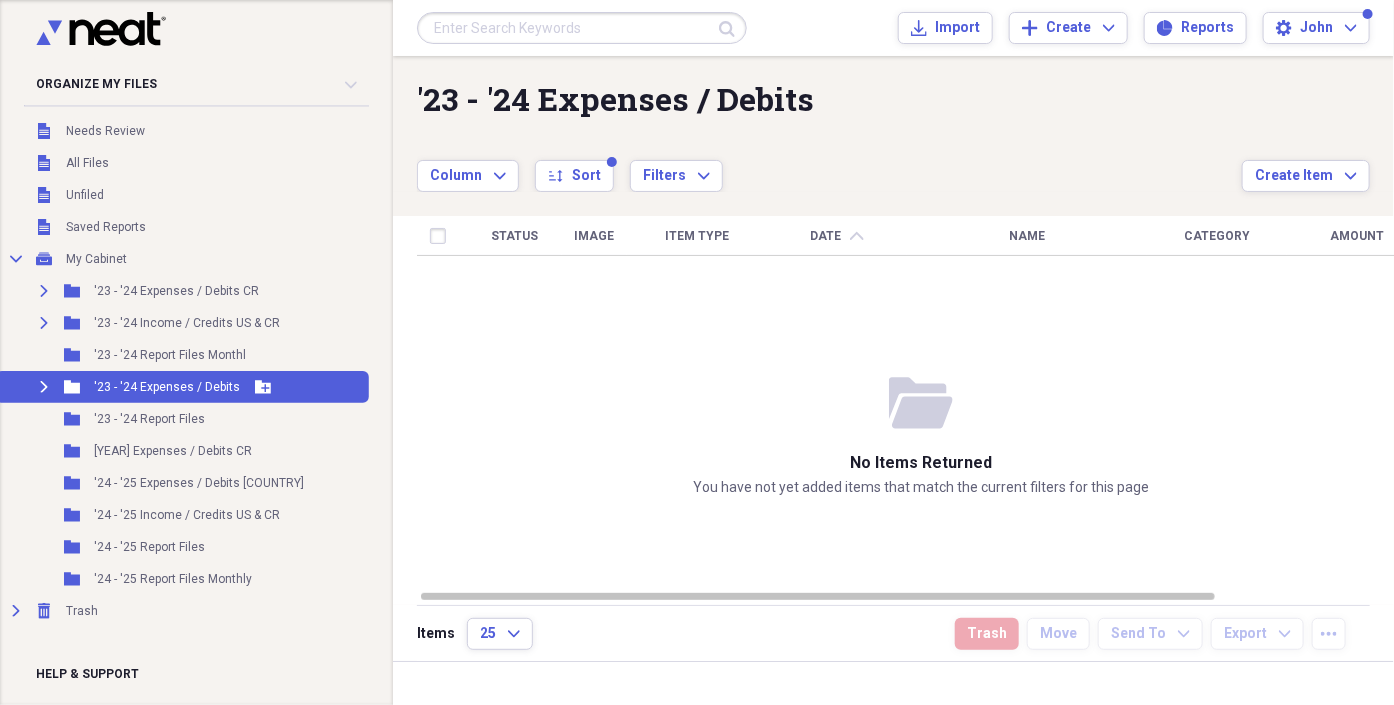 click 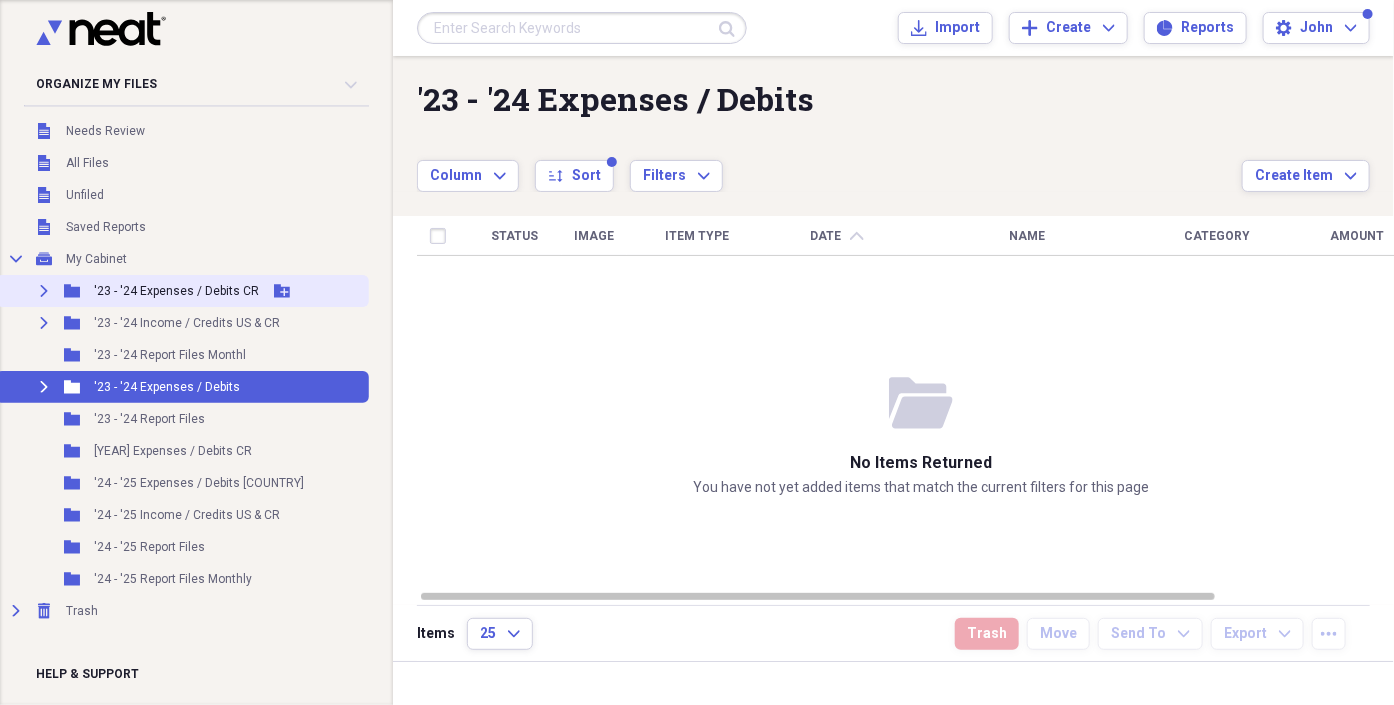 click on "'23 - '24 Expenses / Debits CR" at bounding box center [176, 291] 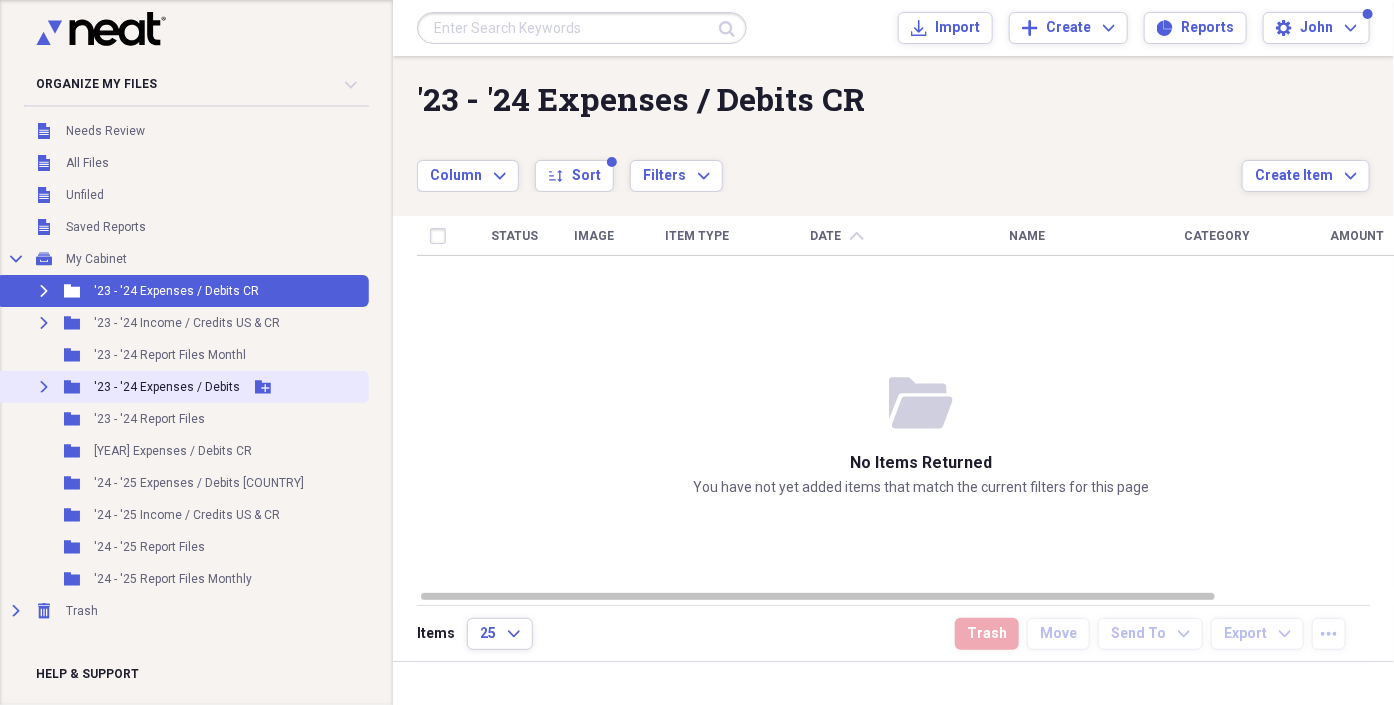 click on "Expand" 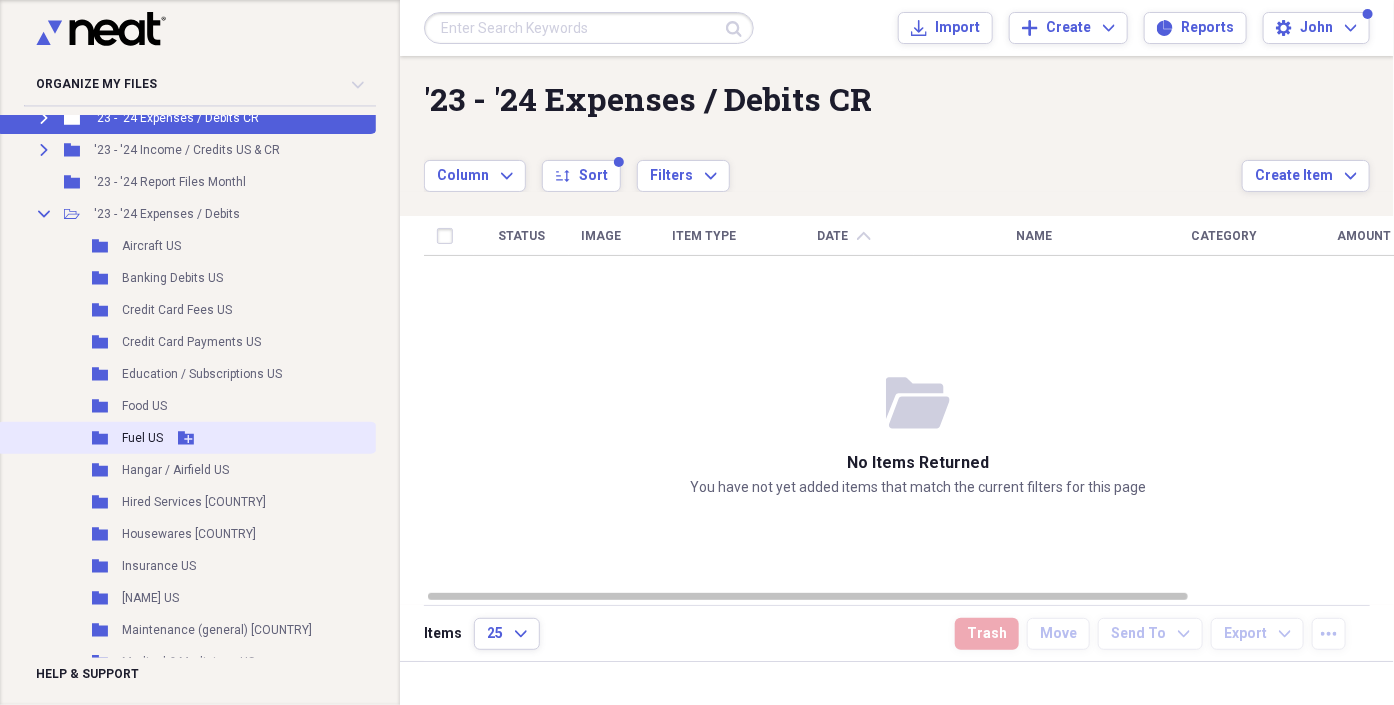 scroll, scrollTop: 222, scrollLeft: 0, axis: vertical 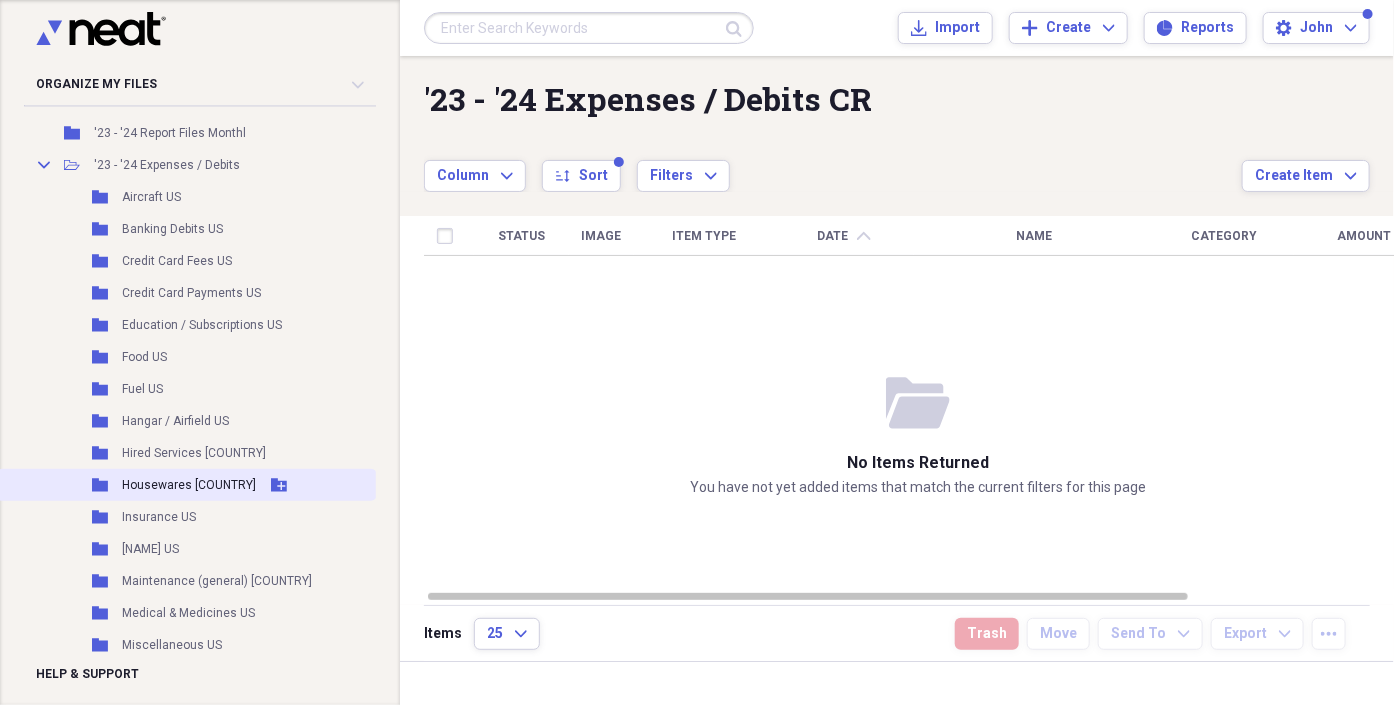 click on "Housewares  [COUNTRY]" at bounding box center (189, 485) 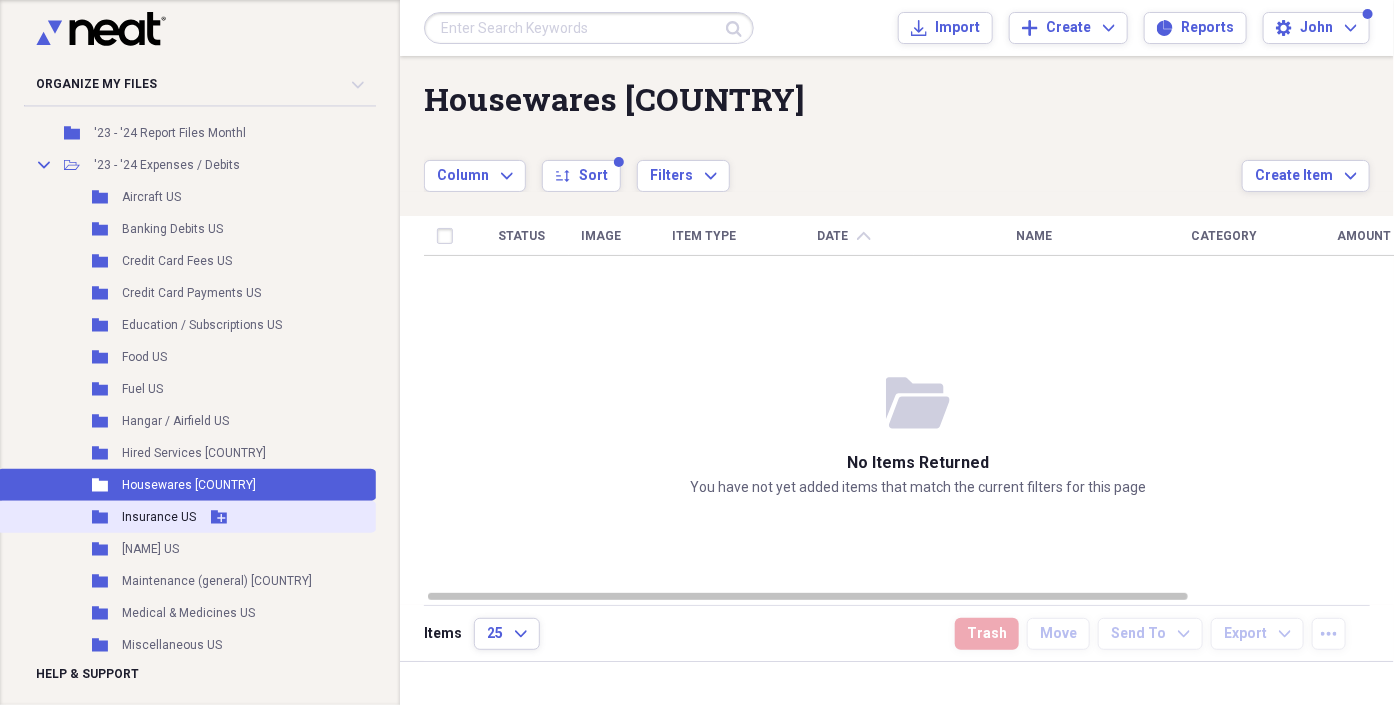 click on "Insurance  US" at bounding box center [159, 517] 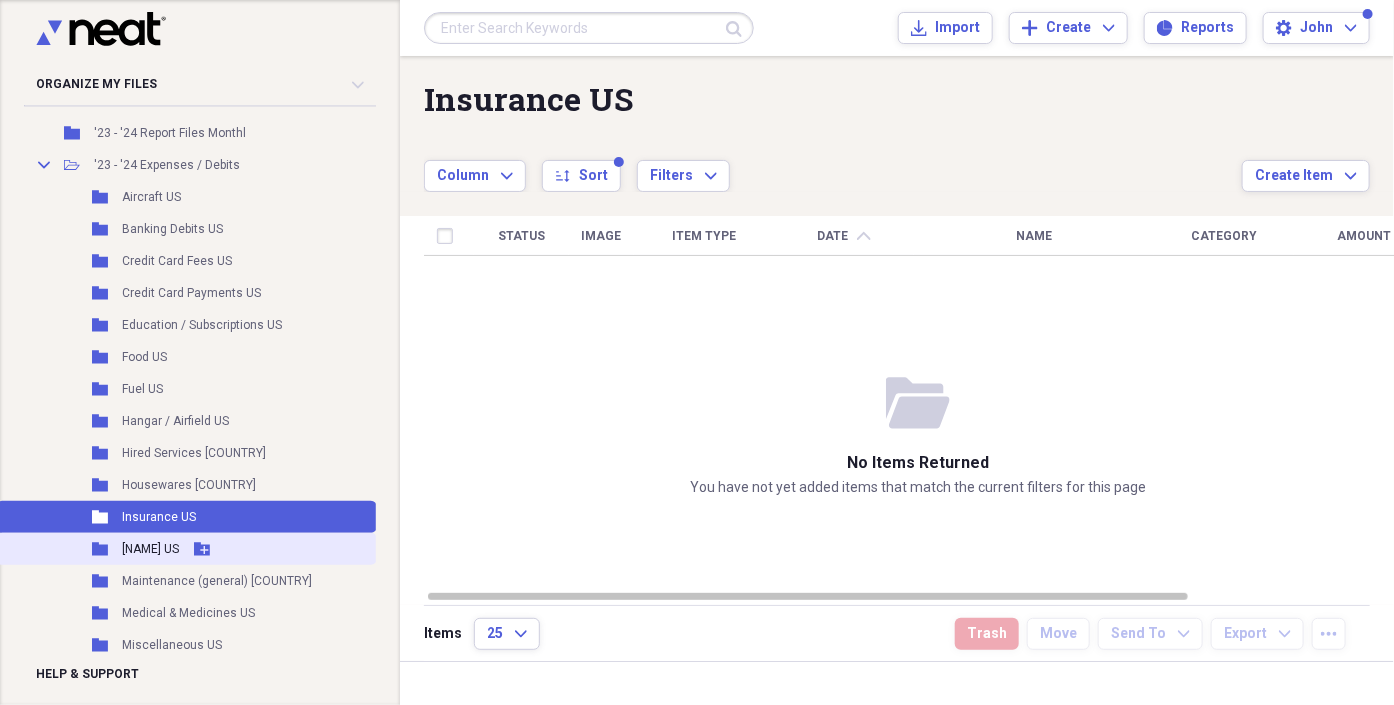 click on "[NAME]  US" at bounding box center (150, 549) 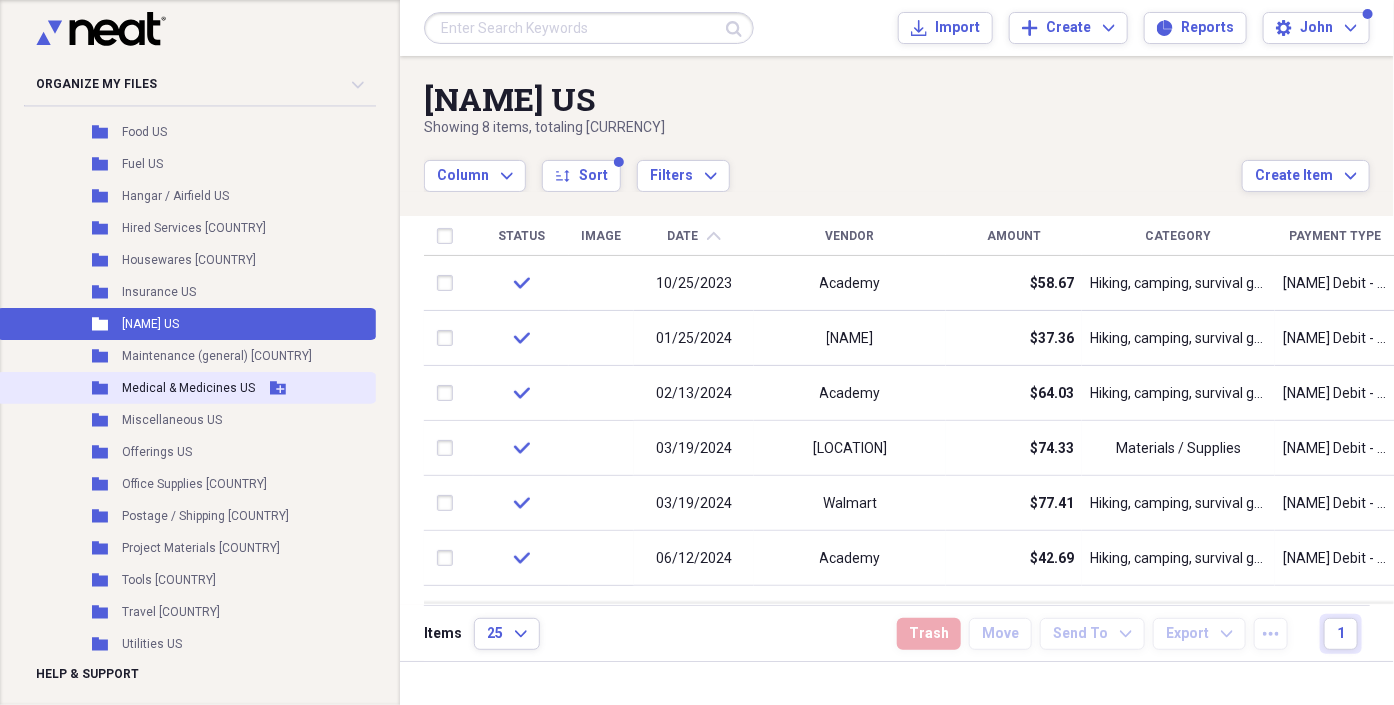 scroll, scrollTop: 222, scrollLeft: 0, axis: vertical 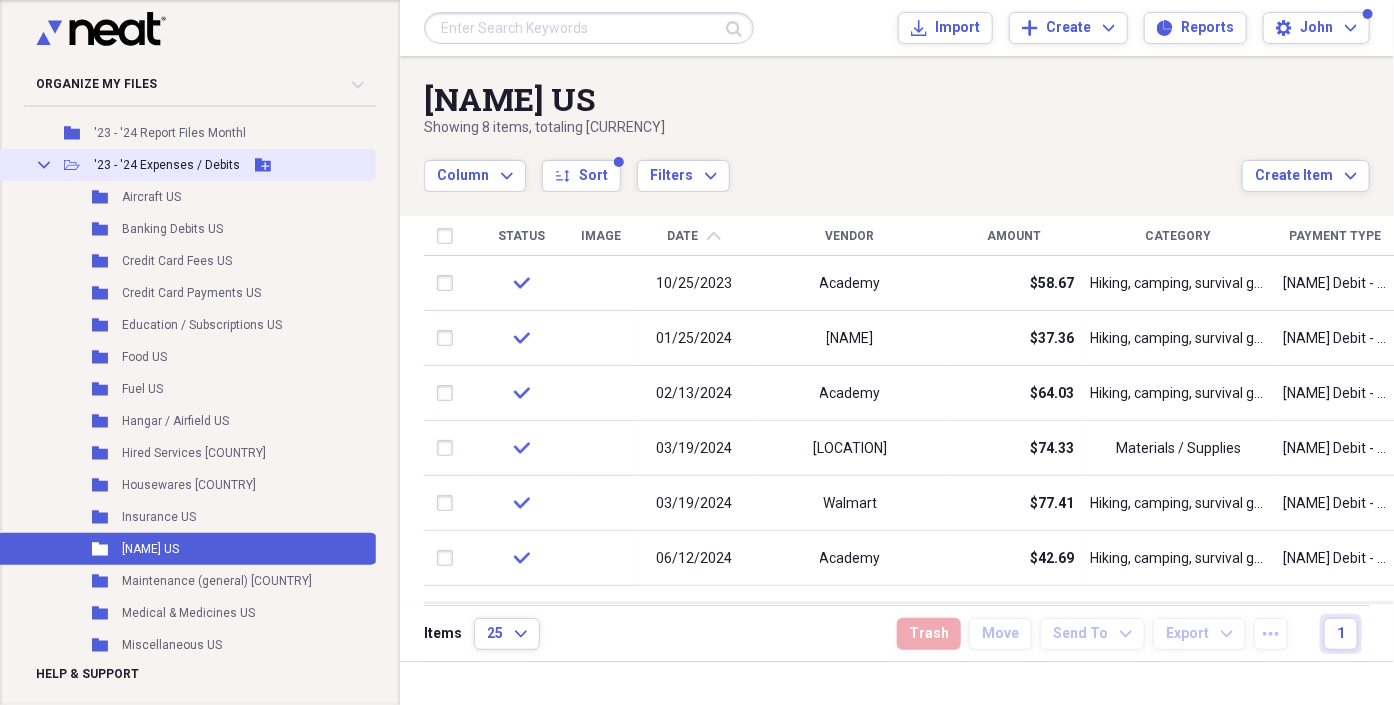 click 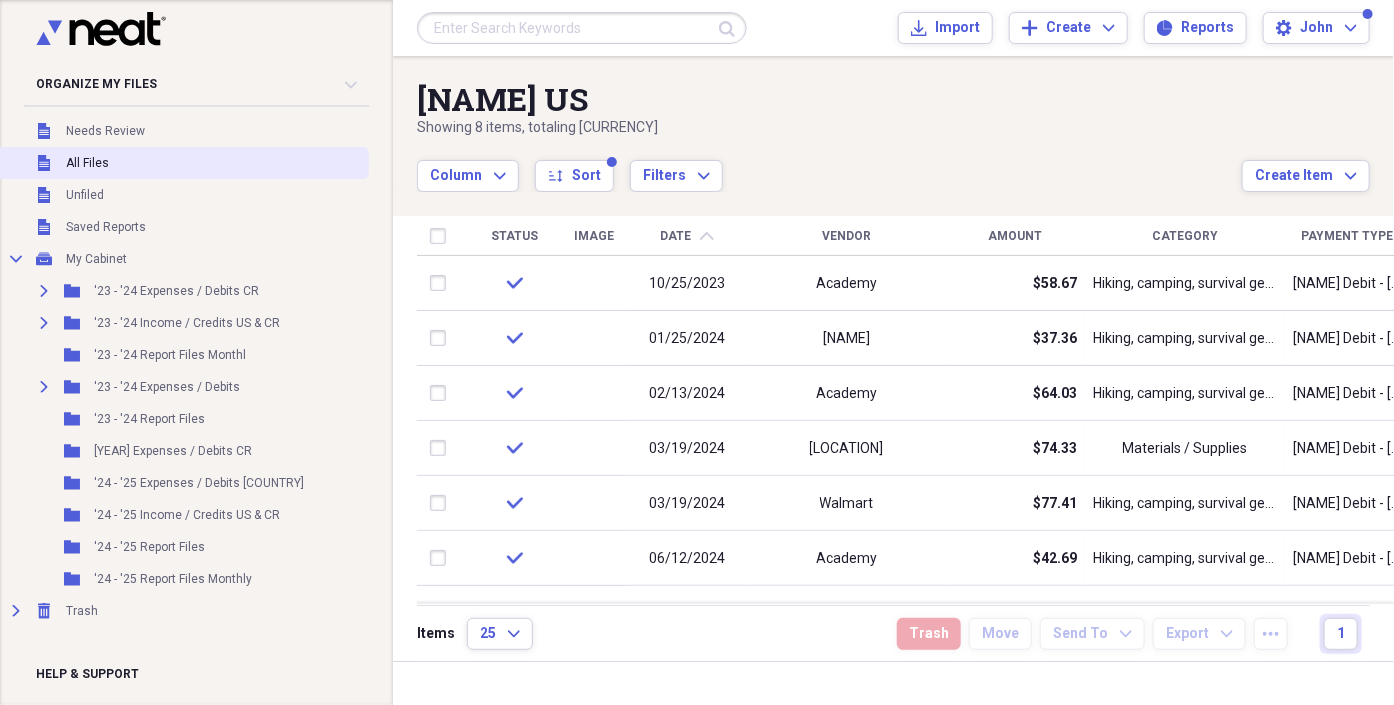 scroll, scrollTop: 0, scrollLeft: 0, axis: both 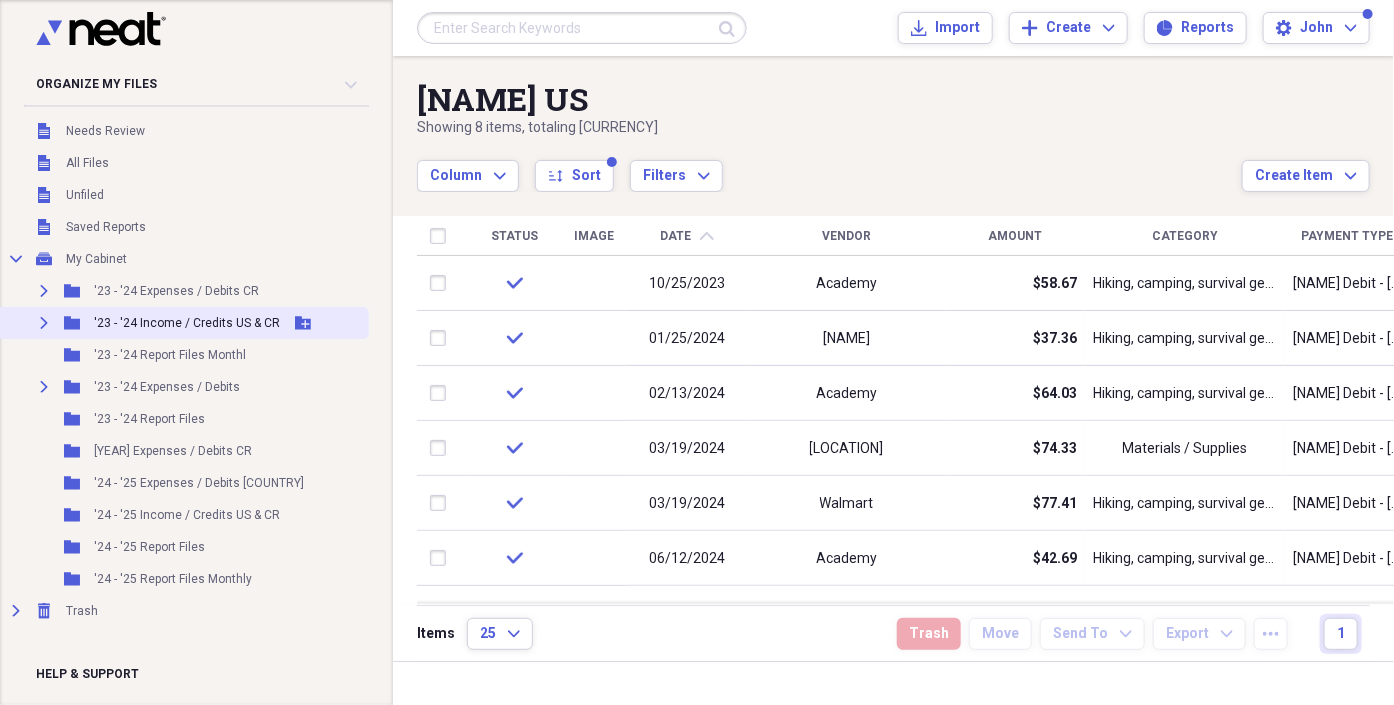 click on "Expand" 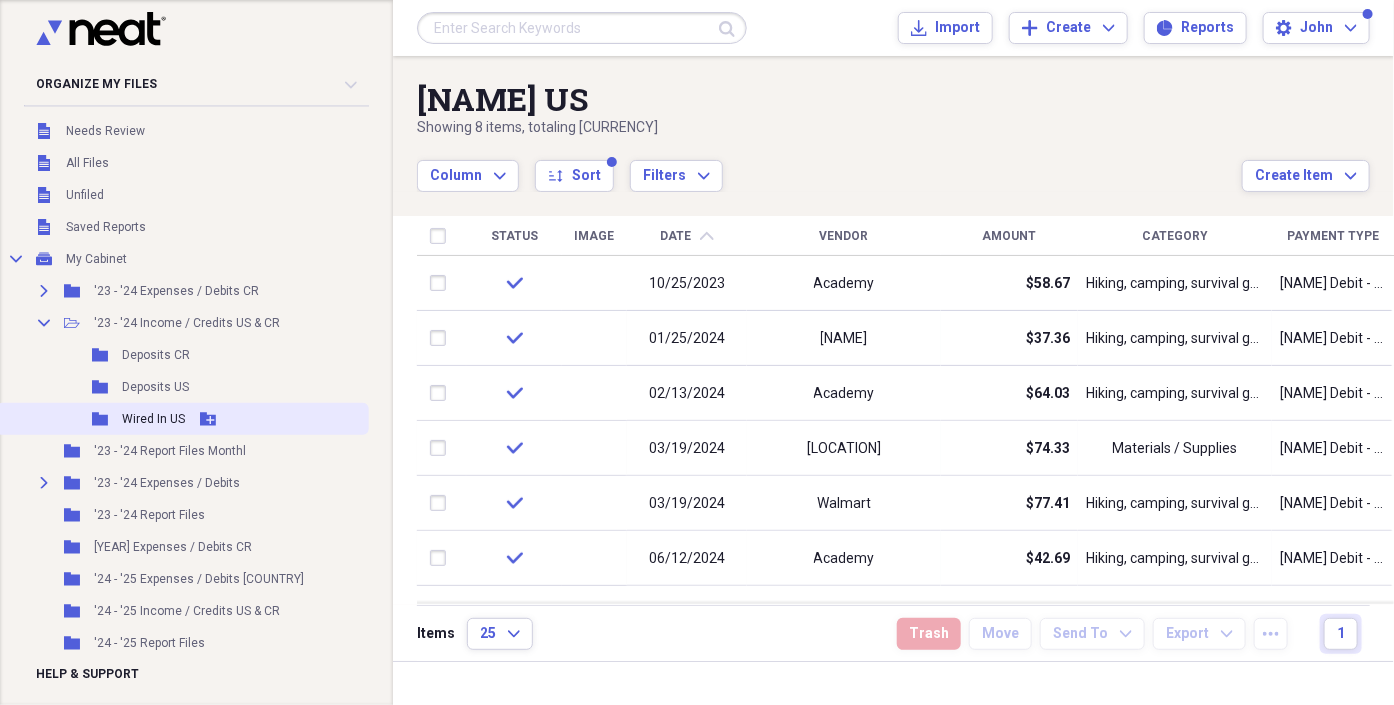 click on "Folder Wired In  US Add Folder" at bounding box center (182, 419) 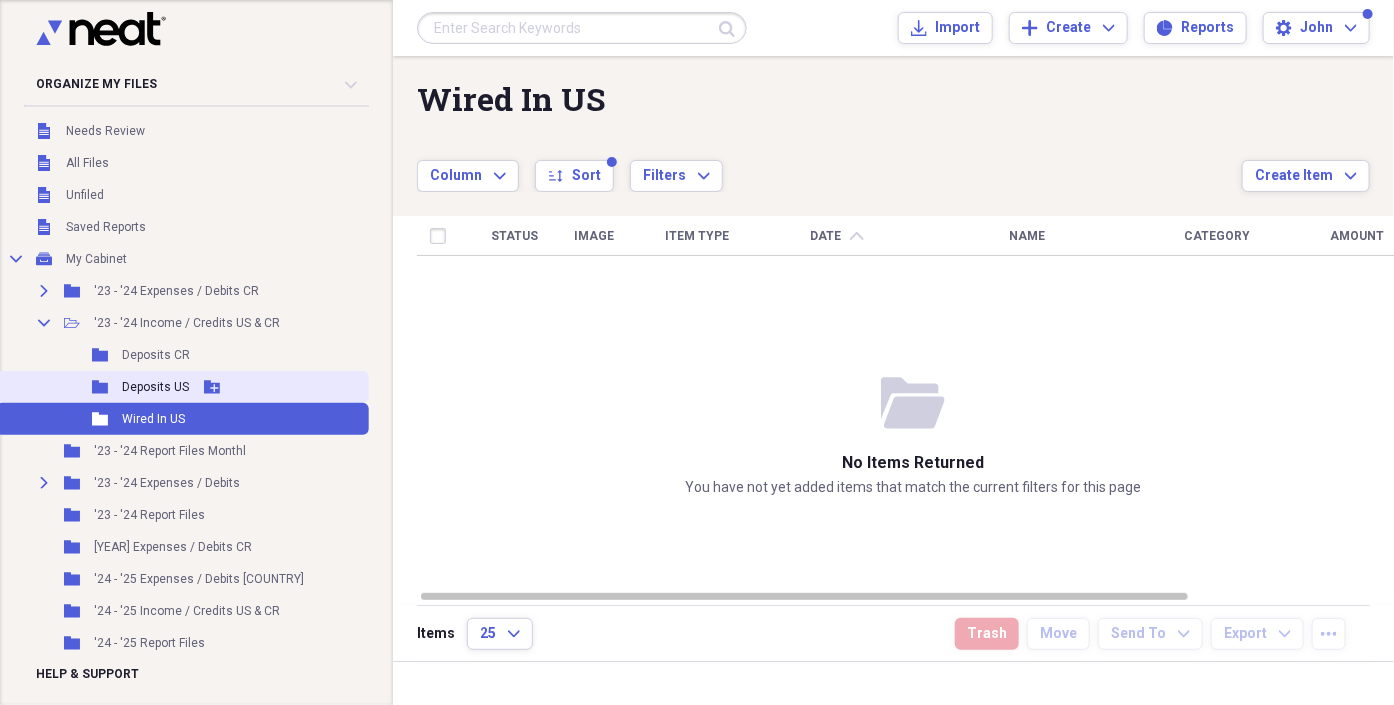 click on "Deposits  US" at bounding box center [155, 387] 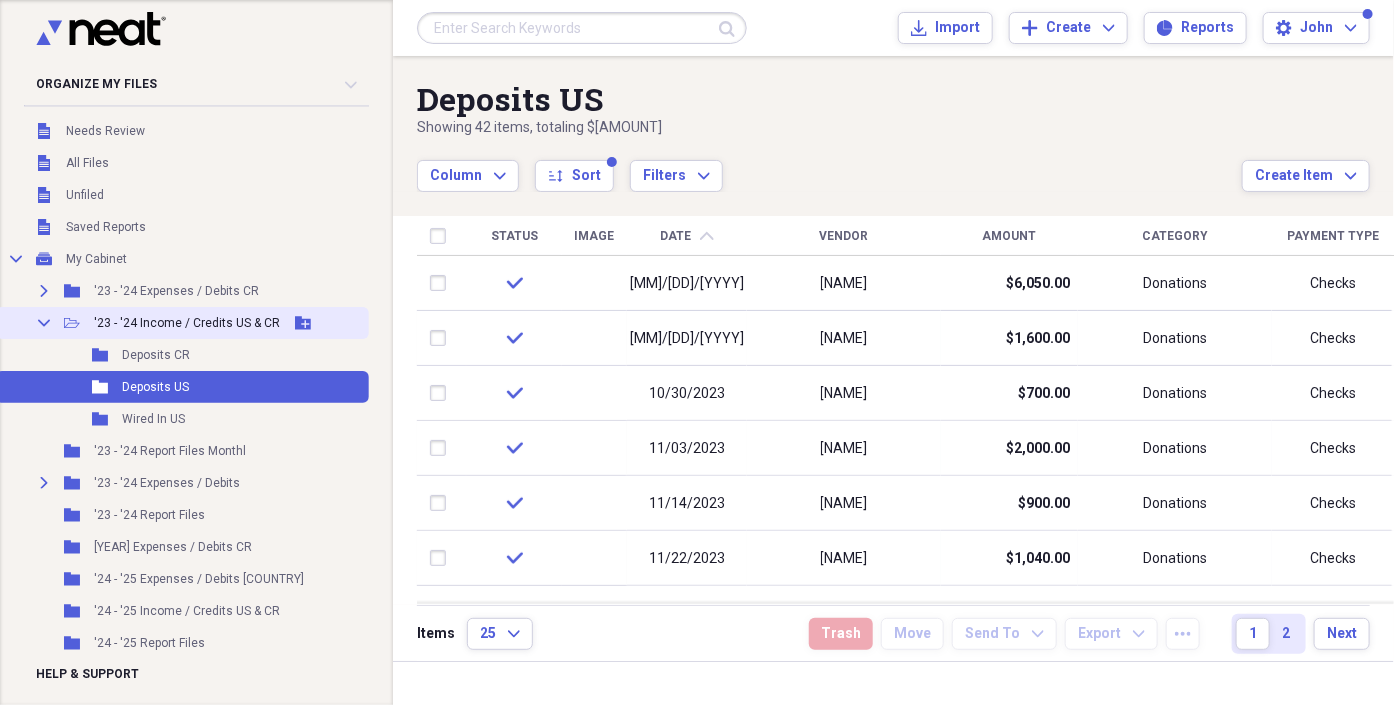 click 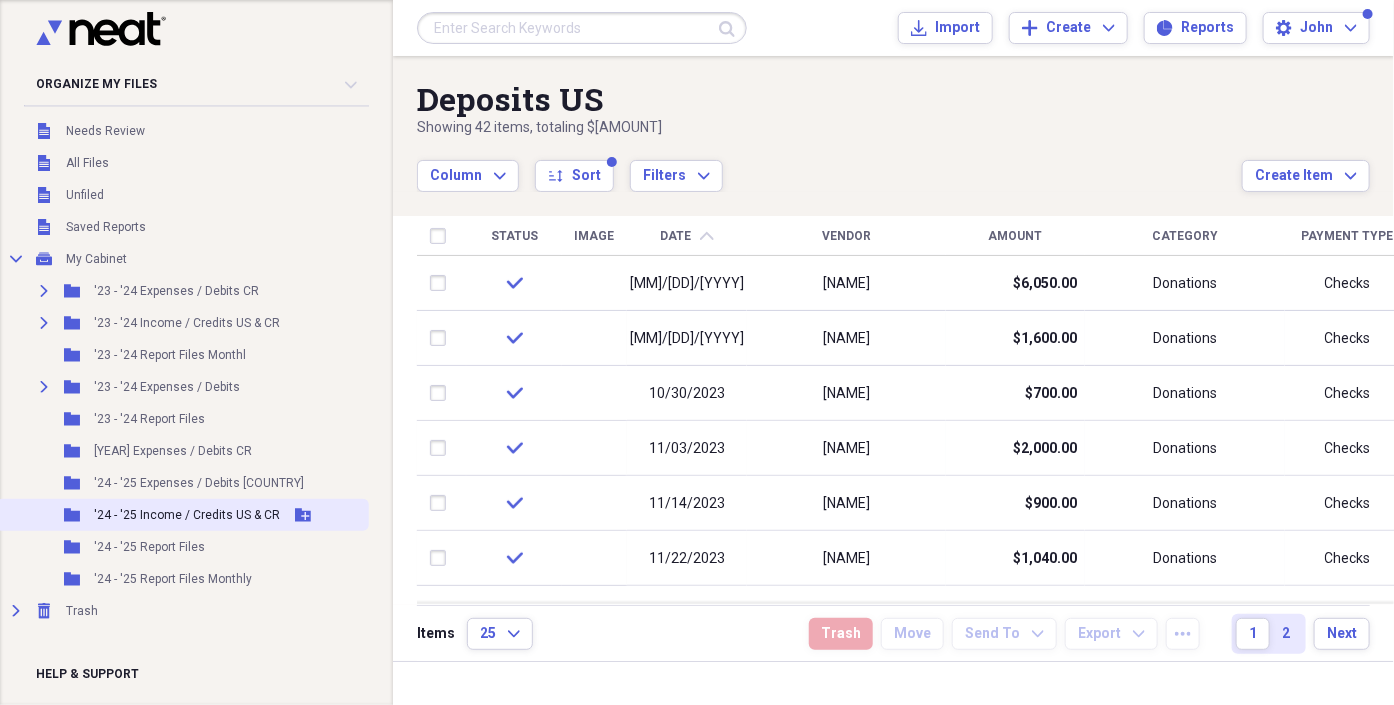 click on "Add Folder" 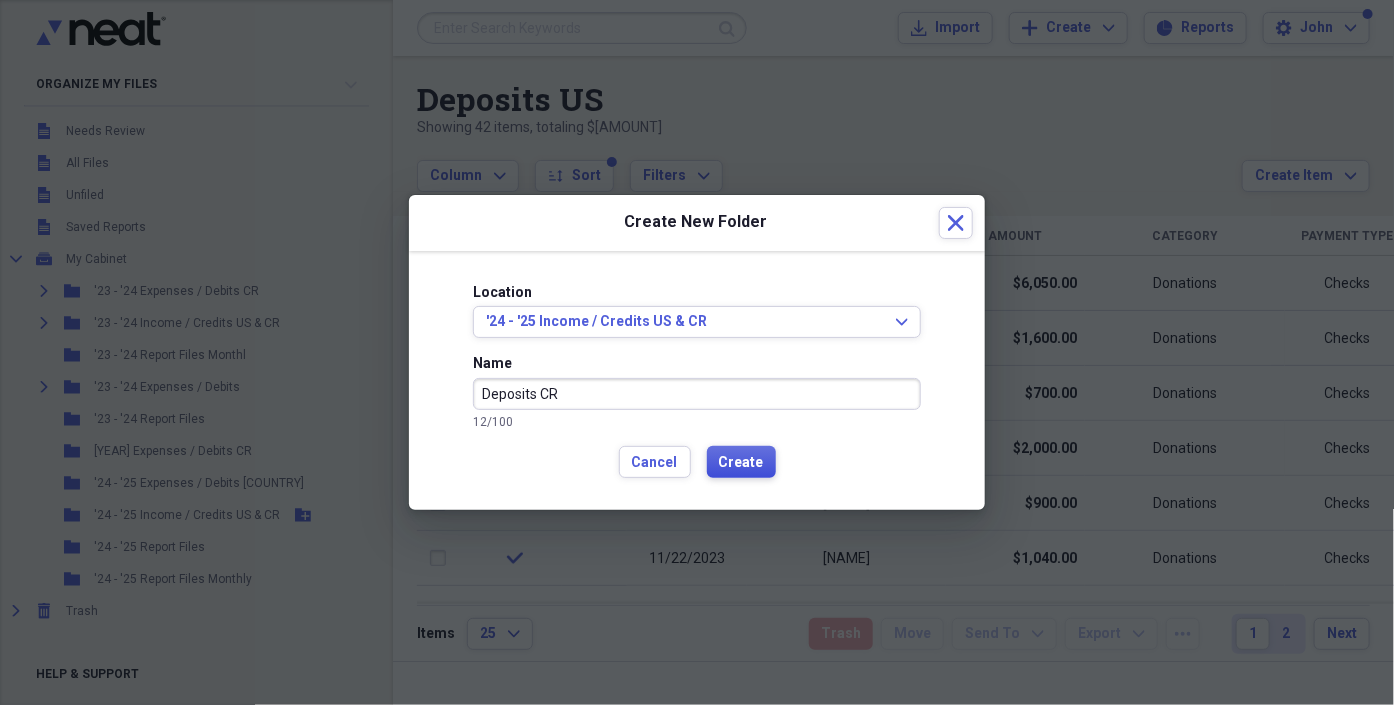 type on "Deposits CR" 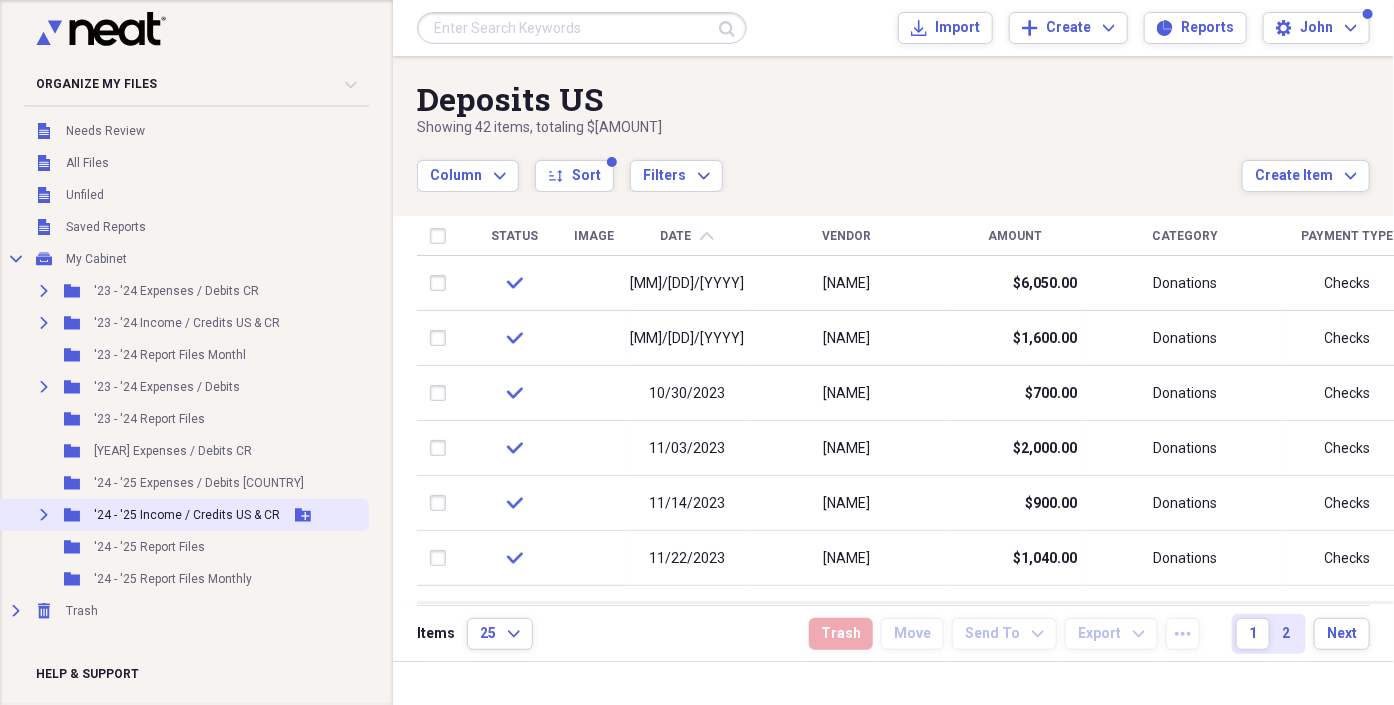 click 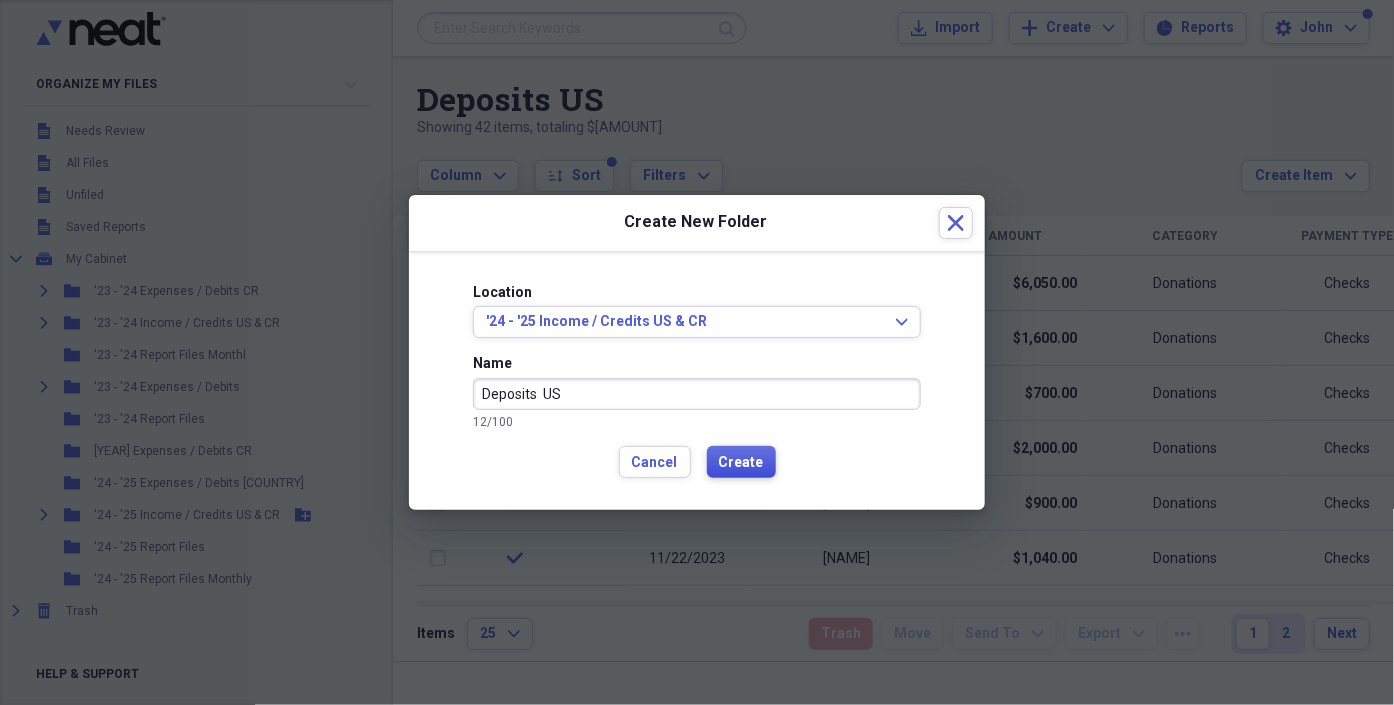 type on "Deposits  US" 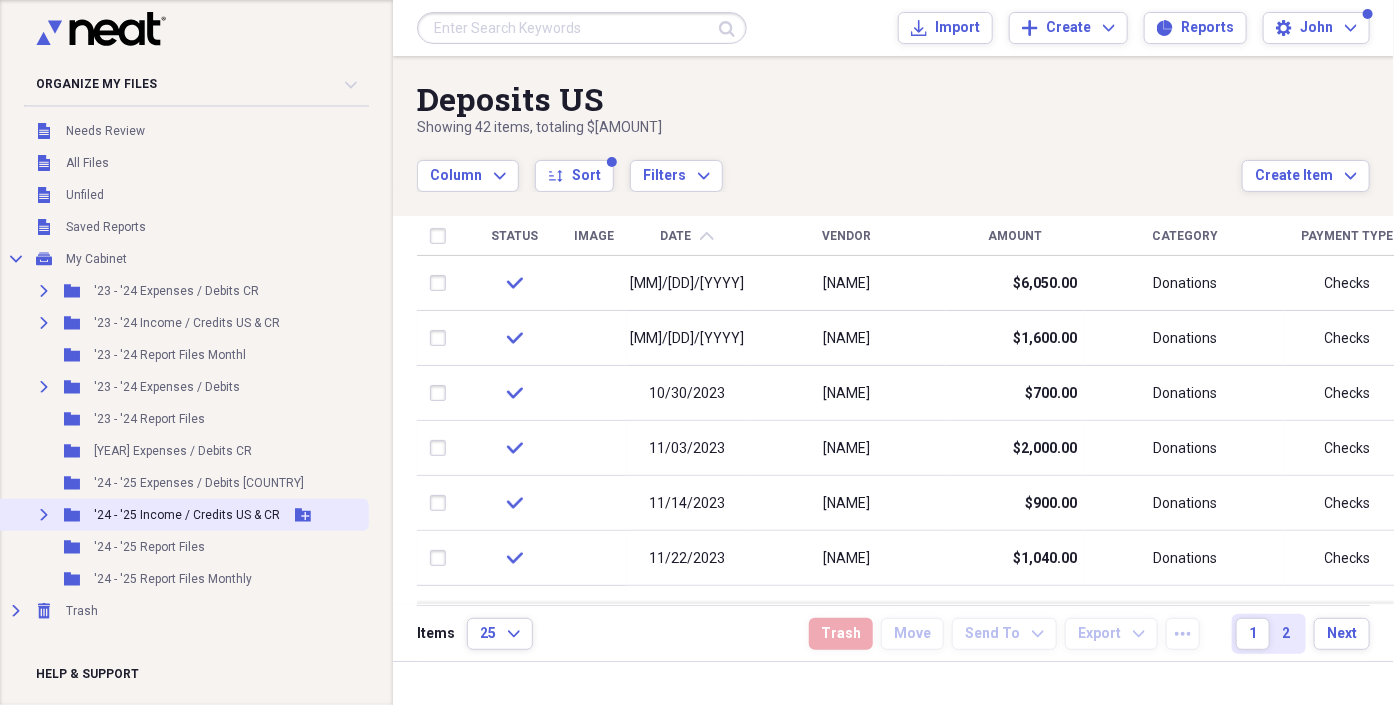 click on "Expand" 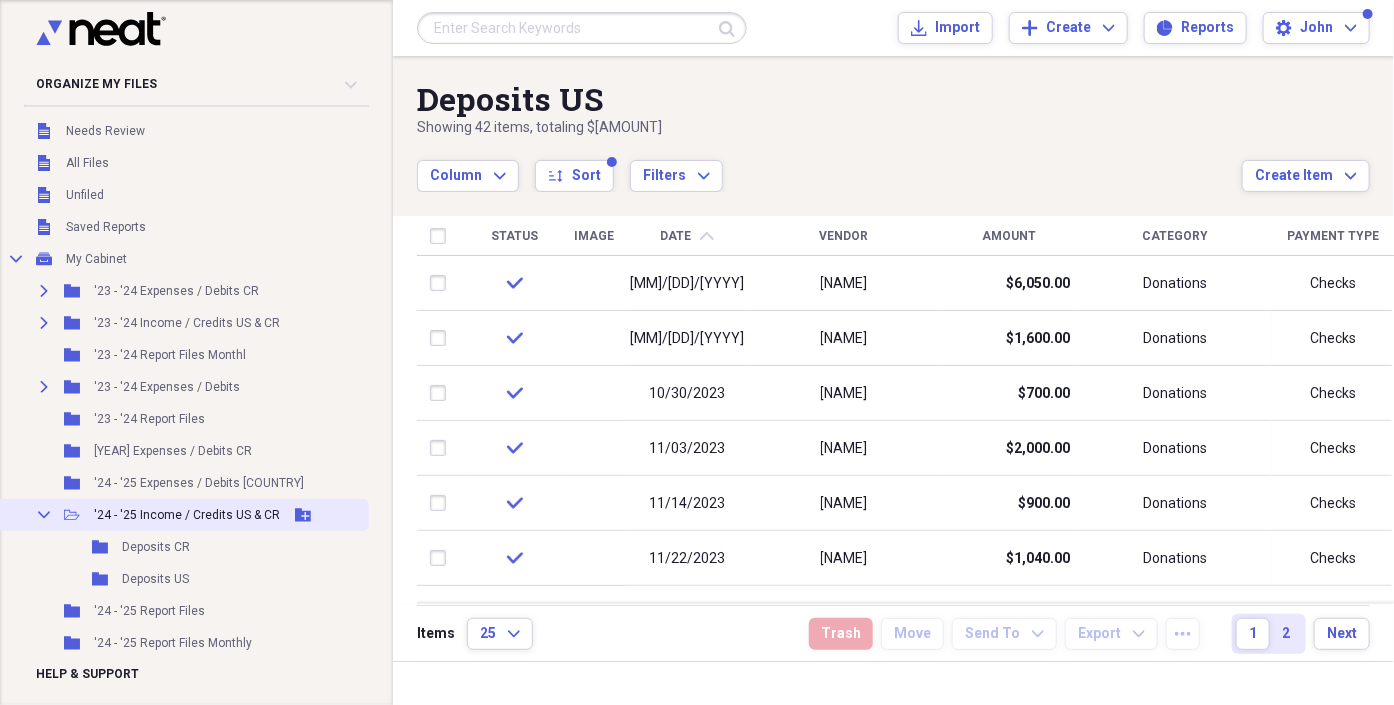 click on "Collapse" 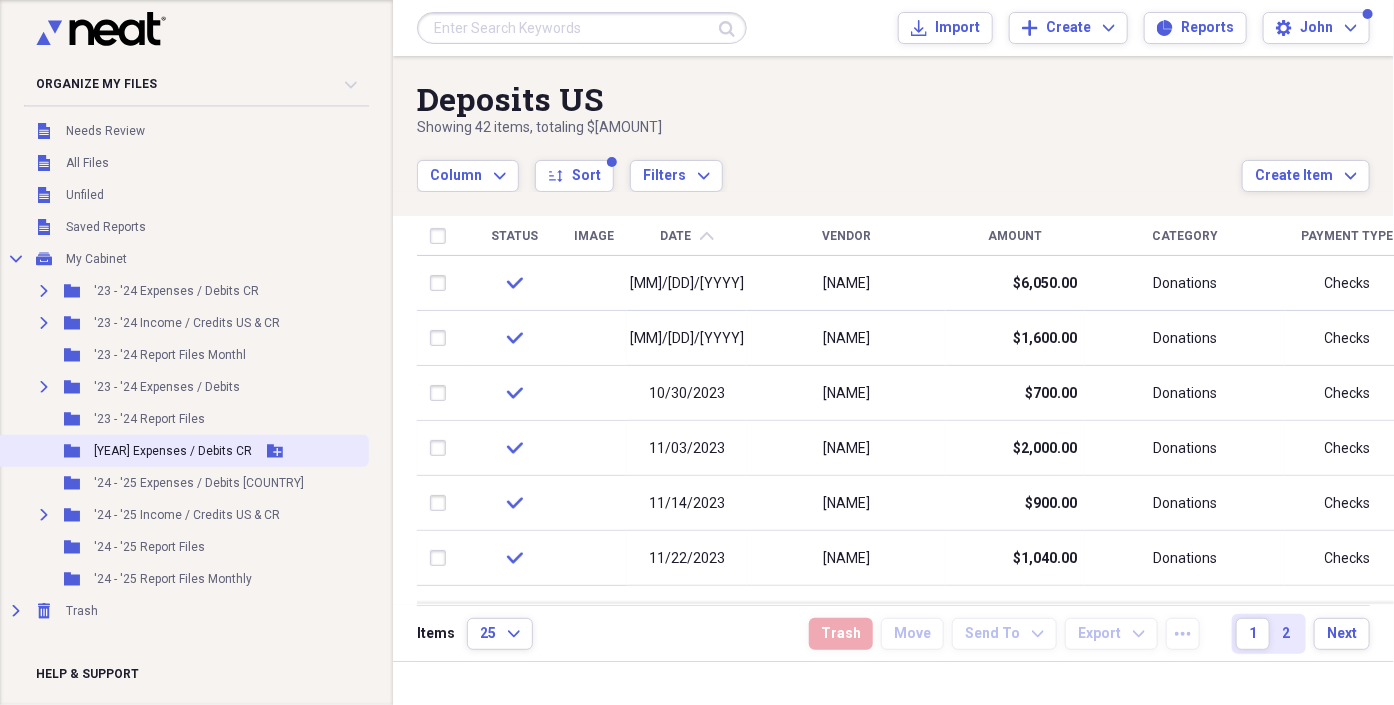 click 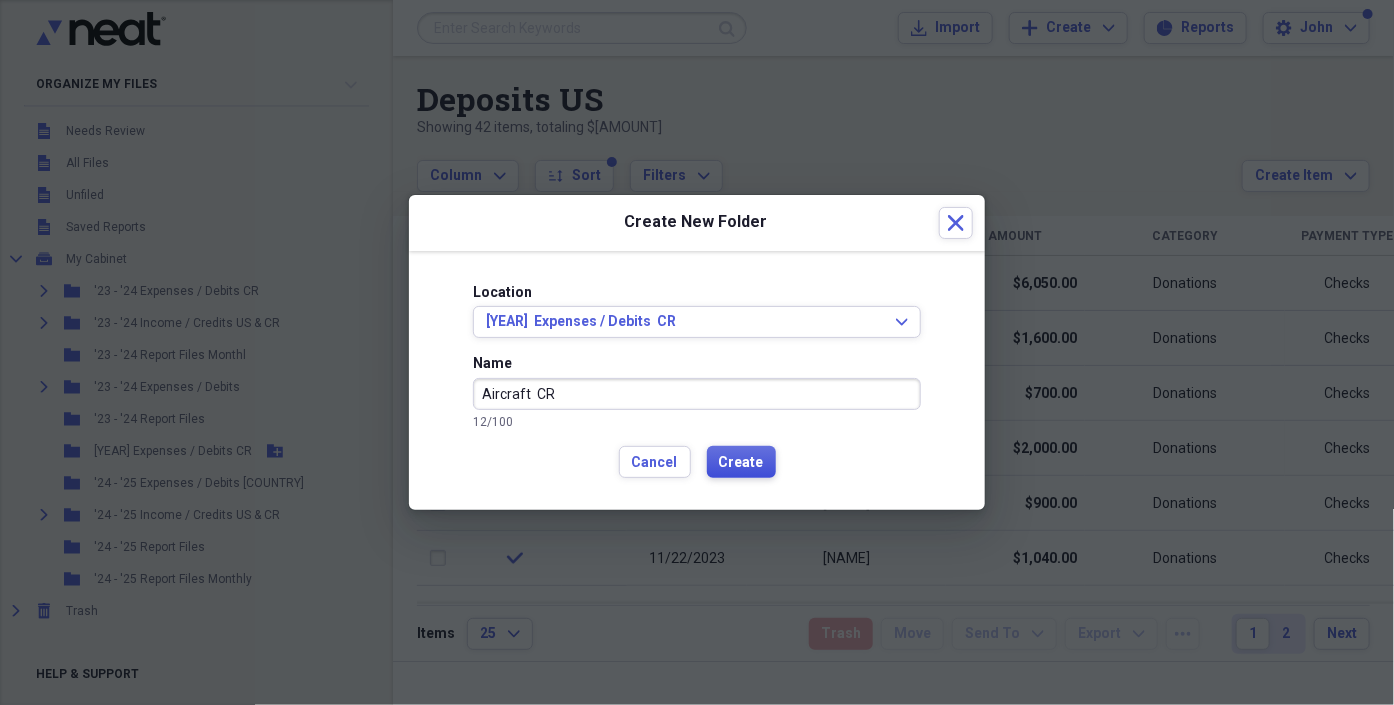 type on "Aircraft  CR" 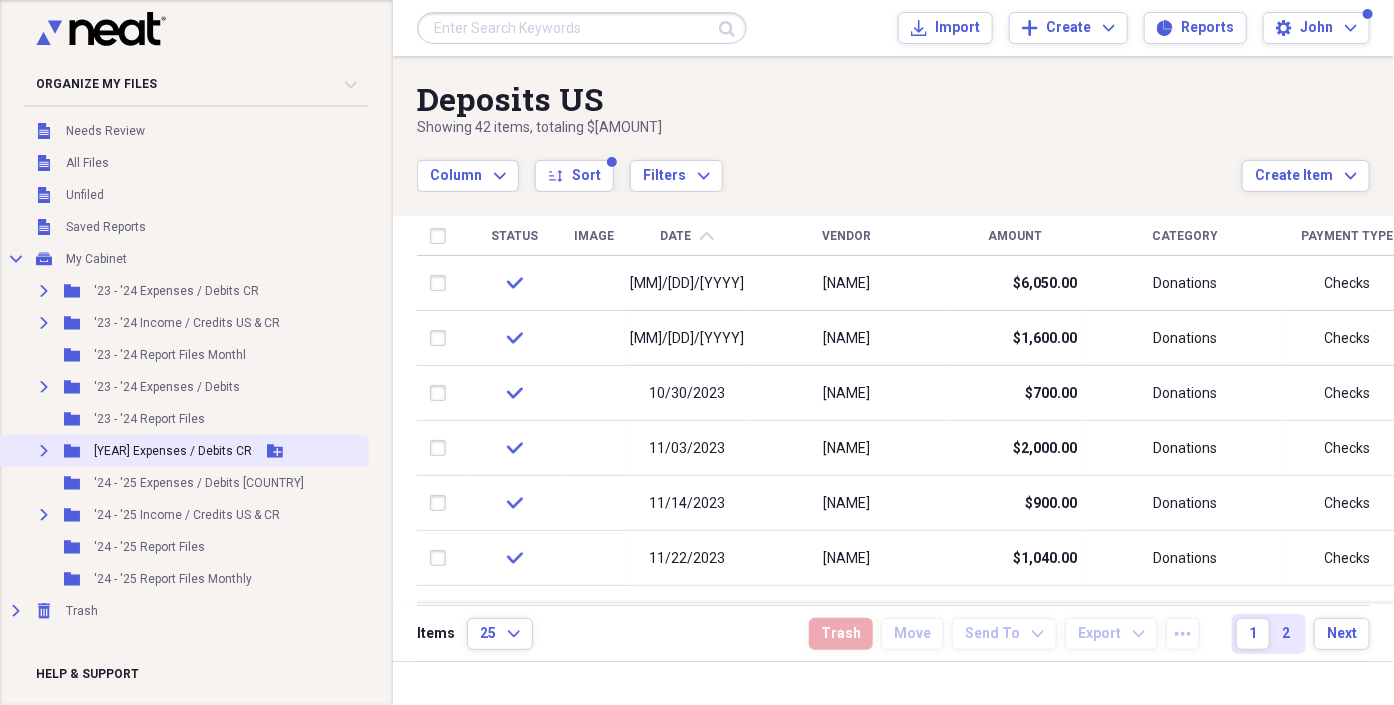 click 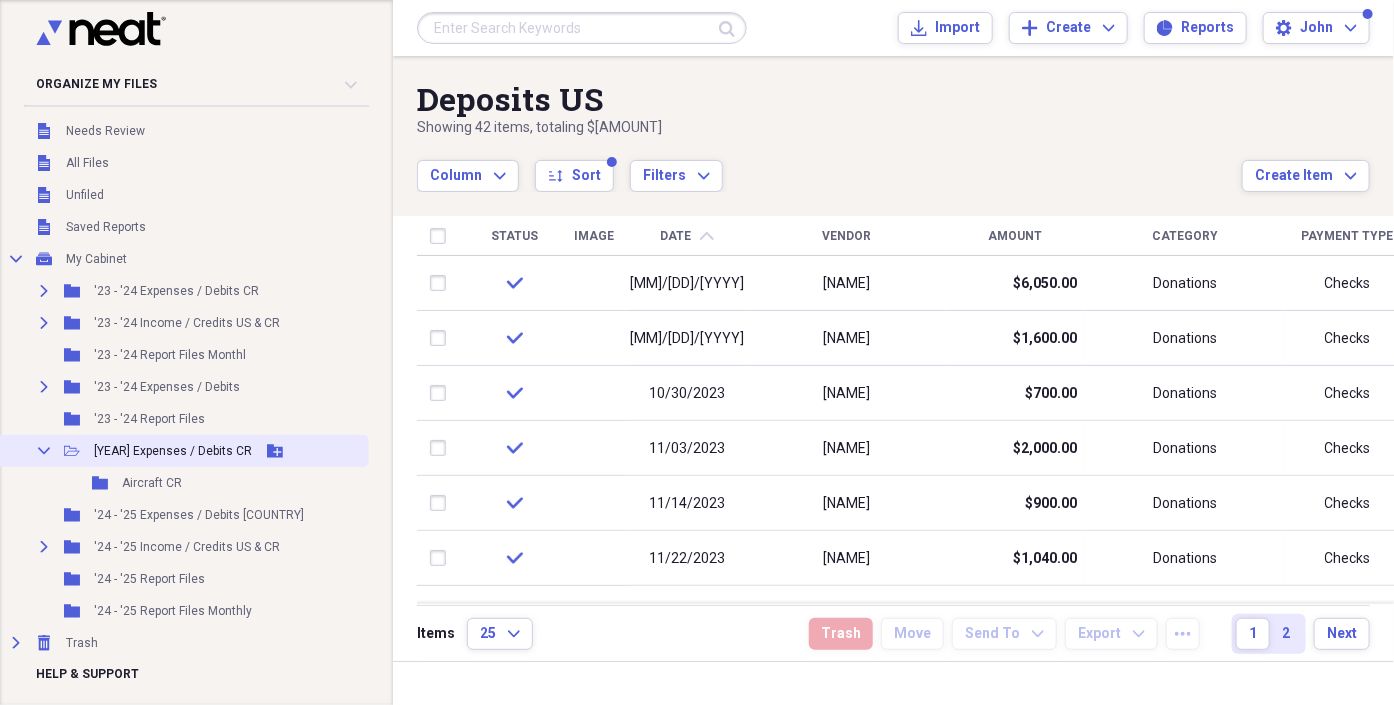 click 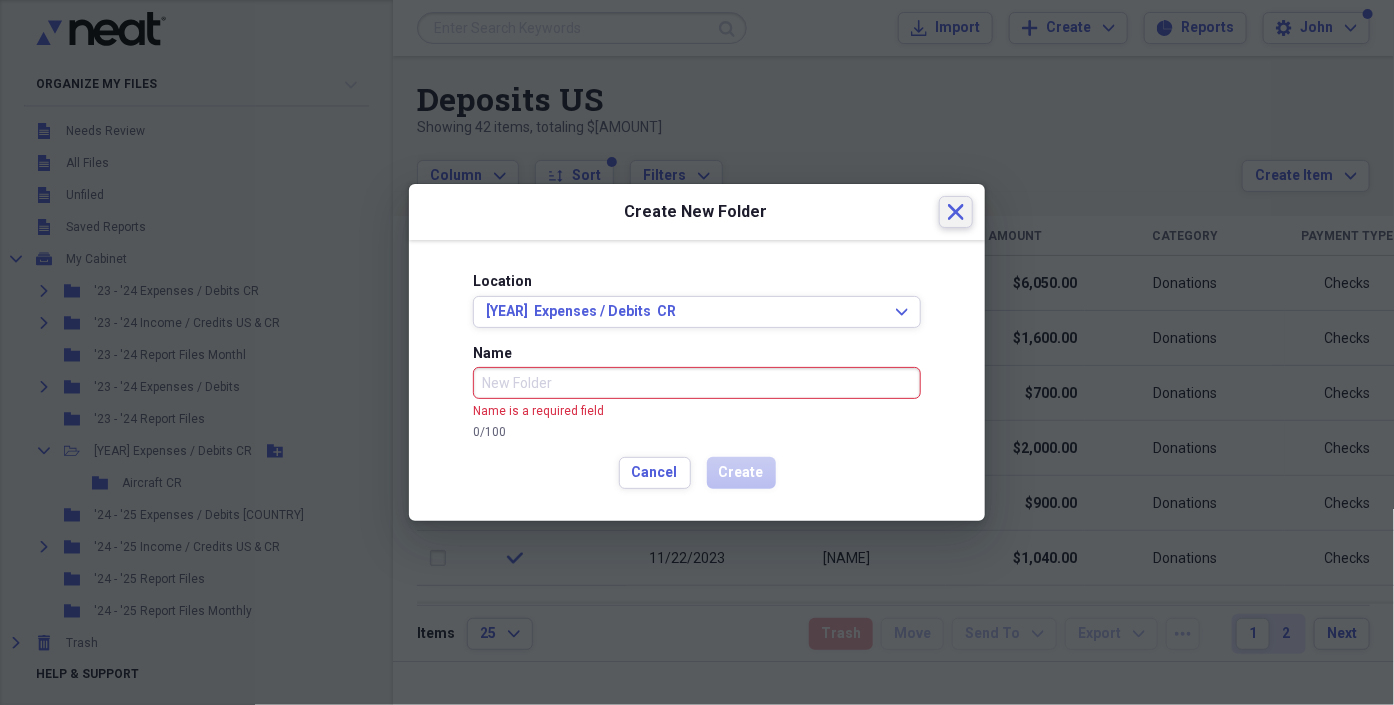 click on "Close" at bounding box center [956, 212] 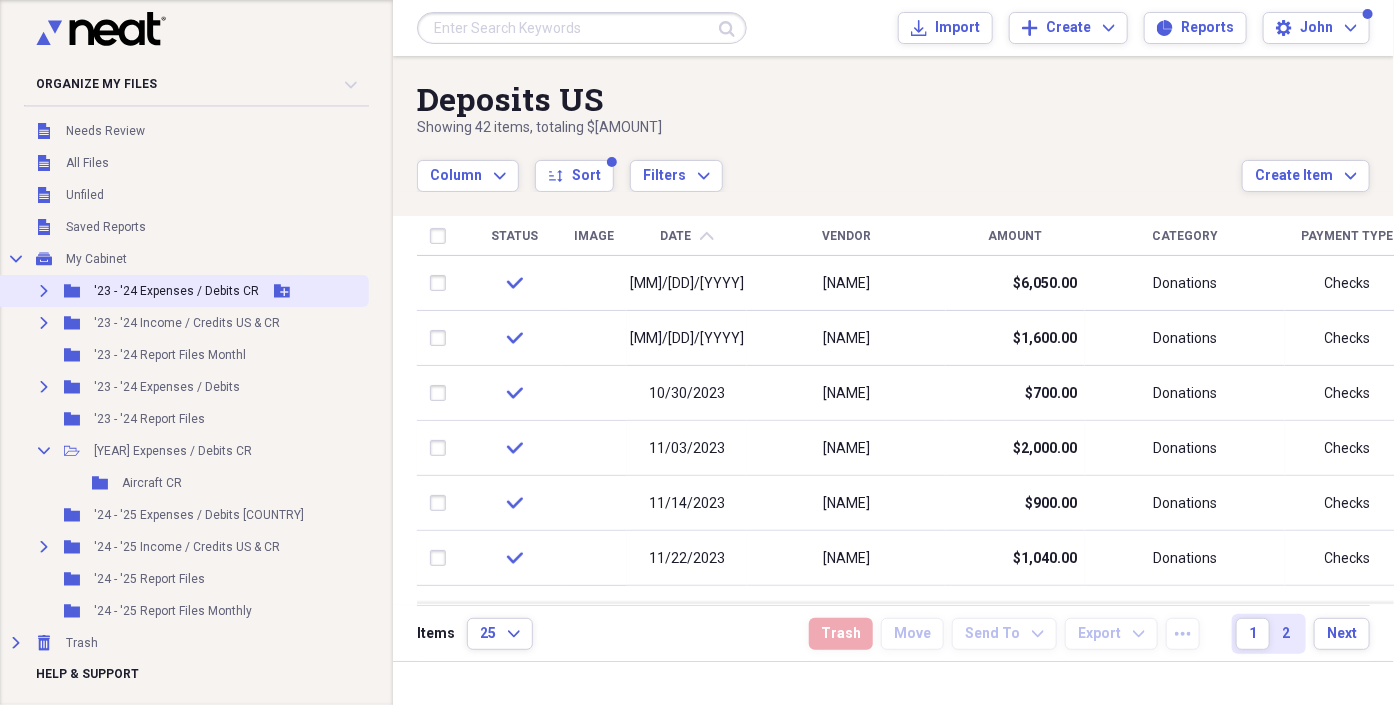 click 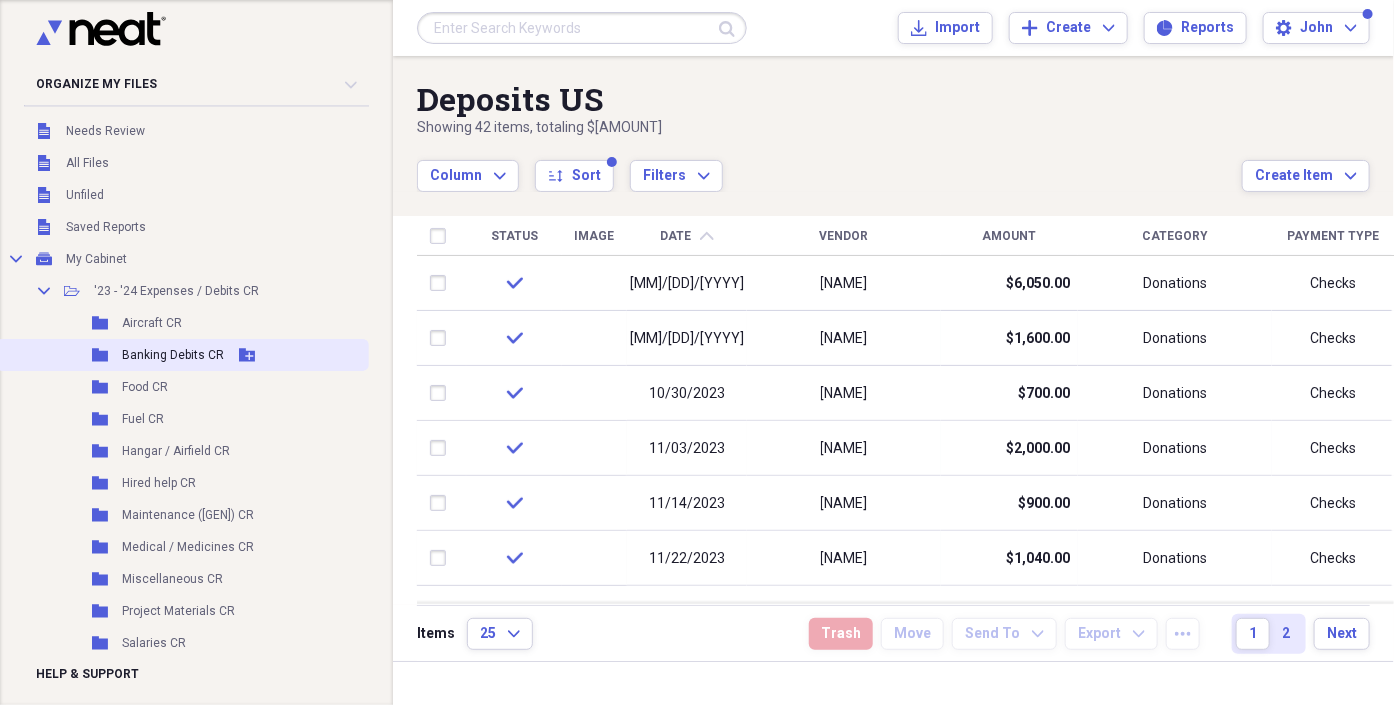 click on "Banking Debits CR" at bounding box center (173, 355) 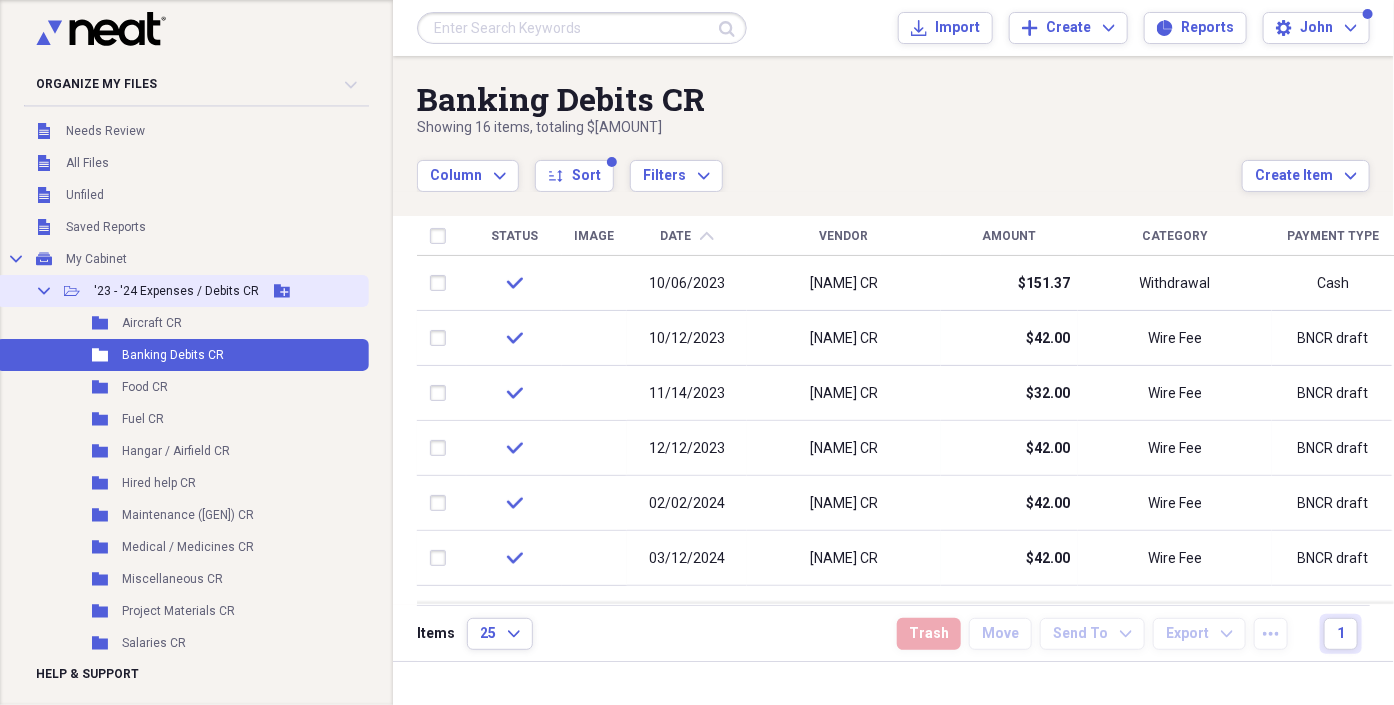click on "Collapse" 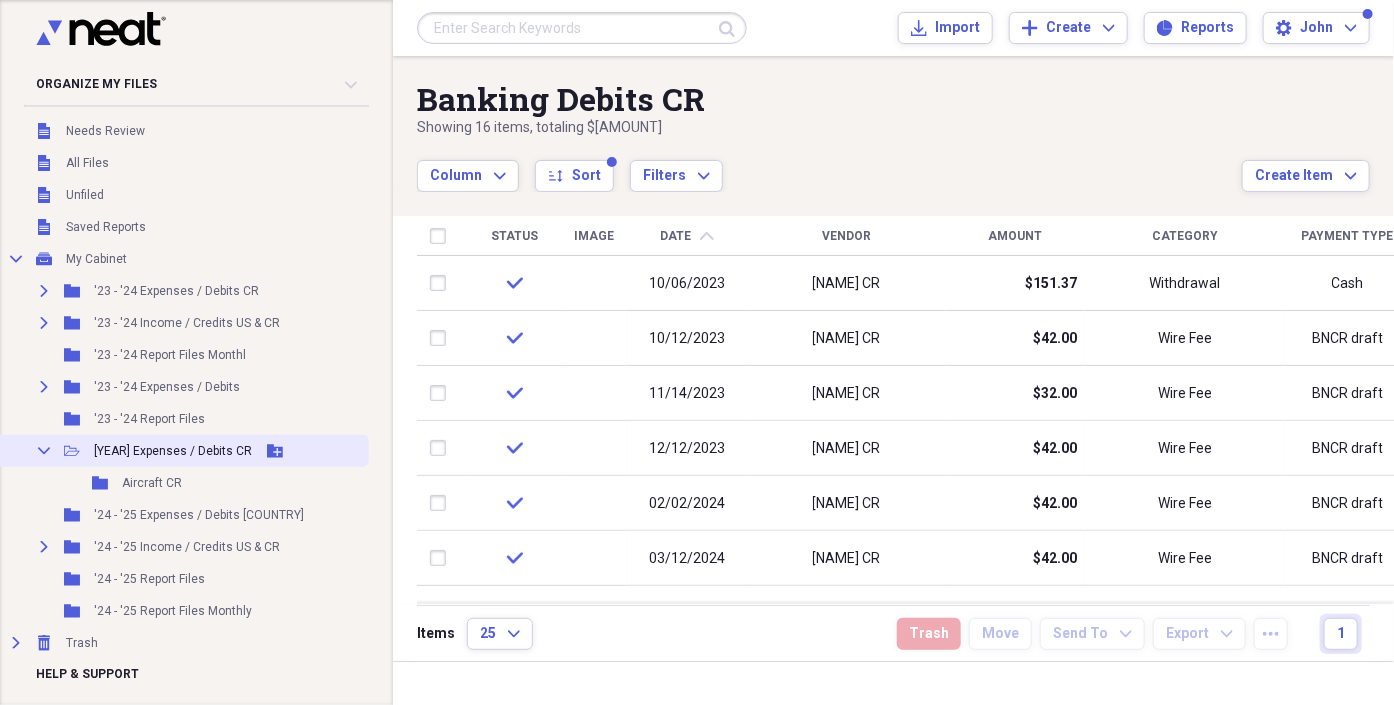 click on "Add Folder" 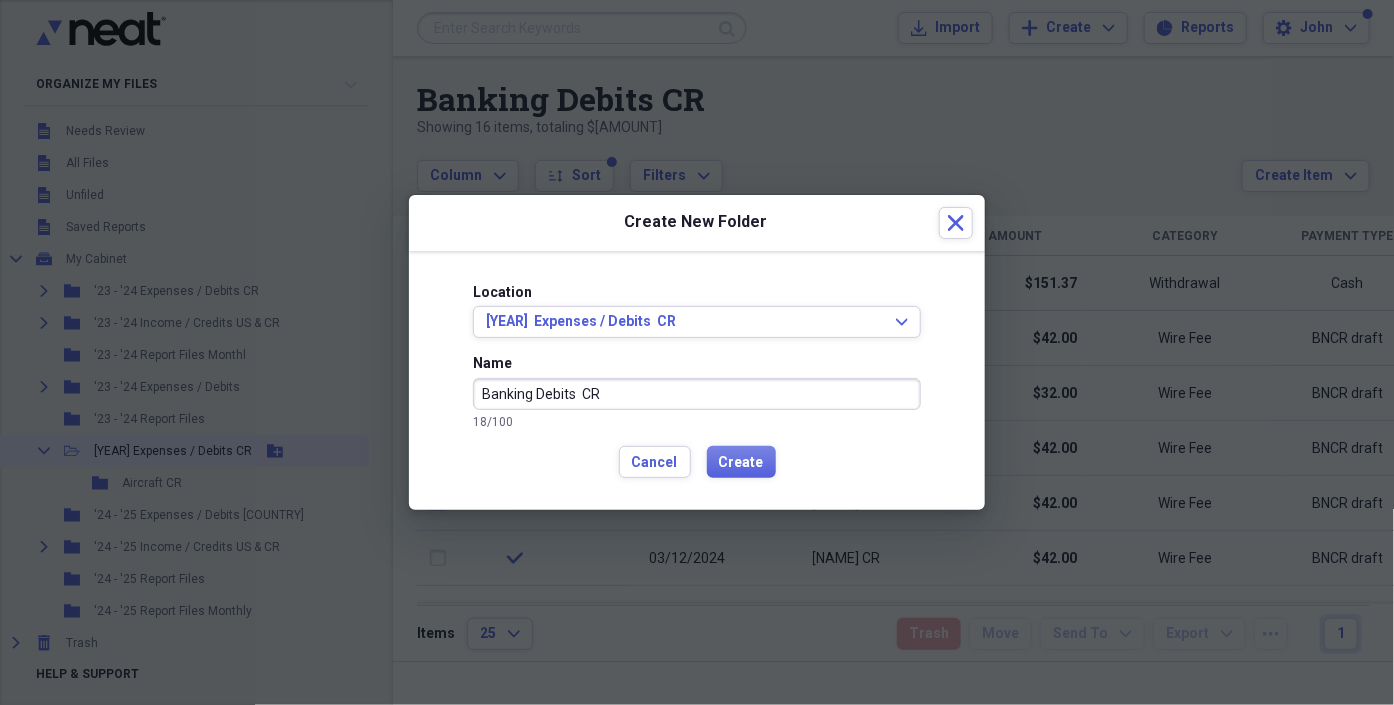 type on "Banking Debits  CR" 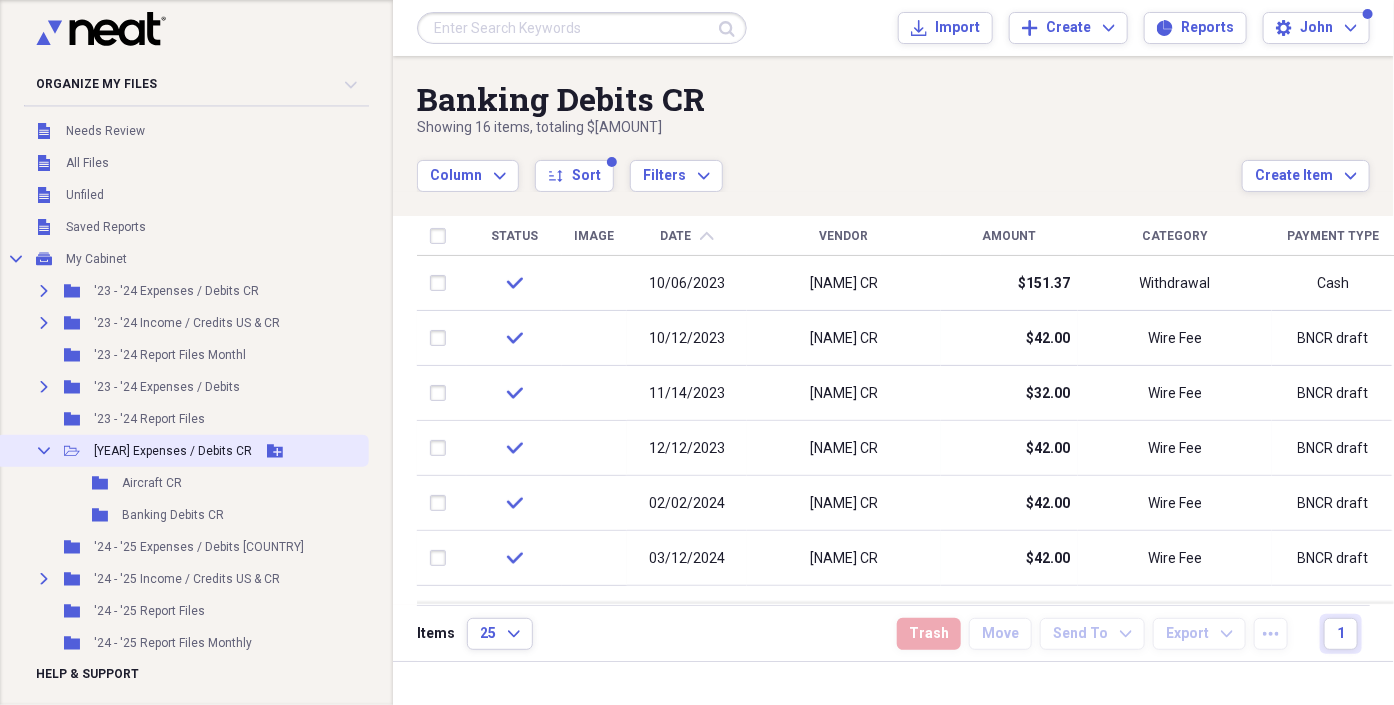 click on "Add Folder" 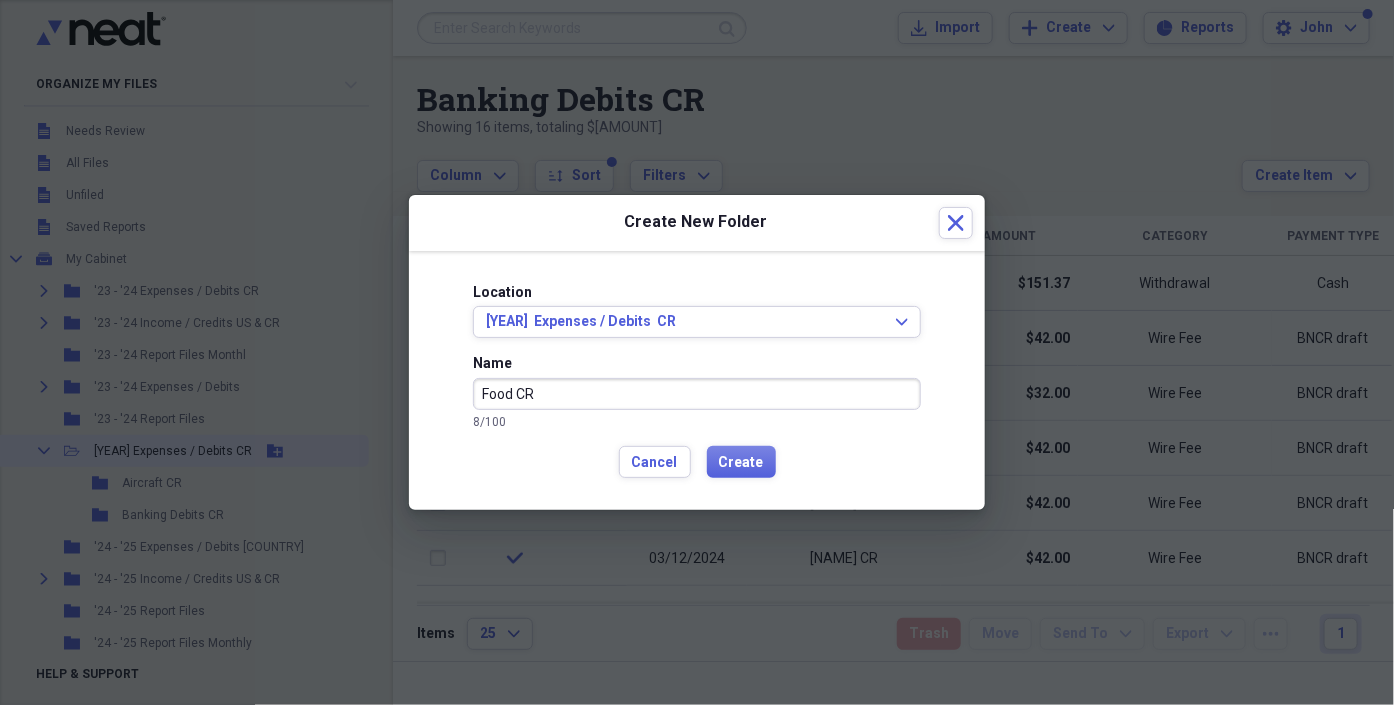 type on "Food CR" 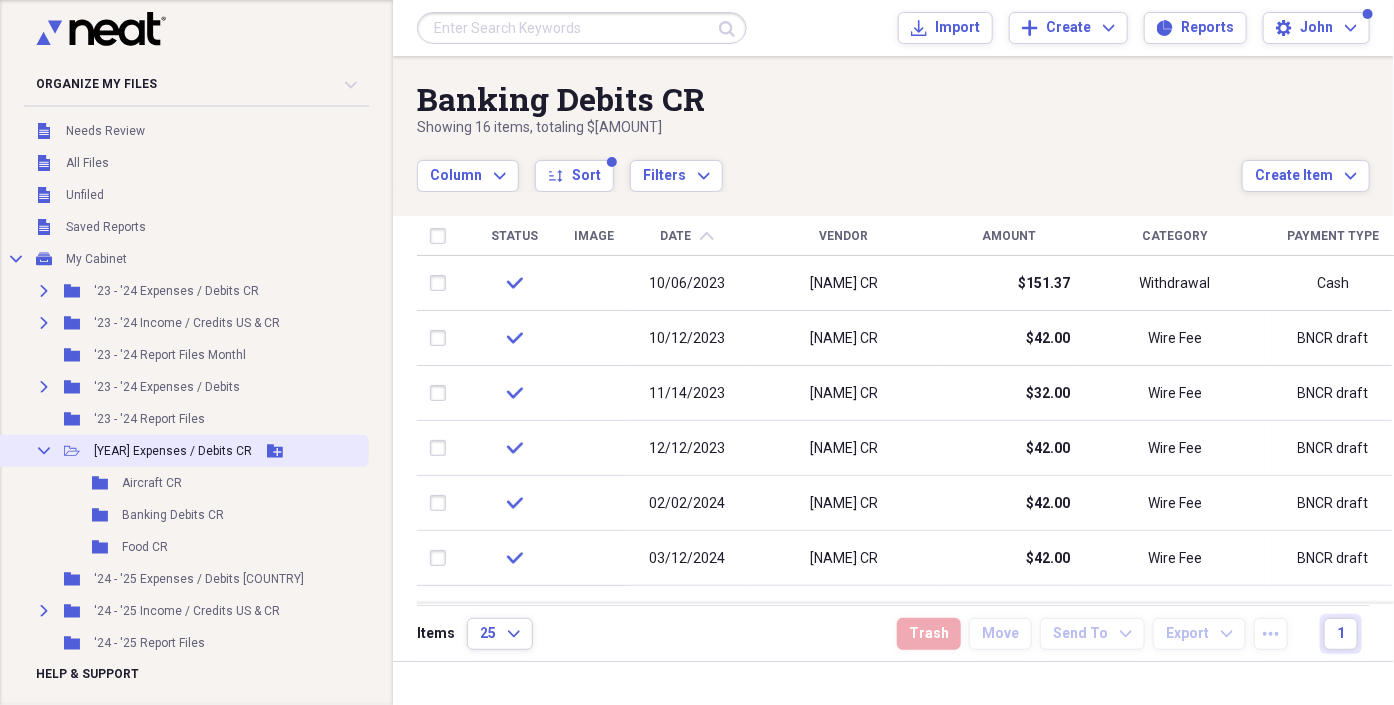 click on "Add Folder" 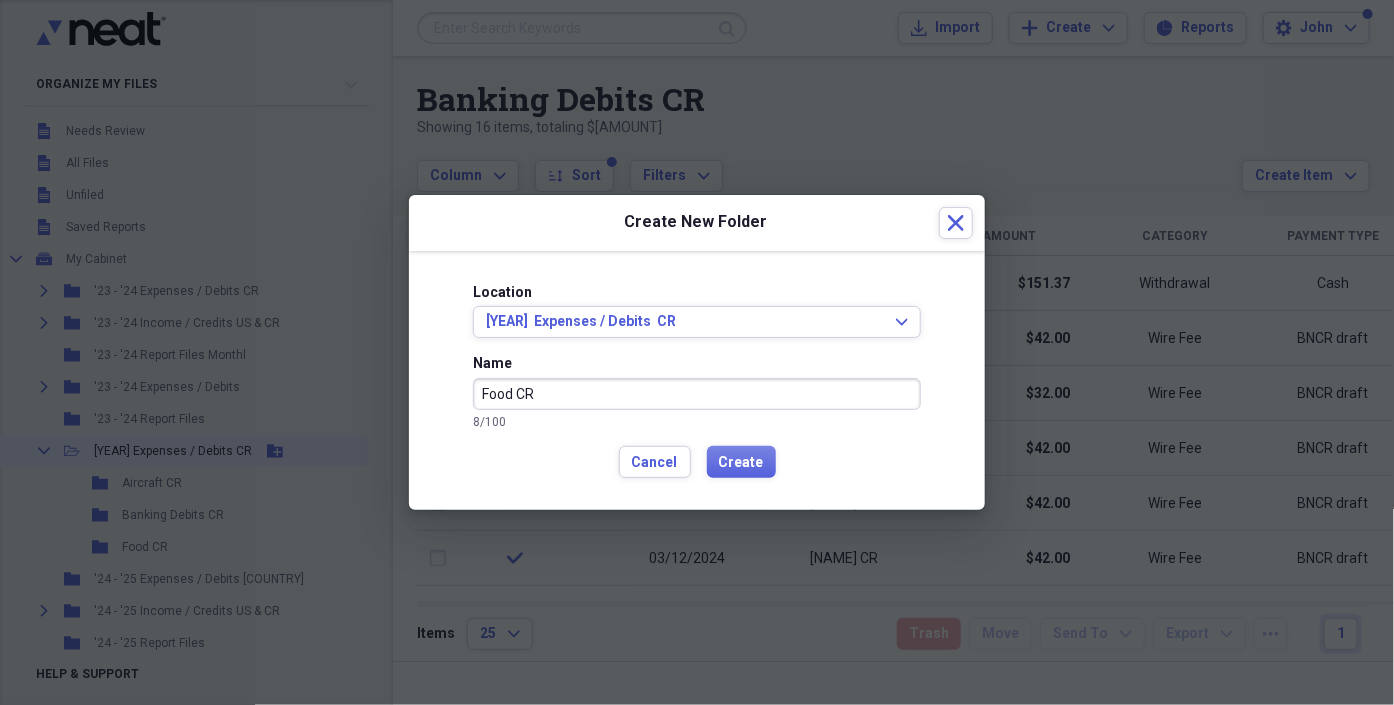 click on "Create" at bounding box center (741, 462) 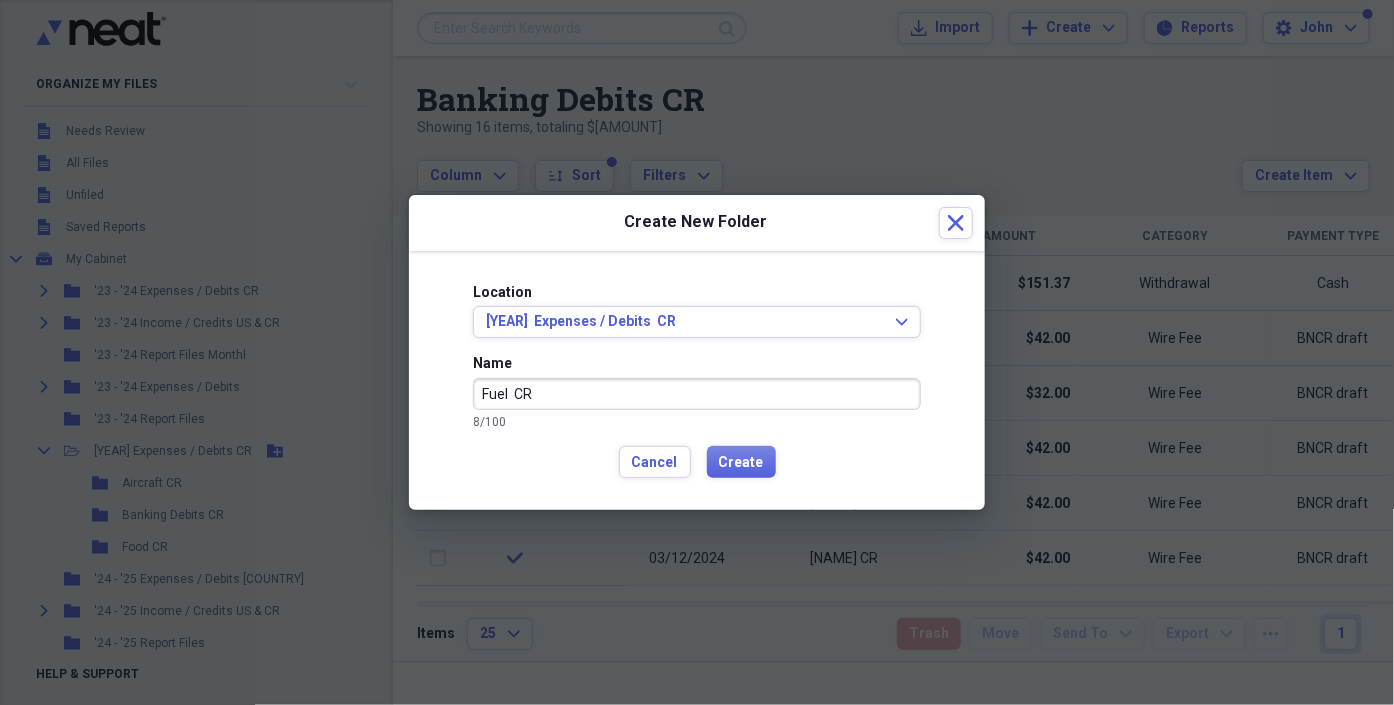 type on "Fuel  CR" 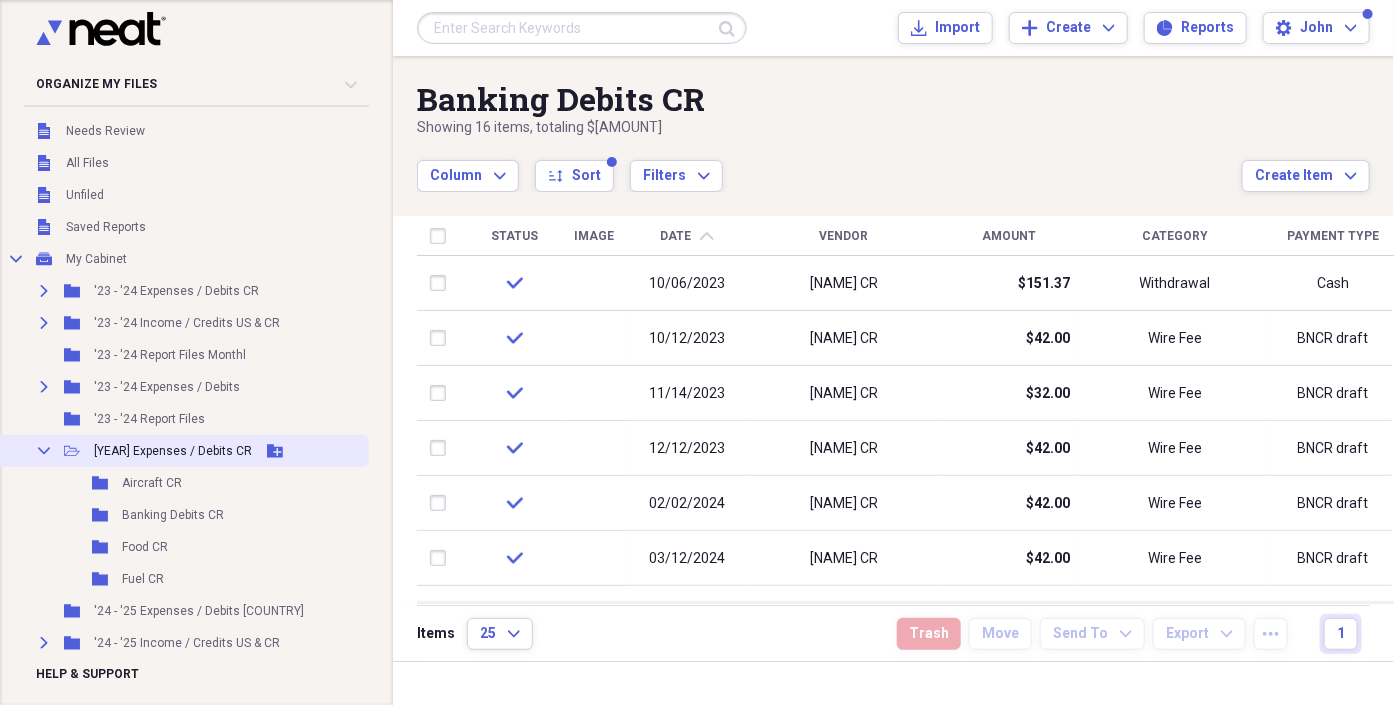 click 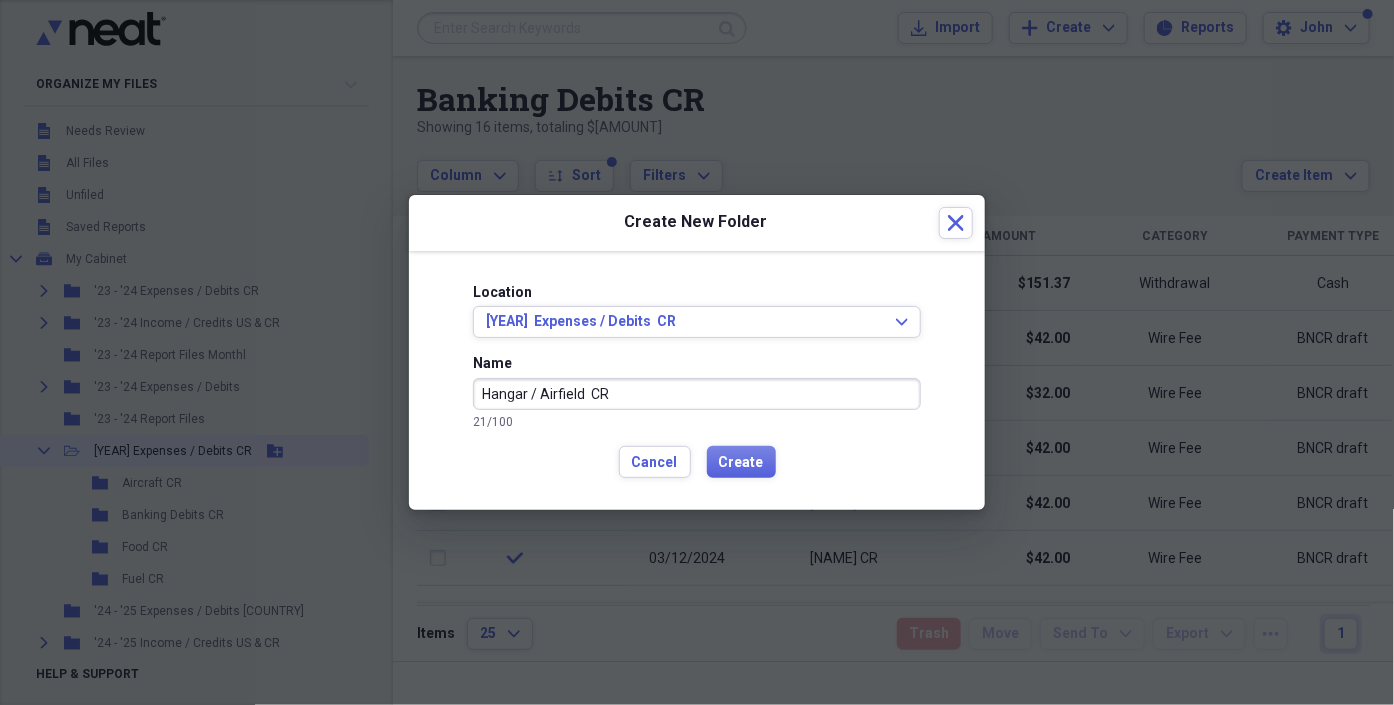 type on "Hangar / Airfield  CR" 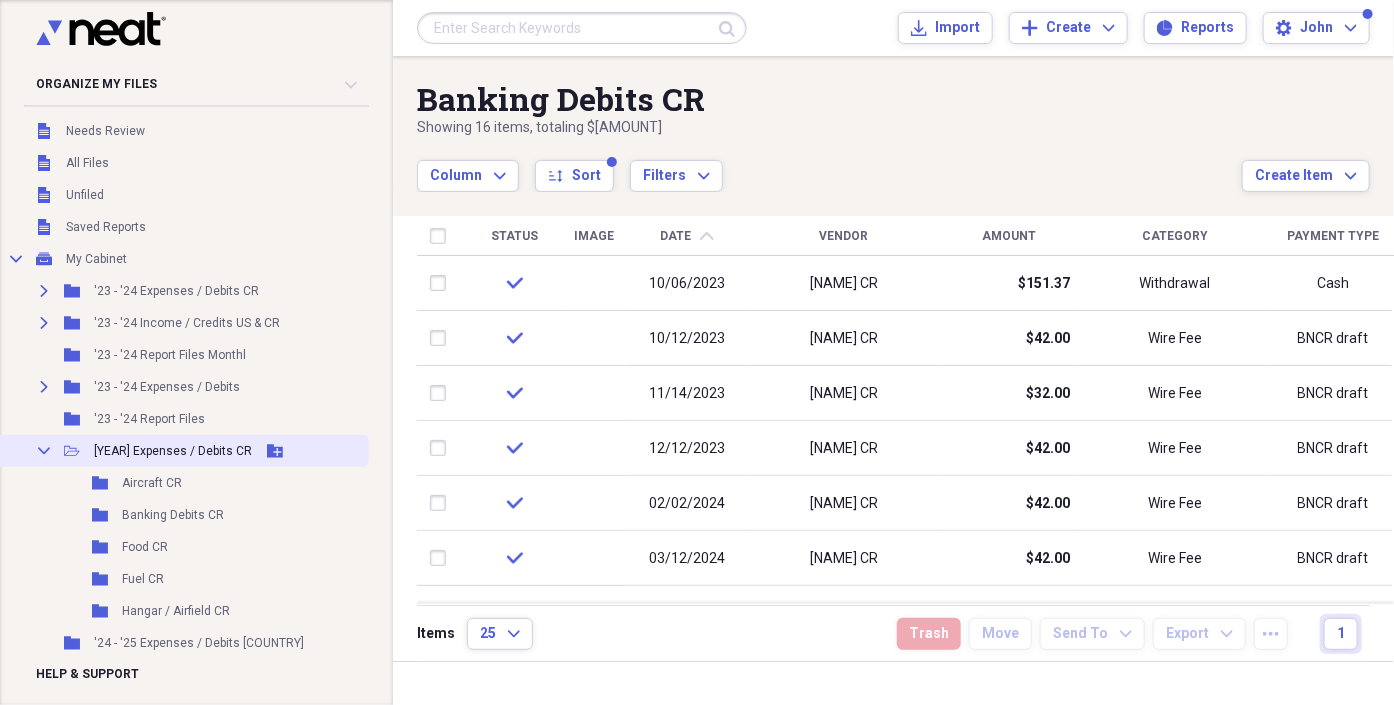 click 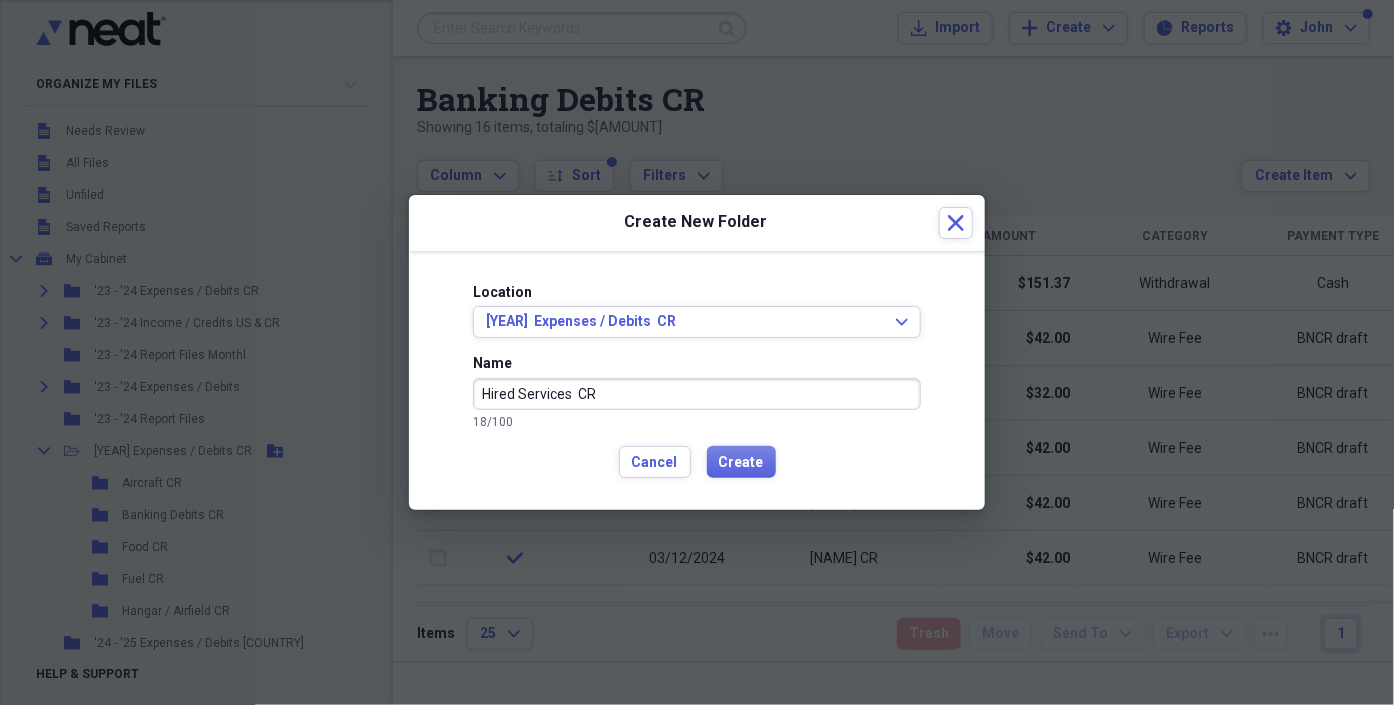 type on "Hired Services  CR" 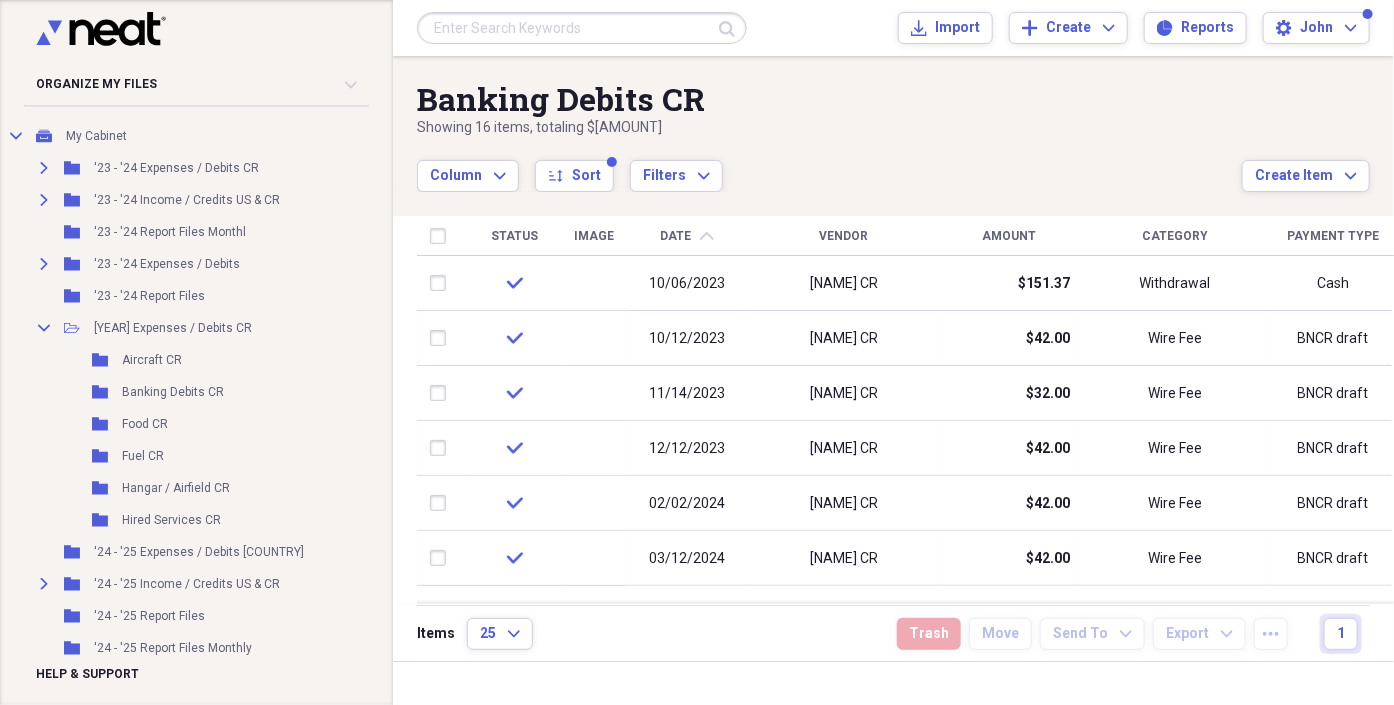 scroll, scrollTop: 160, scrollLeft: 0, axis: vertical 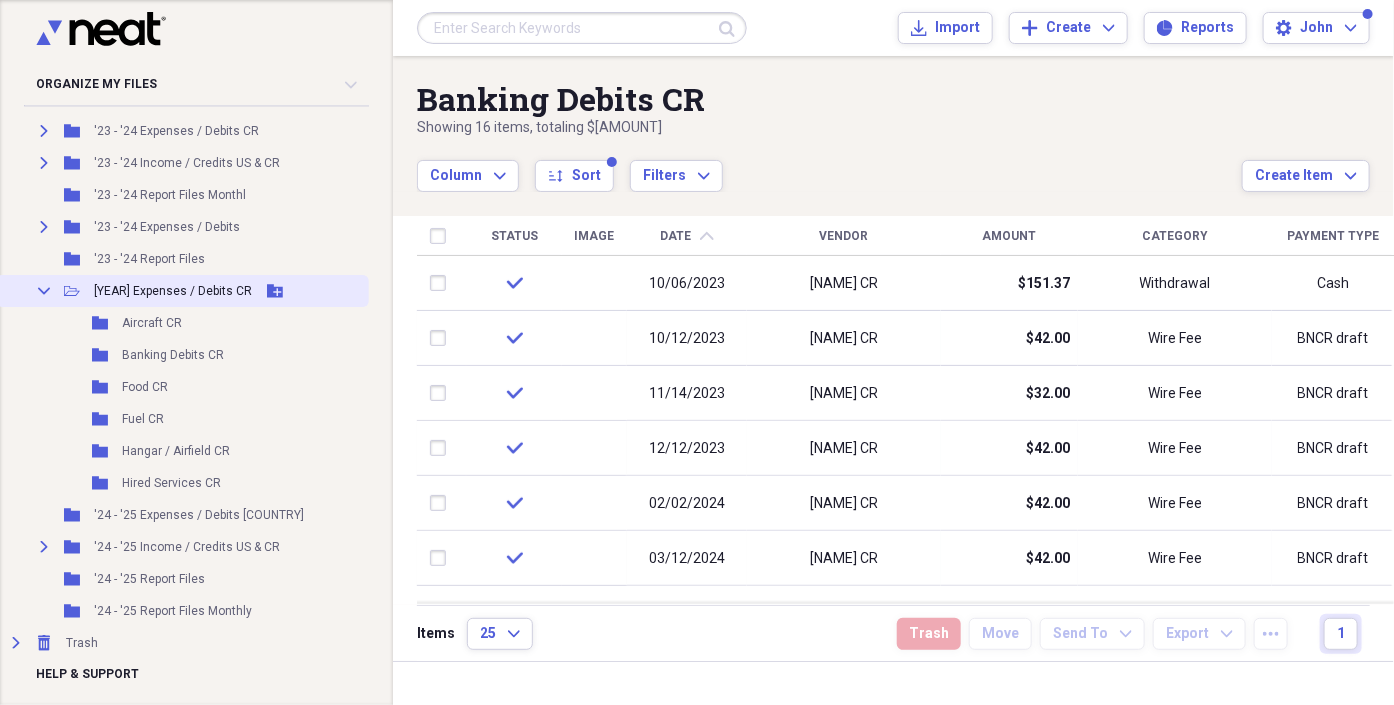 click on "Add Folder" 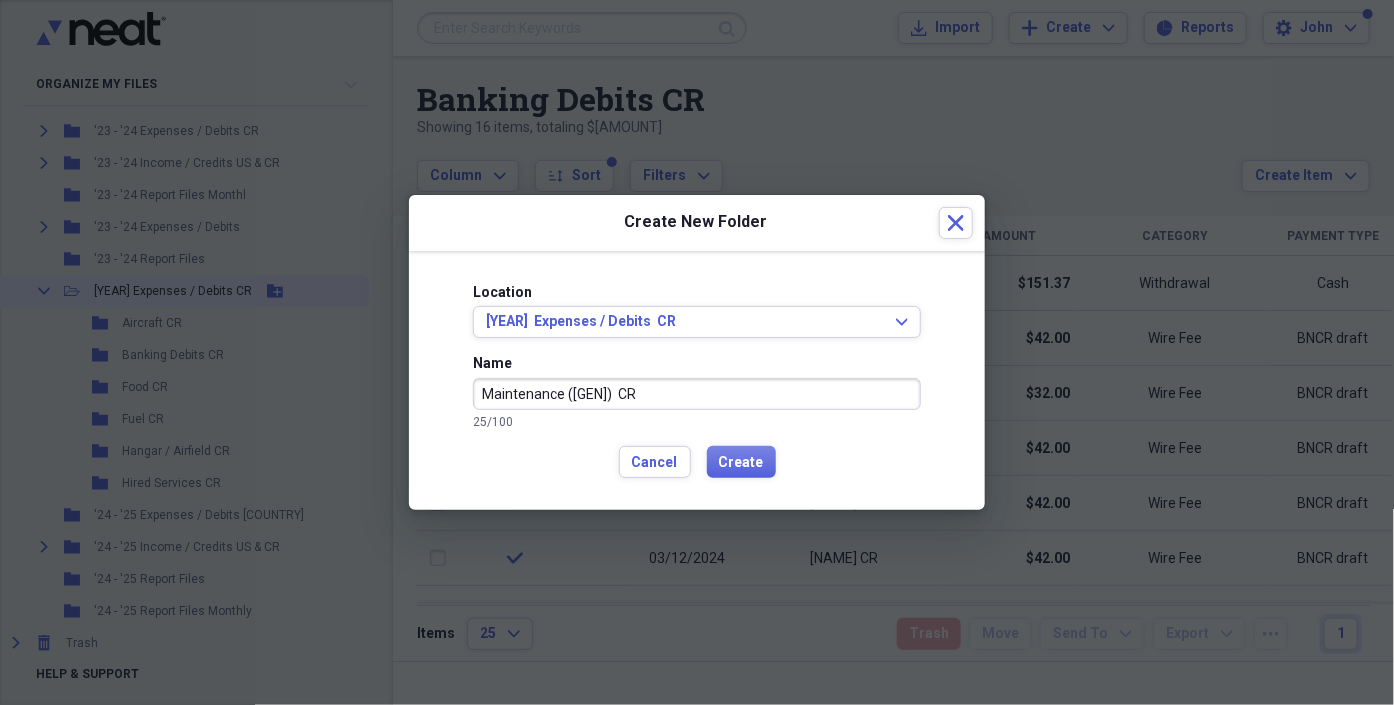 type on "Maintenance ([GEN])  CR" 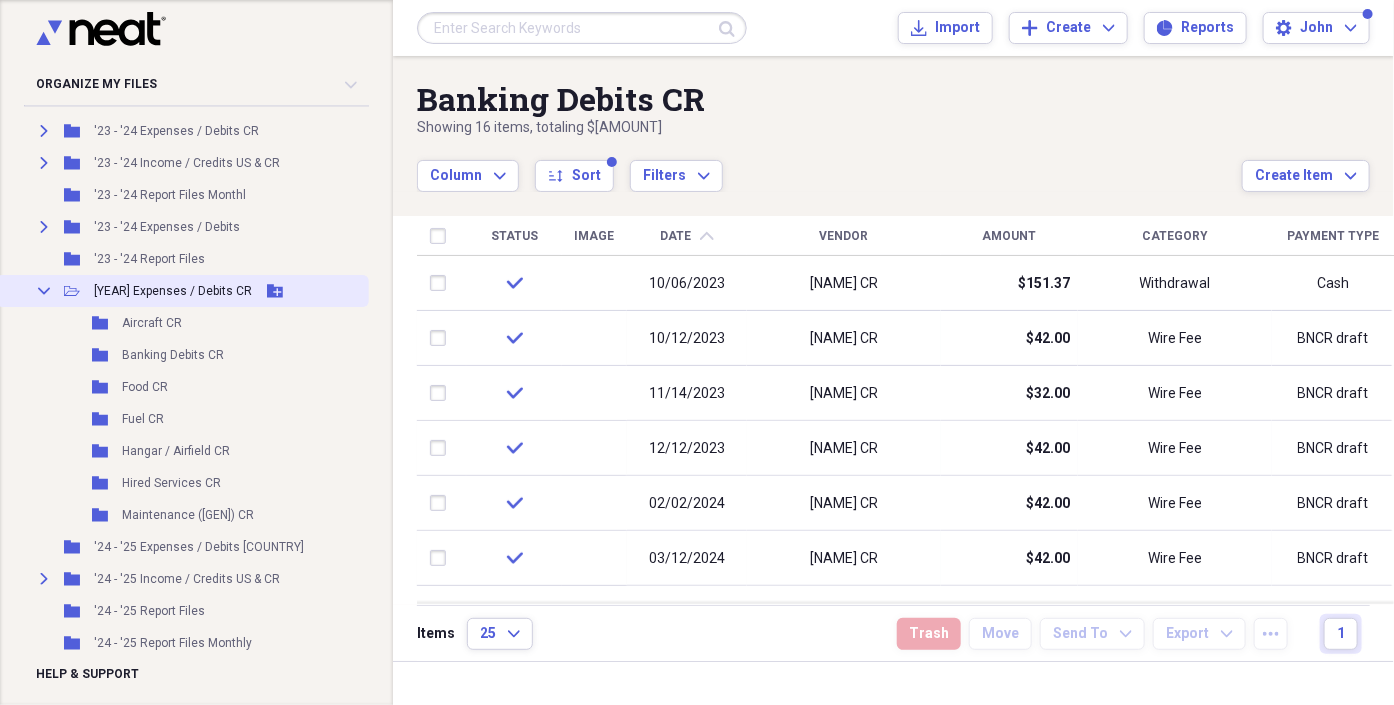 click on "Add Folder" 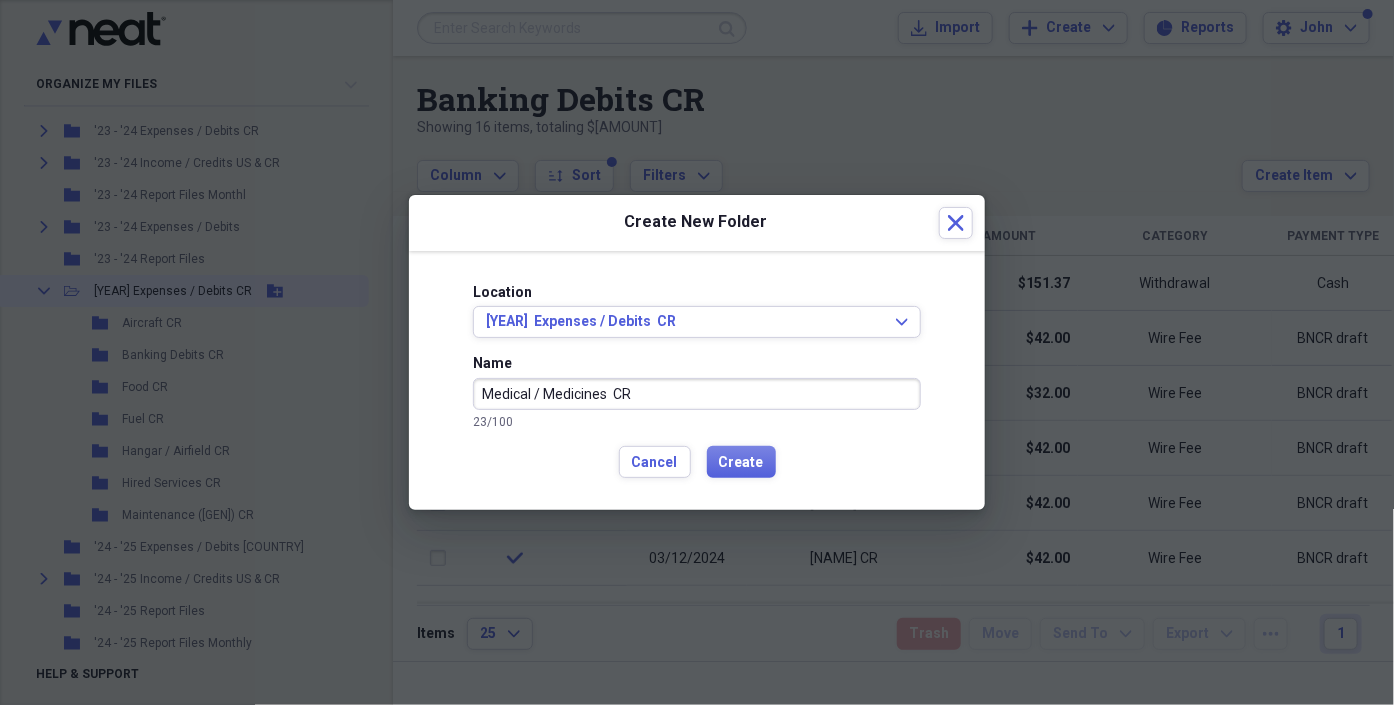 type on "Medical / Medicines  CR" 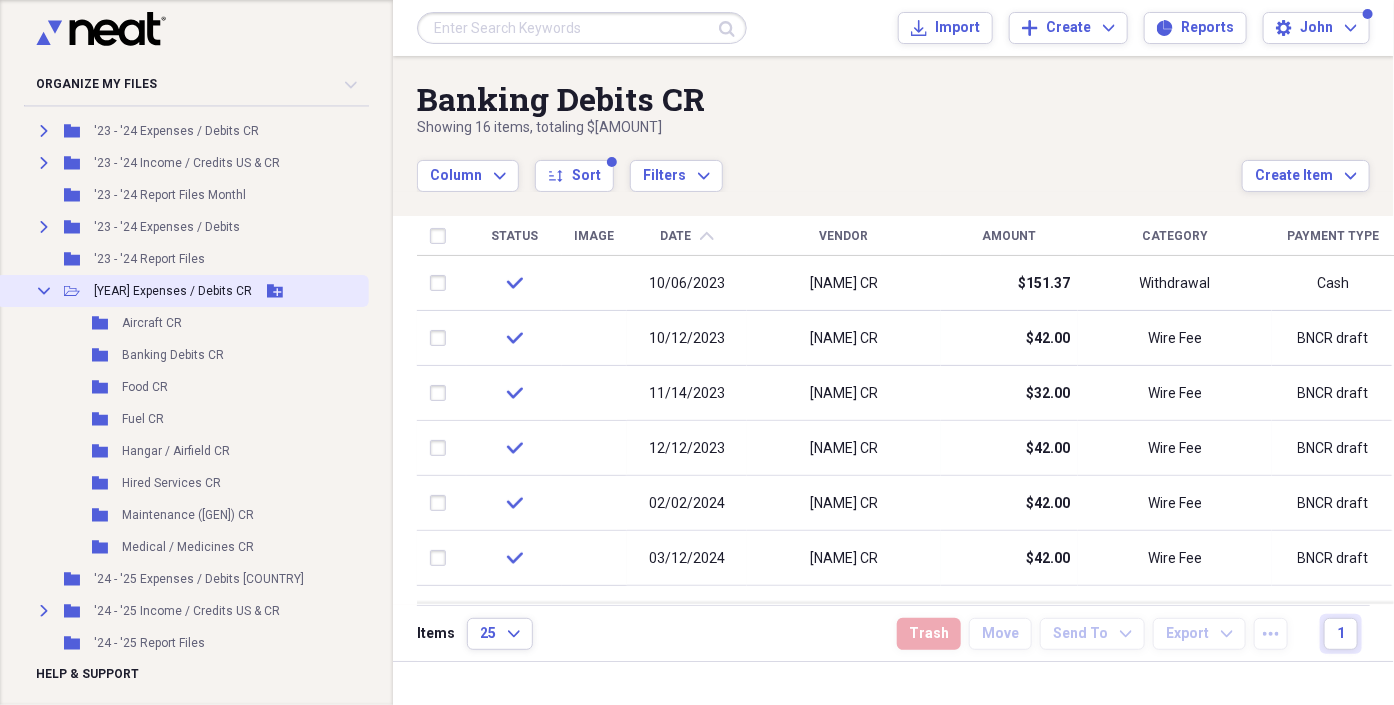 click on "Add Folder" 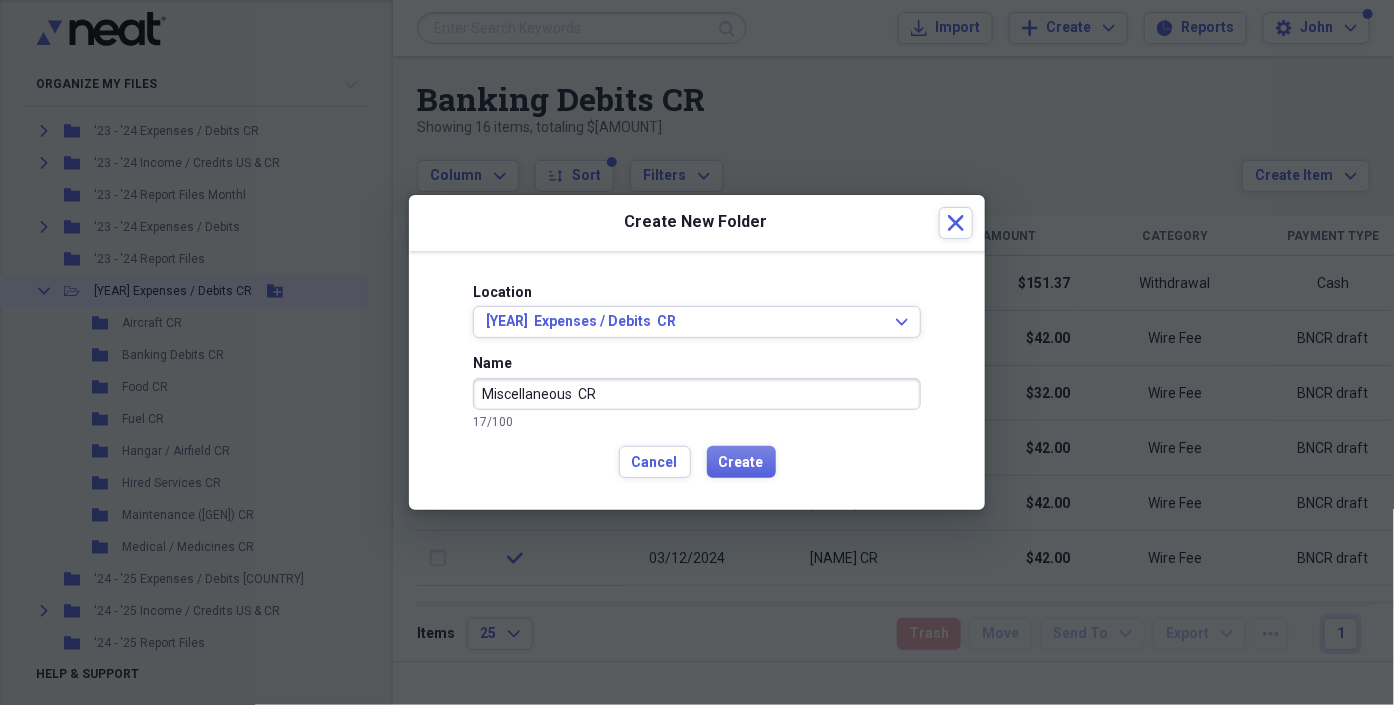 type on "Miscellaneous  CR" 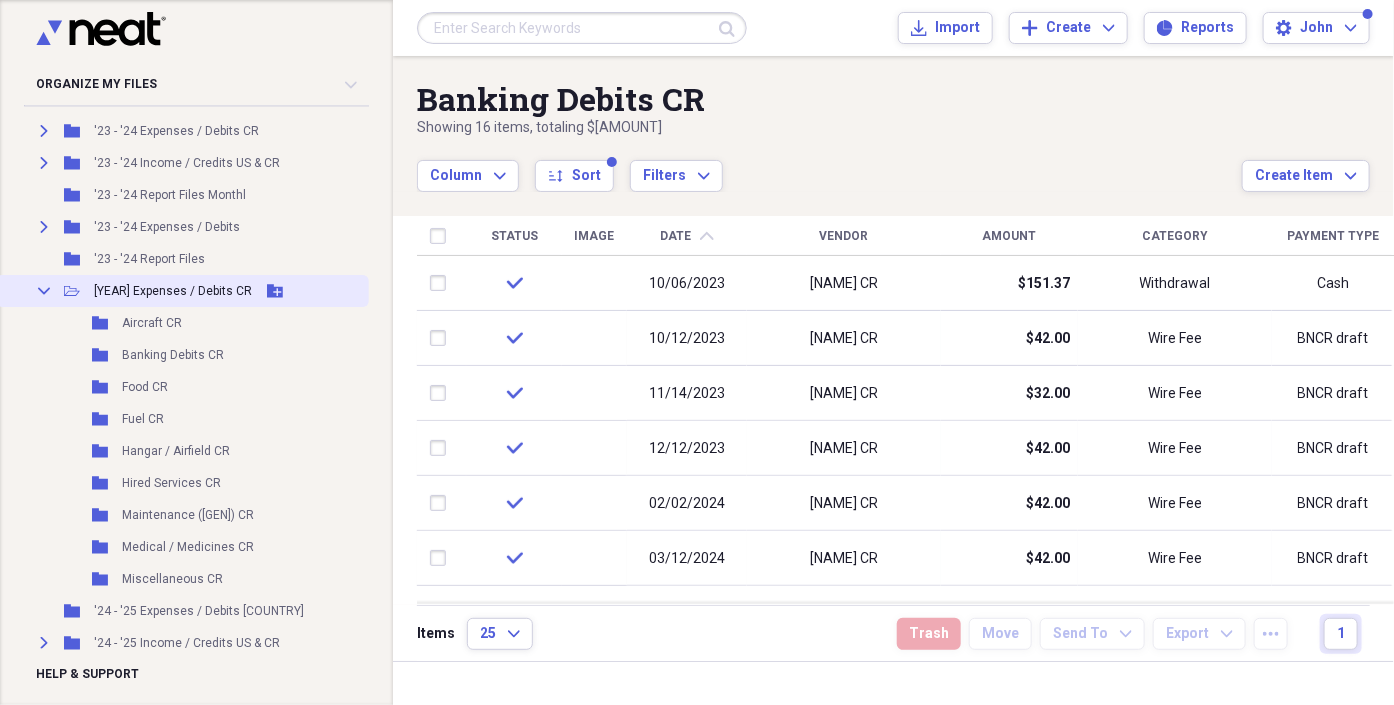 click on "Add Folder" 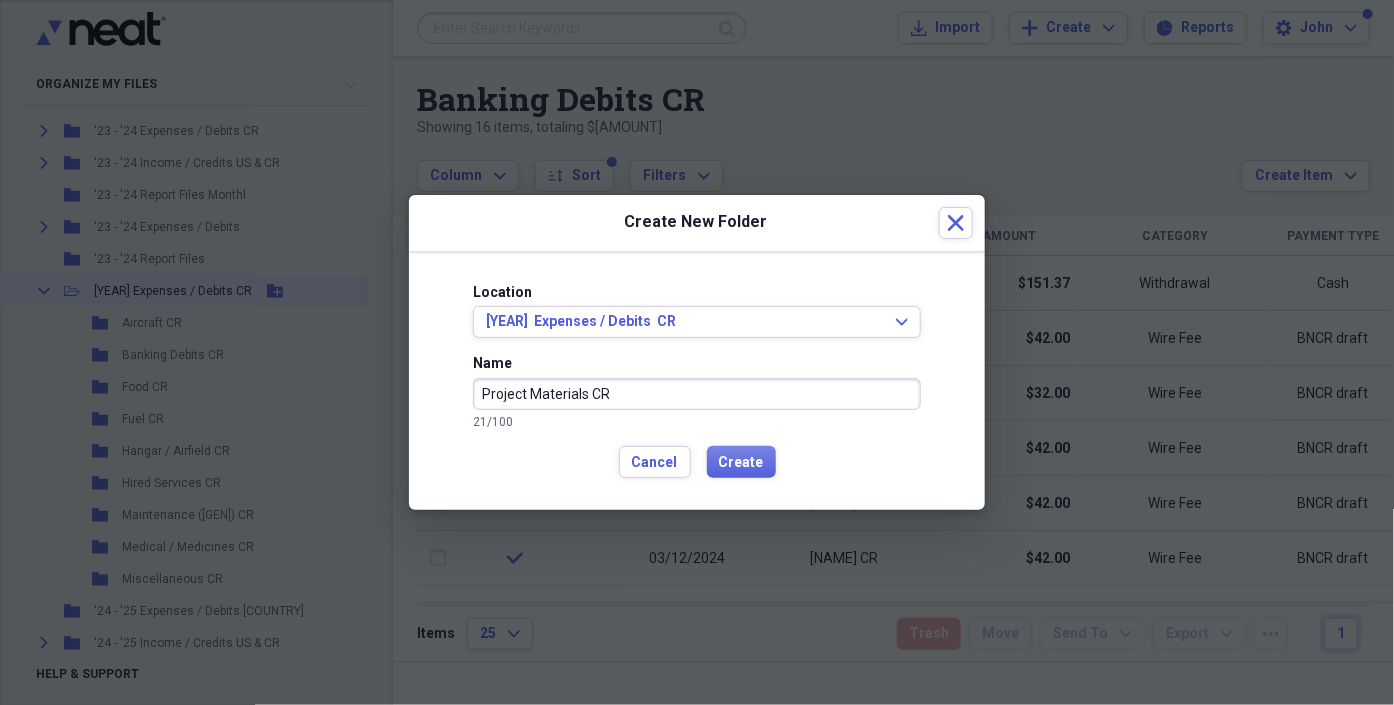type on "Project Materials CR" 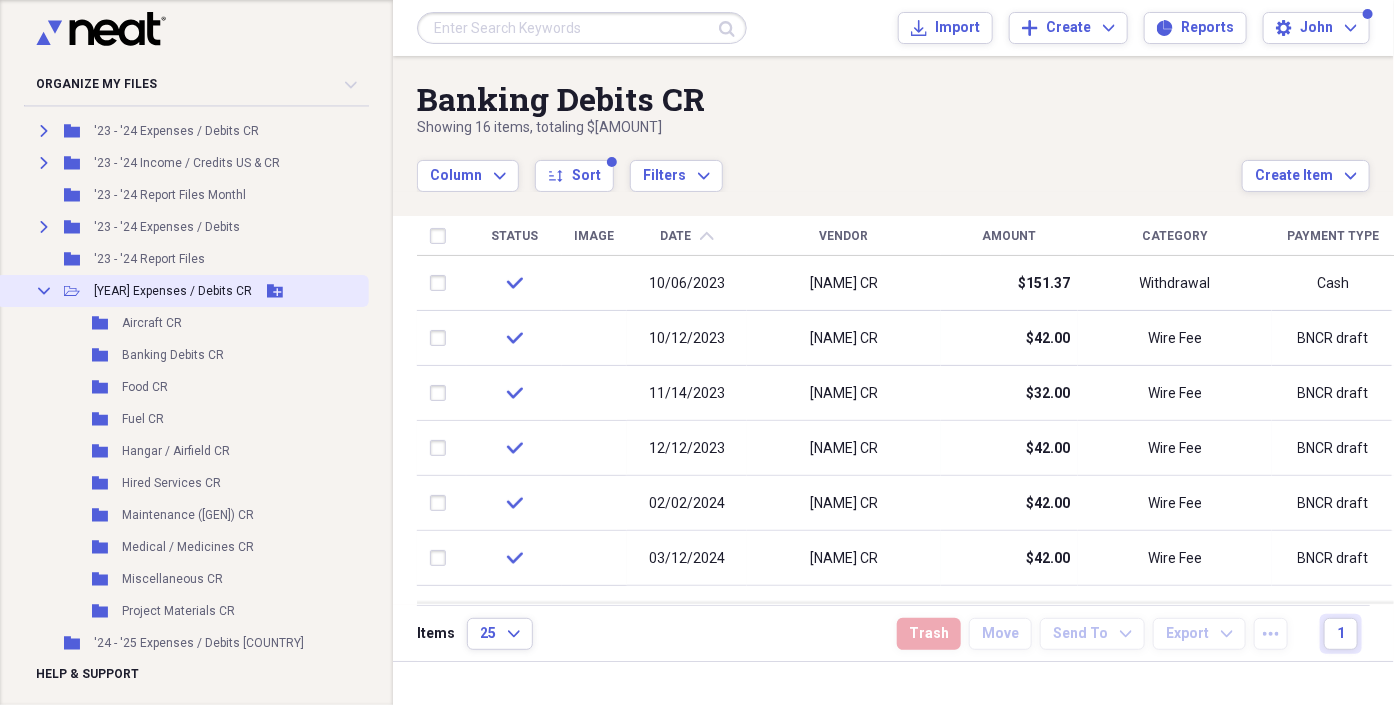 click on "Add Folder" 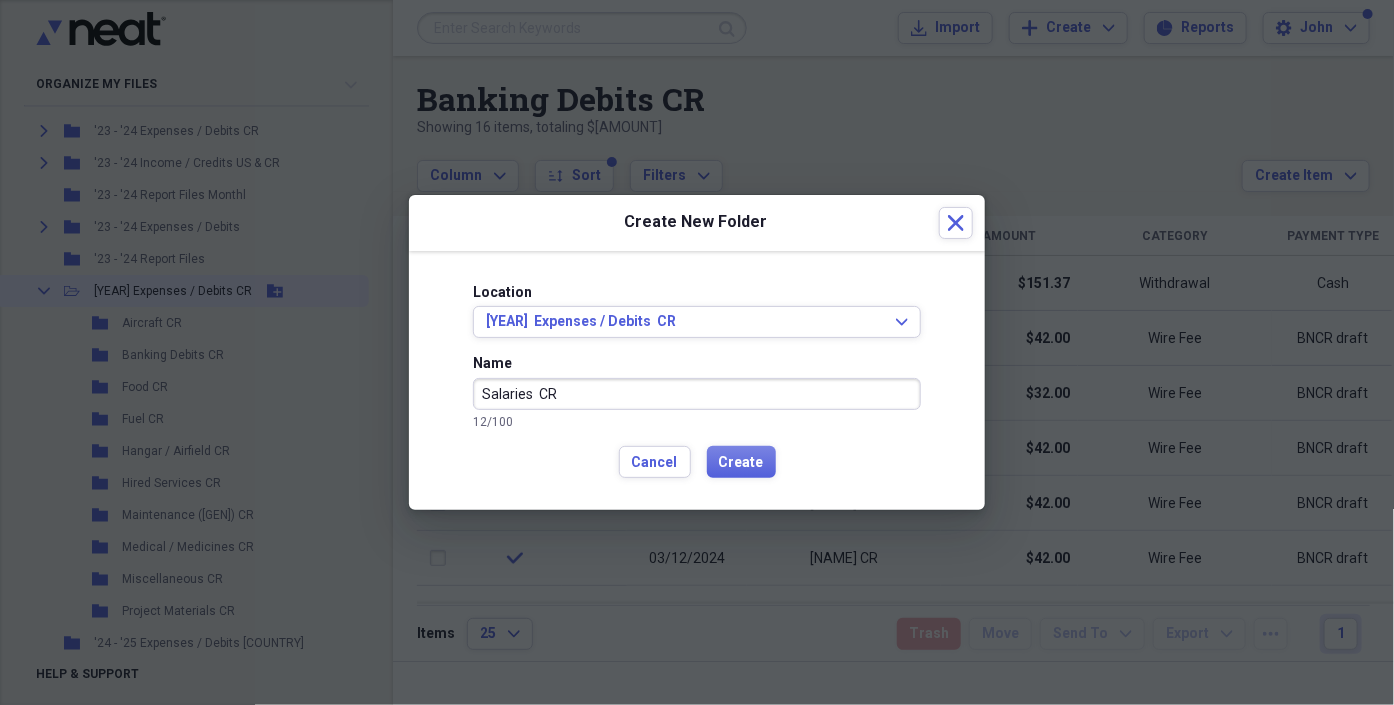 type on "Salaries  CR" 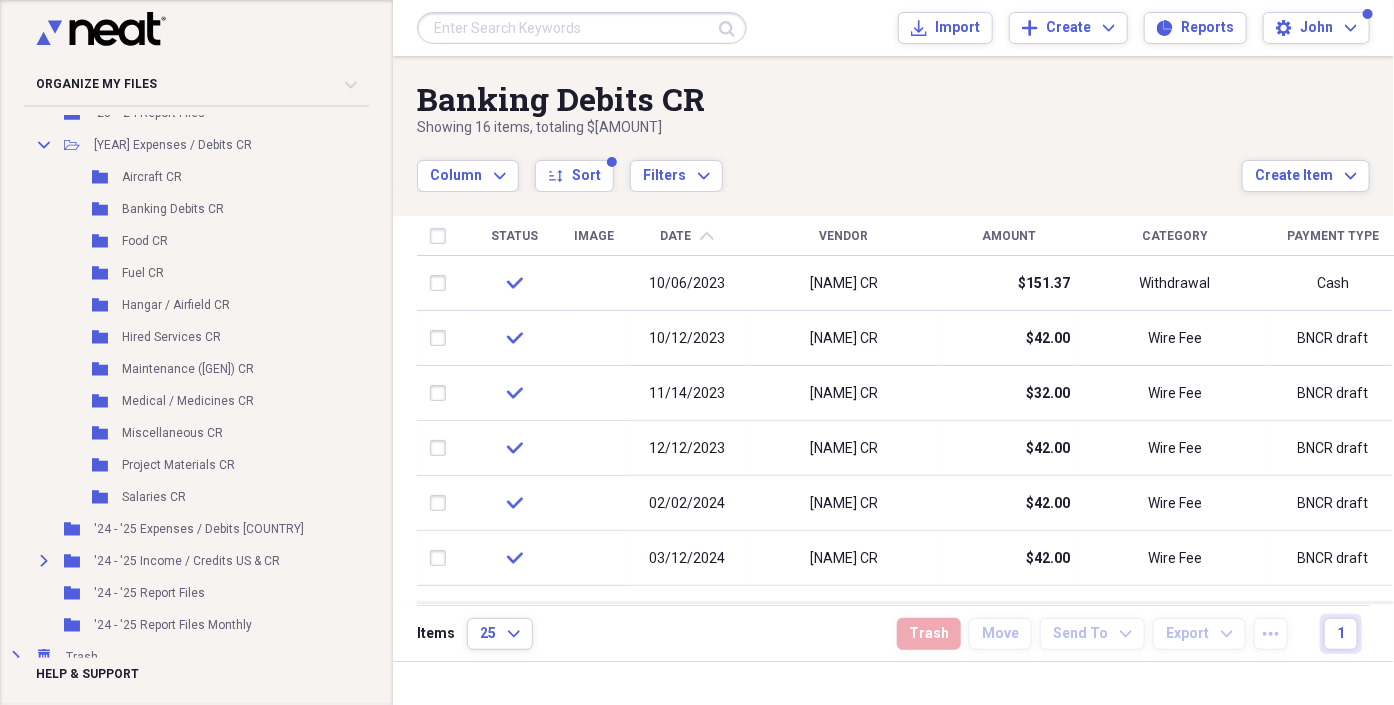 scroll, scrollTop: 312, scrollLeft: 0, axis: vertical 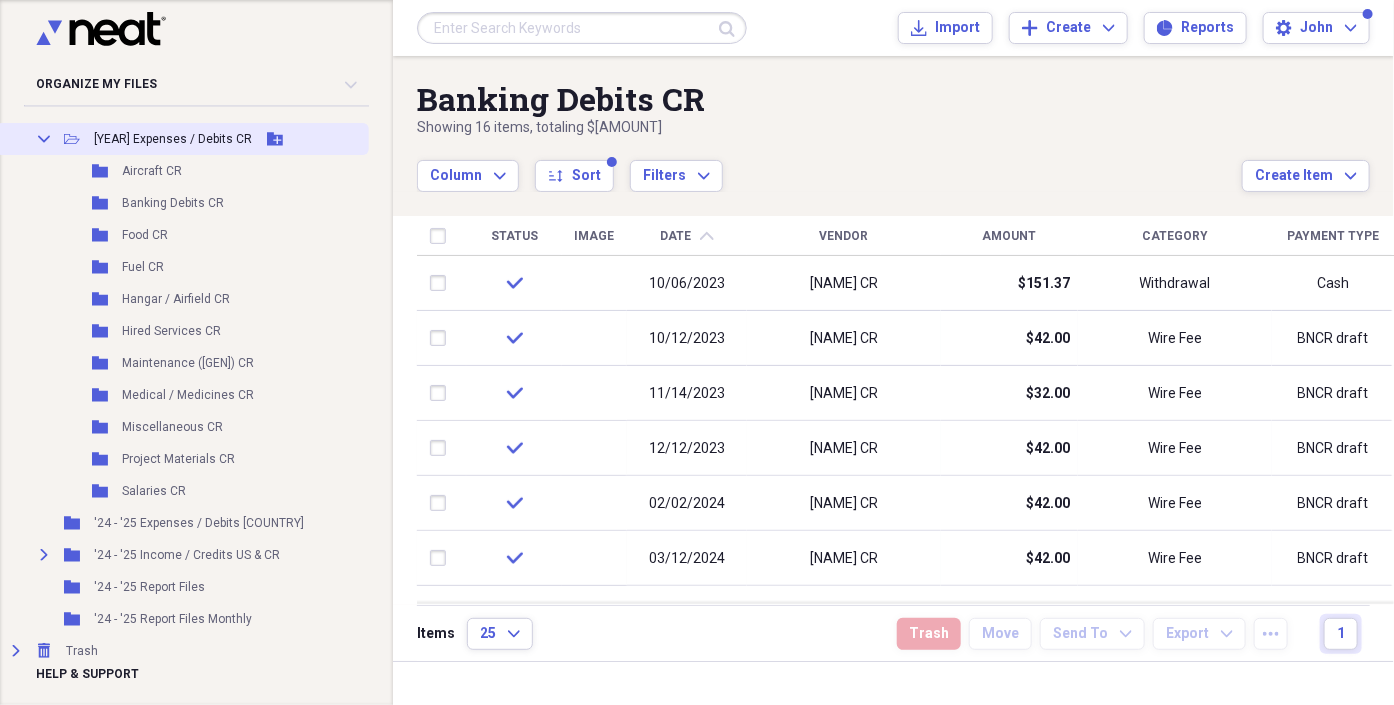 click 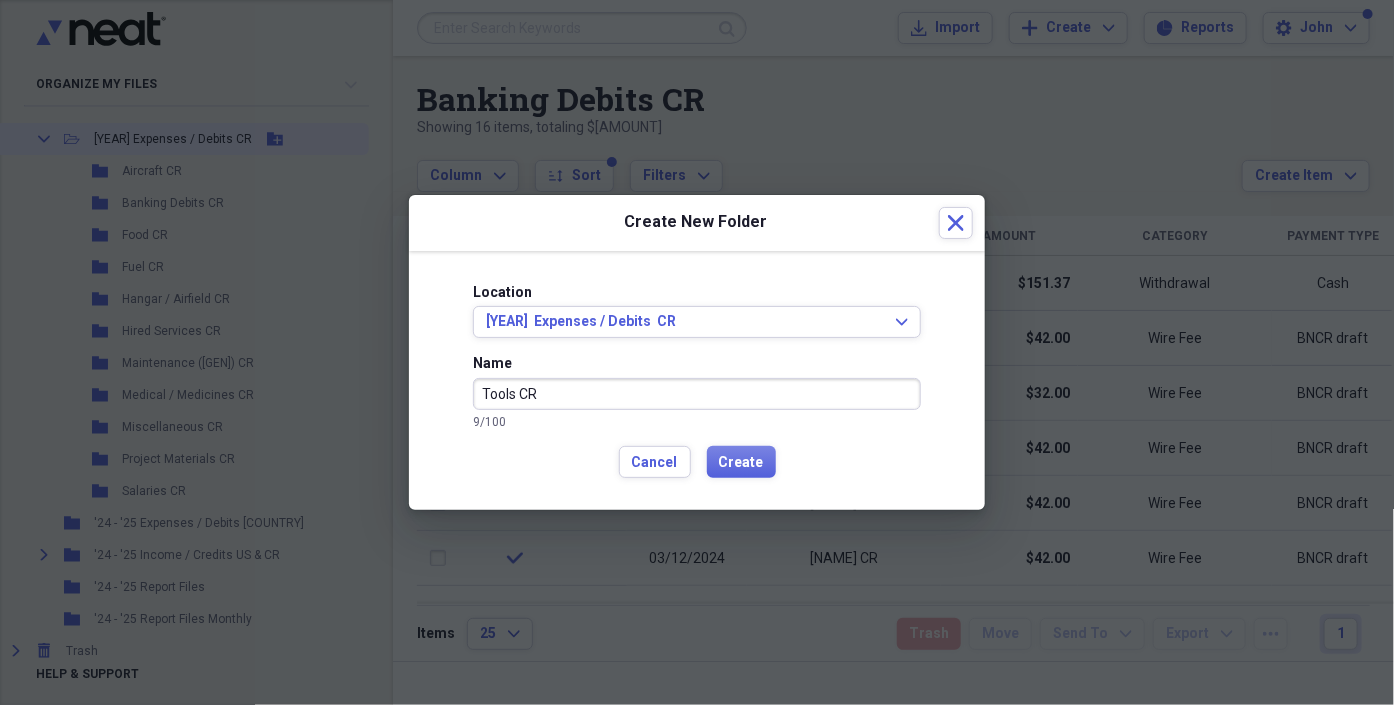 type on "Tools CR" 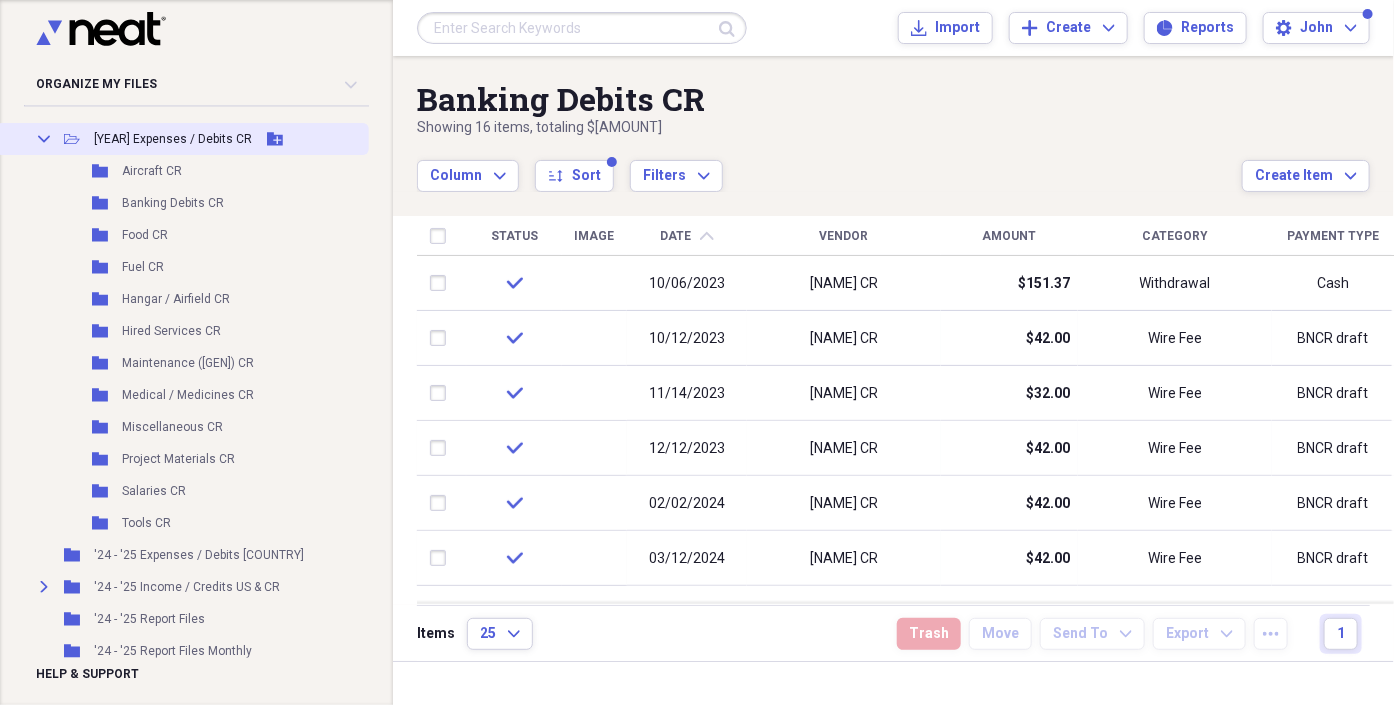 click 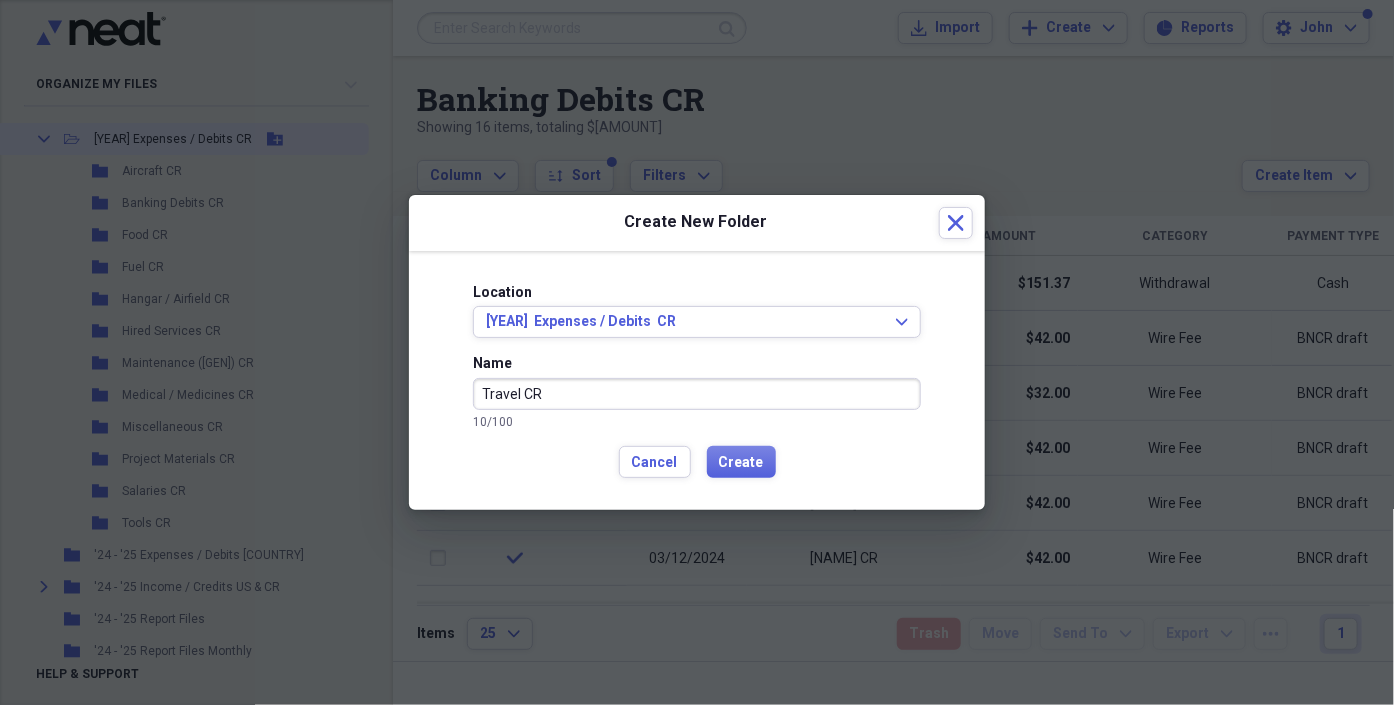 type on "Travel CR" 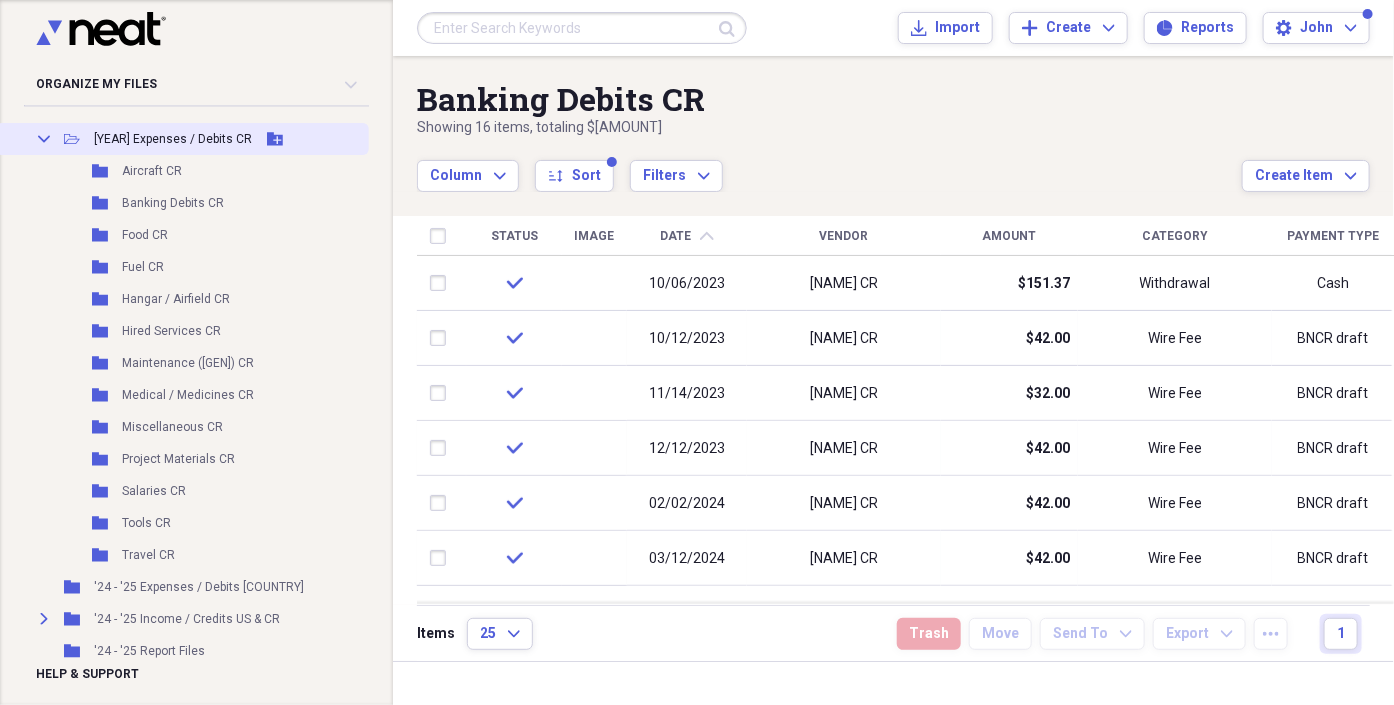 click 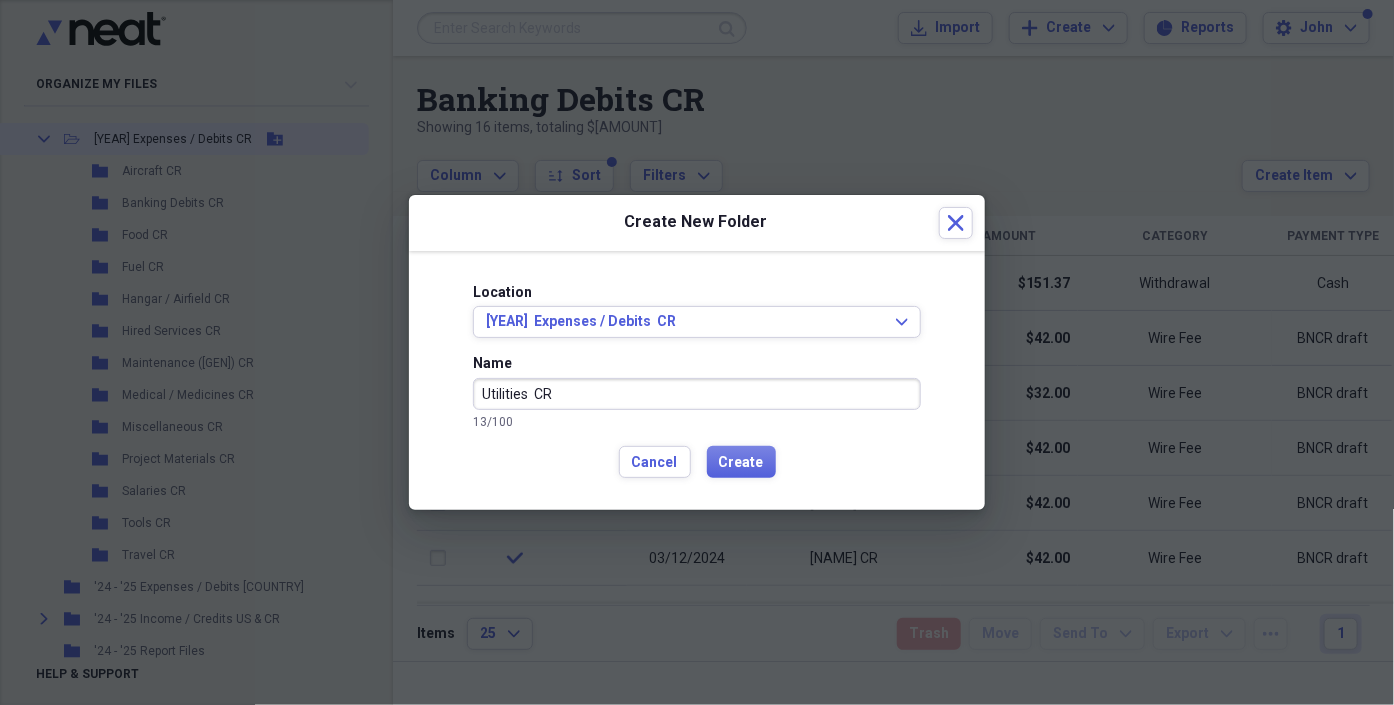 type on "Utilities  CR" 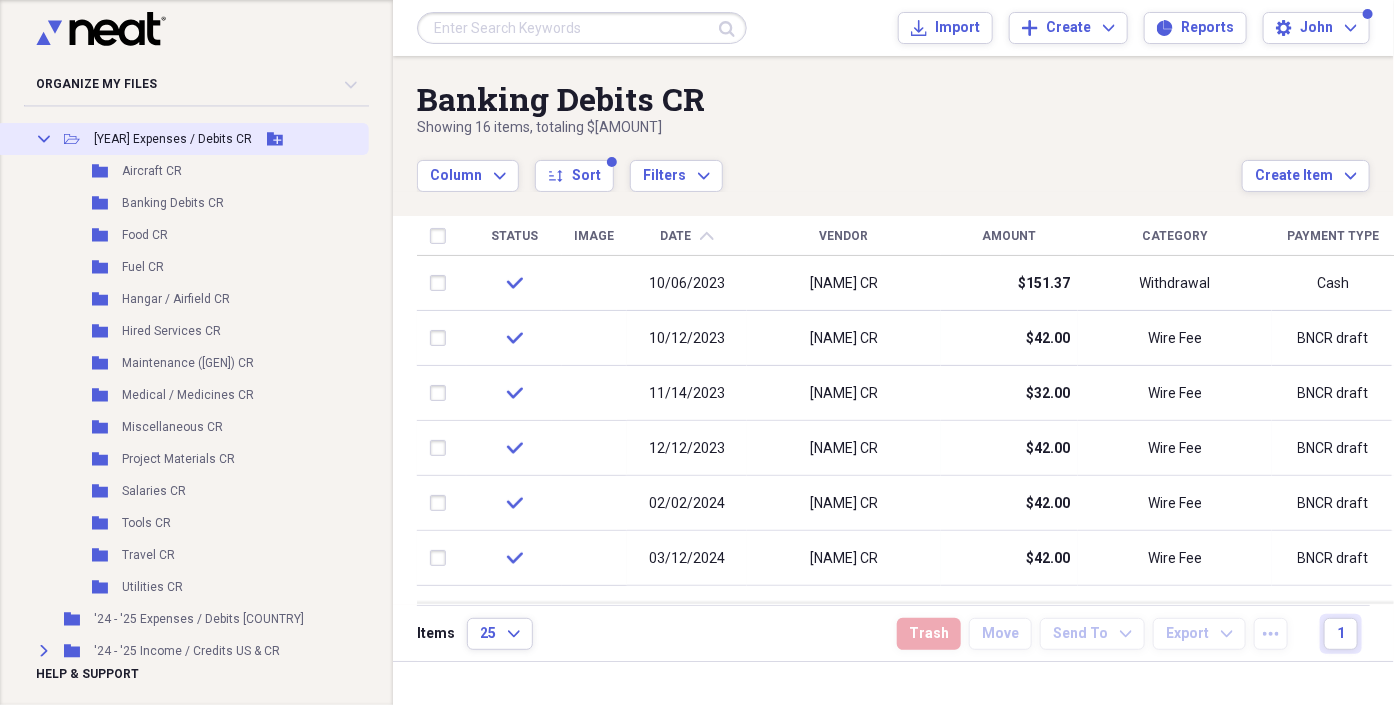 click 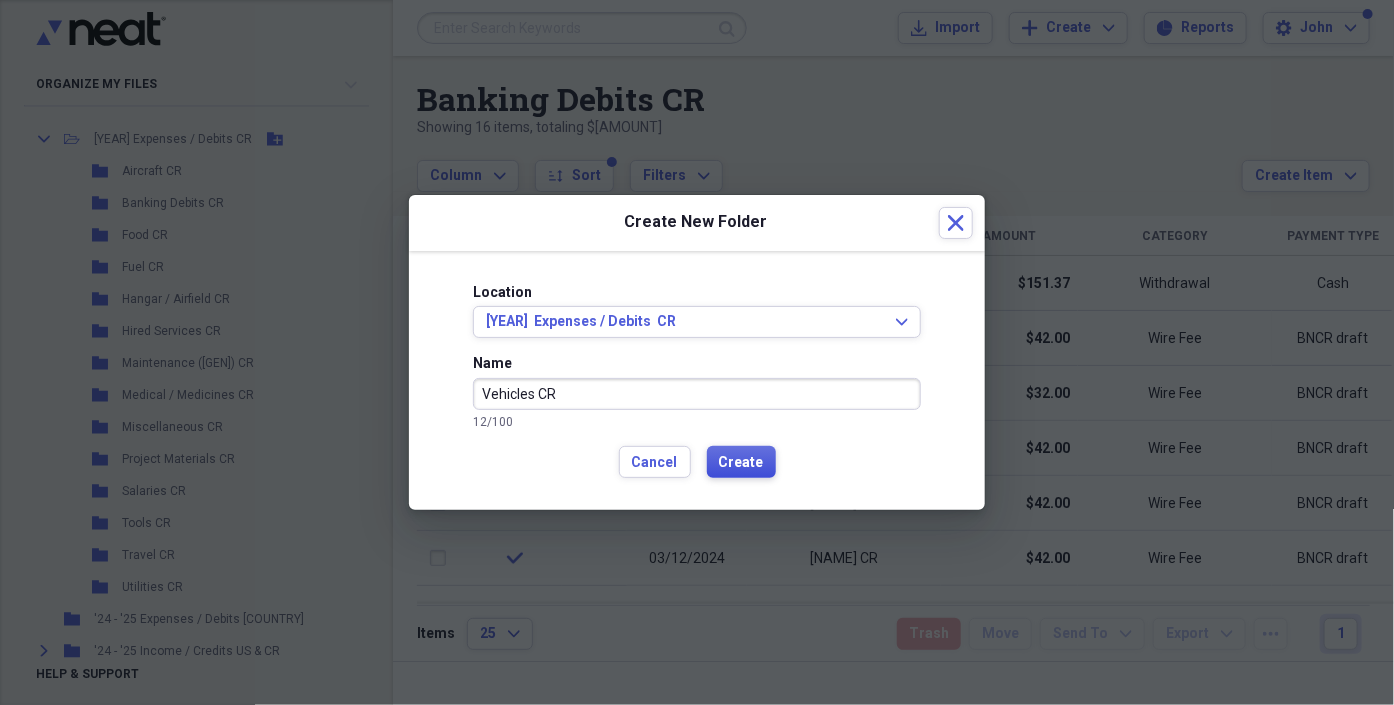 type on "Vehicles CR" 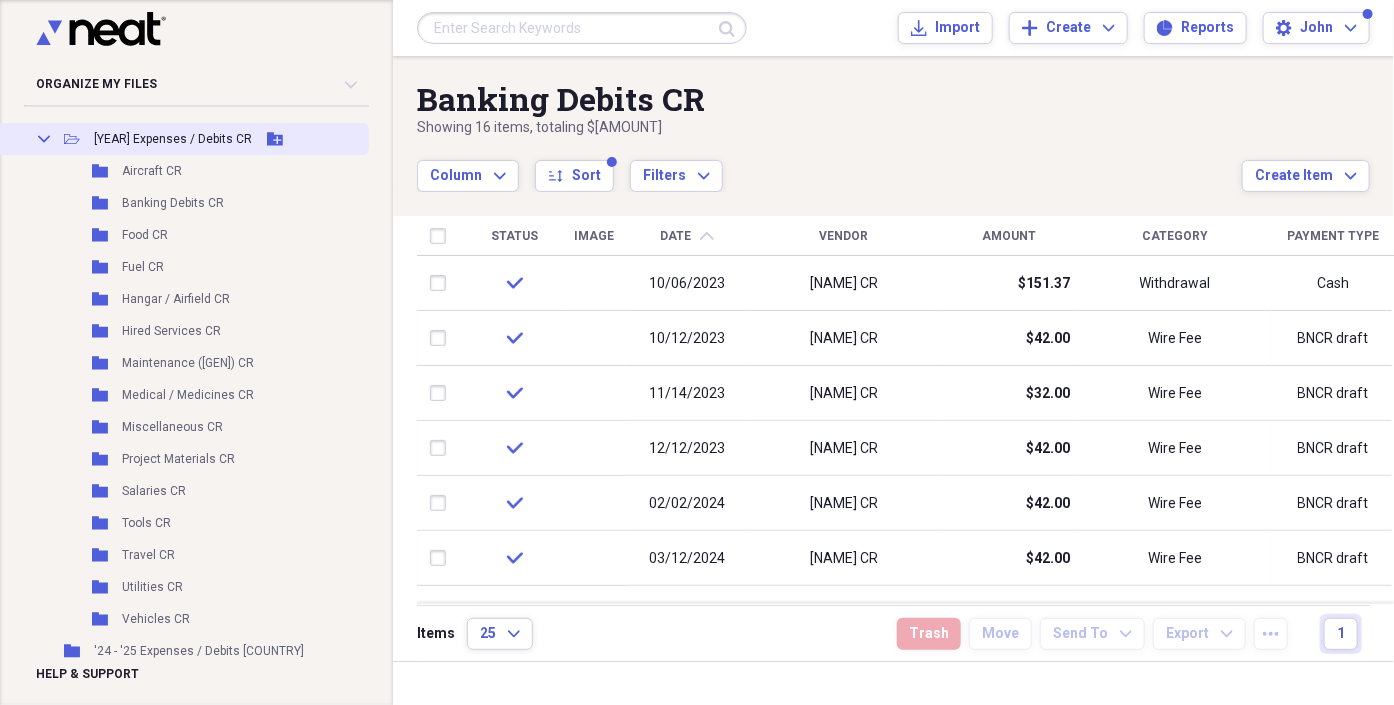 click on "Collapse" 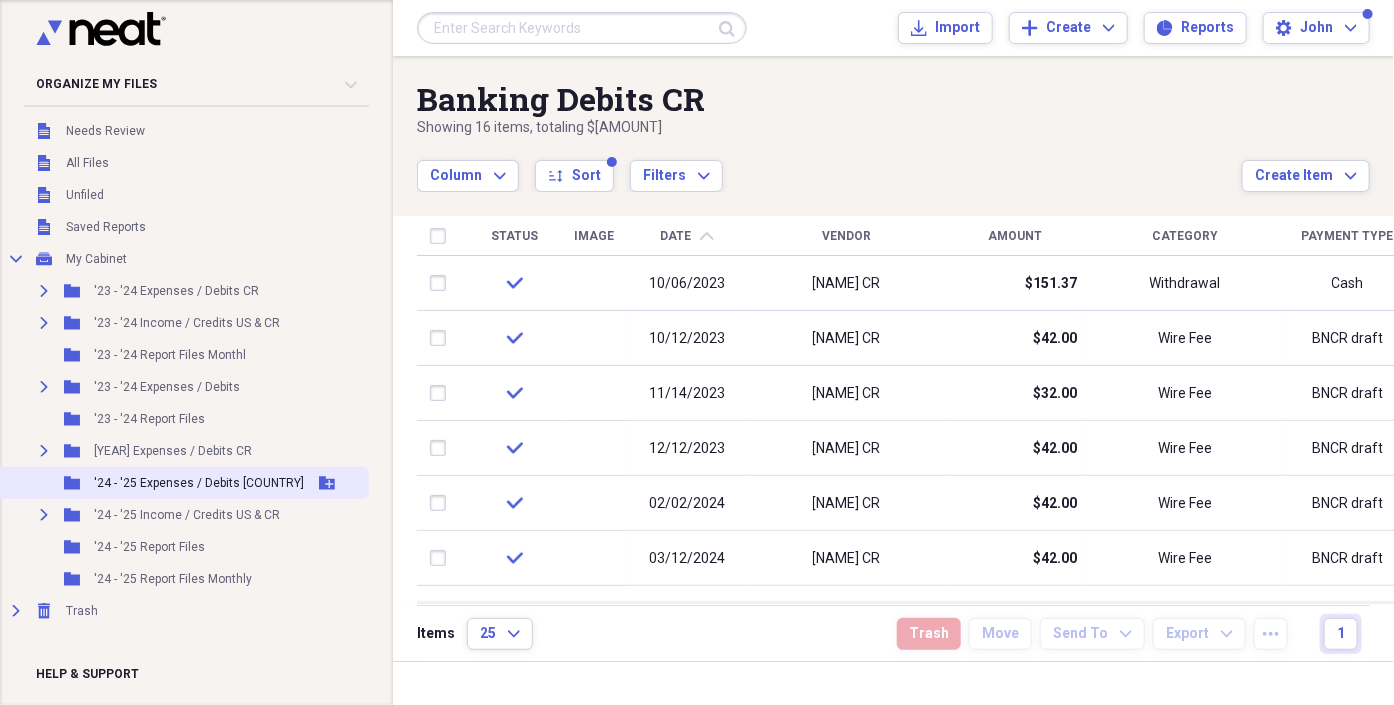 click on "Add Folder" 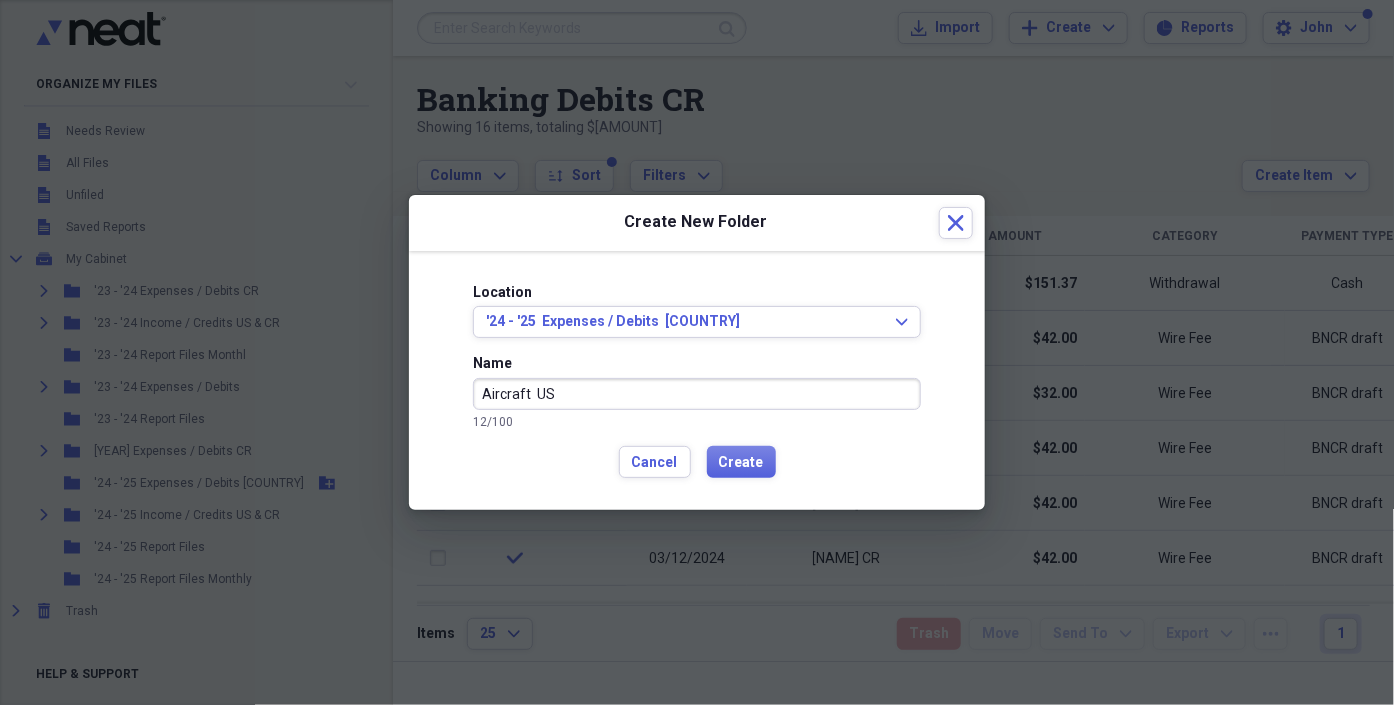 type on "Aircraft  US" 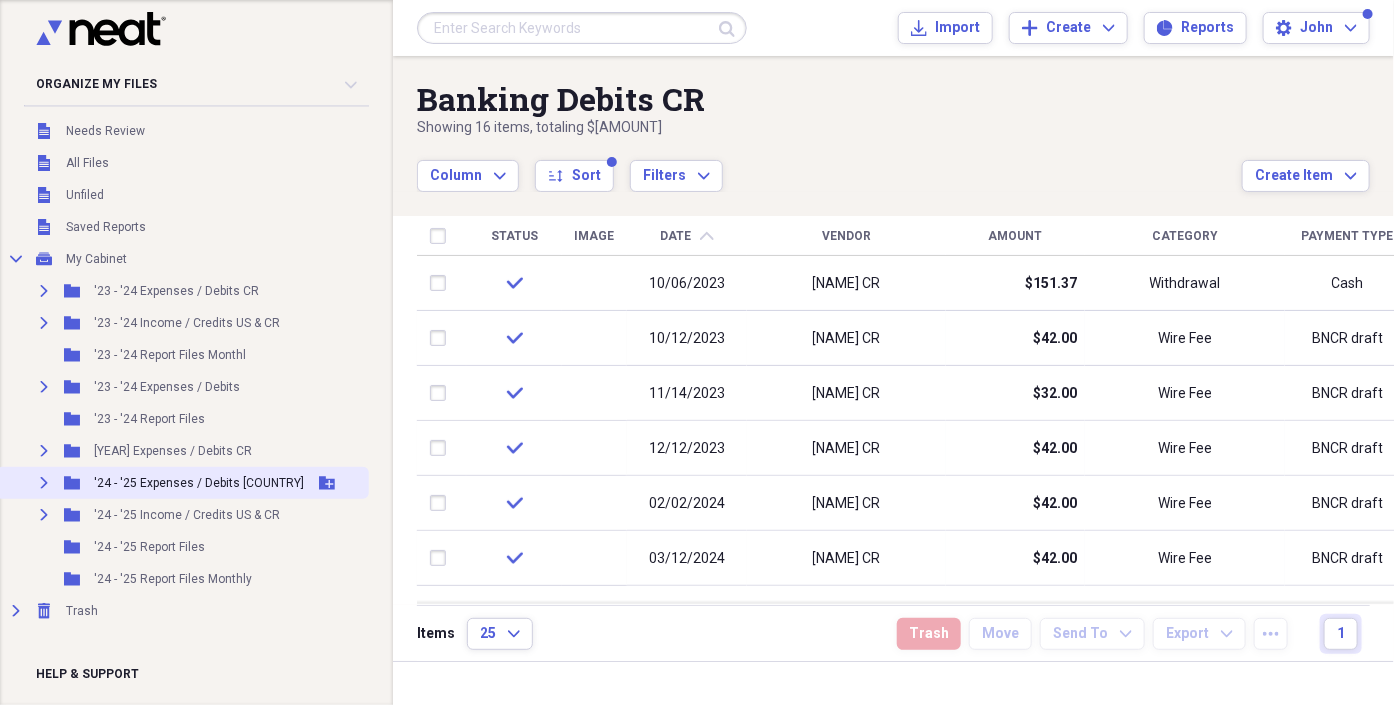 click 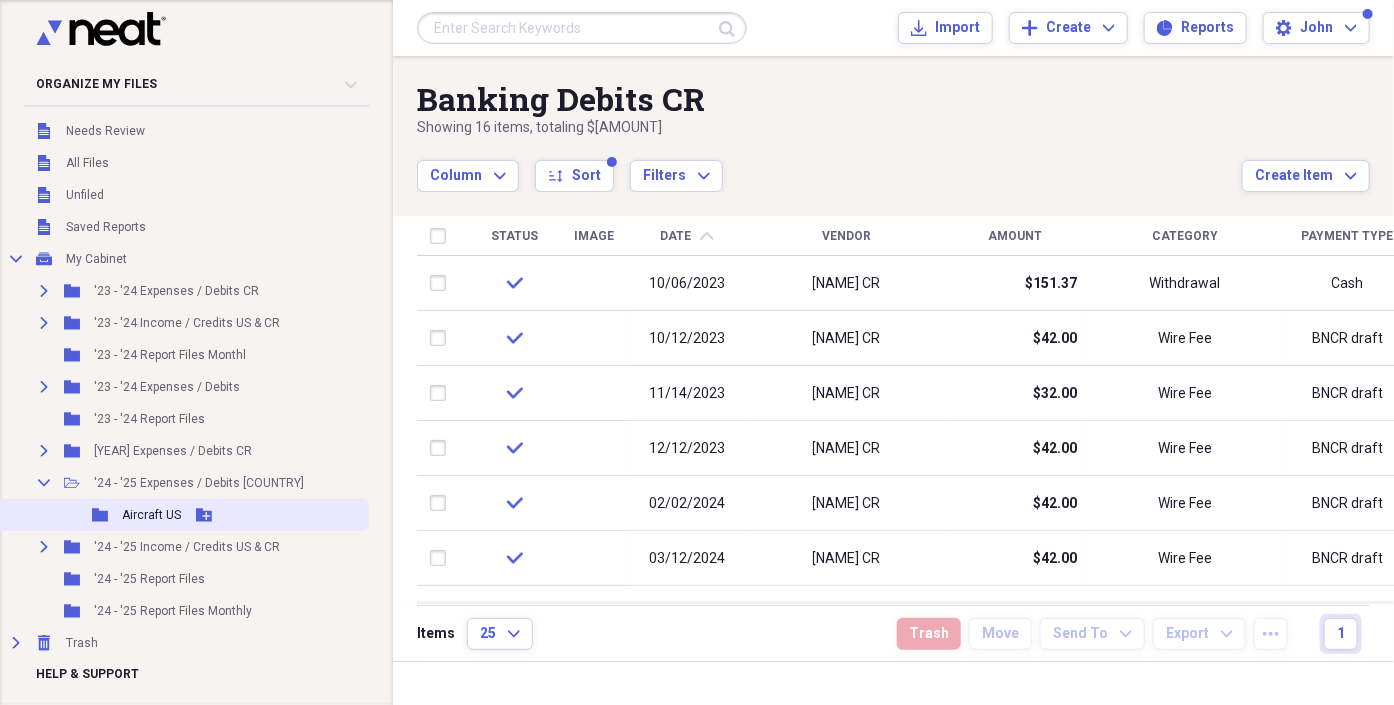 click on "Aircraft  US" at bounding box center (151, 515) 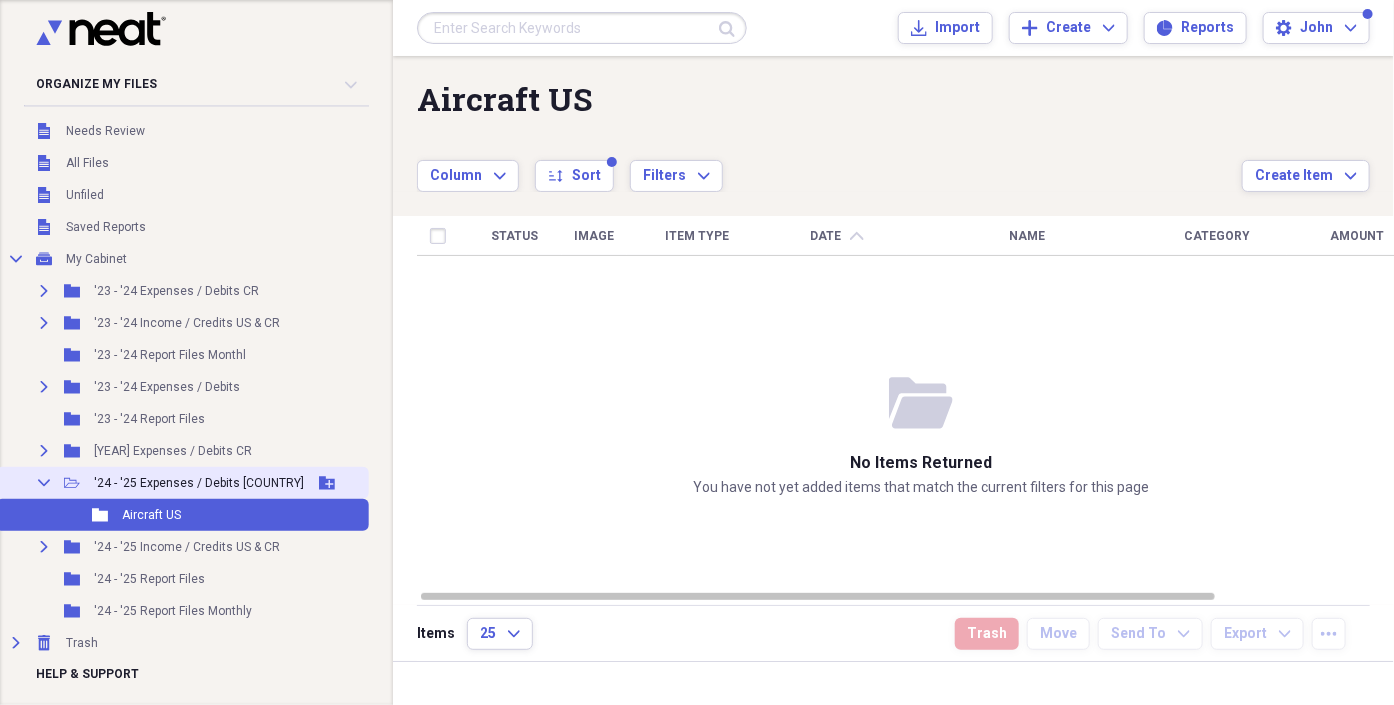 click on "'24 - '25  Expenses / Debits  [COUNTRY]" at bounding box center [199, 483] 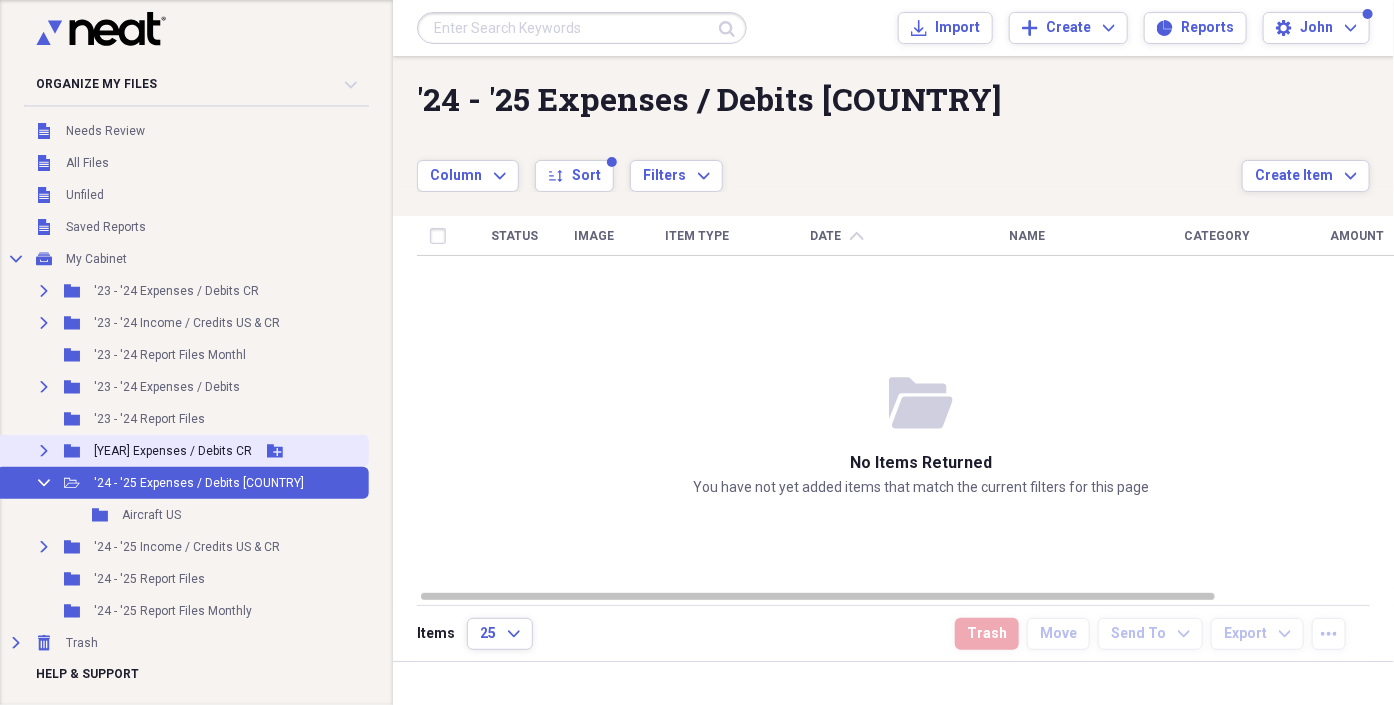 click on "[YEAR]  Expenses / Debits  CR" at bounding box center [173, 451] 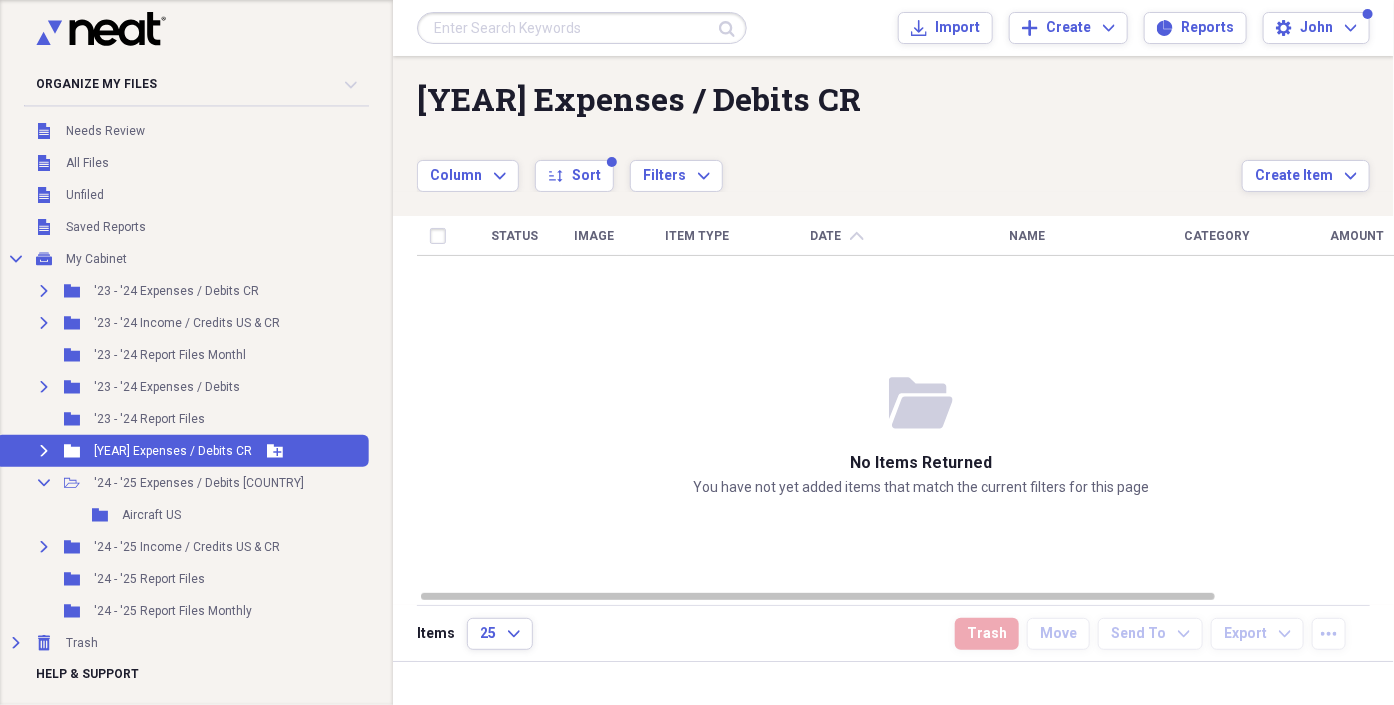 click on "Expand" 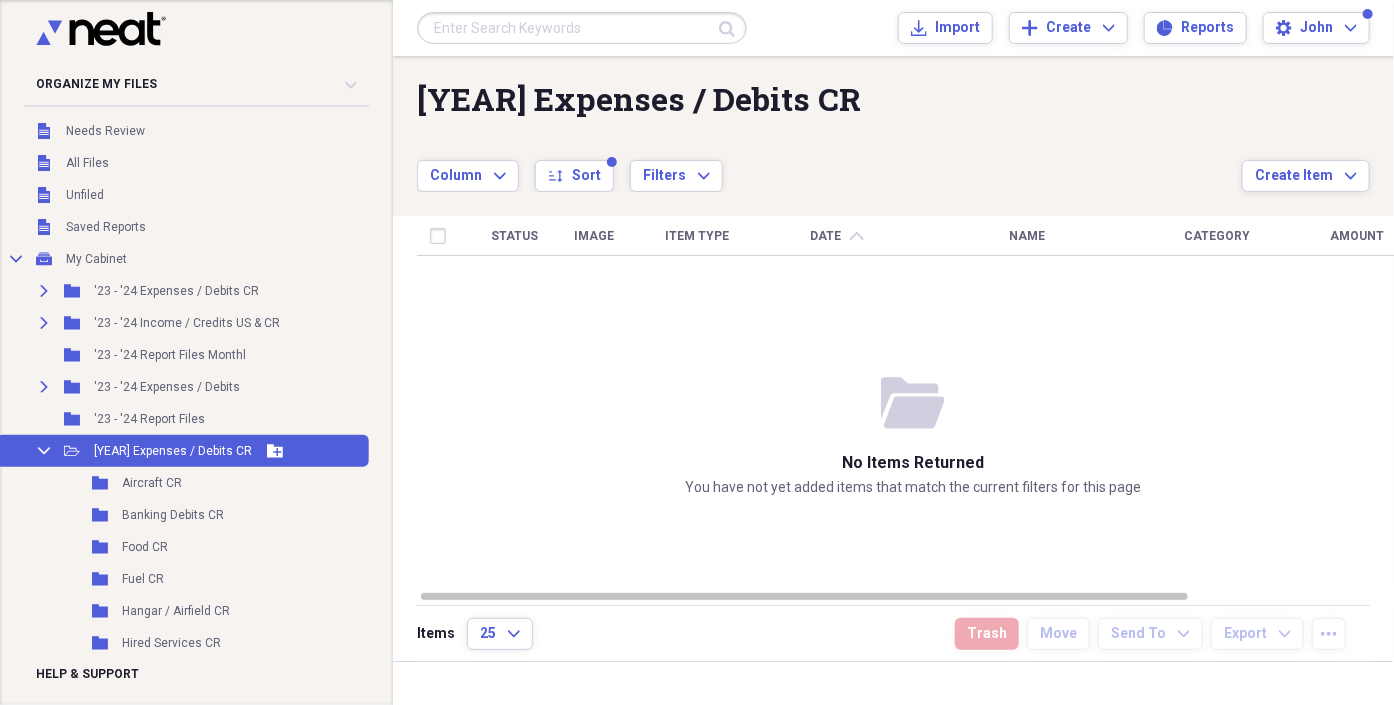 click on "Collapse" 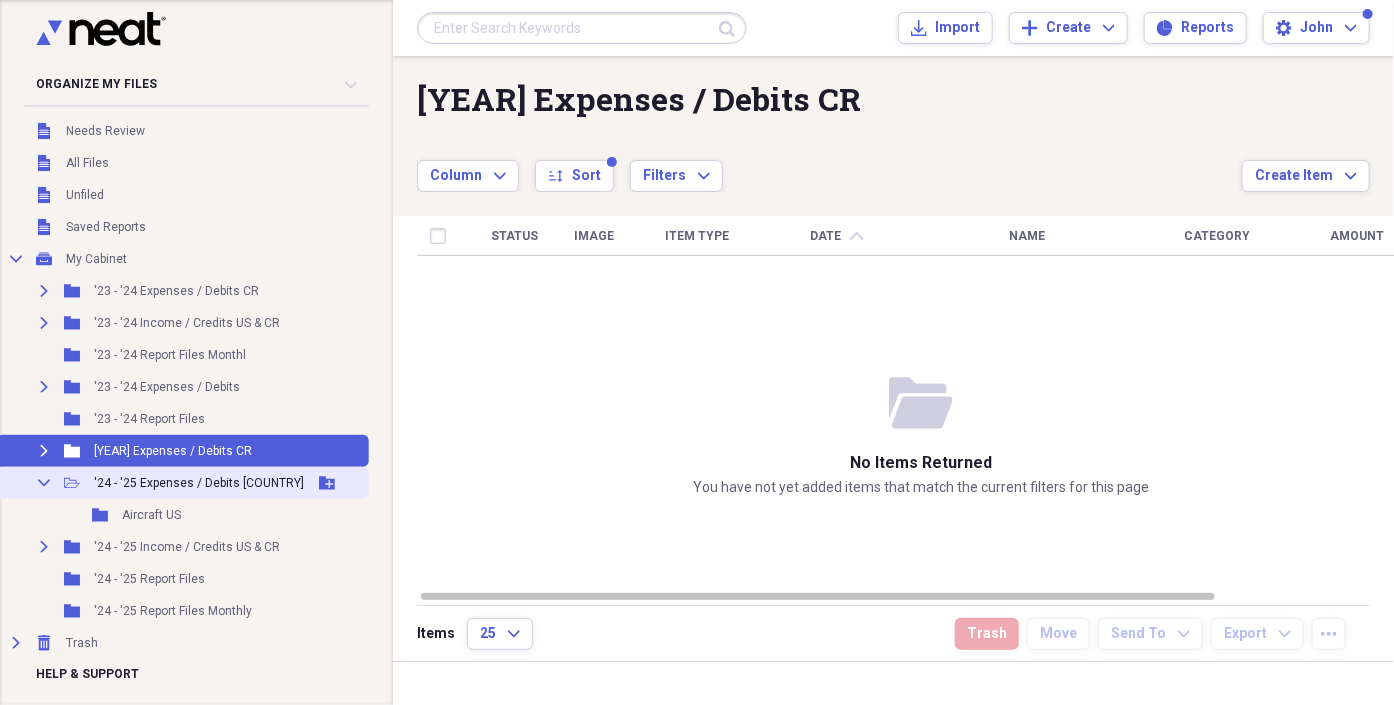 click on "'24 - '25  Expenses / Debits  [COUNTRY]" at bounding box center [199, 483] 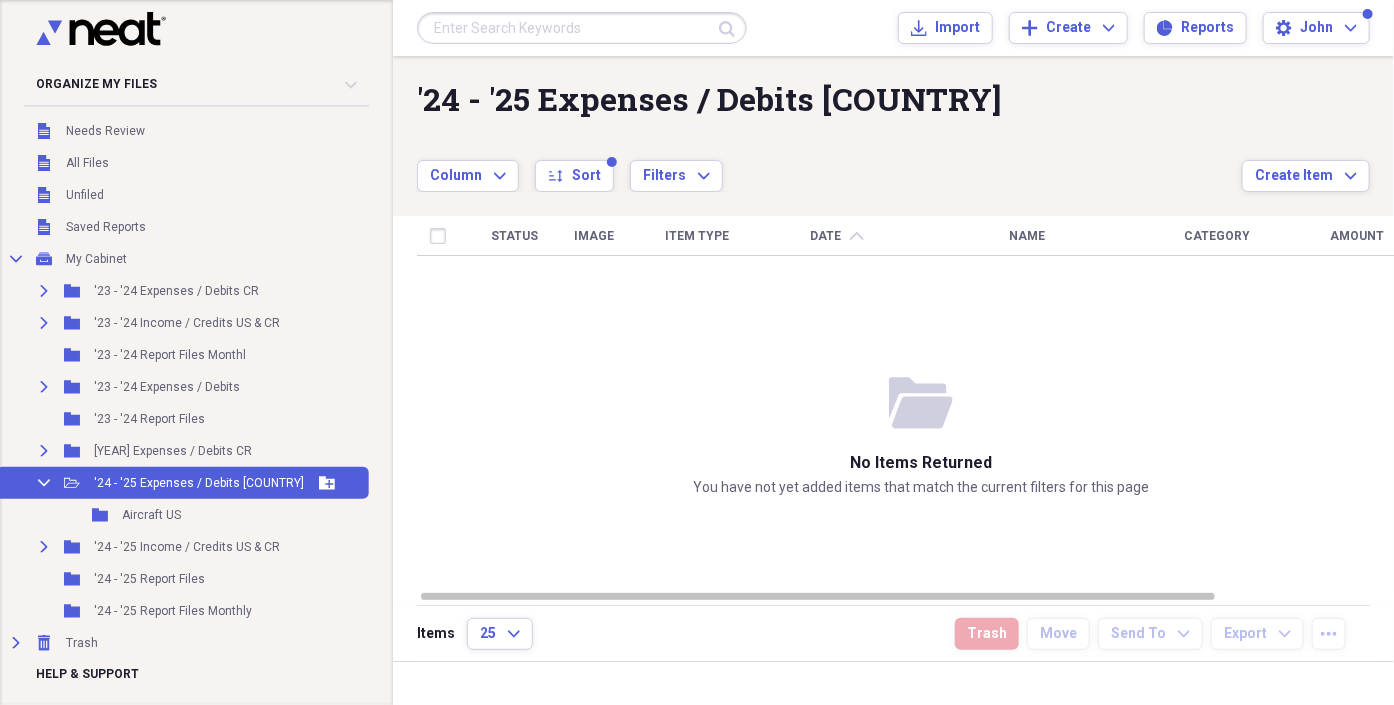 click 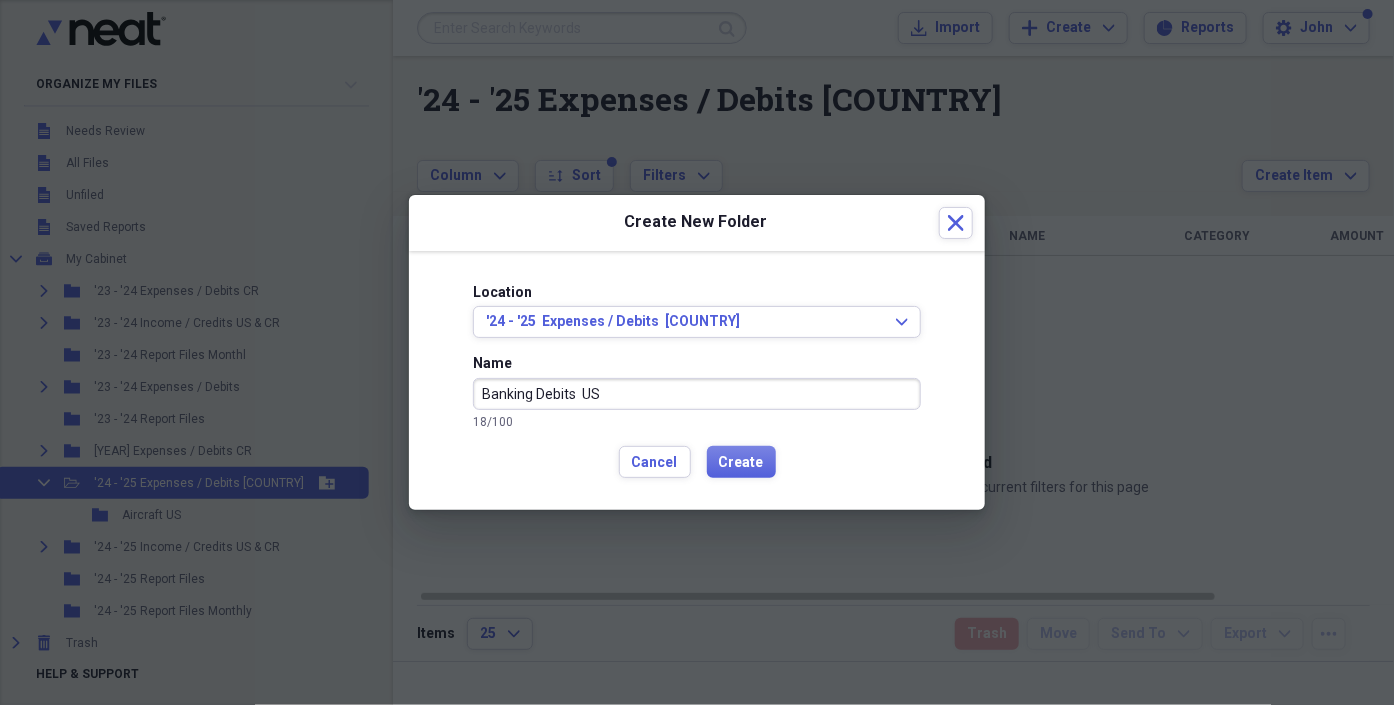 type on "Banking Debits  US" 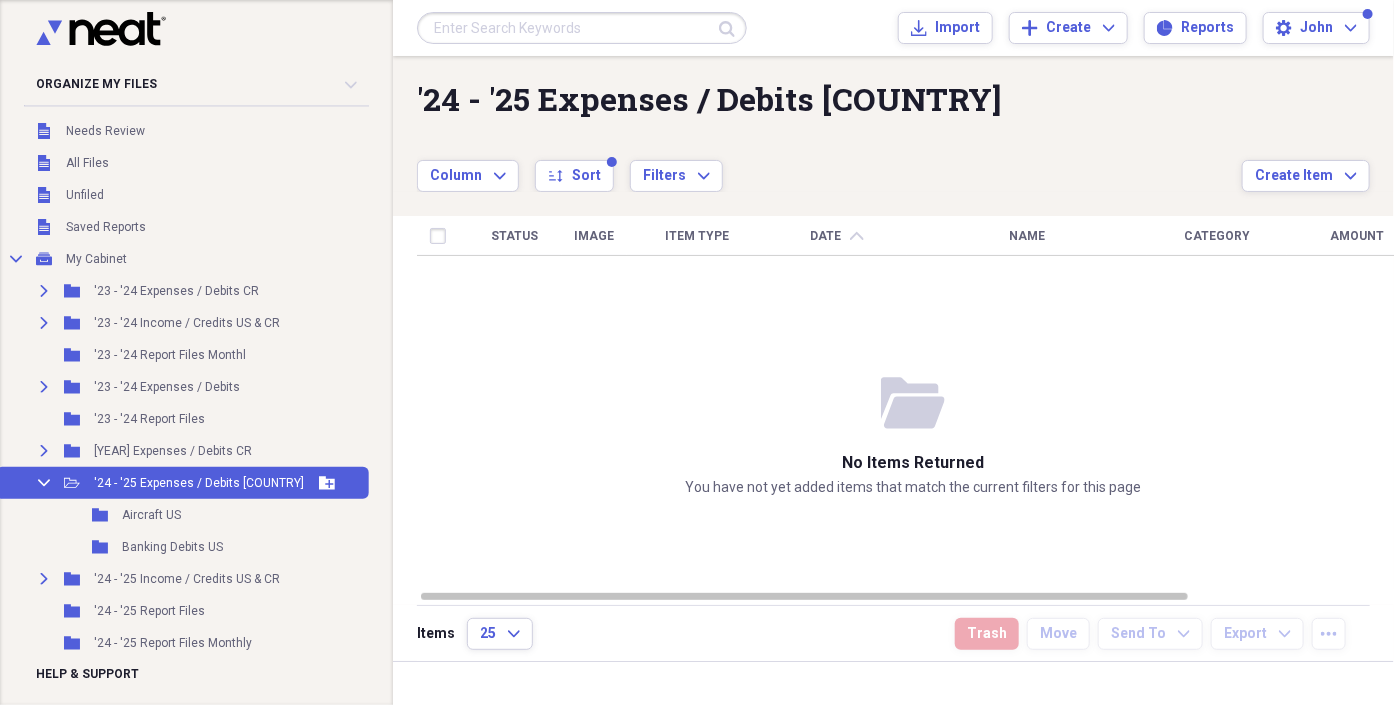 click 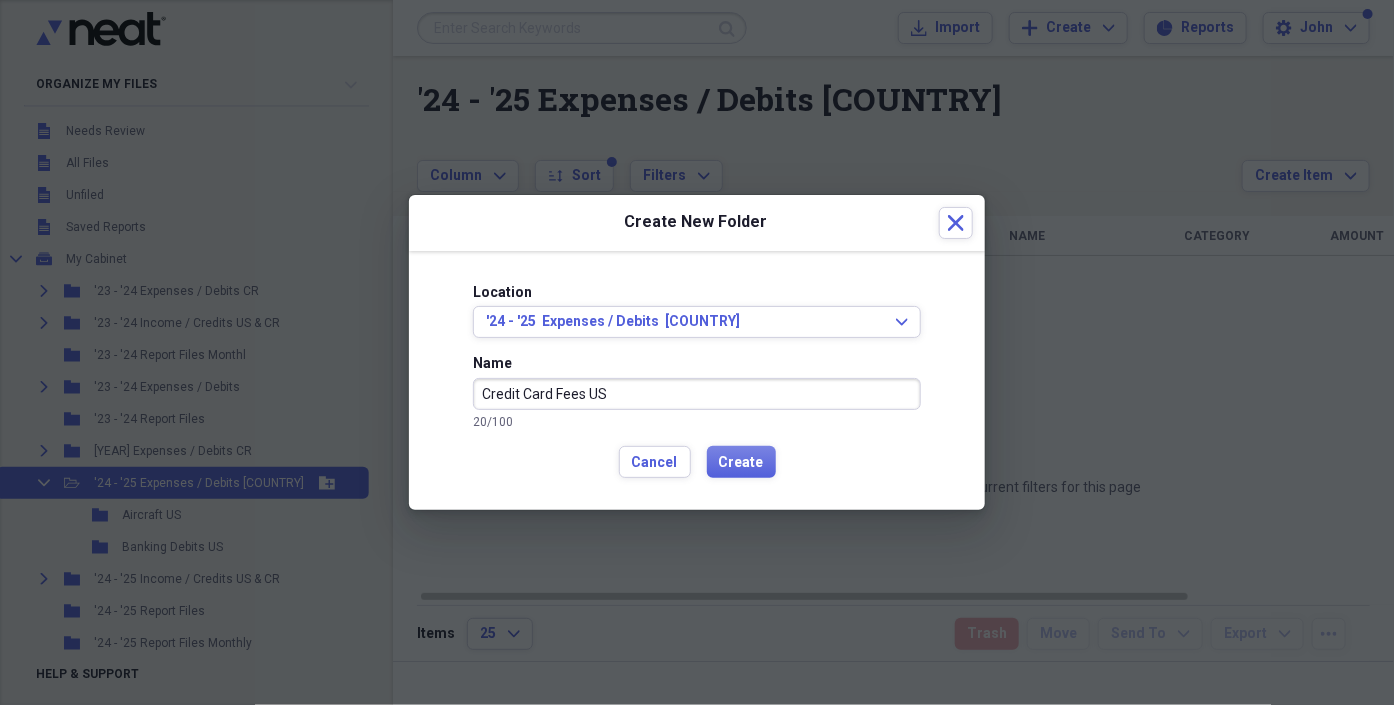 type on "Credit Card Fees US" 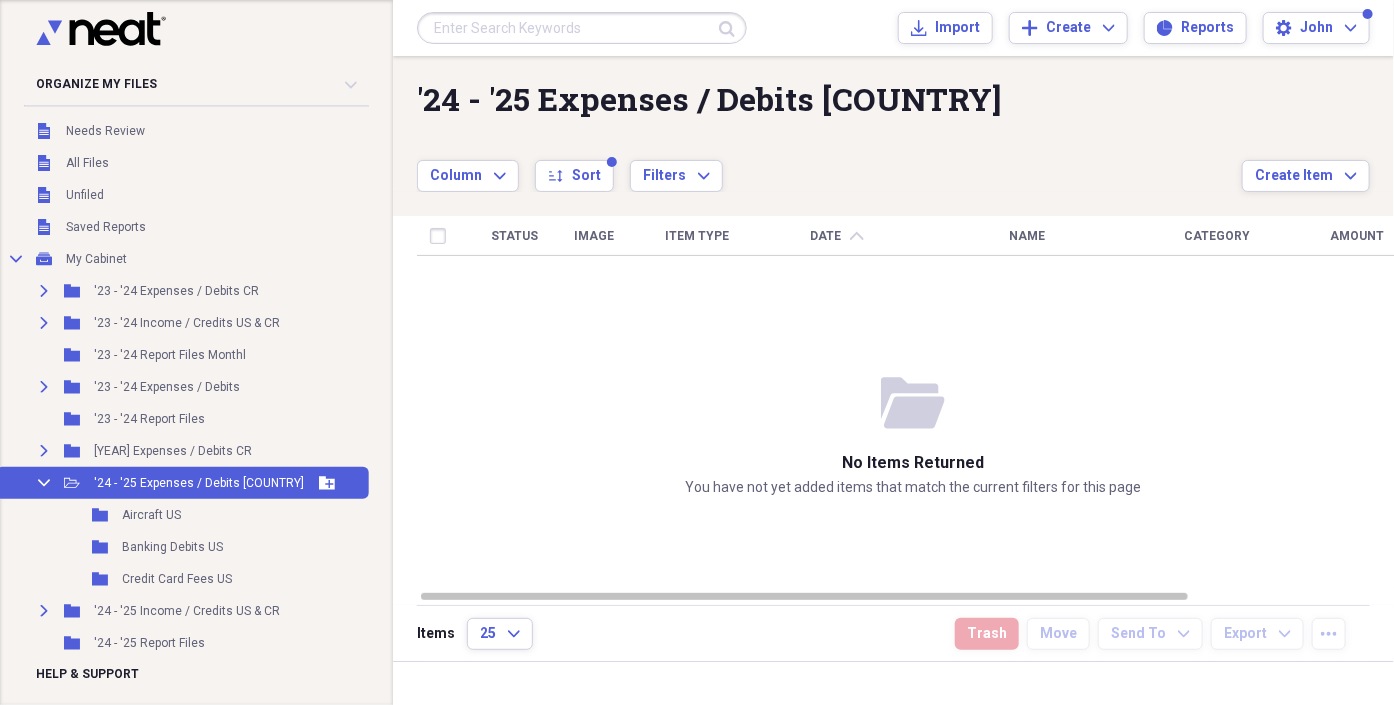 click 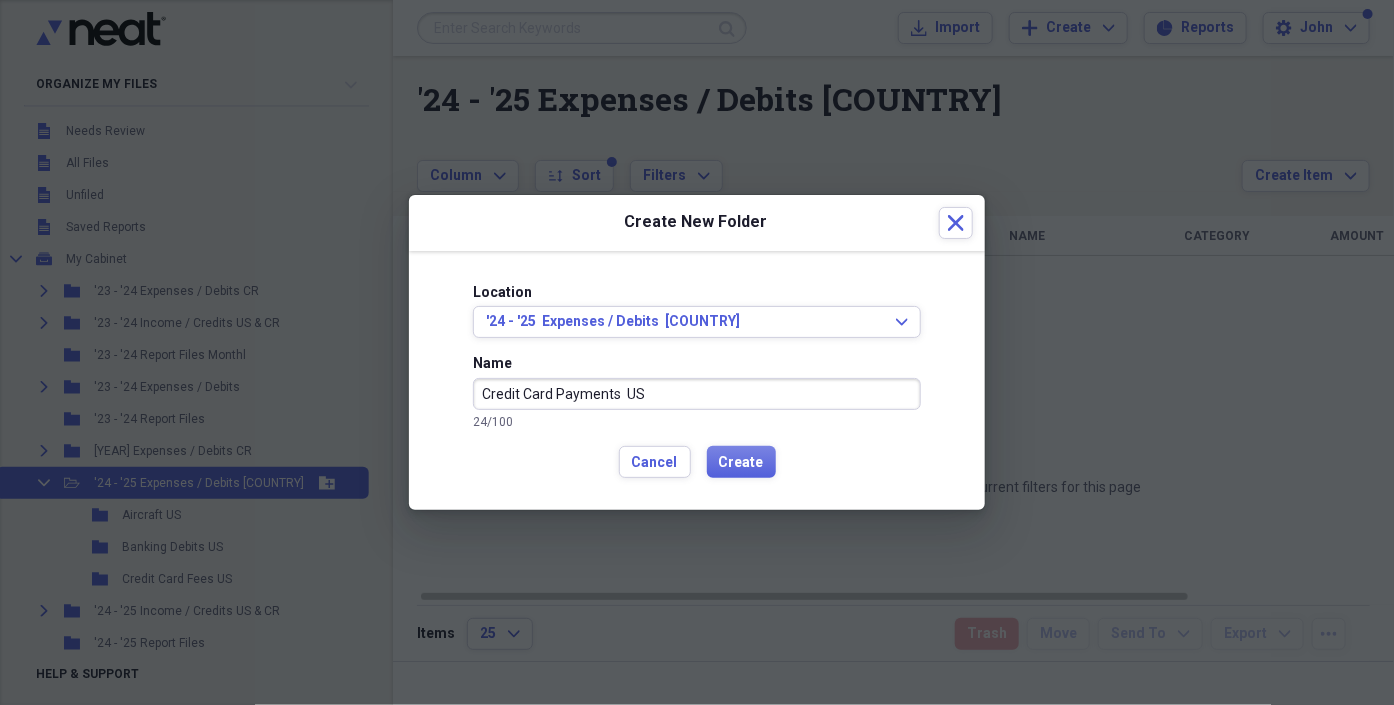 type on "Credit Card Payments  US" 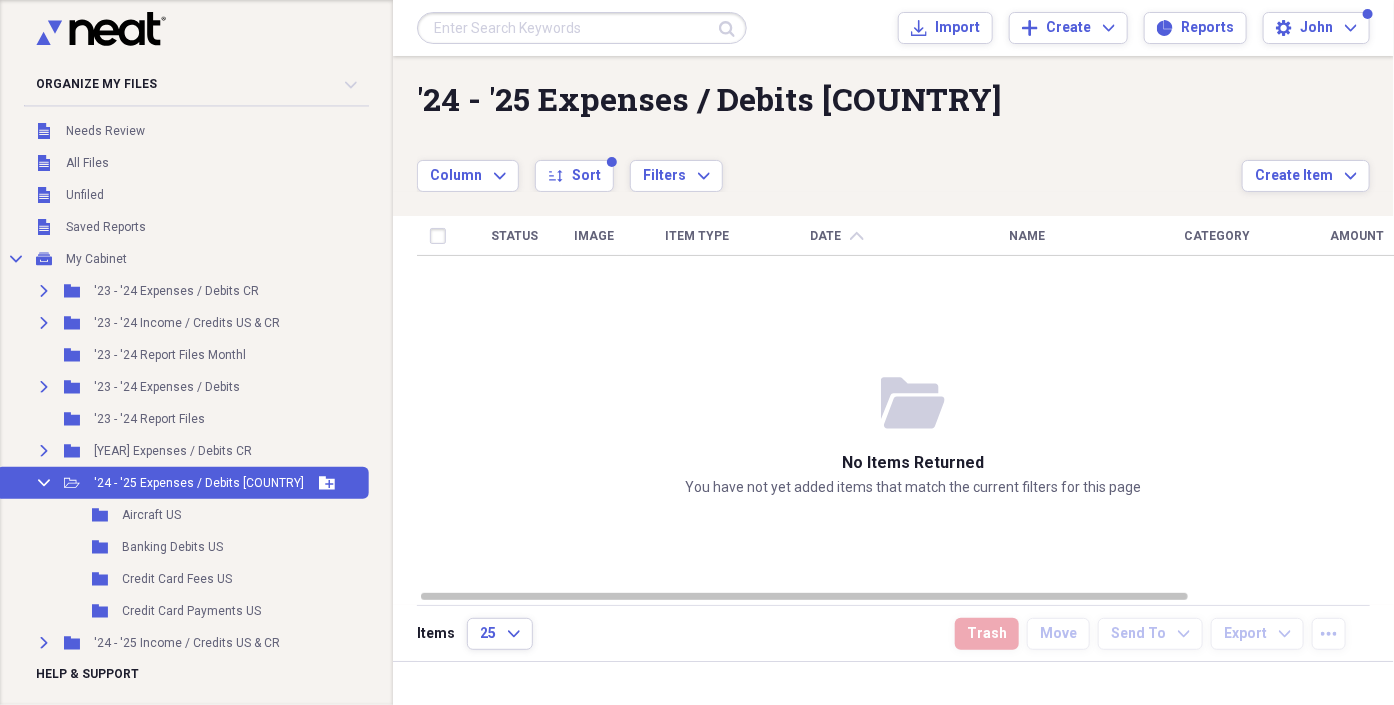 click 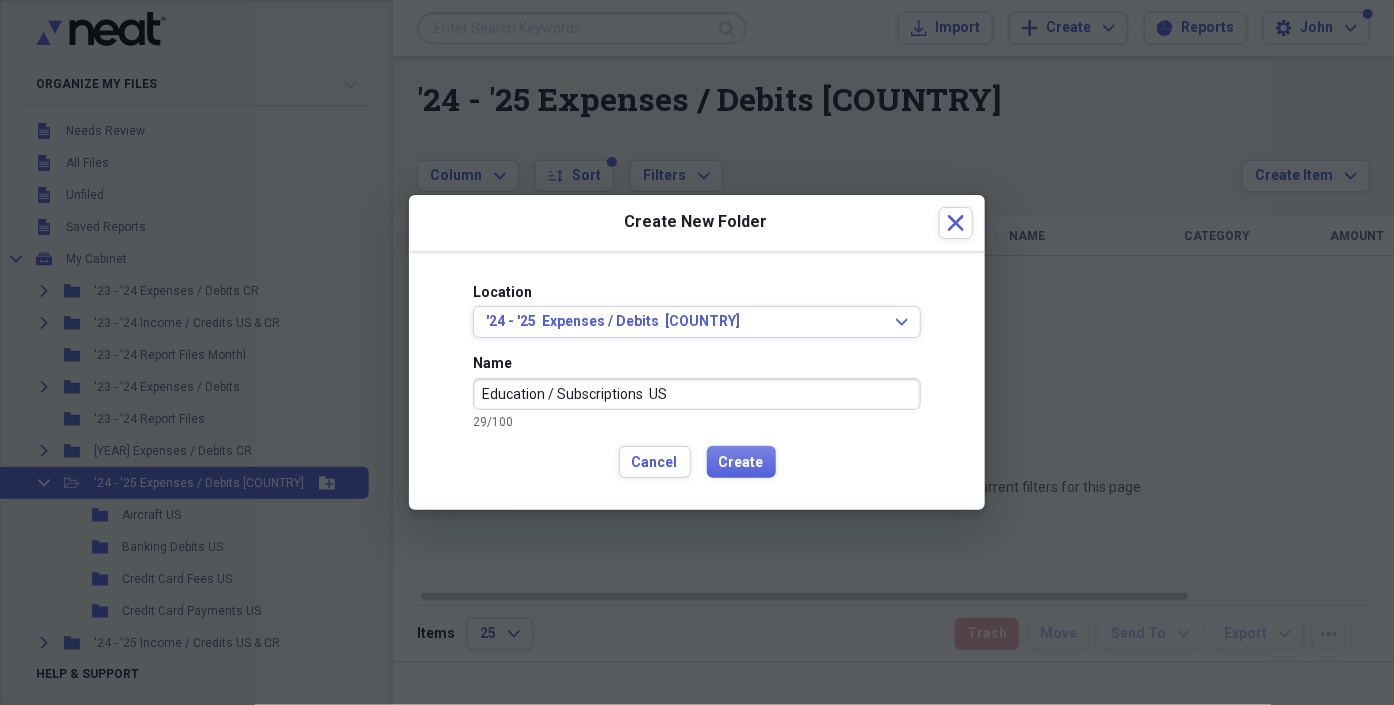 type on "Education / Subscriptions  US" 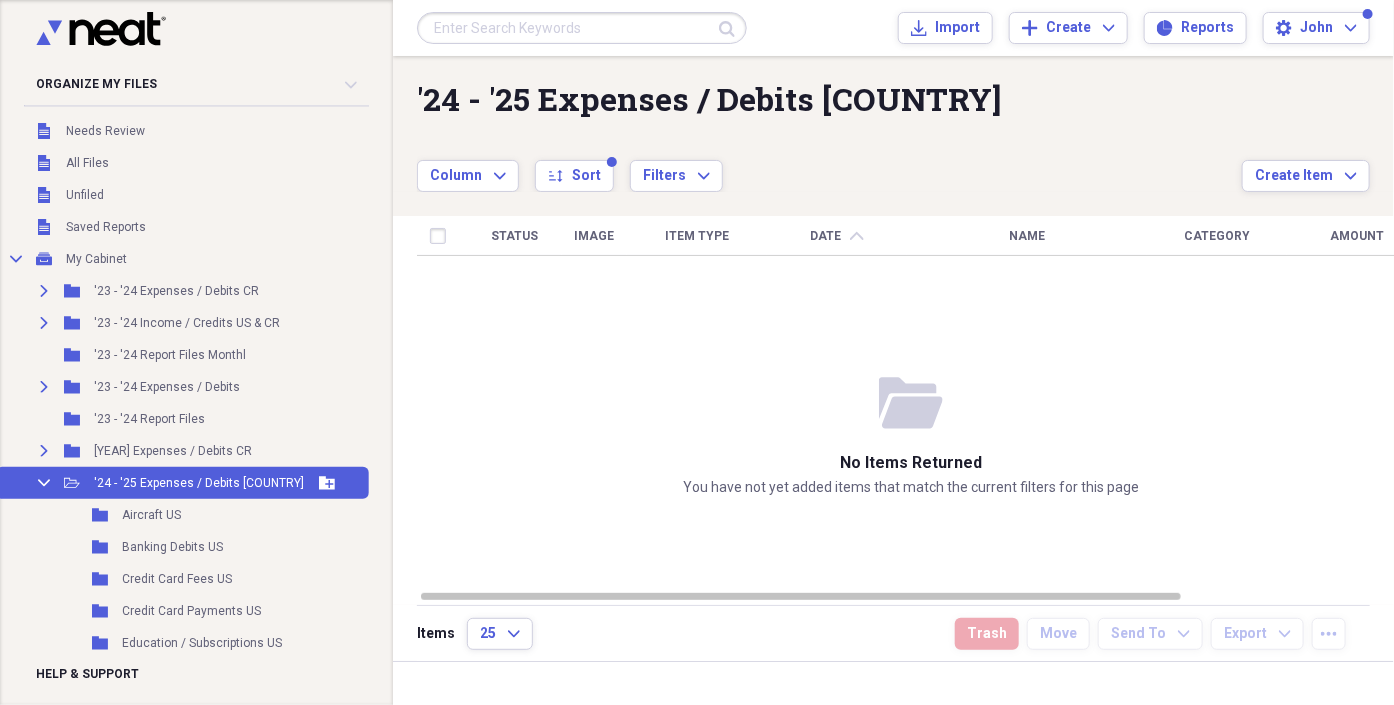 click 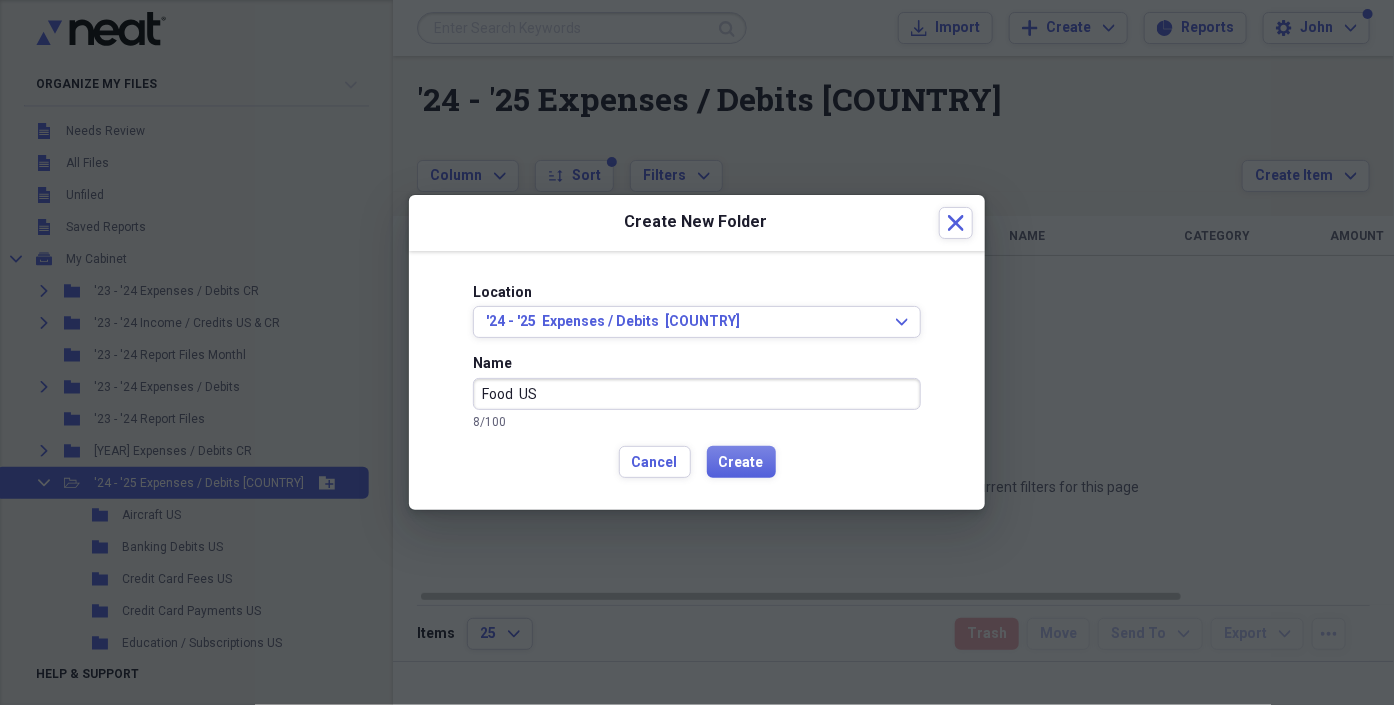 type on "Food  US" 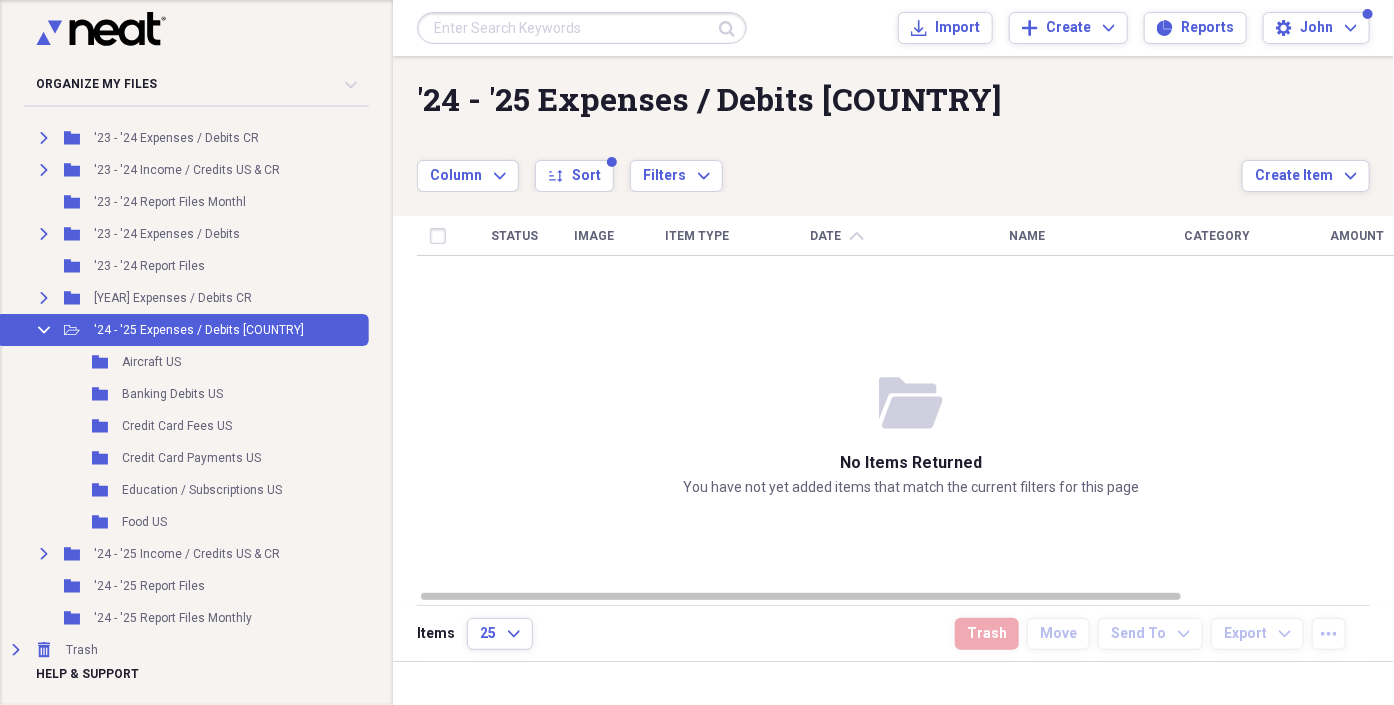 scroll, scrollTop: 160, scrollLeft: 0, axis: vertical 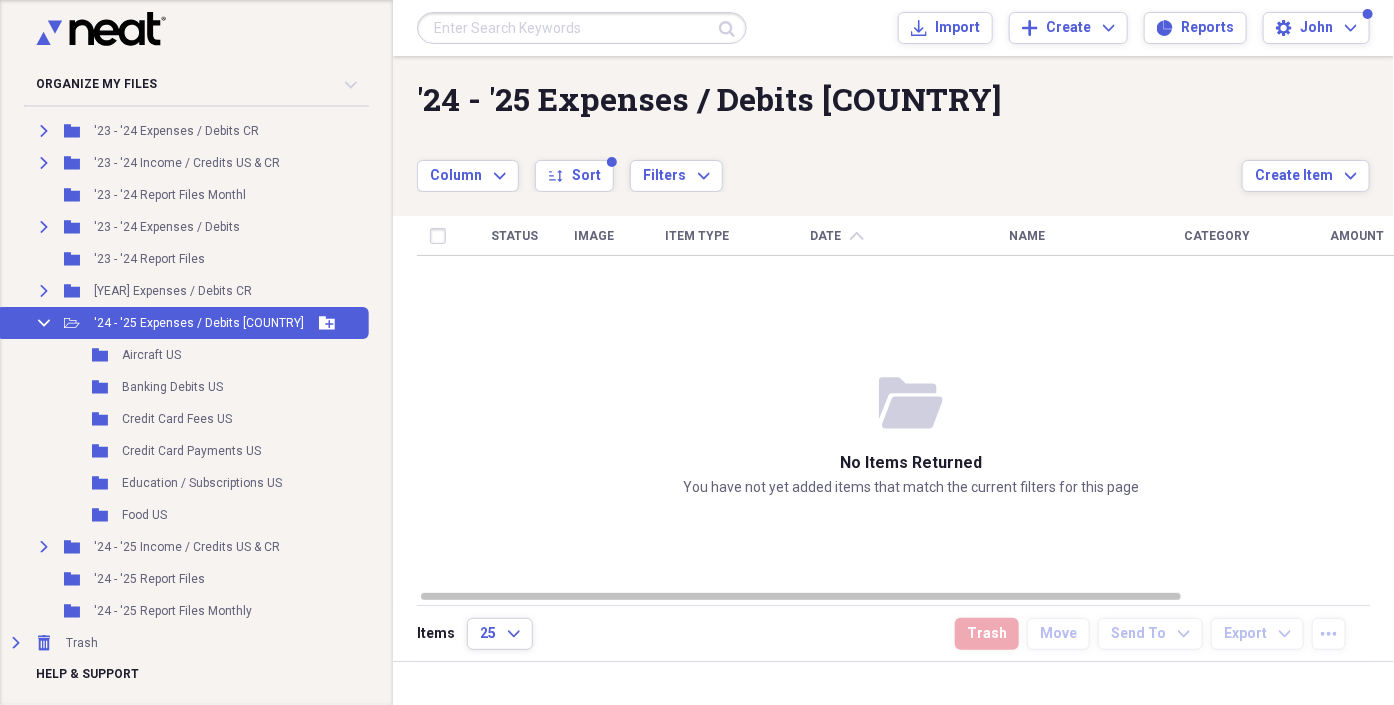 click 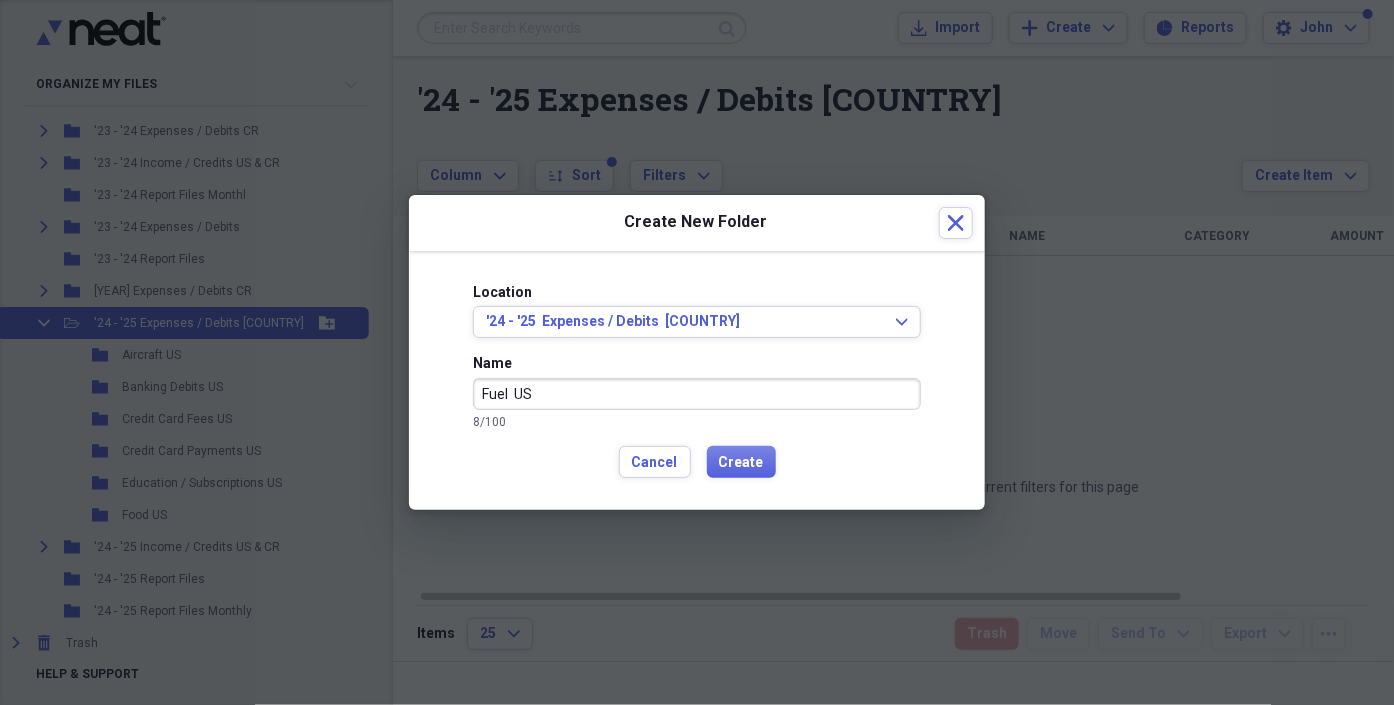 type on "Fuel  US" 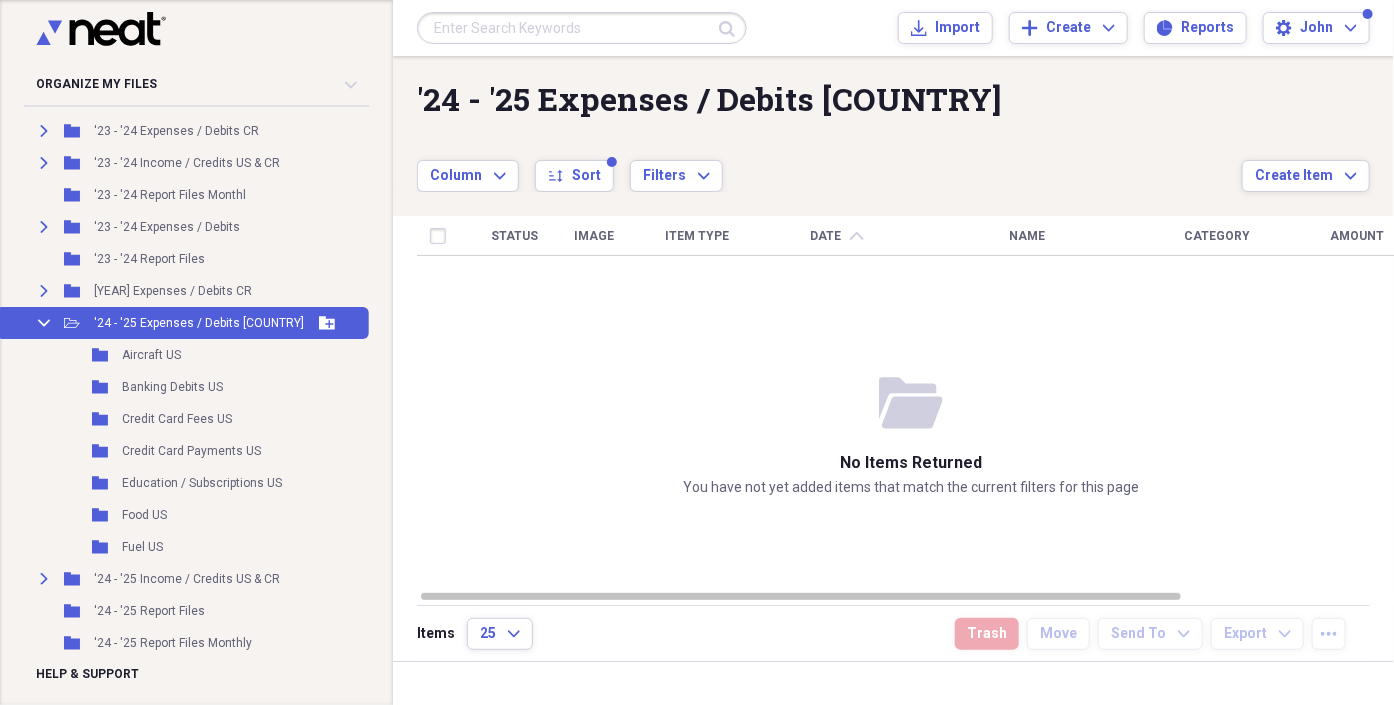 click 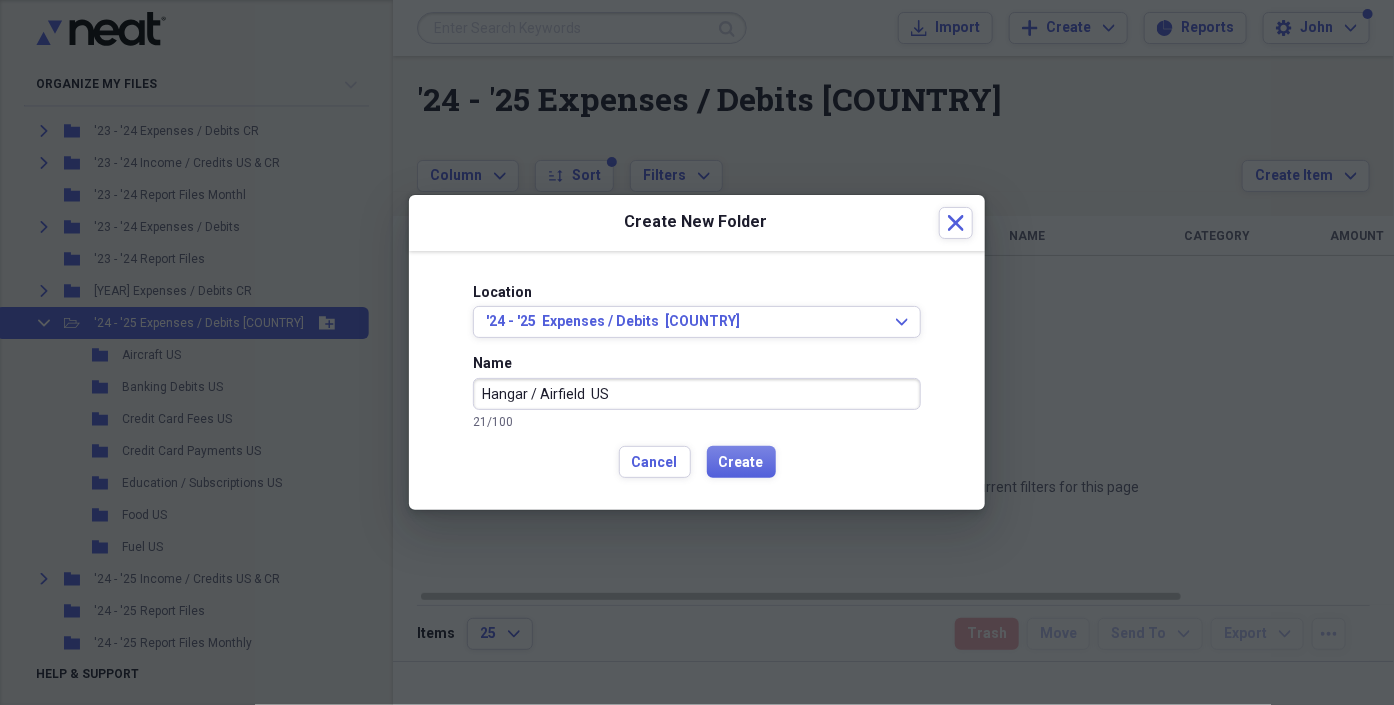 type on "Hangar / Airfield  US" 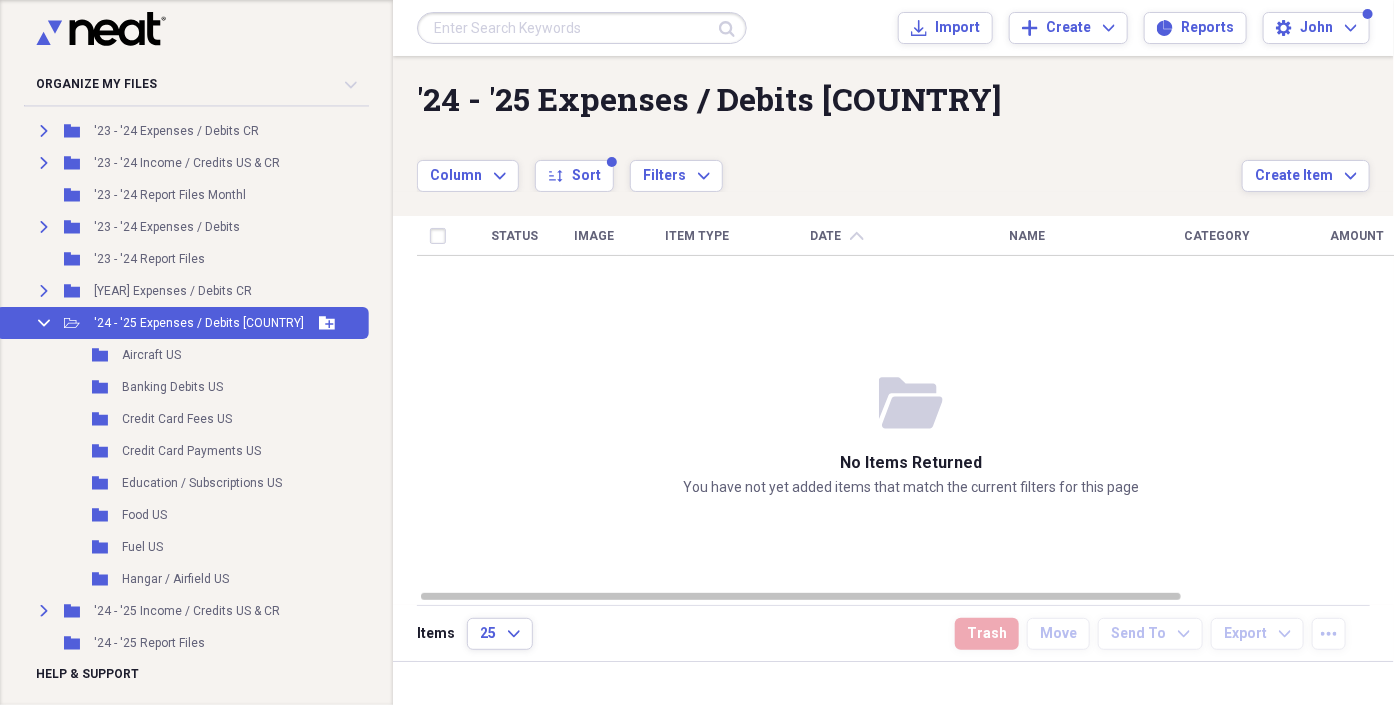 click 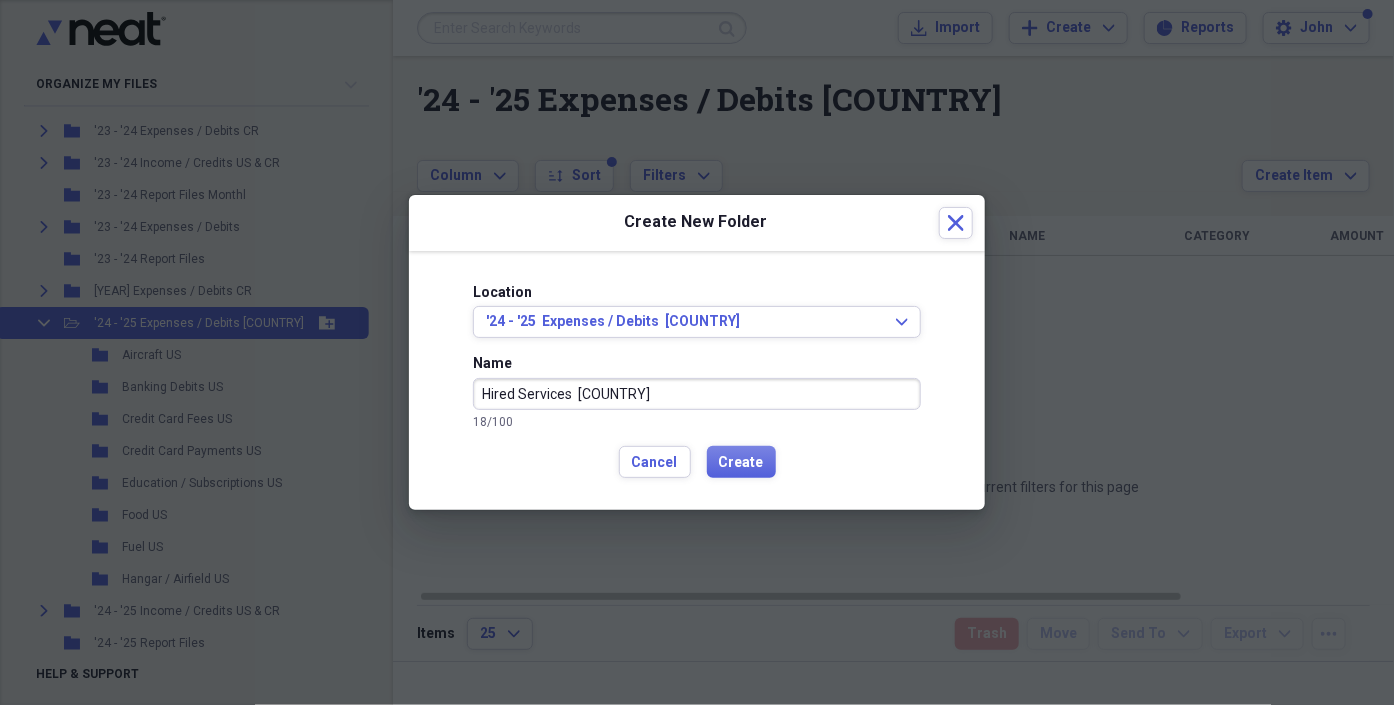 type on "Hired Services  [COUNTRY]" 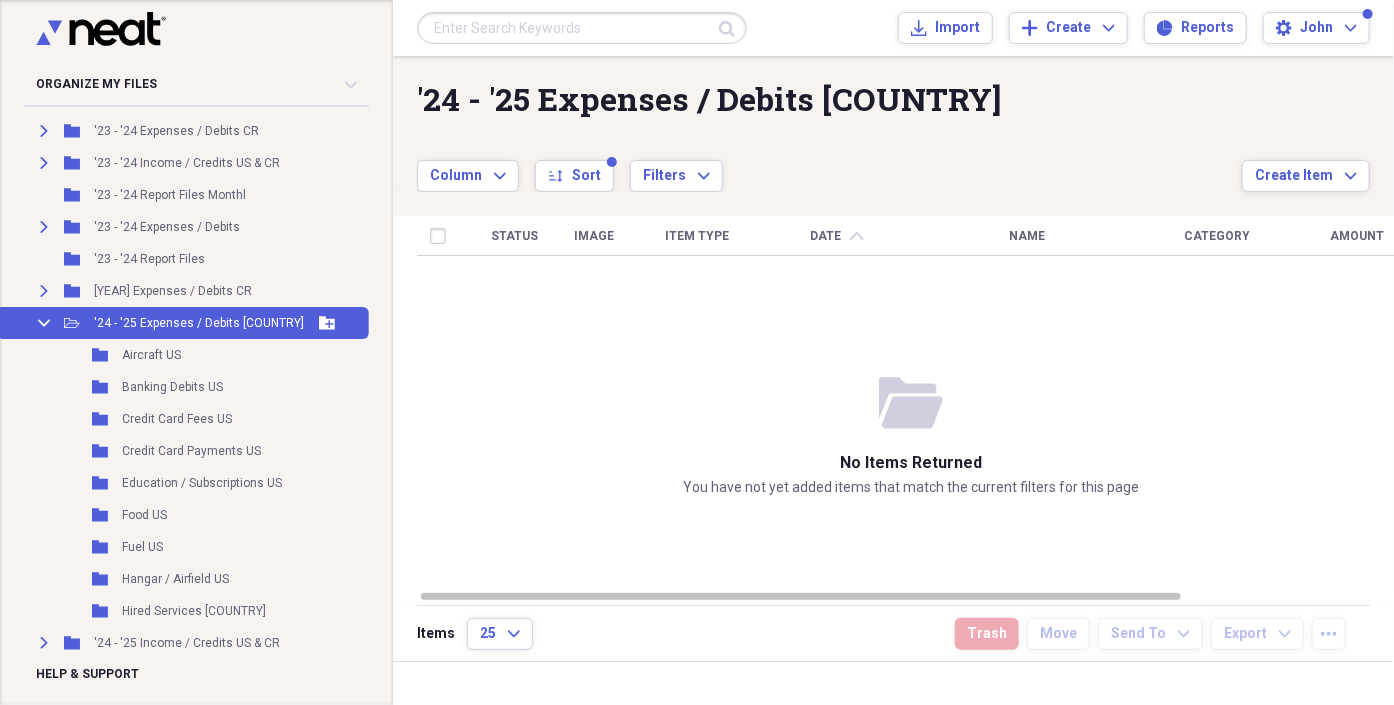 click 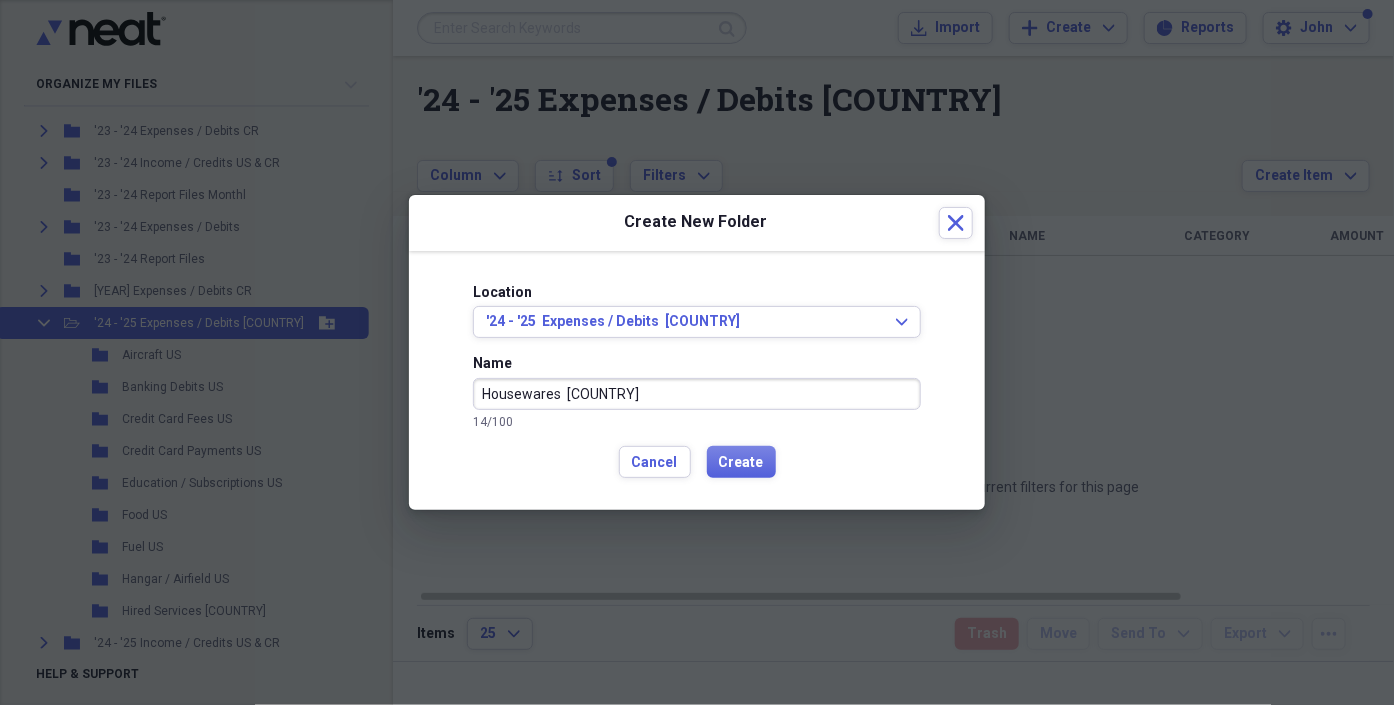 type on "Housewares  [COUNTRY]" 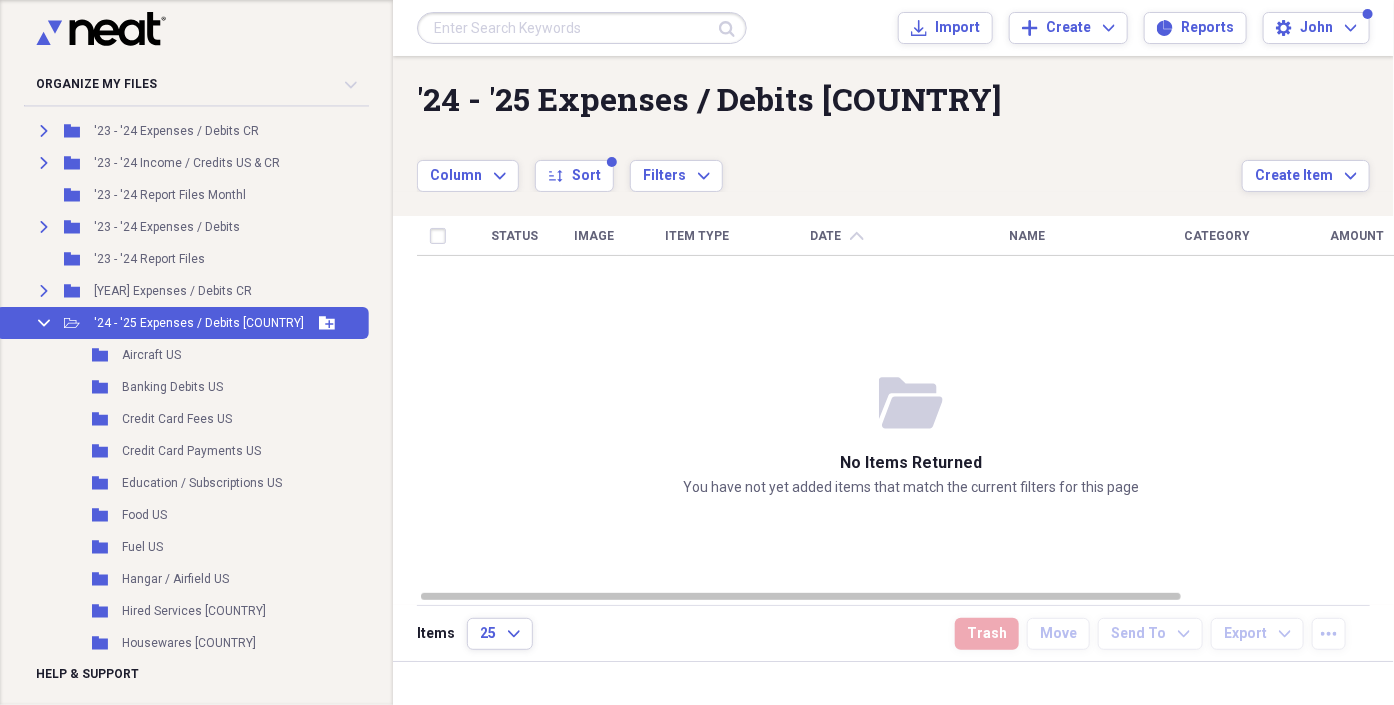 click 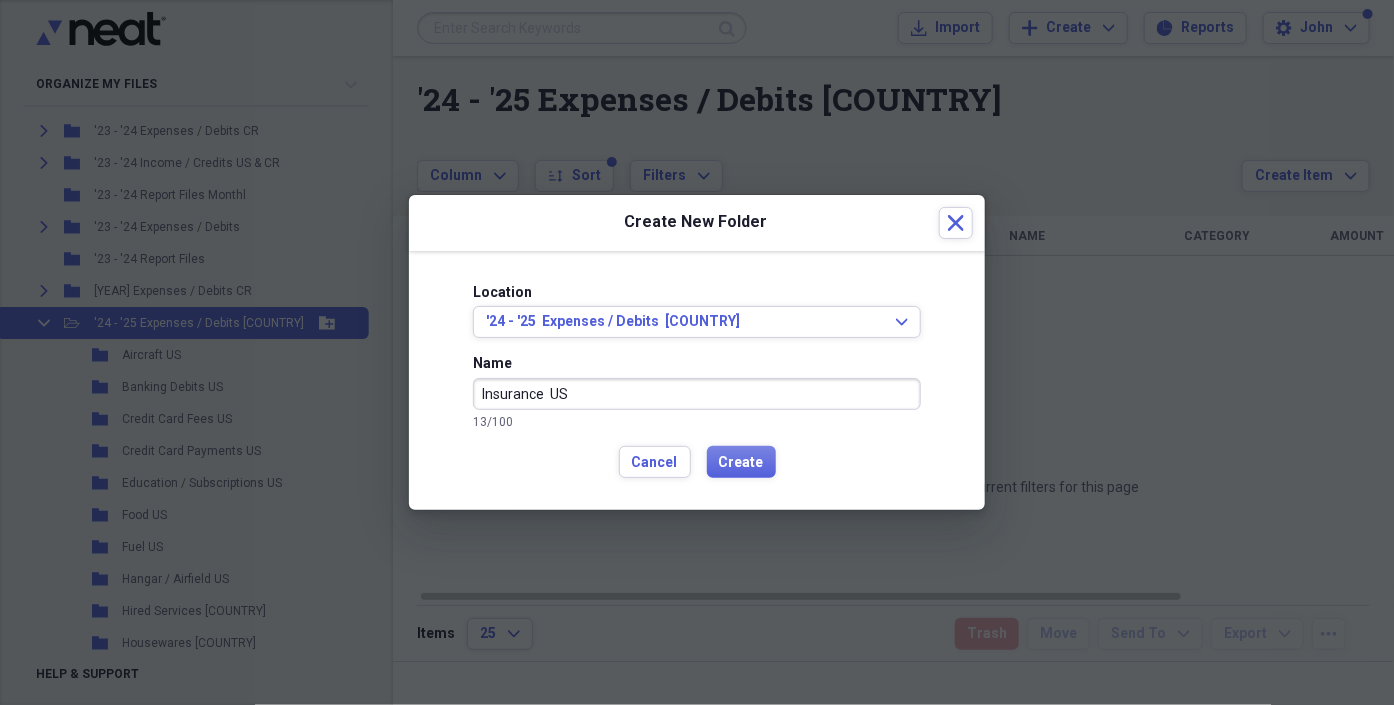 type on "Insurance  US" 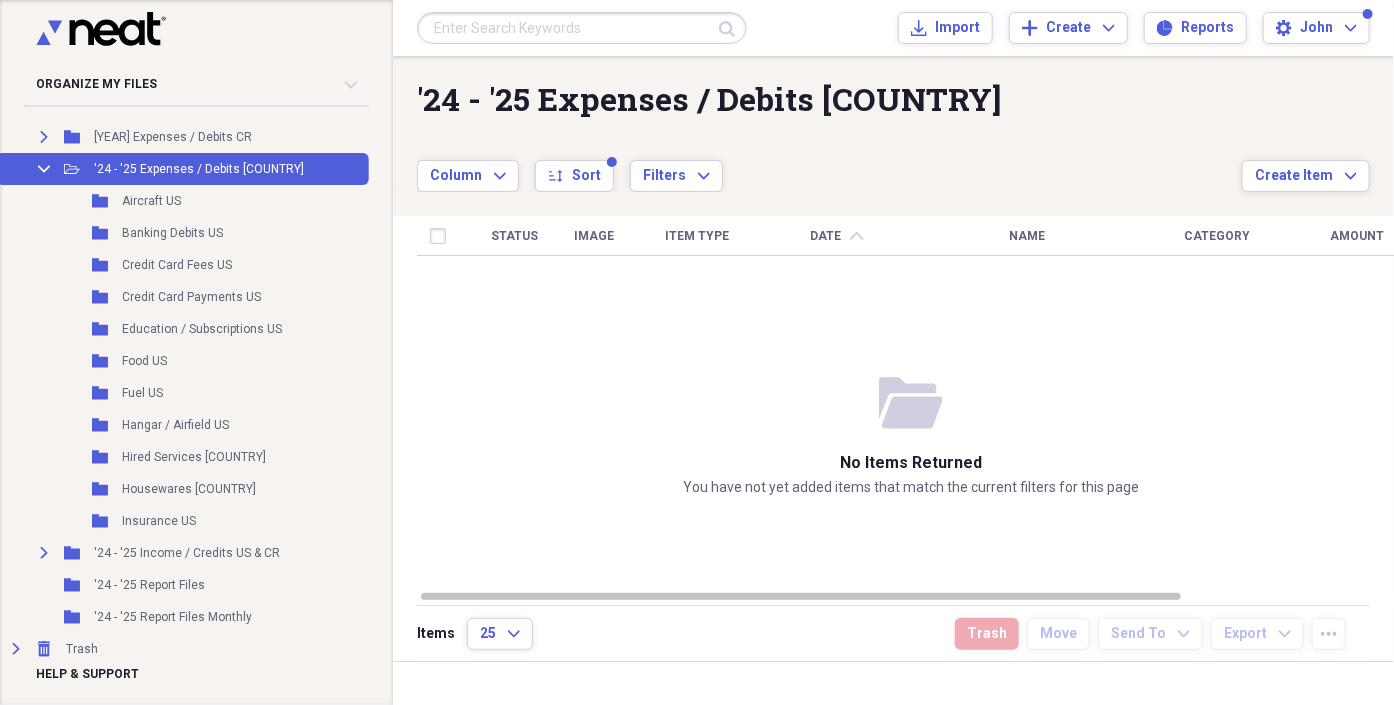 scroll, scrollTop: 320, scrollLeft: 0, axis: vertical 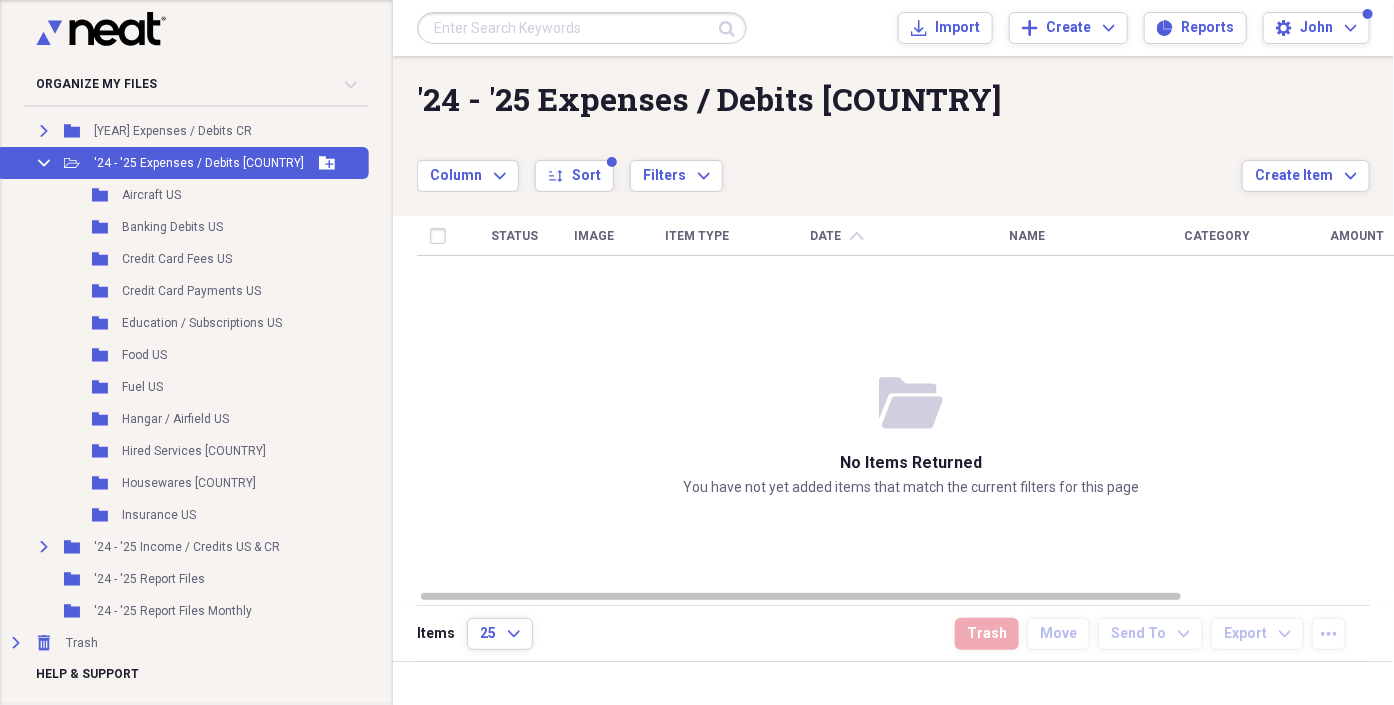click on "Add Folder" 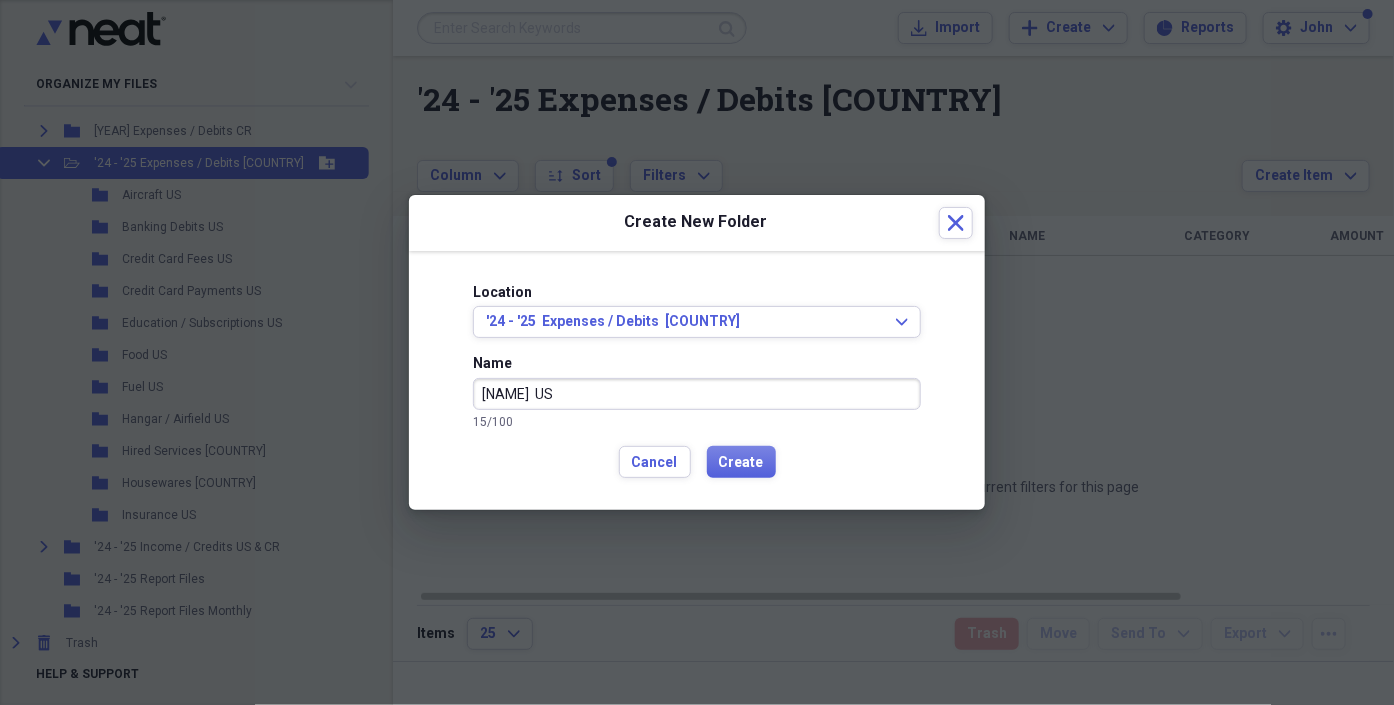 type on "[NAME]  US" 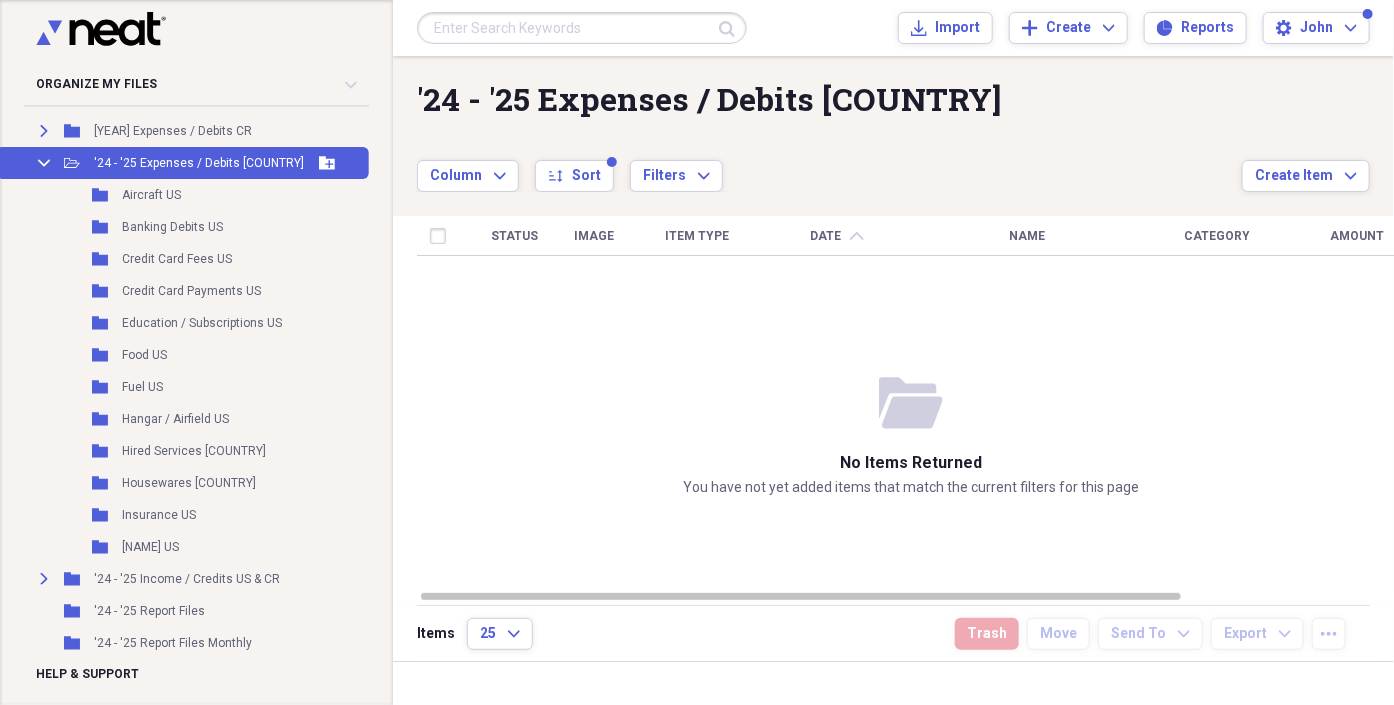 click on "Add Folder" 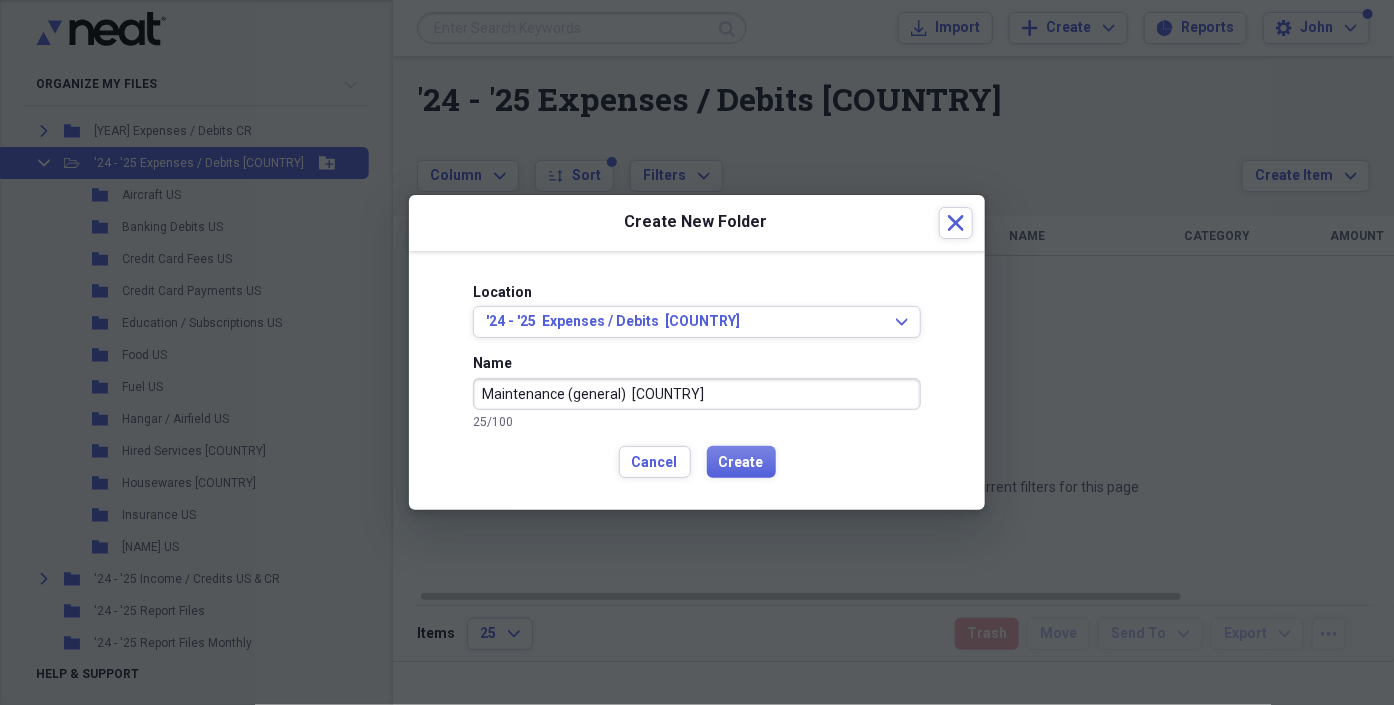 type on "Maintenance (general)  [COUNTRY]" 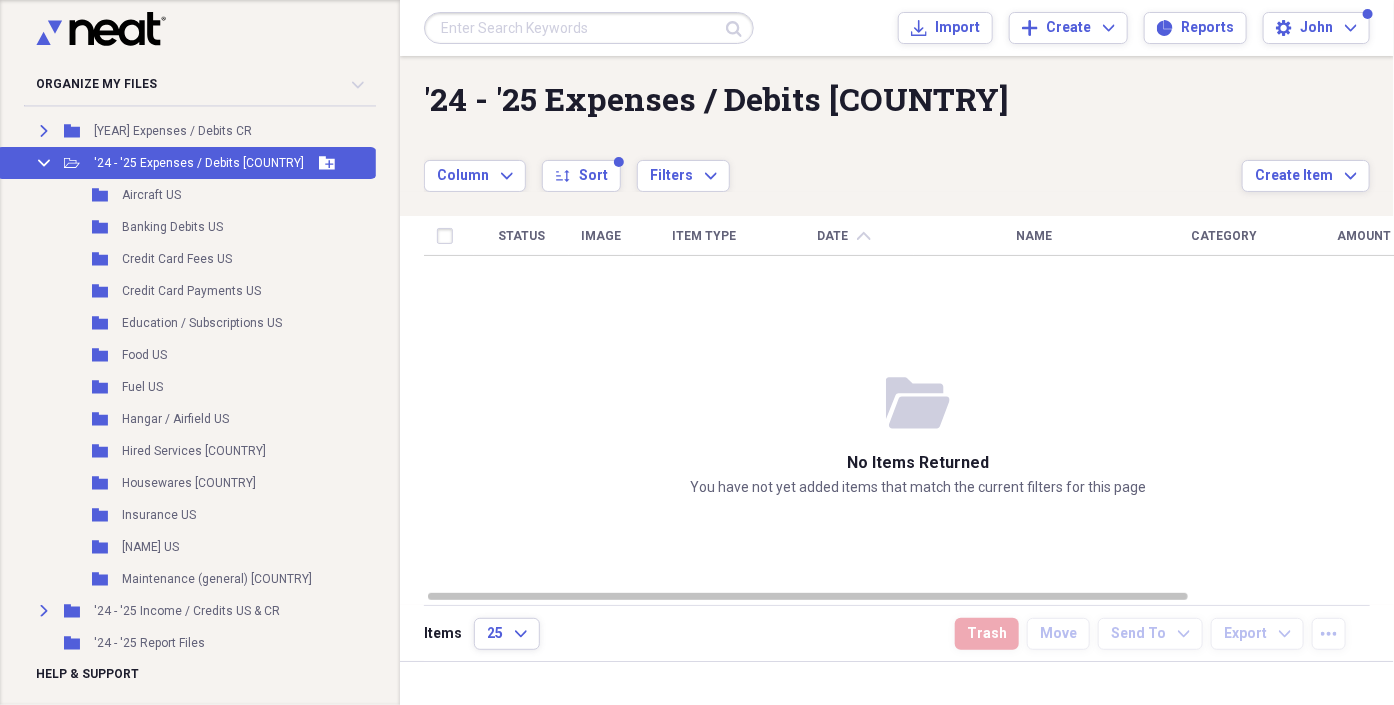 click on "Add Folder" 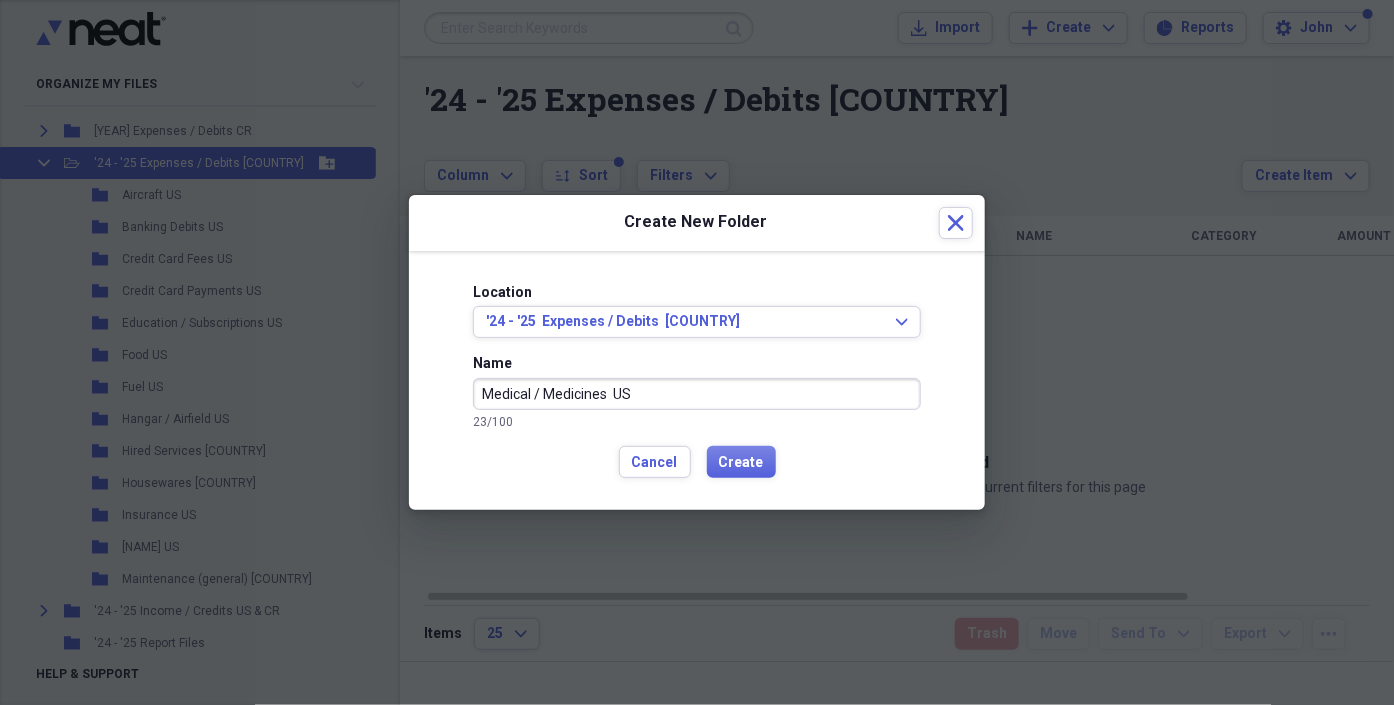 type on "Medical / Medicines  US" 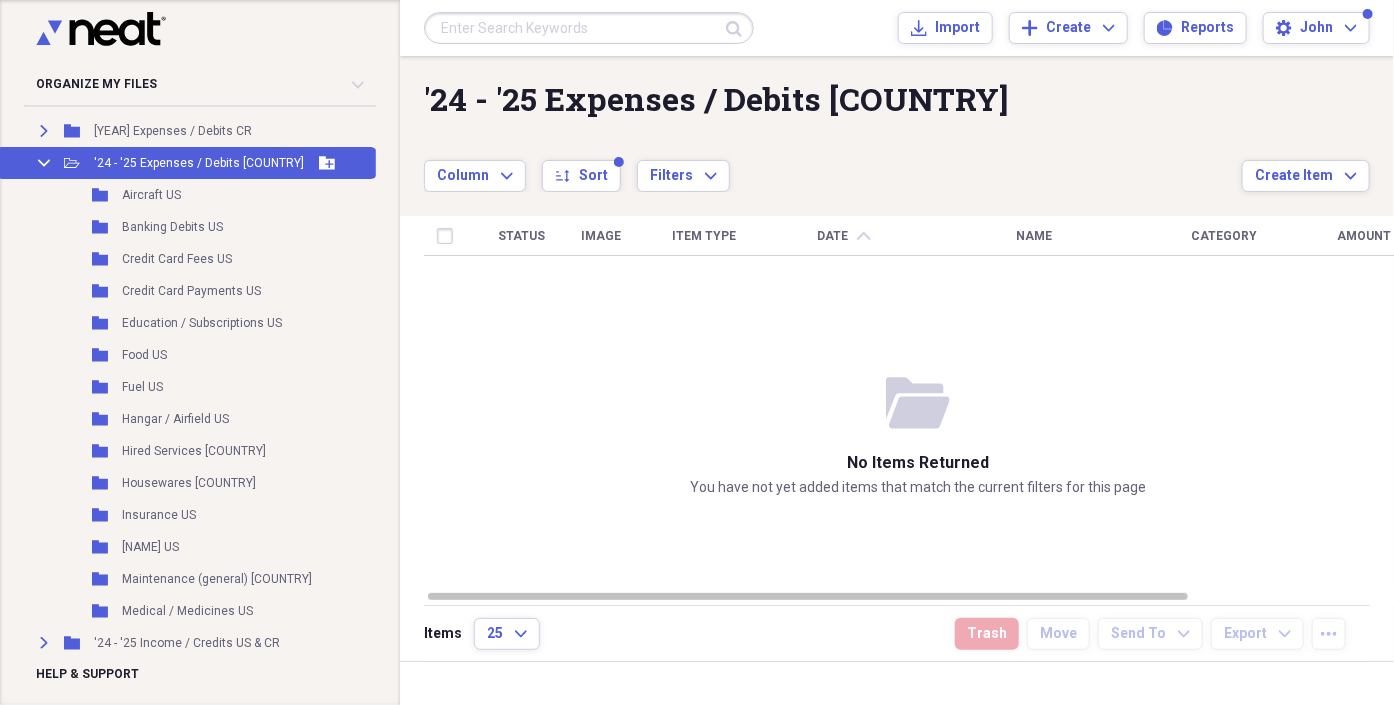 click on "Add Folder" 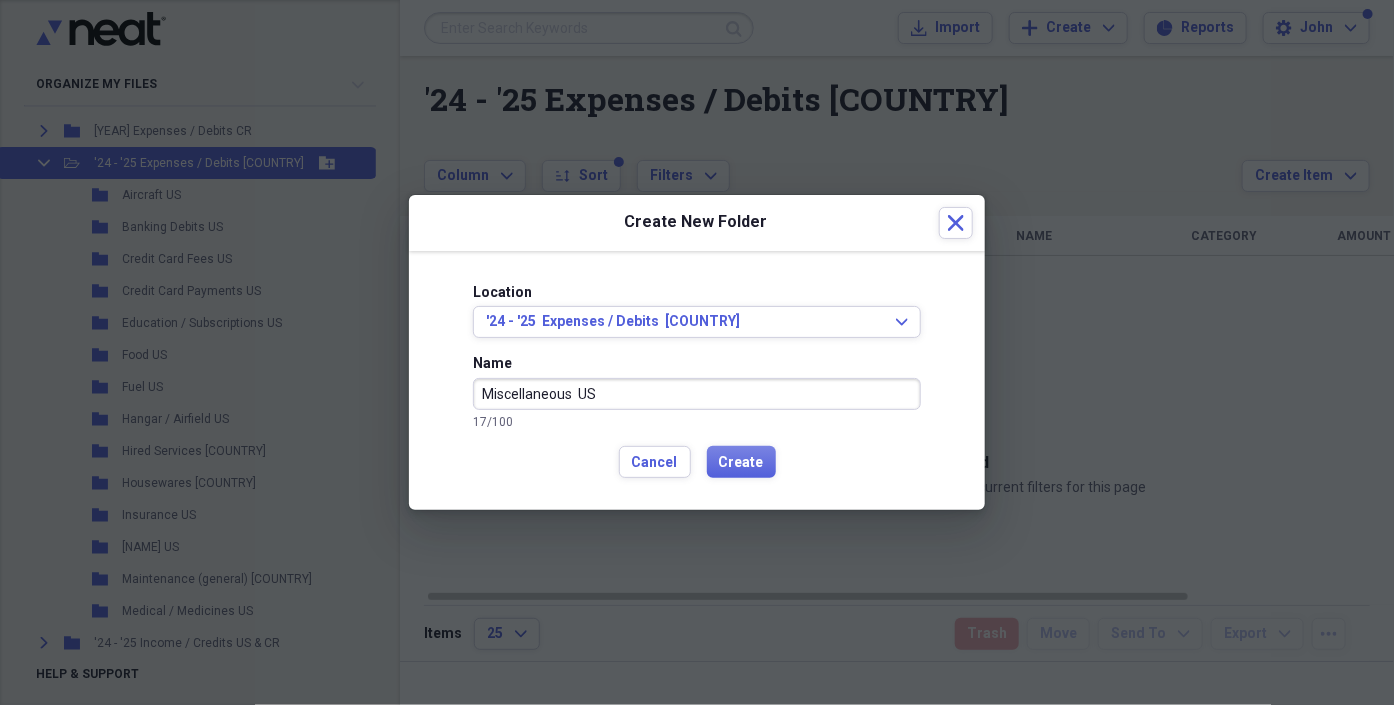 type on "Miscellaneous  US" 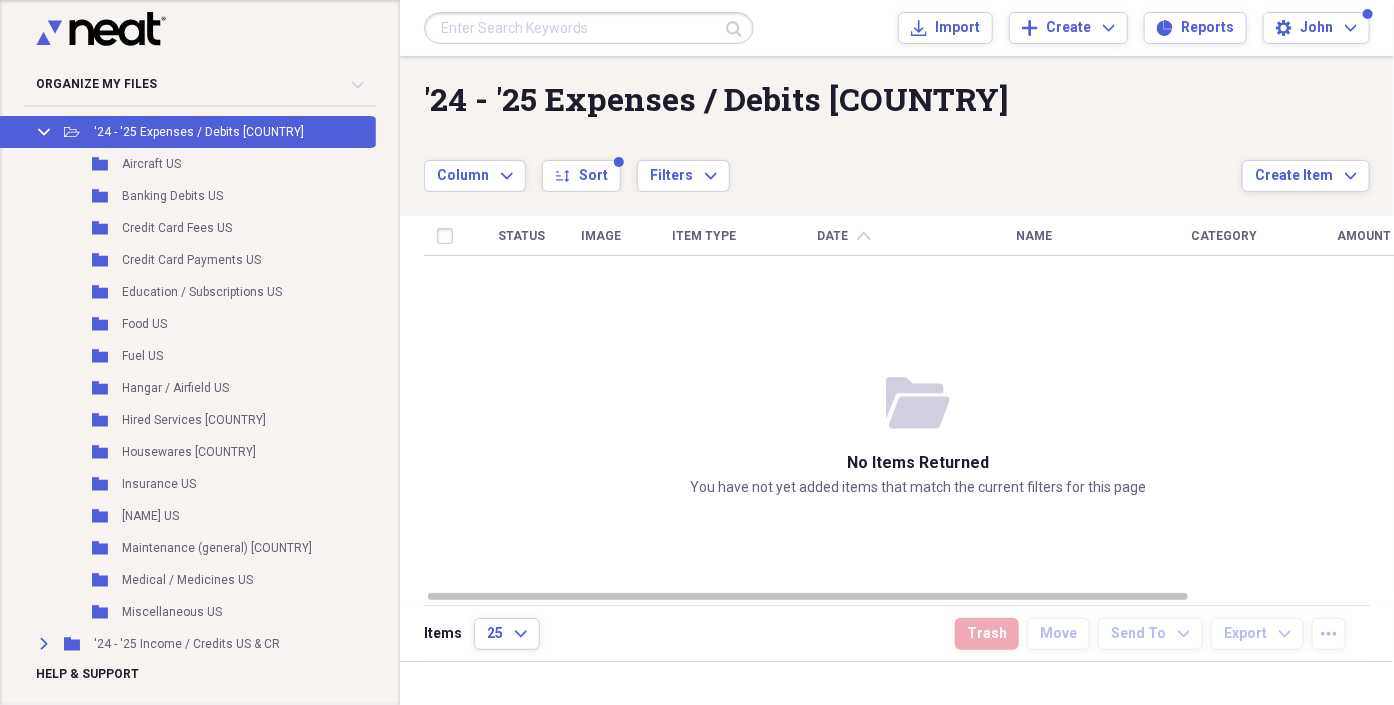 scroll, scrollTop: 353, scrollLeft: 0, axis: vertical 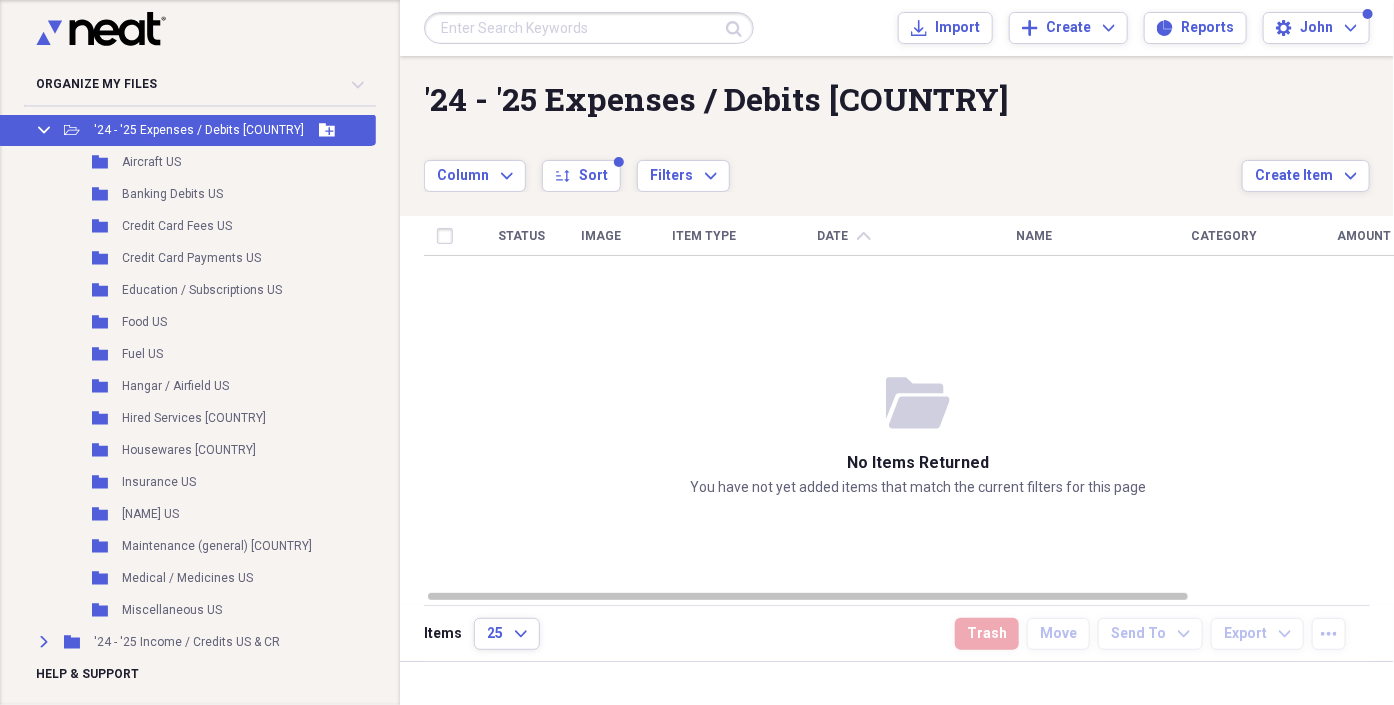 click on "Add Folder" 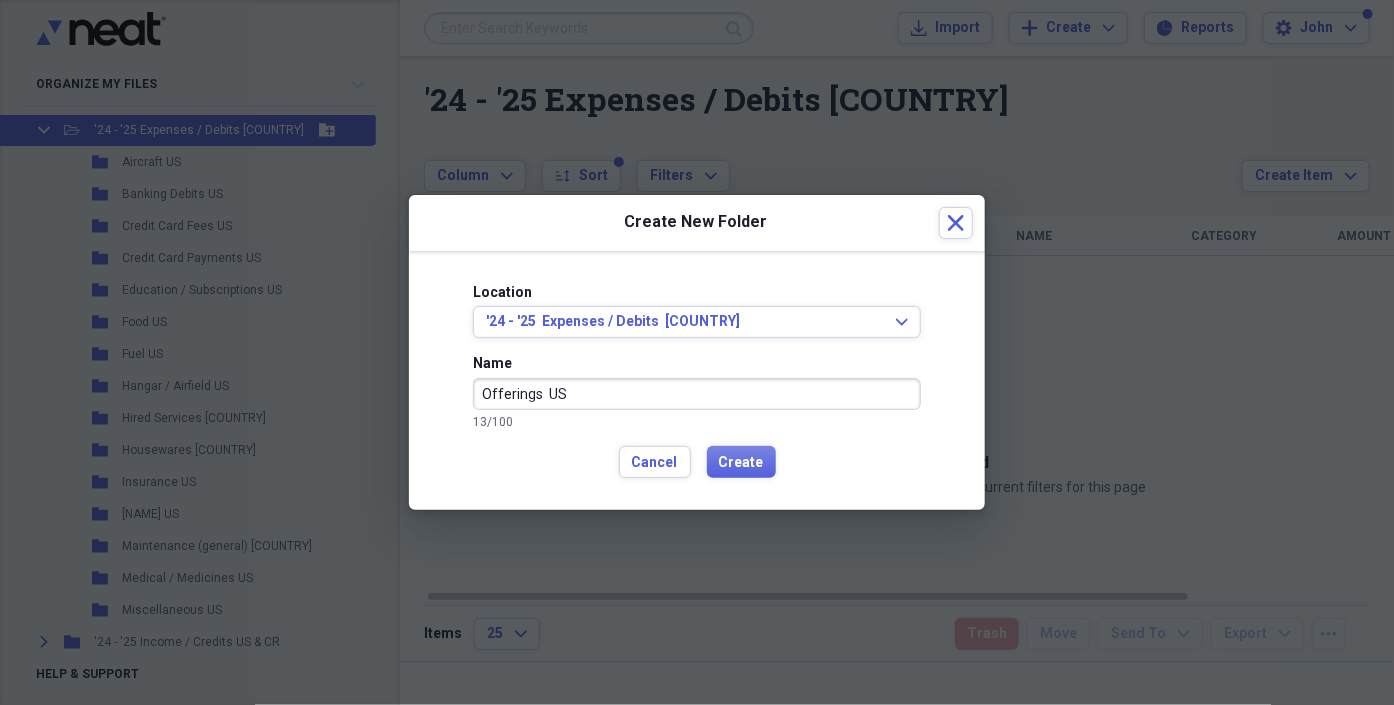 type on "Offerings  US" 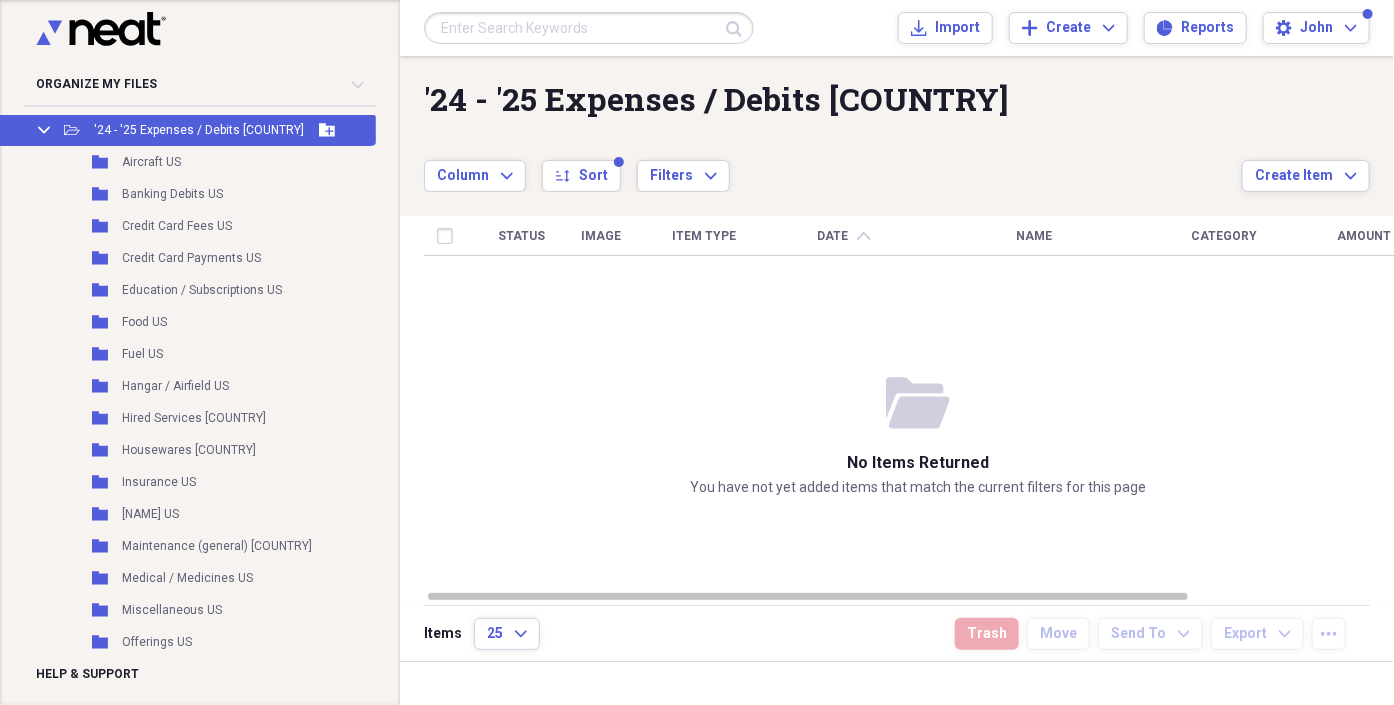 click on "Add Folder" 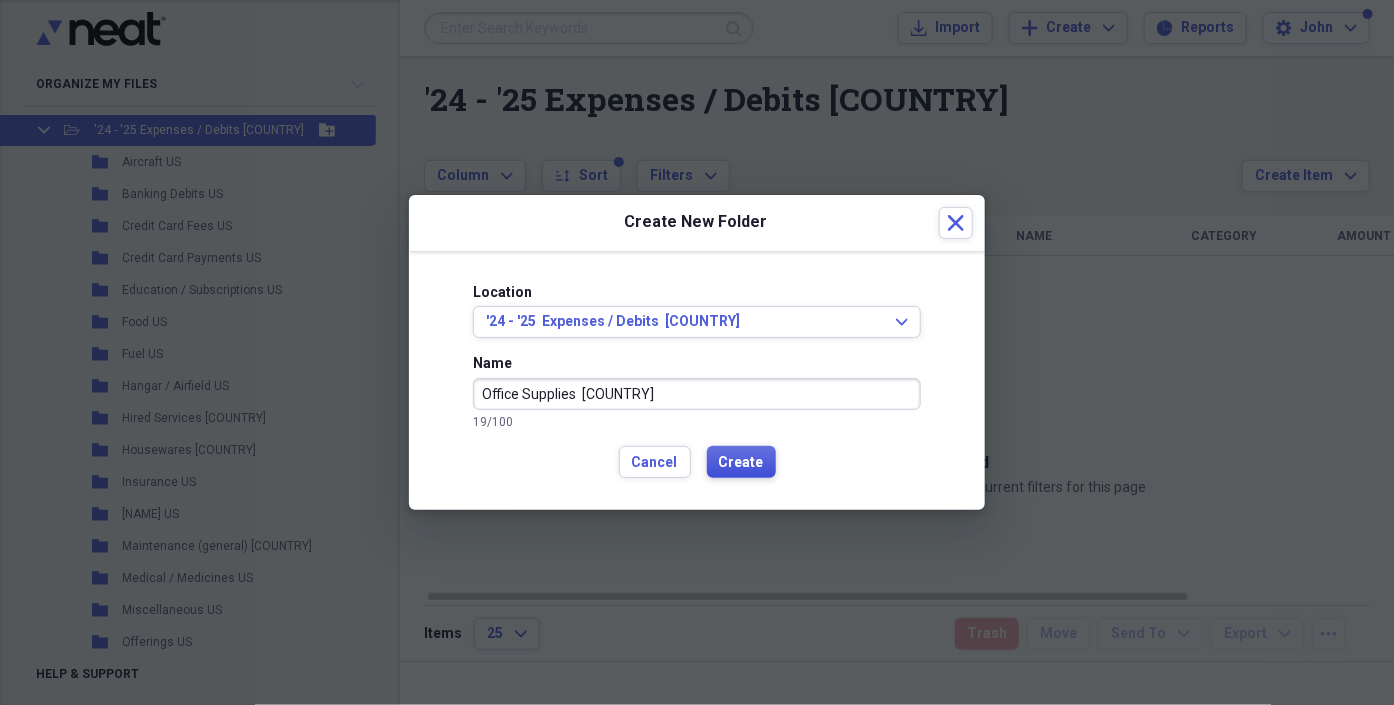 type on "Office Supplies  [COUNTRY]" 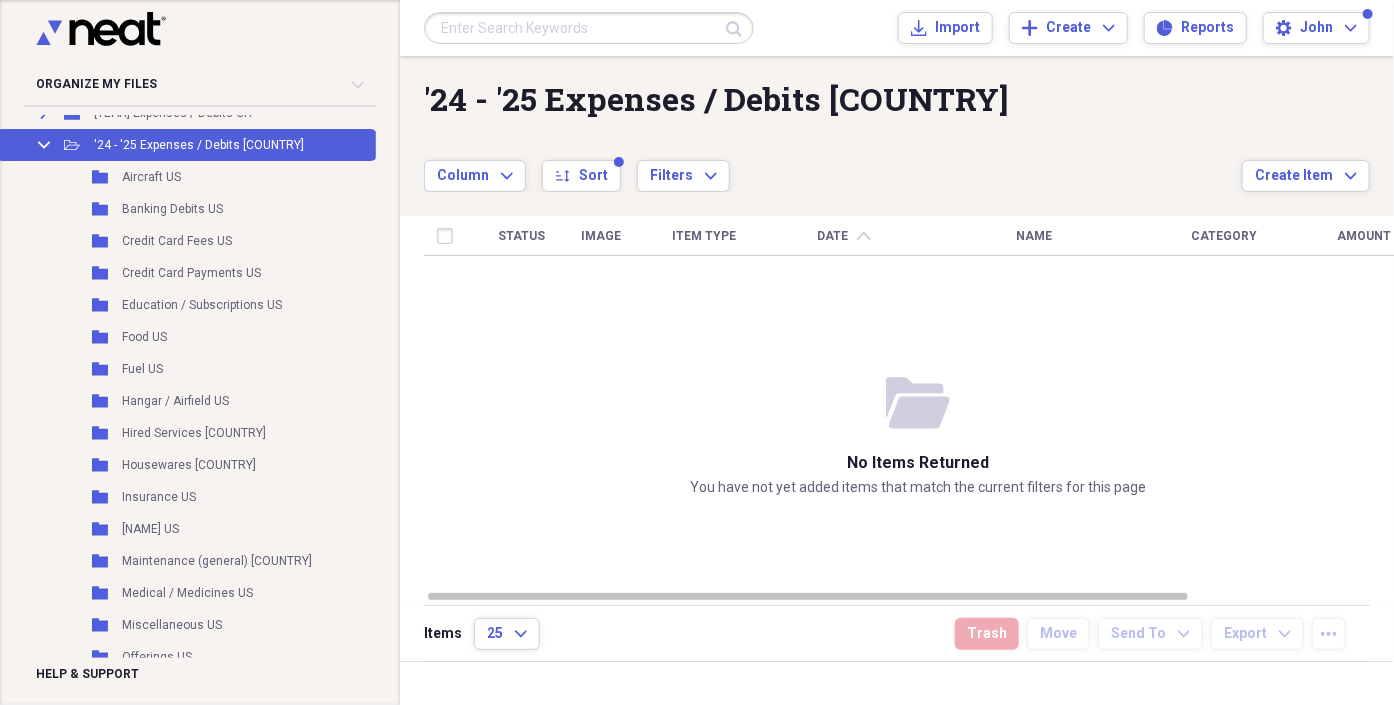 scroll, scrollTop: 330, scrollLeft: 0, axis: vertical 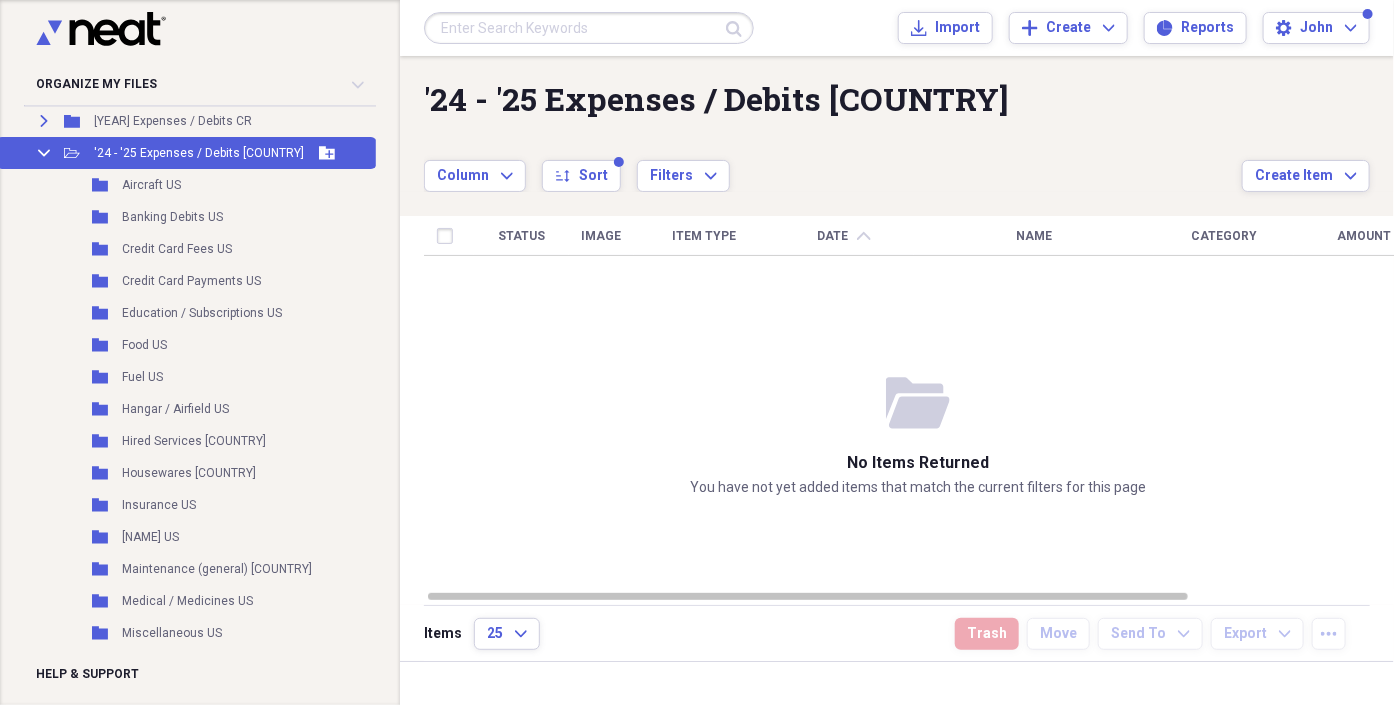 click 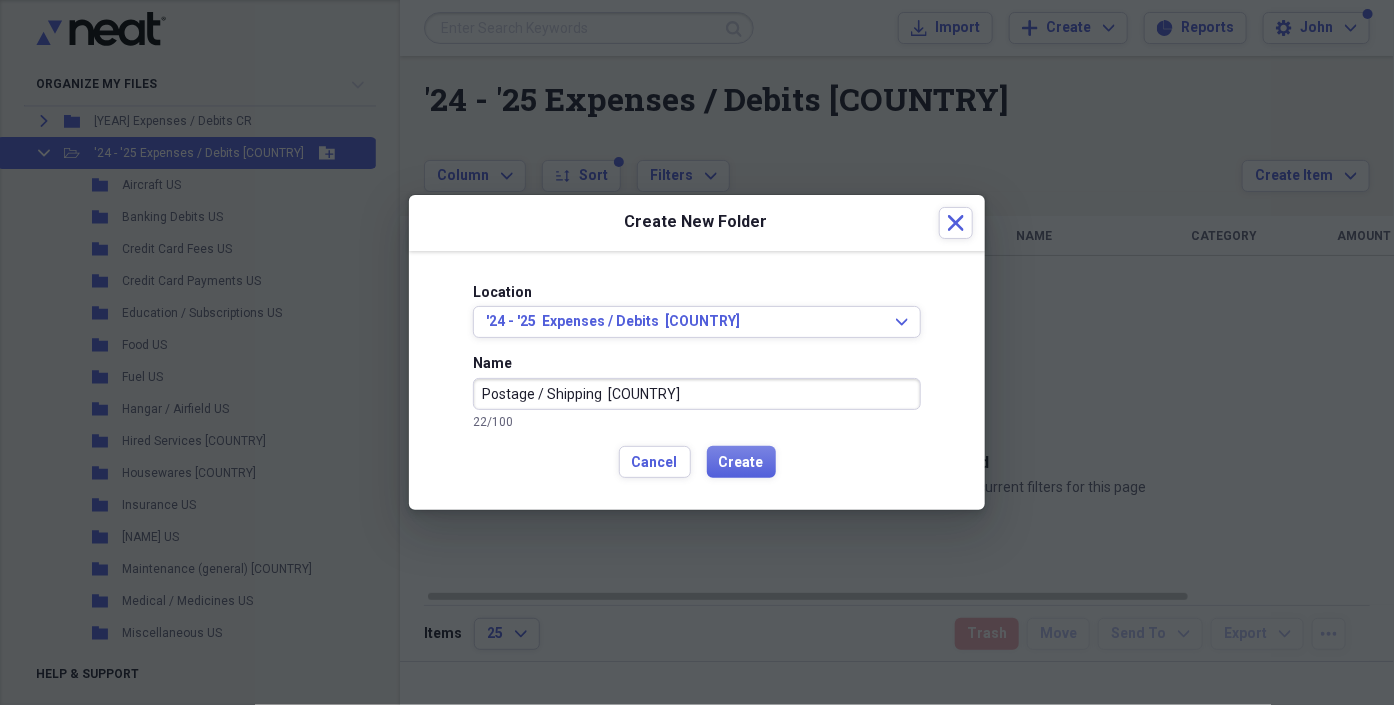 type on "Postage / Shipping  [COUNTRY]" 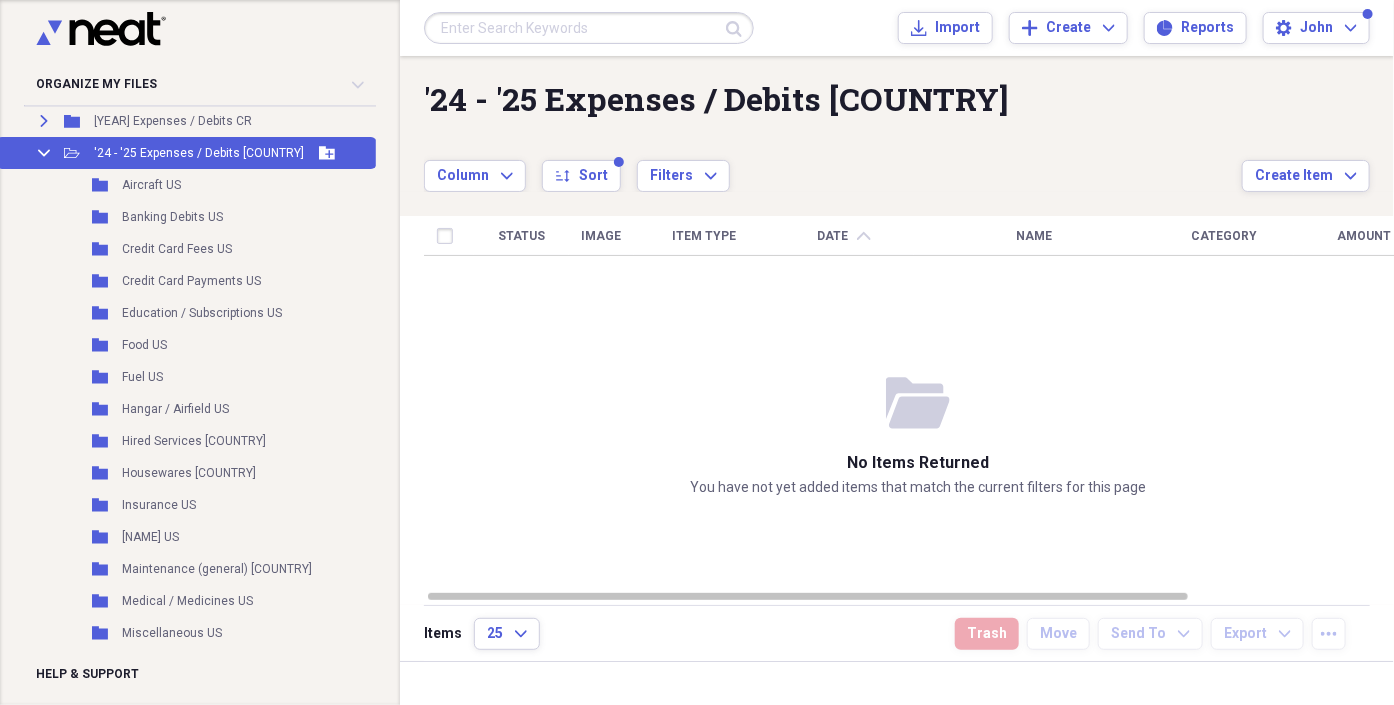 click 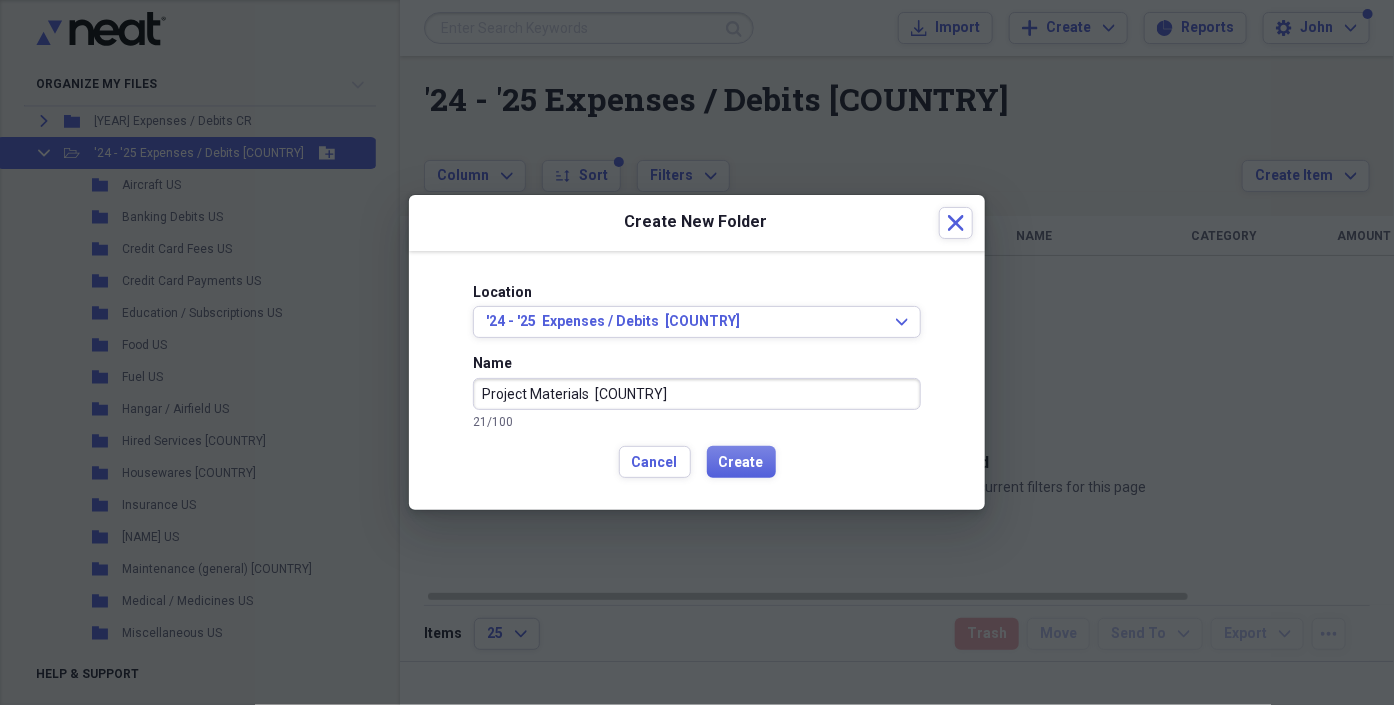 type on "Project Materials  [COUNTRY]" 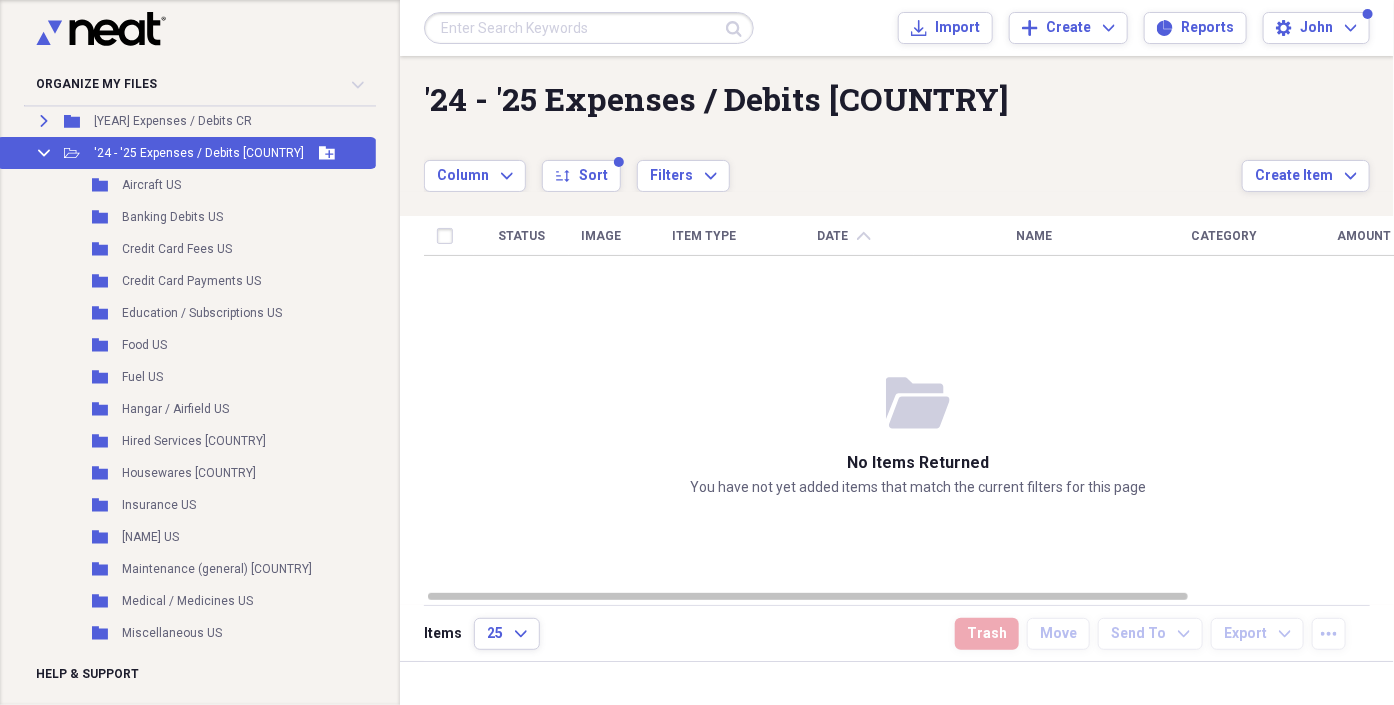 click 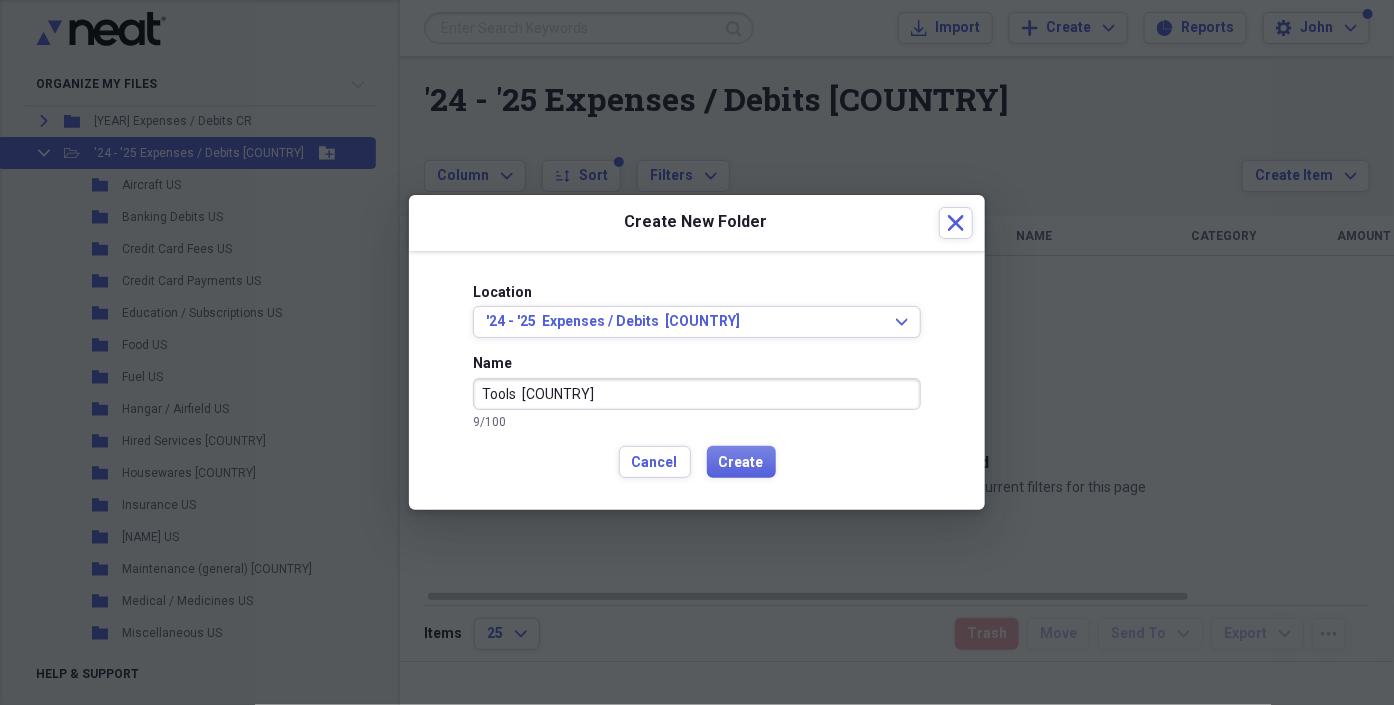 type on "Tools  [COUNTRY]" 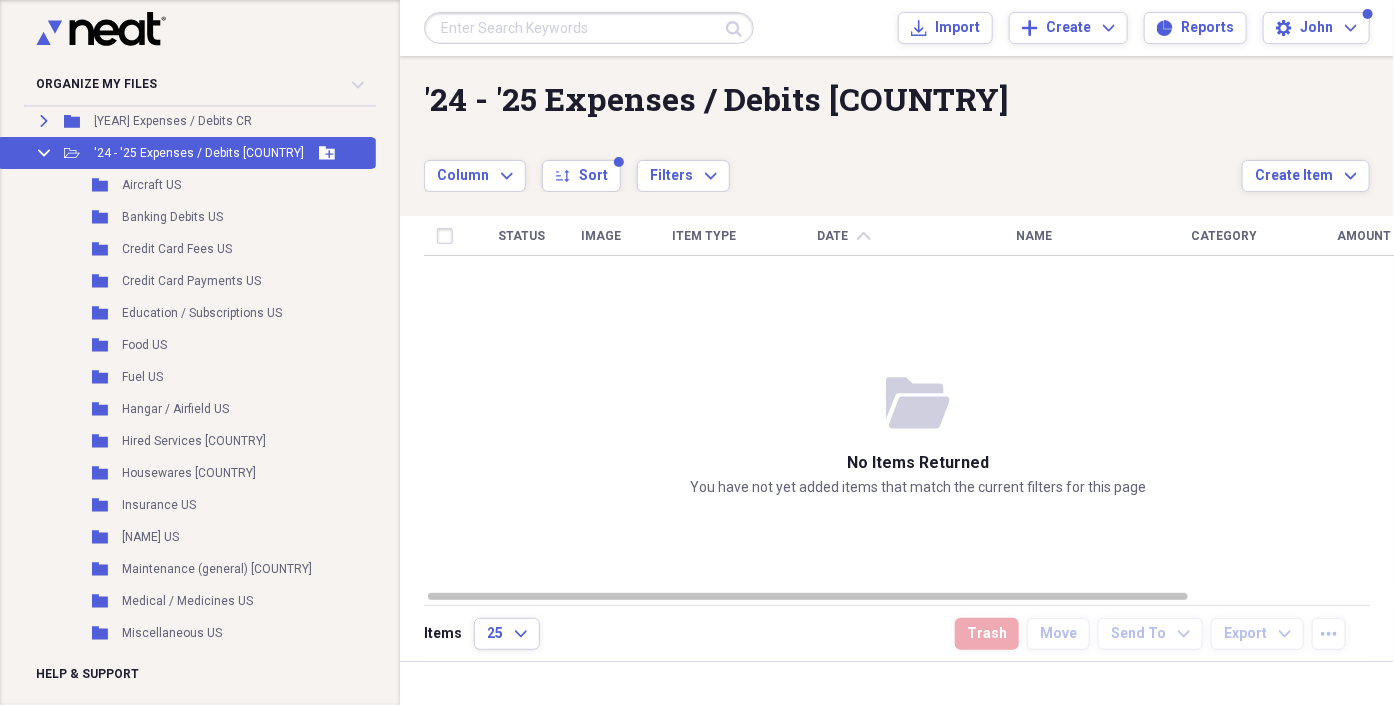 click 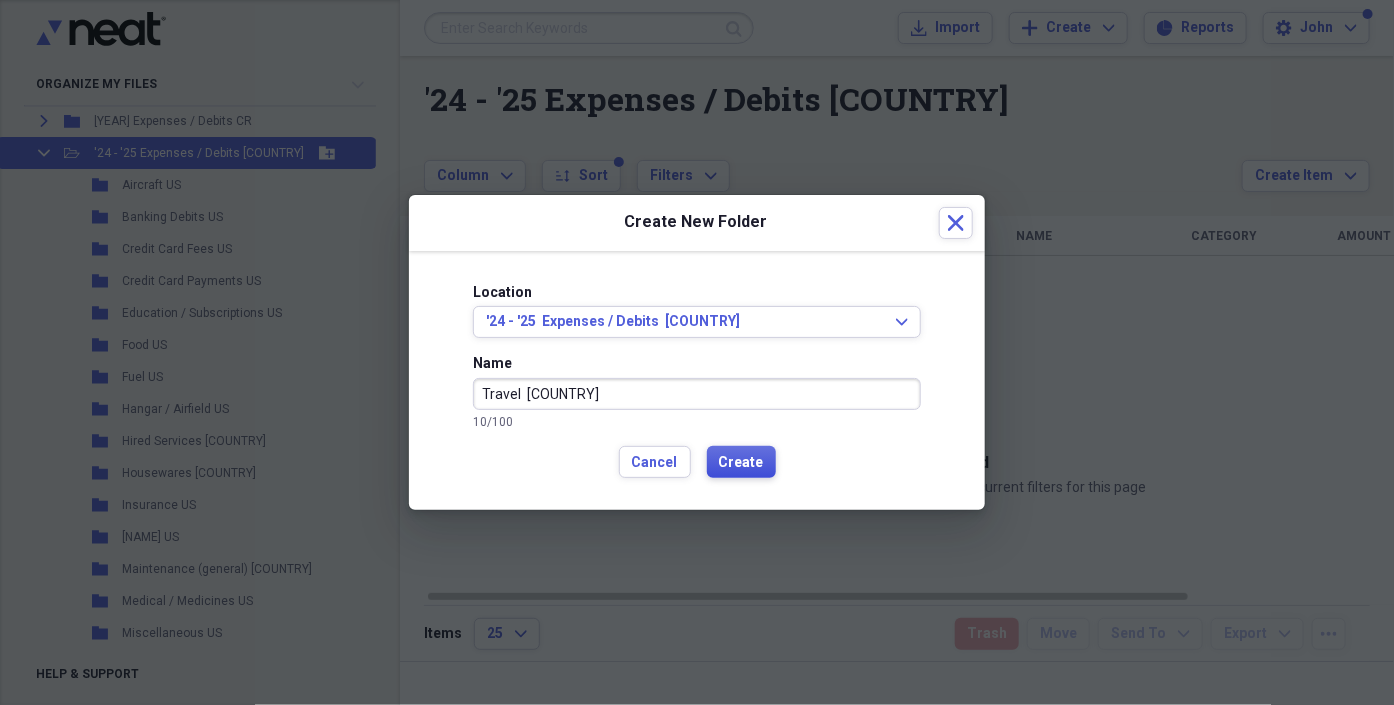 type on "Travel  [COUNTRY]" 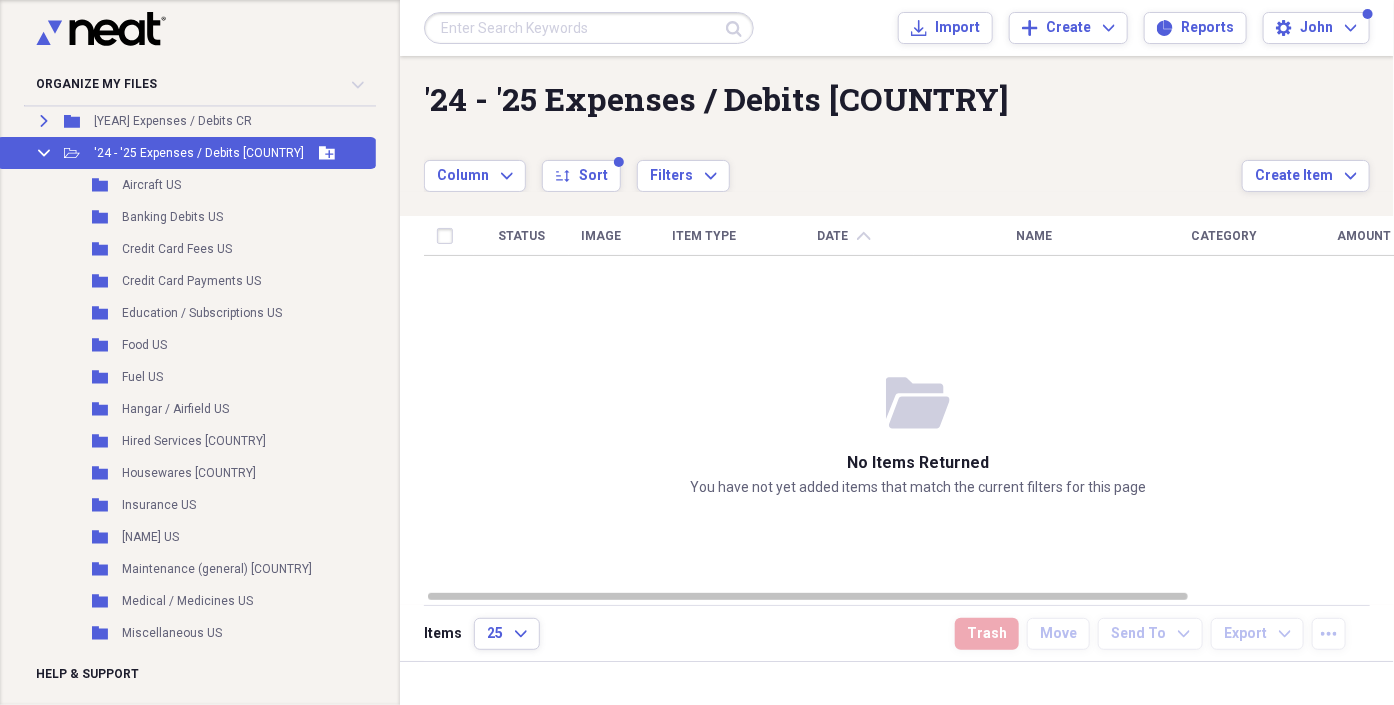 click 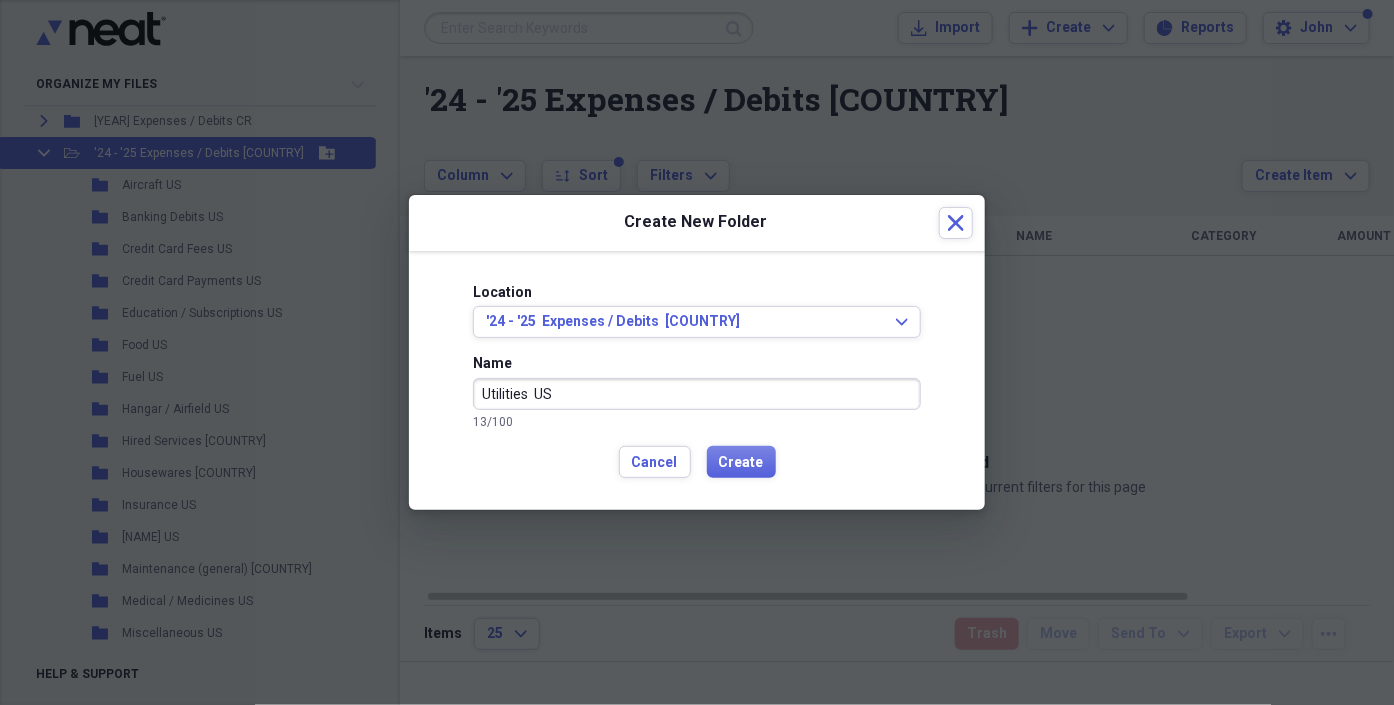 type on "Utilities  US" 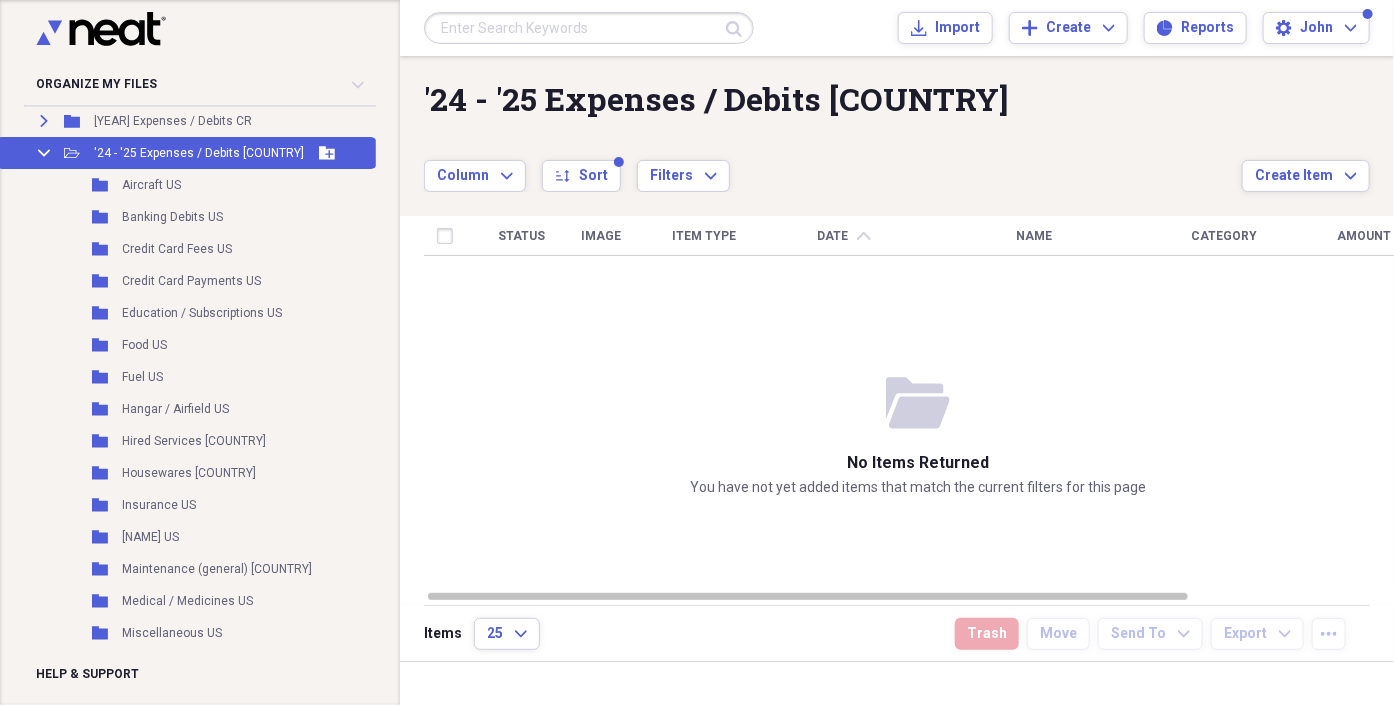 click 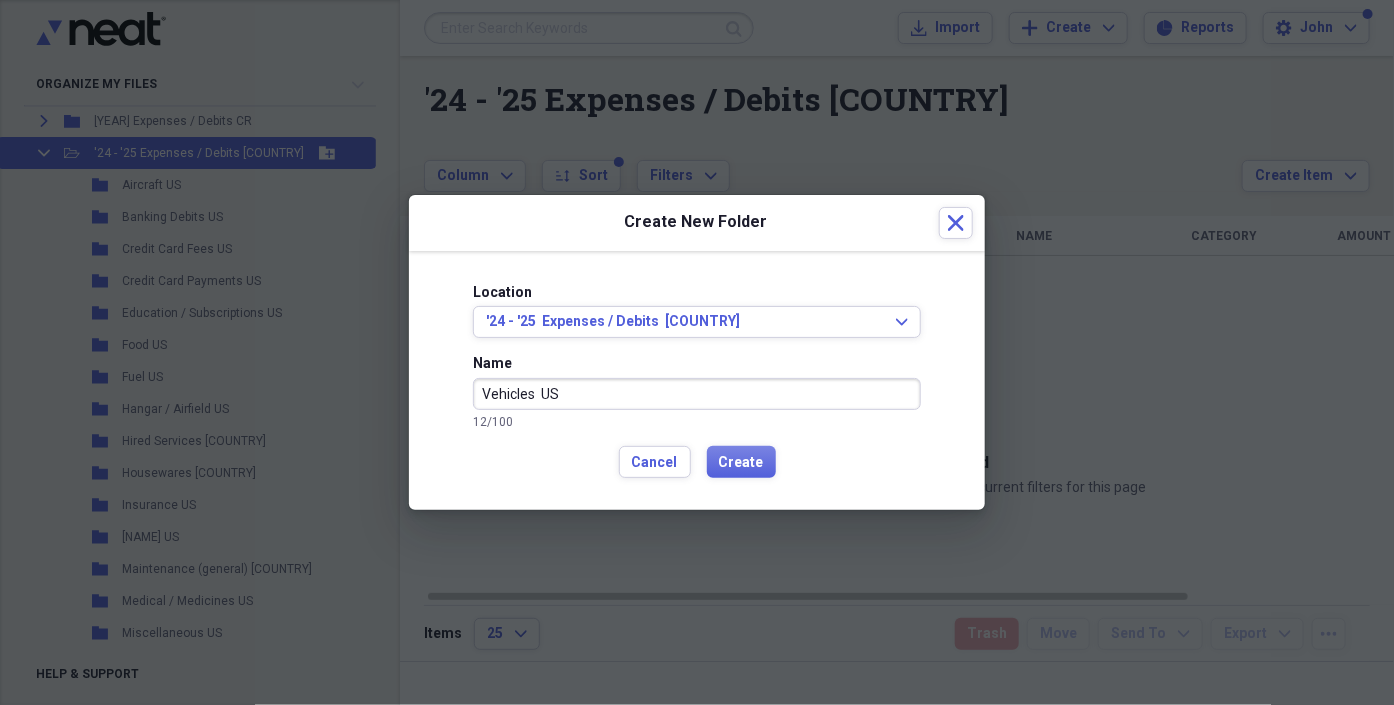 type on "Vehicles  US" 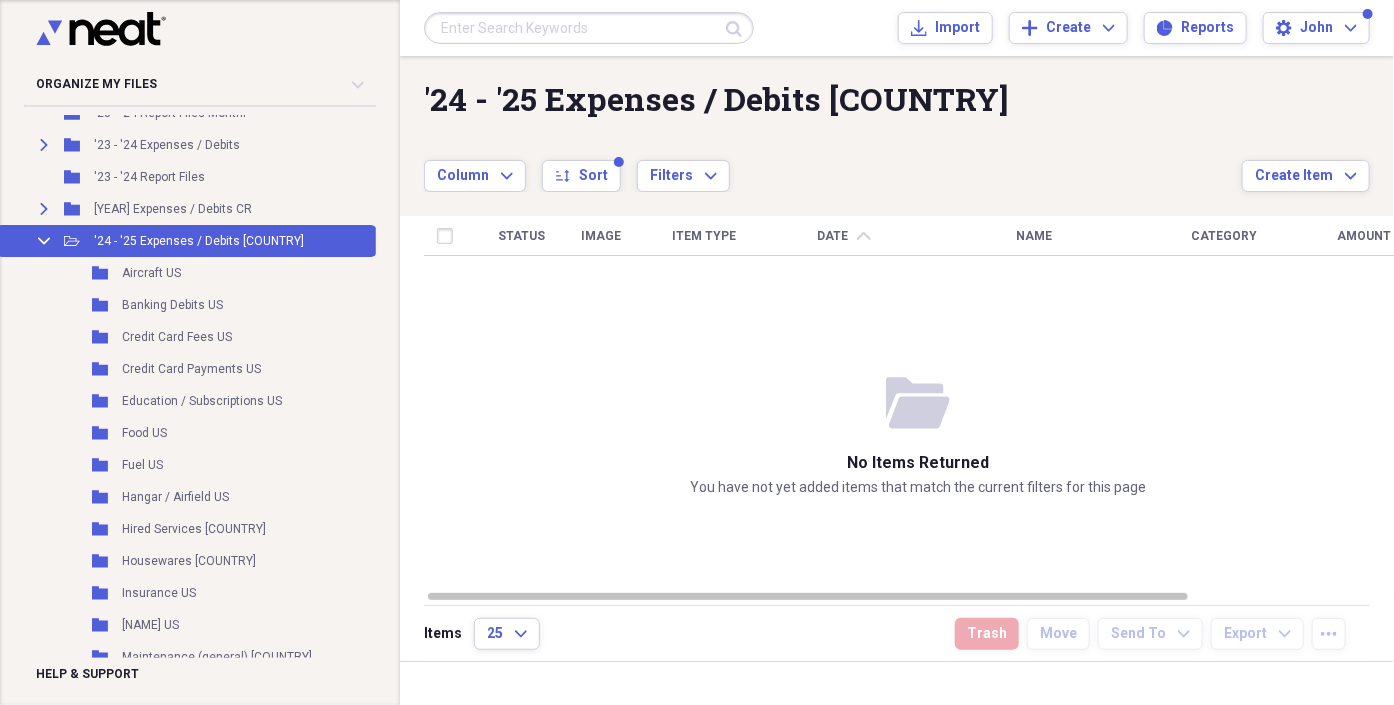 scroll, scrollTop: 253, scrollLeft: 0, axis: vertical 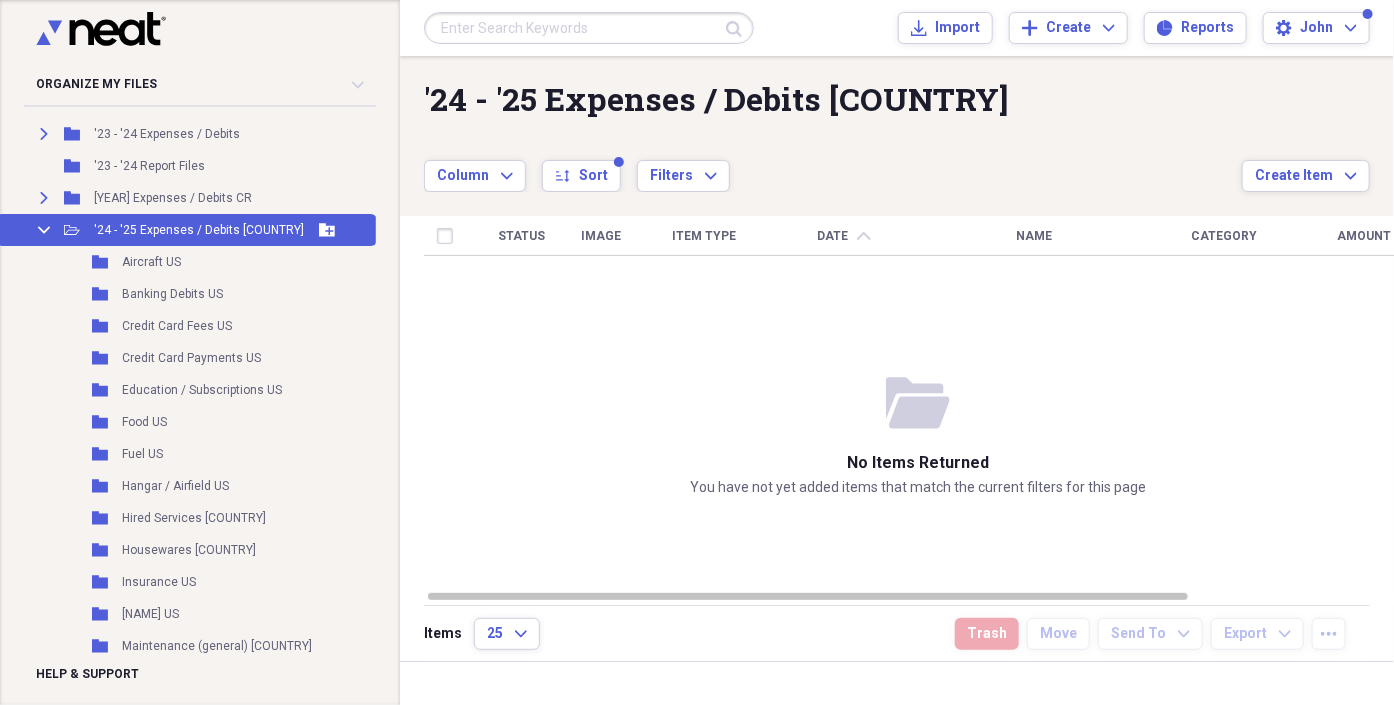 click on "Collapse" 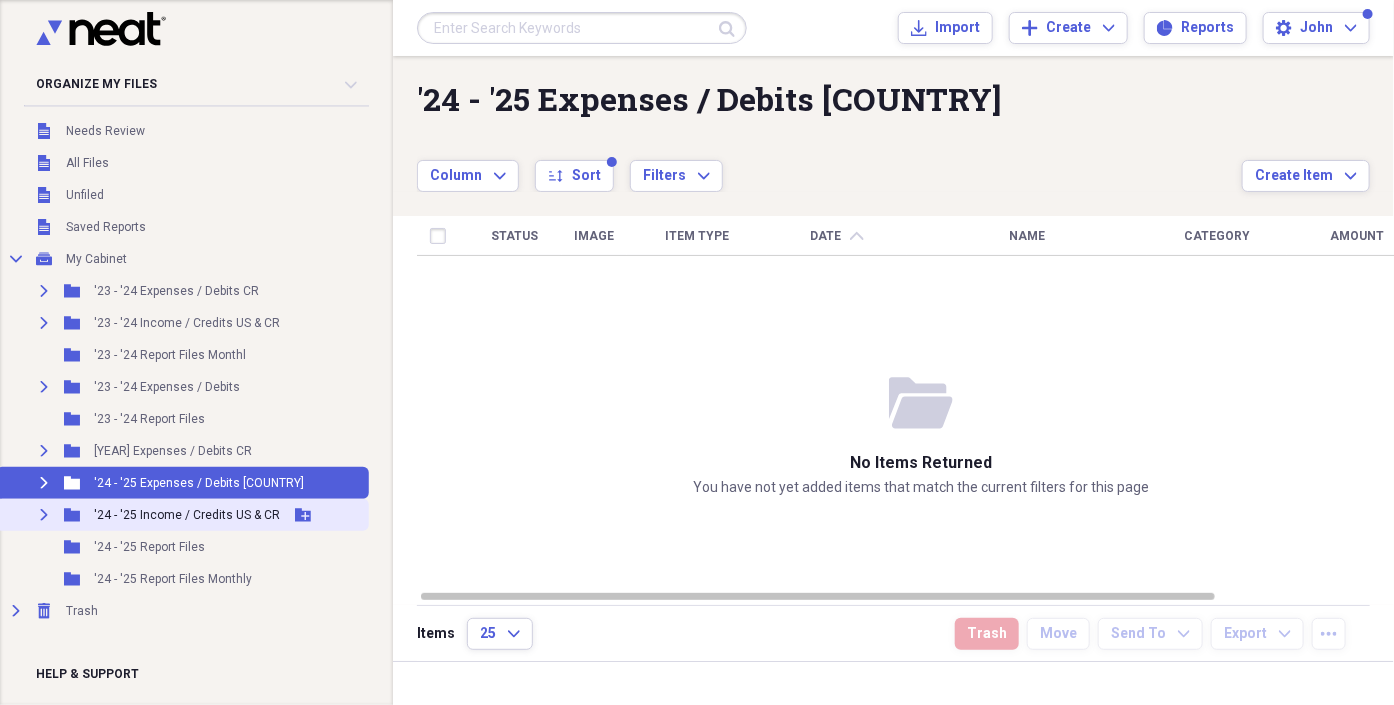 click on "Expand" at bounding box center [44, 515] 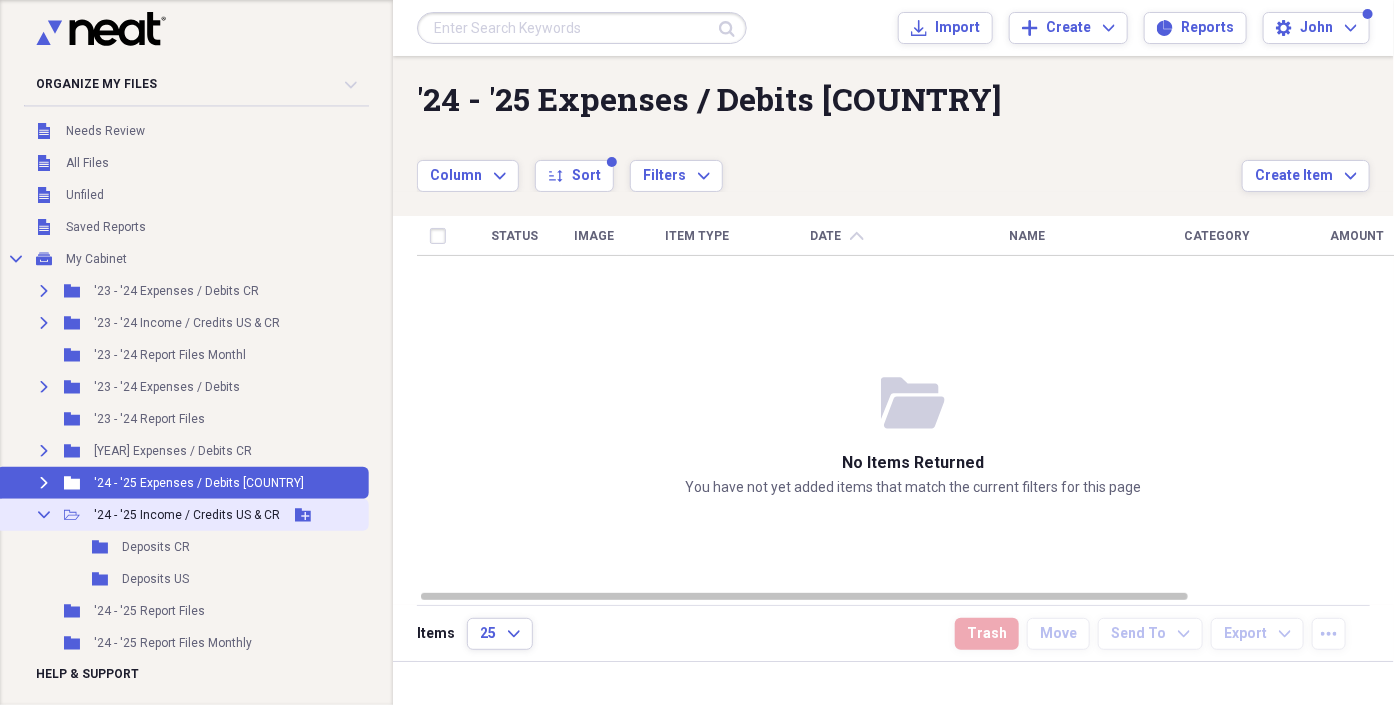 click on "Collapse" at bounding box center (44, 515) 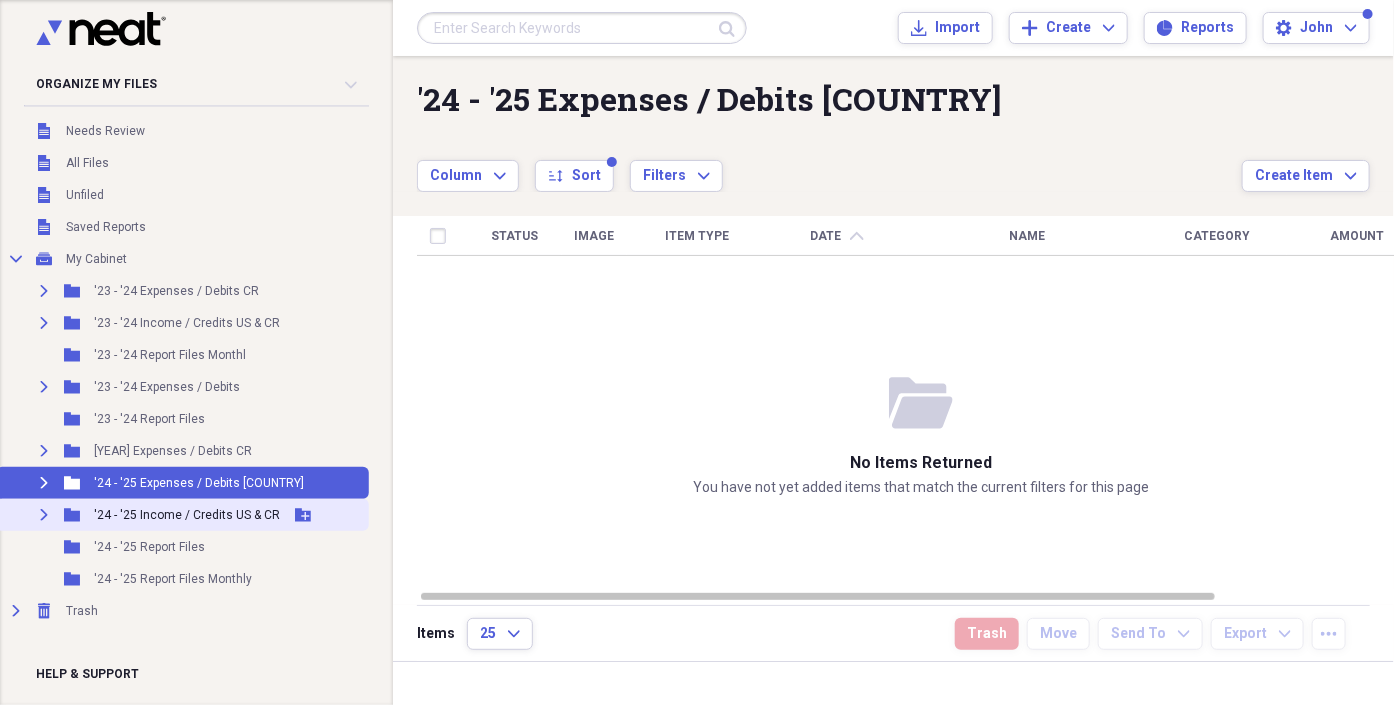 click 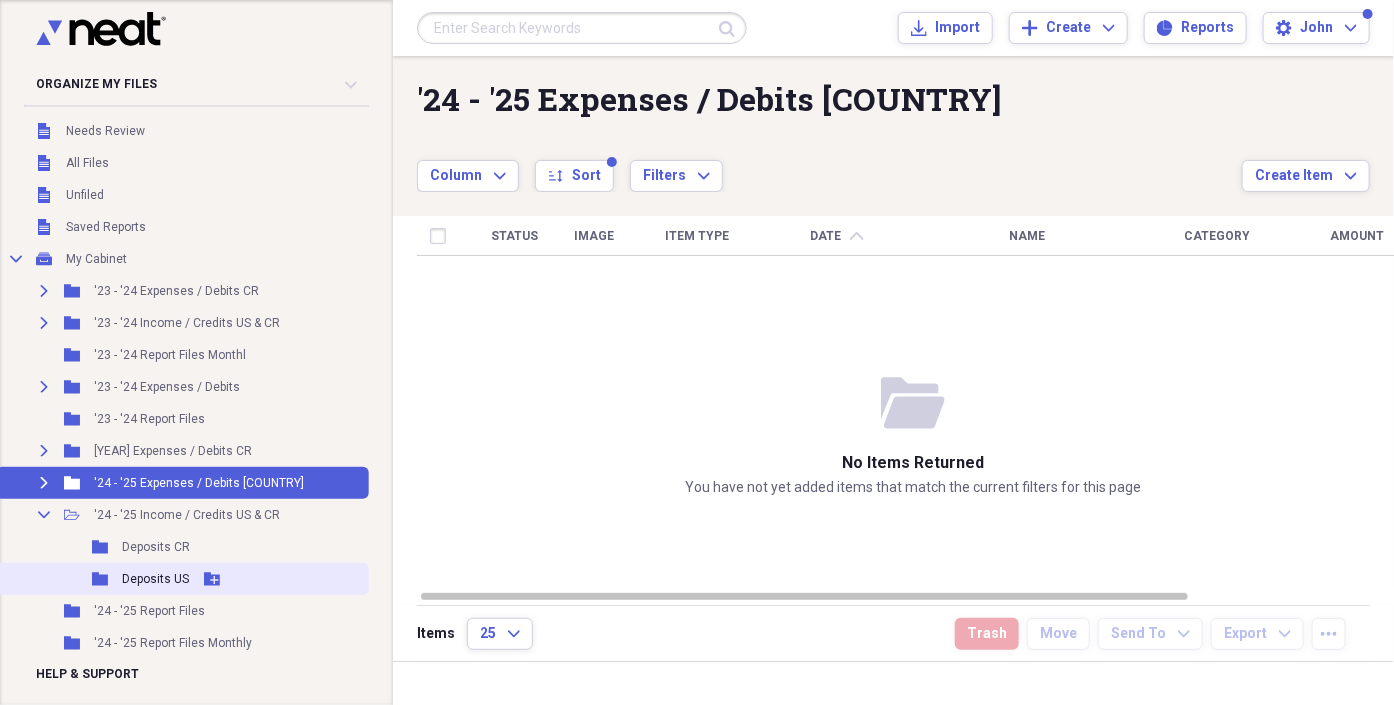 click on "Deposits  US" at bounding box center [155, 579] 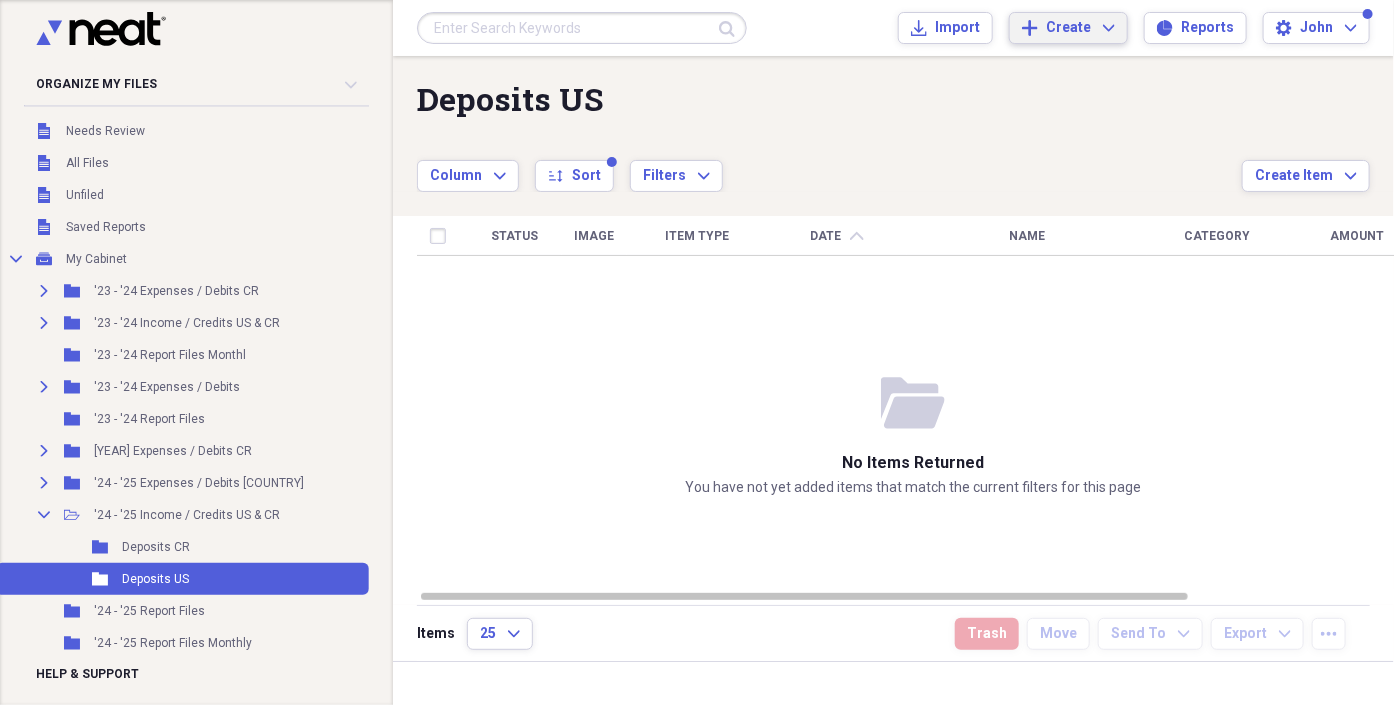 click on "Expand" 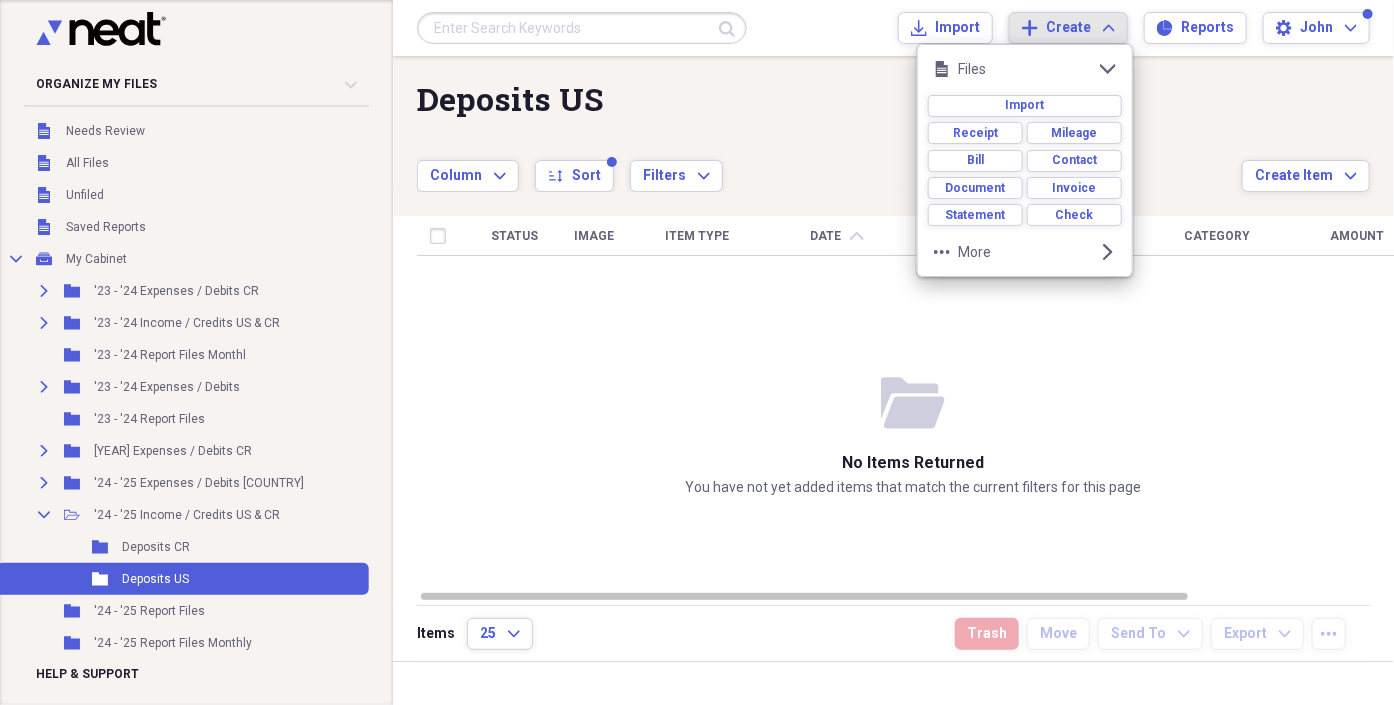 click on "Deposits  US" at bounding box center [829, 99] 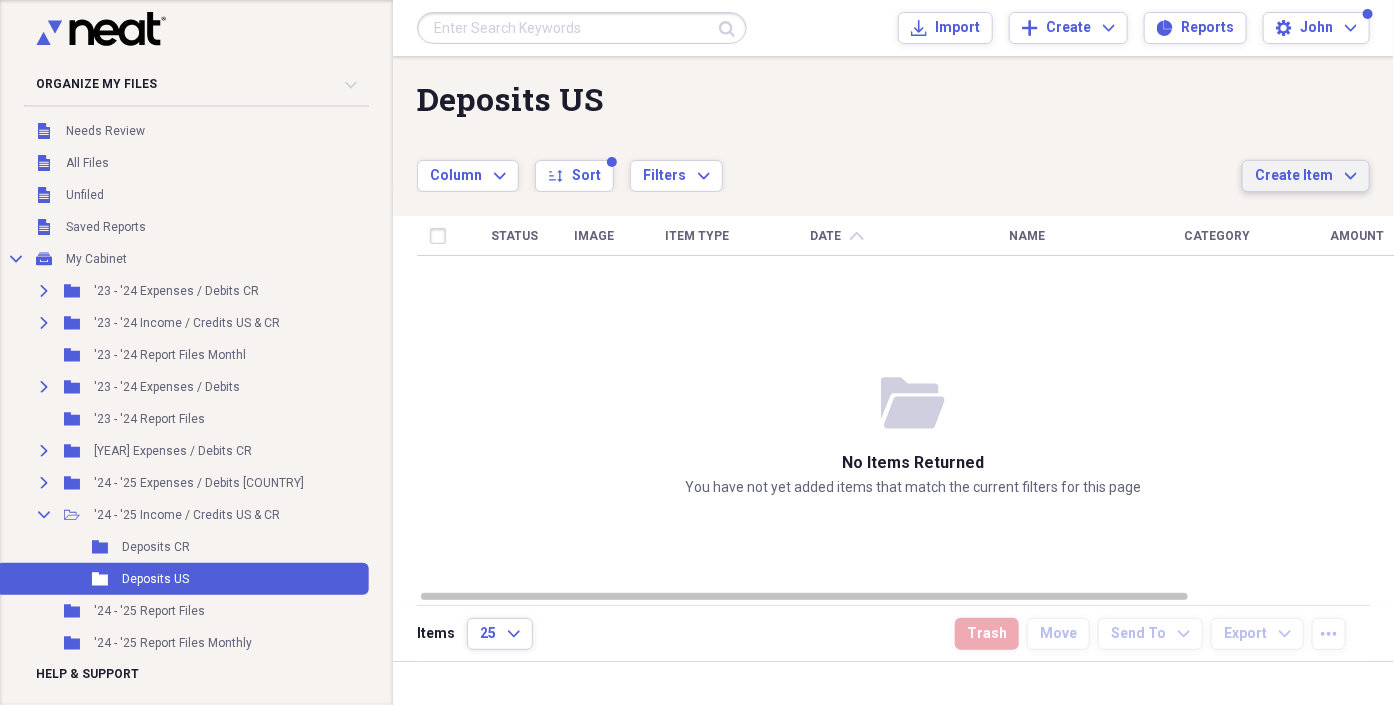 click on "Expand" 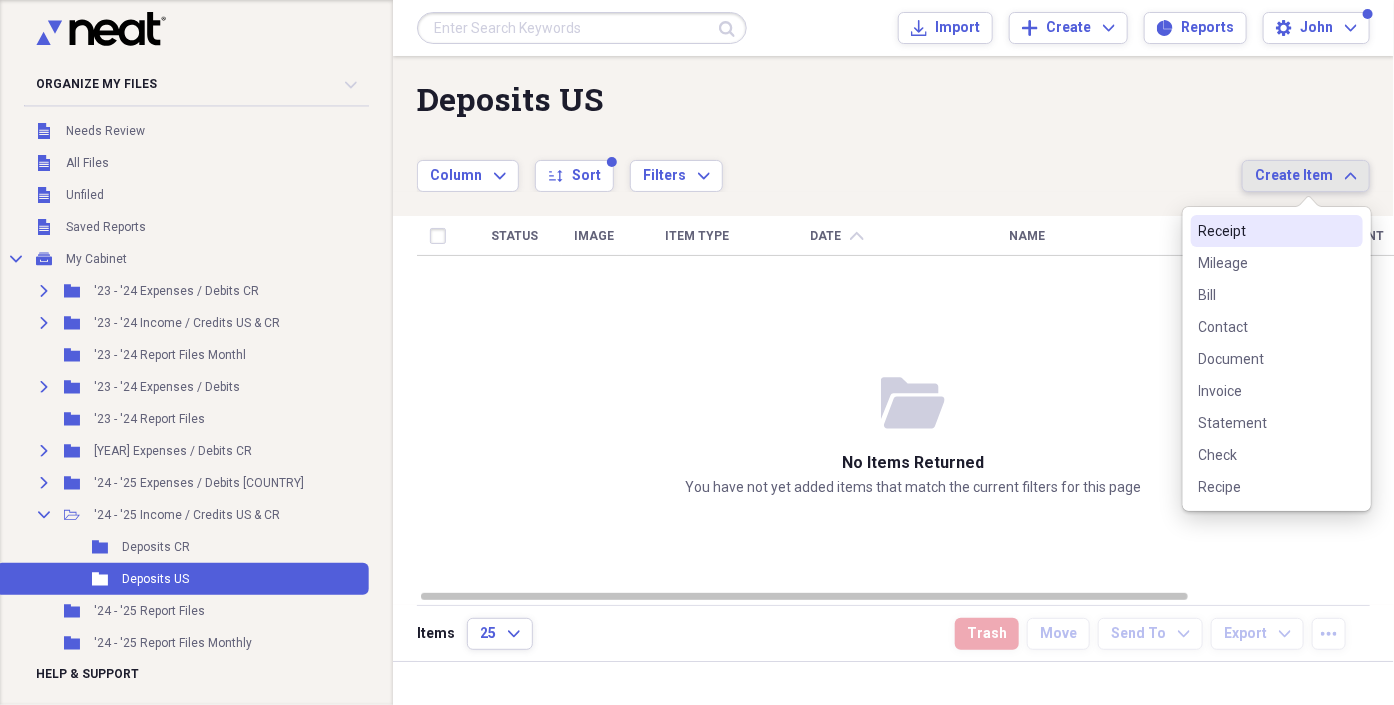click on "Receipt" at bounding box center (1265, 231) 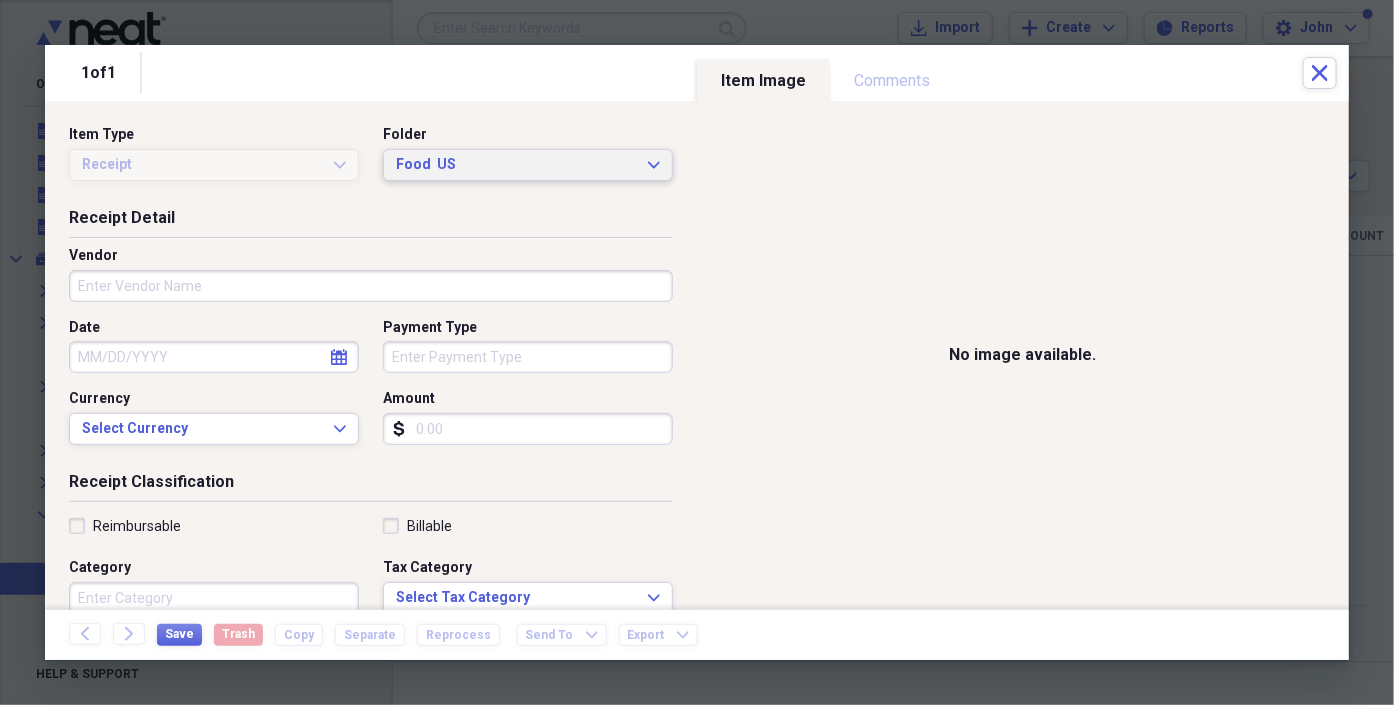 click on "Expand" 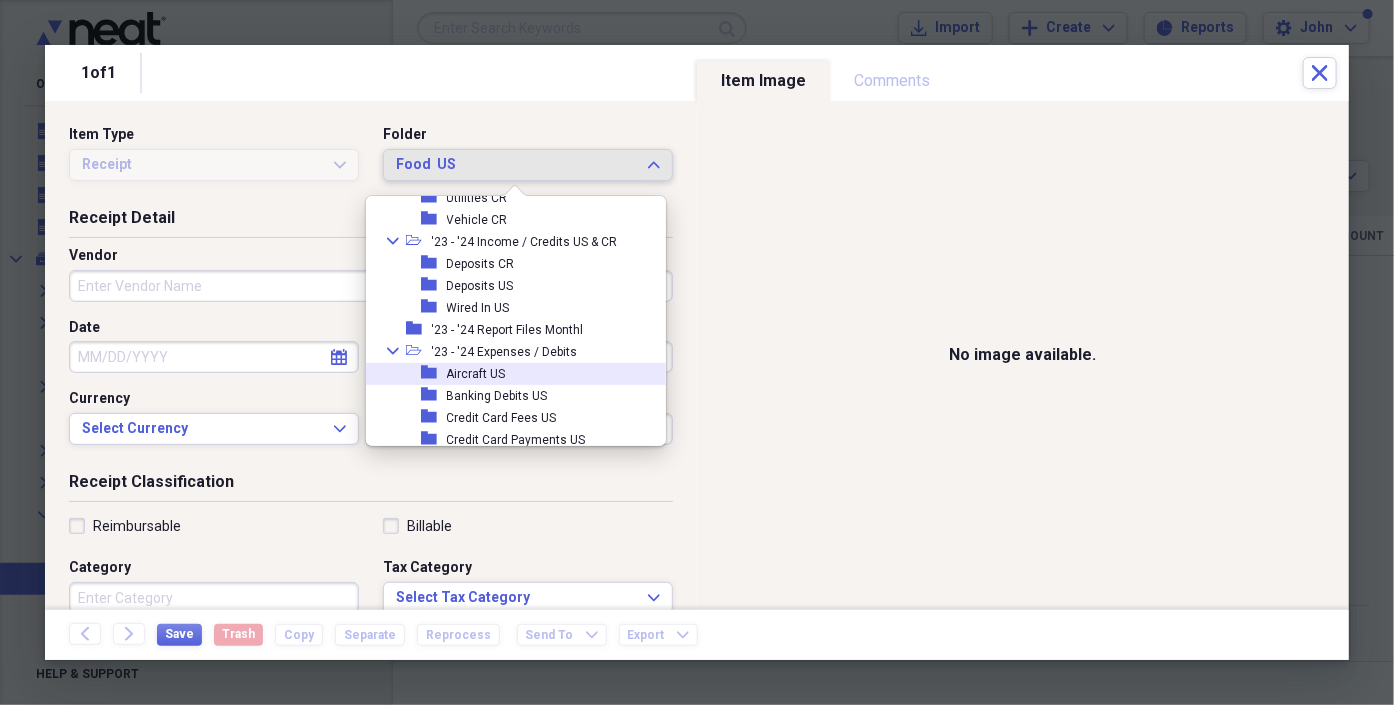 scroll, scrollTop: 316, scrollLeft: 0, axis: vertical 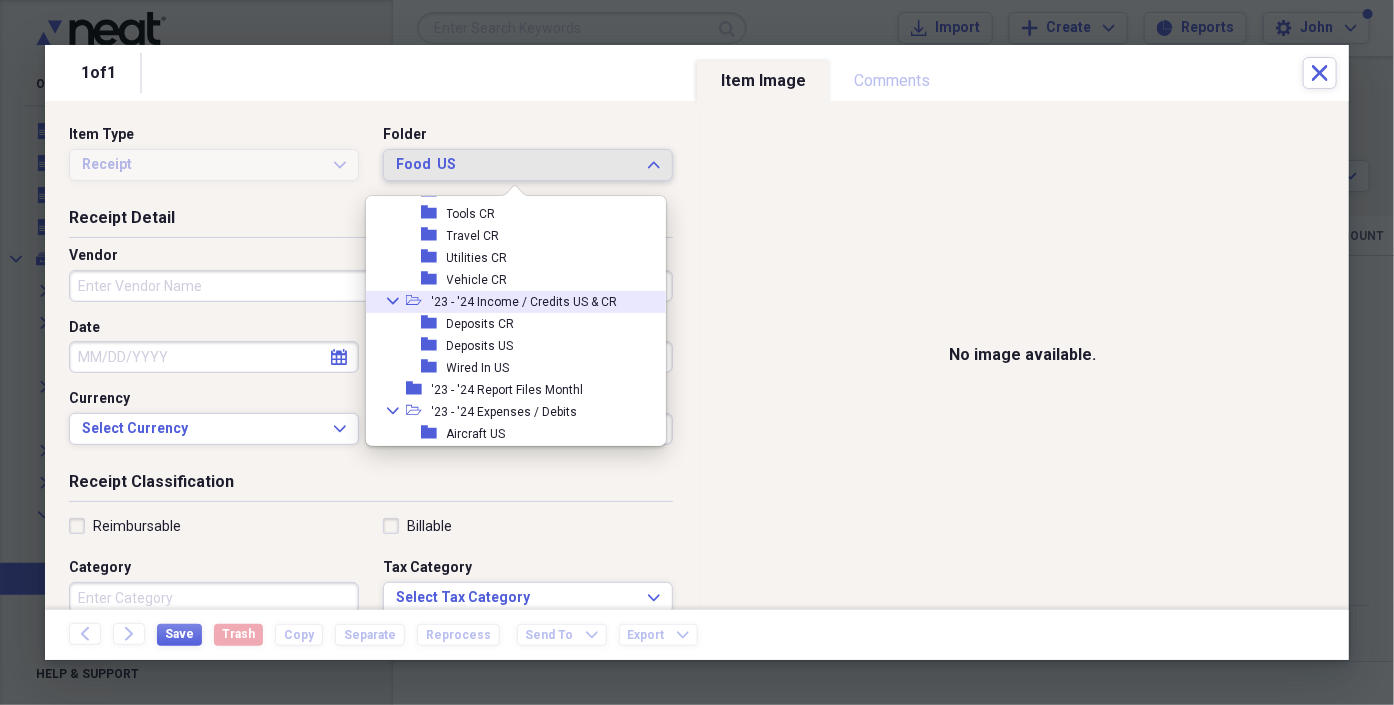 click on "Collapse" at bounding box center (393, 301) 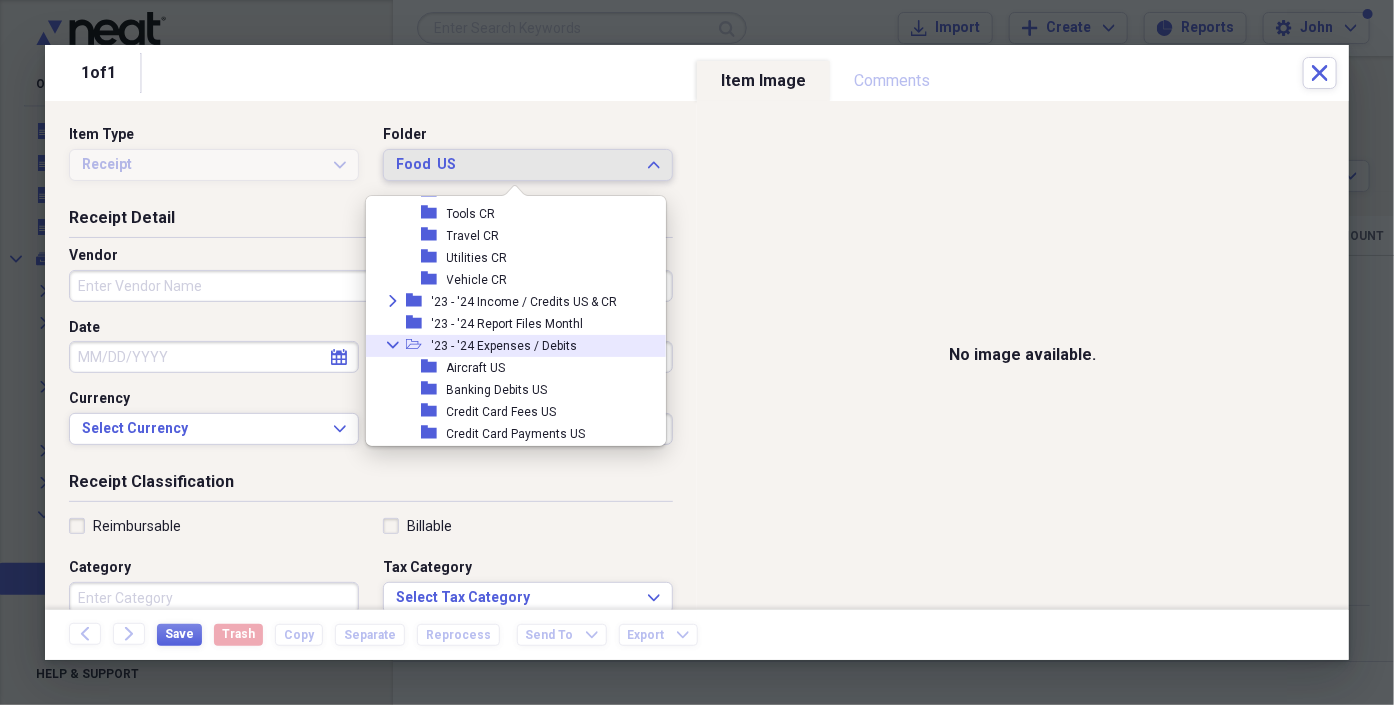 click on "Collapse" at bounding box center [393, 345] 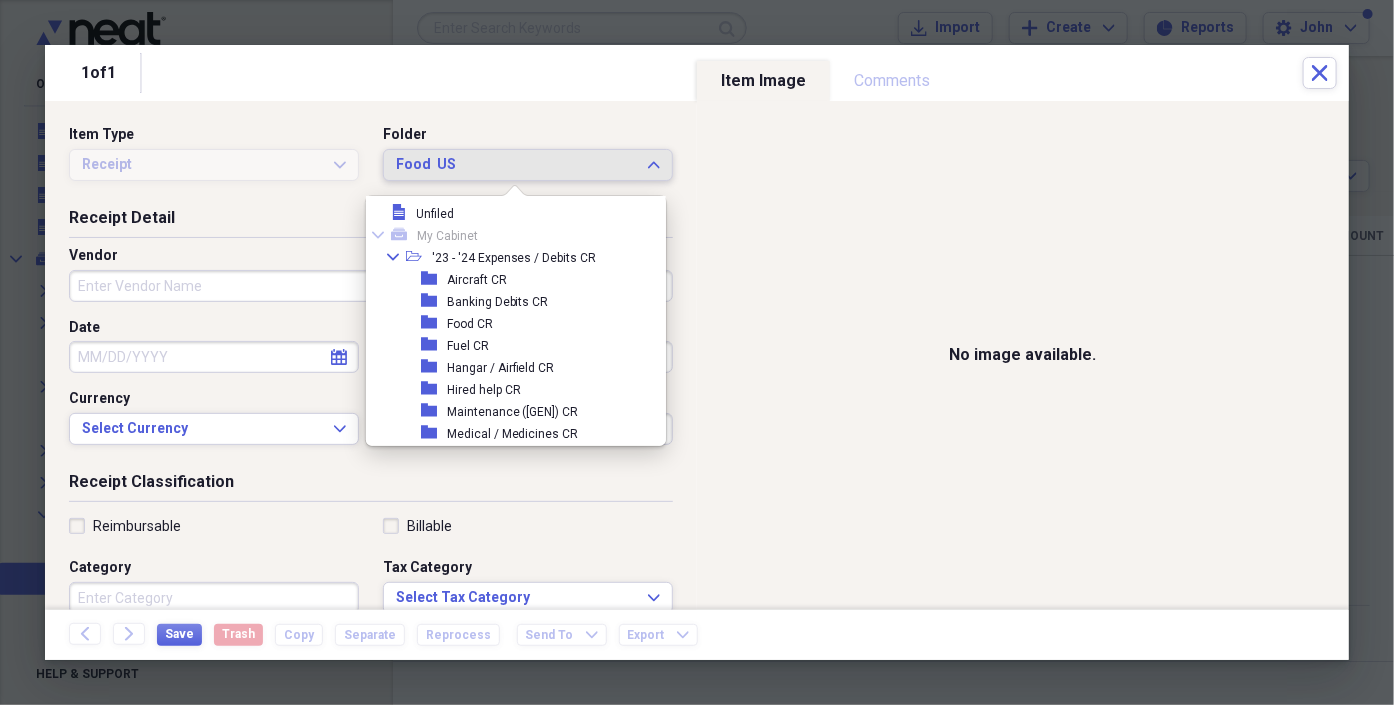 scroll, scrollTop: 0, scrollLeft: 0, axis: both 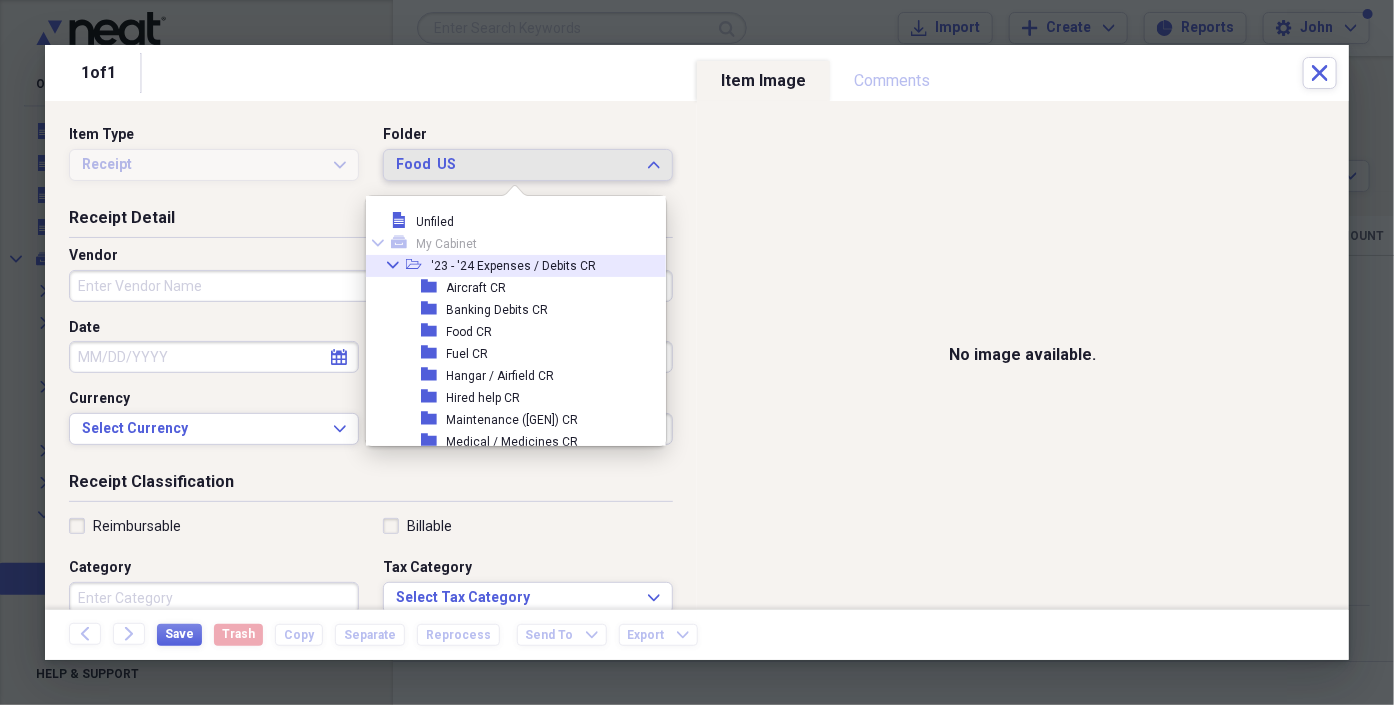 click 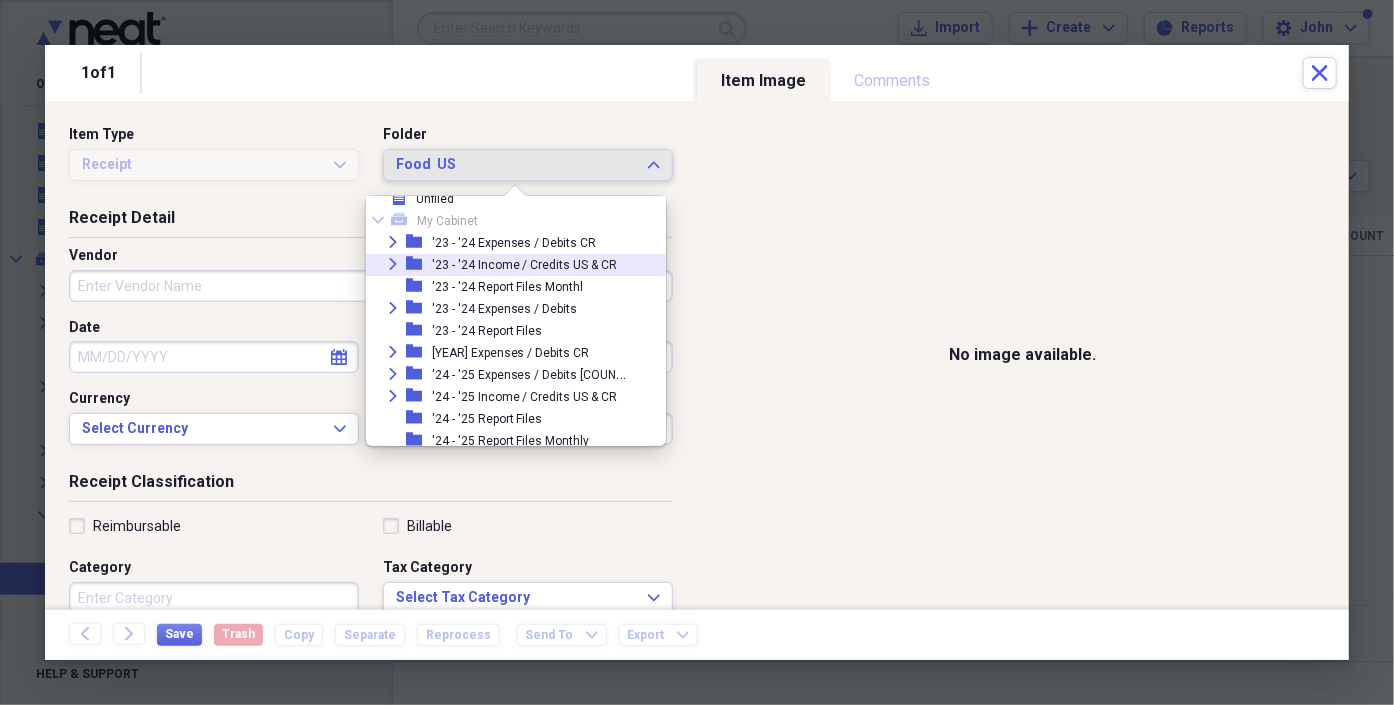scroll, scrollTop: 28, scrollLeft: 0, axis: vertical 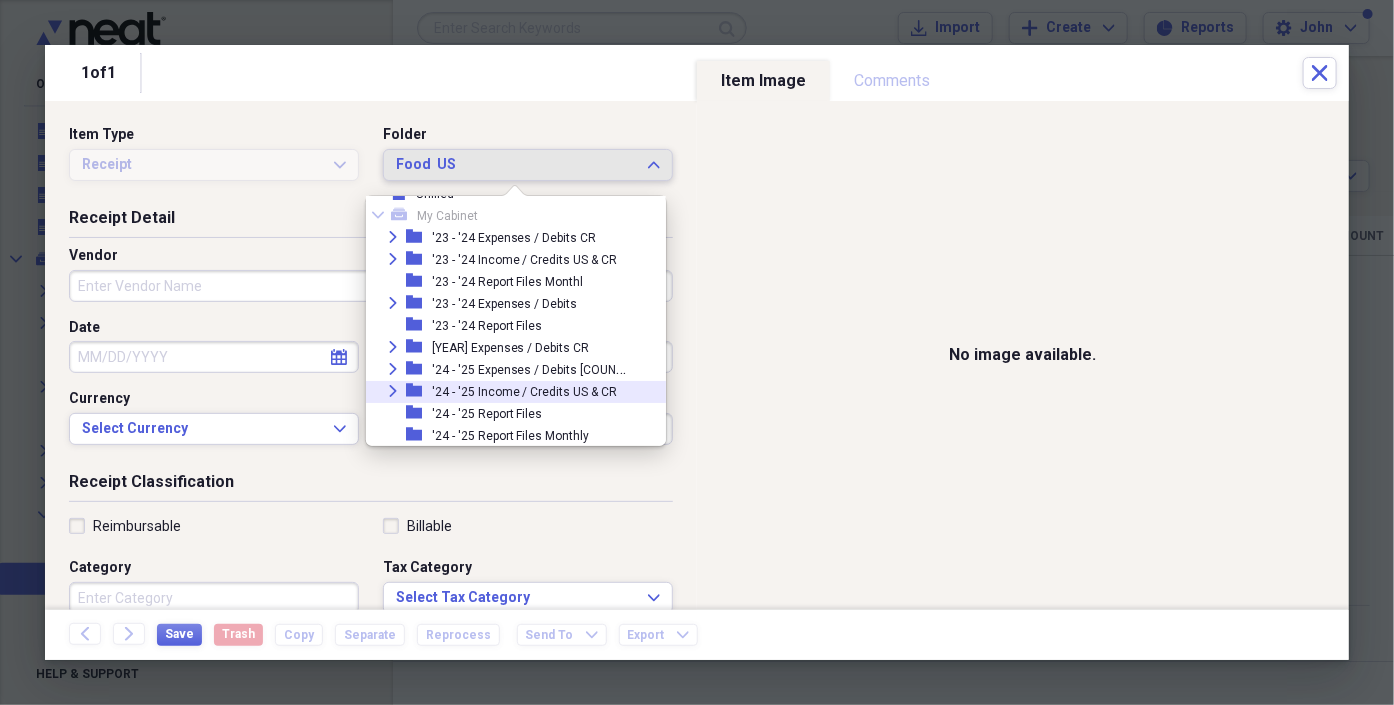 click 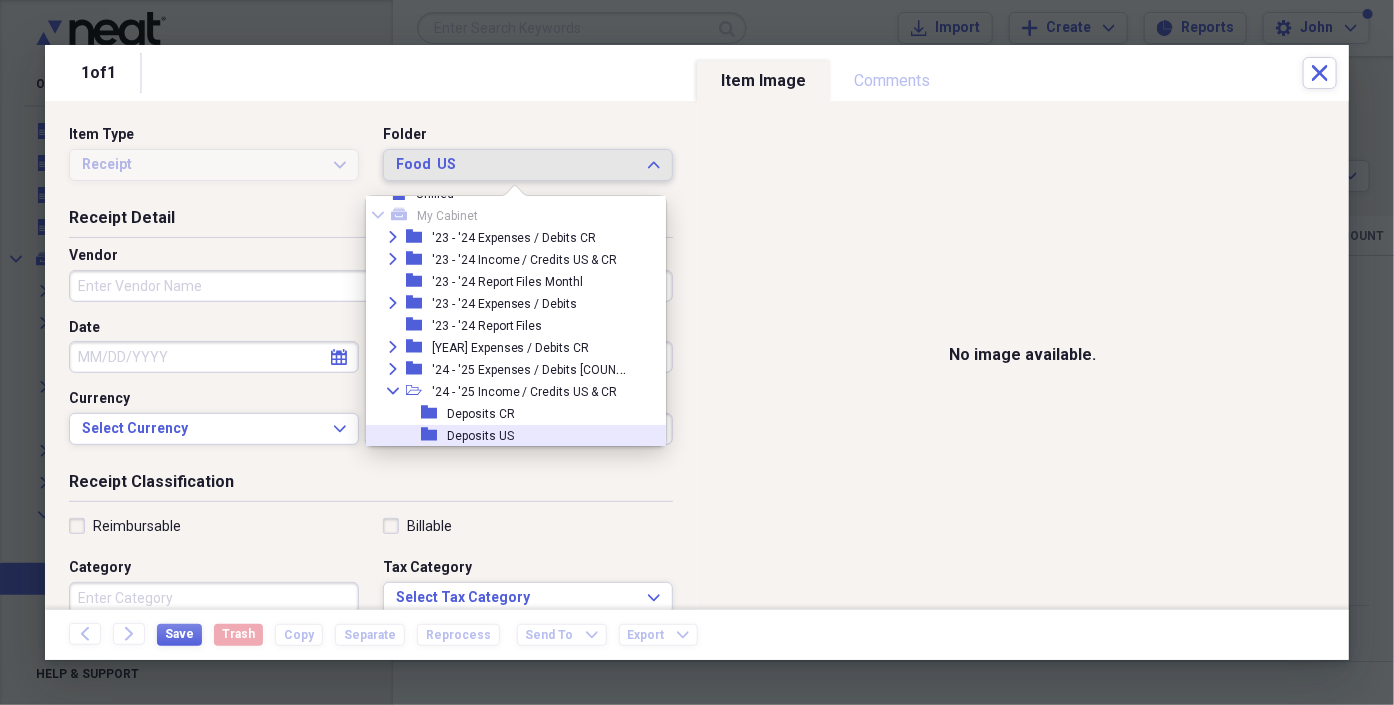 click on "folder Deposits  US" at bounding box center [508, 436] 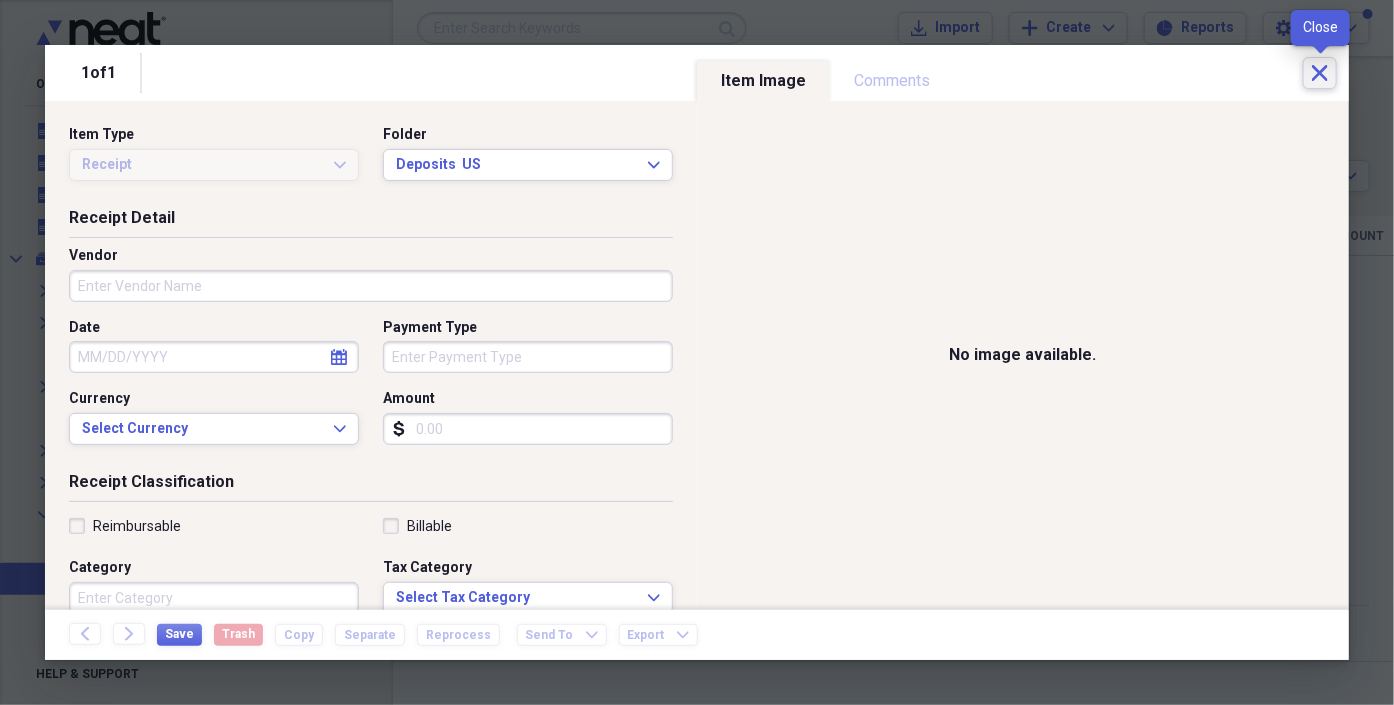 click on "Close" 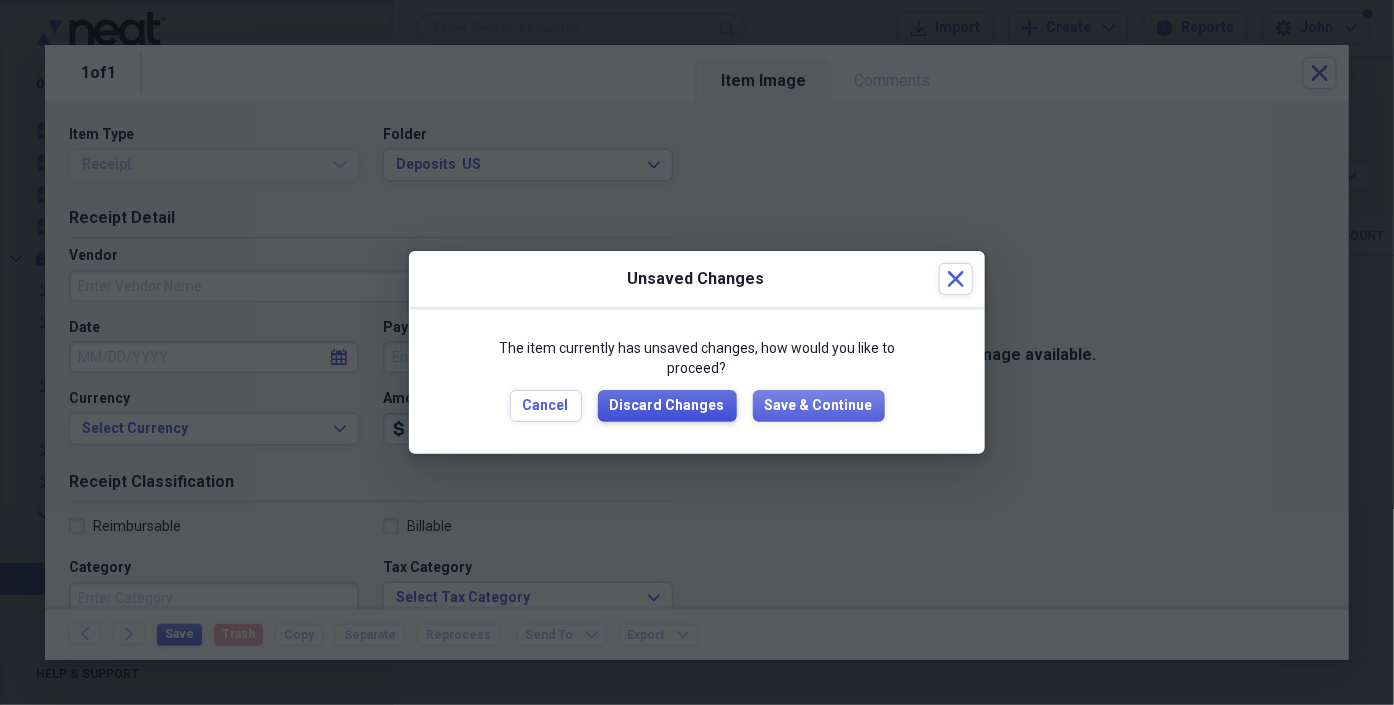 click on "Discard Changes" at bounding box center (667, 406) 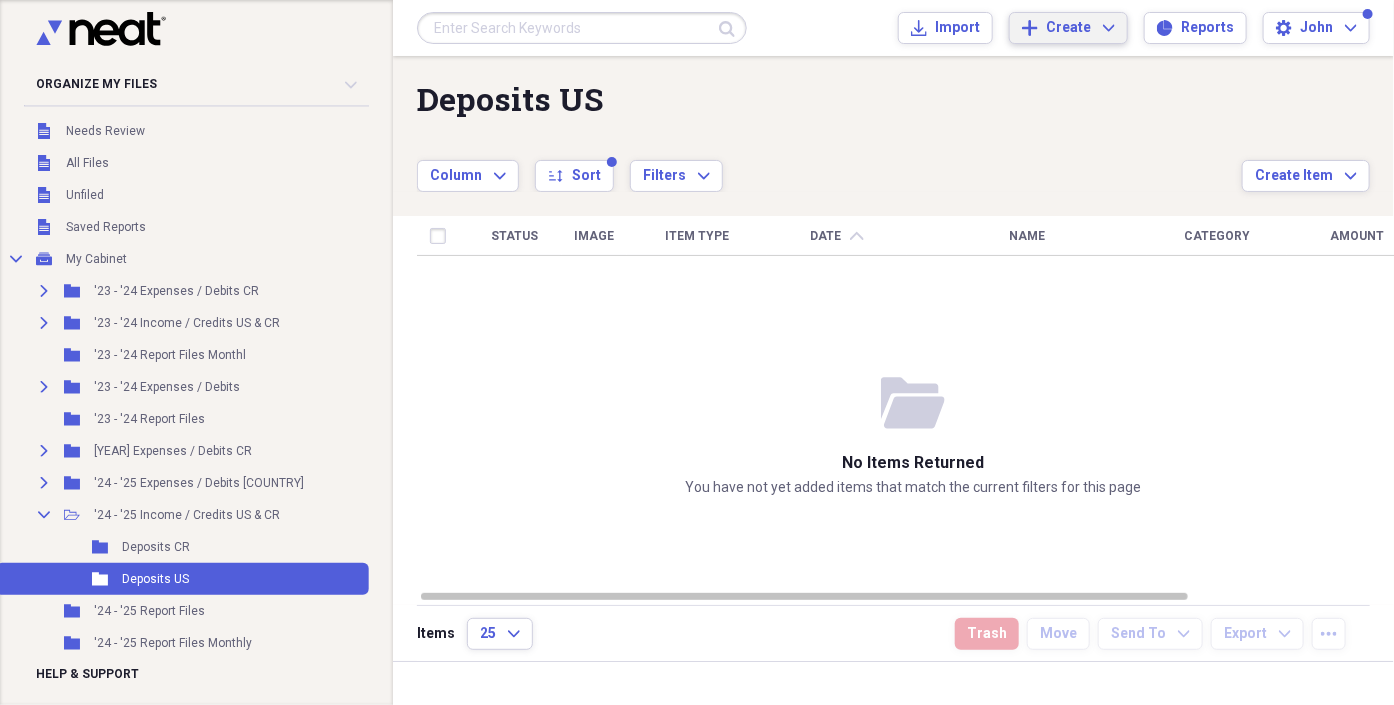 click 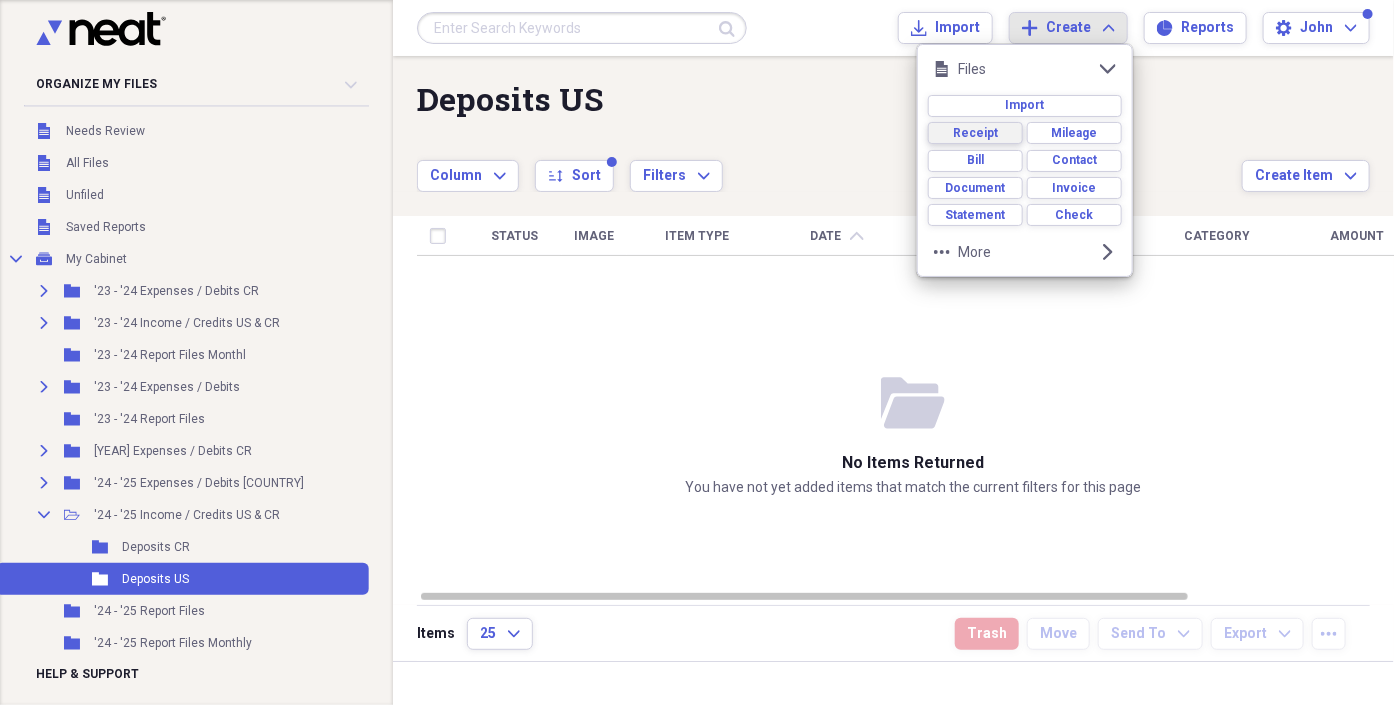 click on "Receipt" at bounding box center (975, 133) 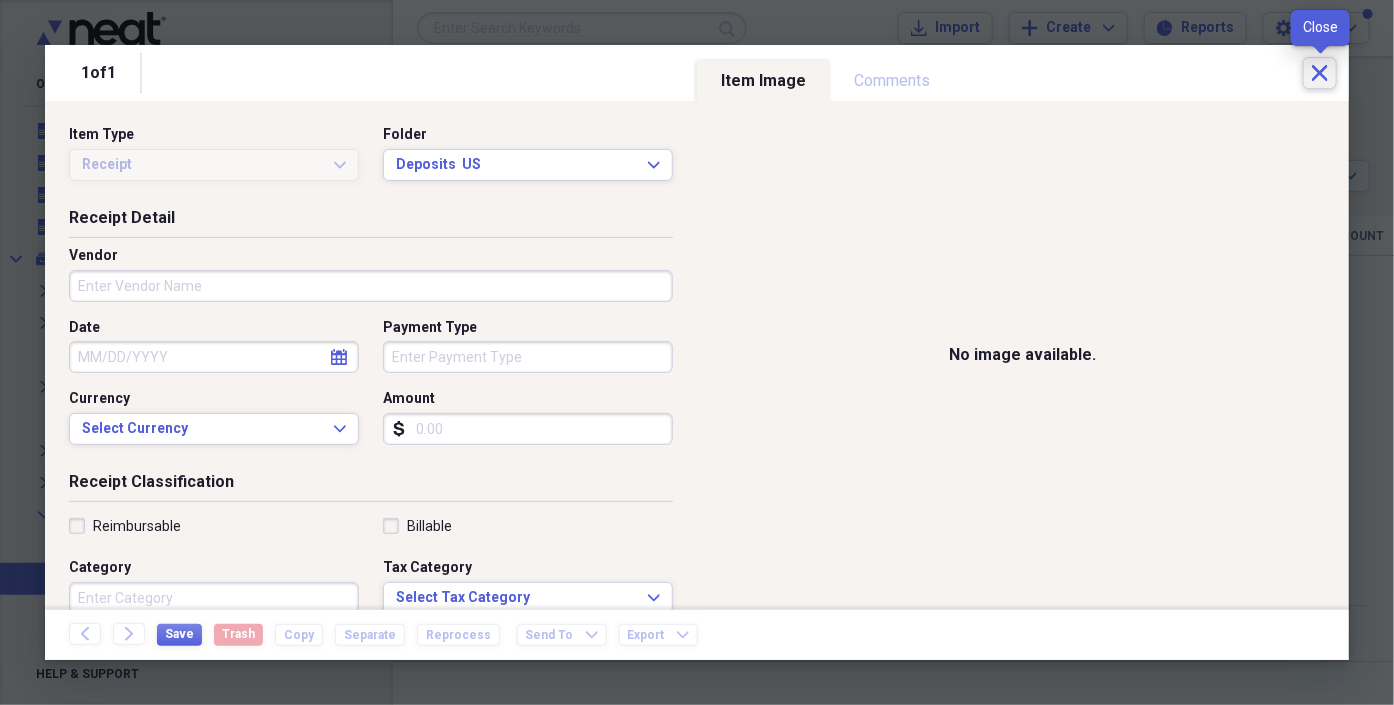 click on "Close" at bounding box center [1320, 73] 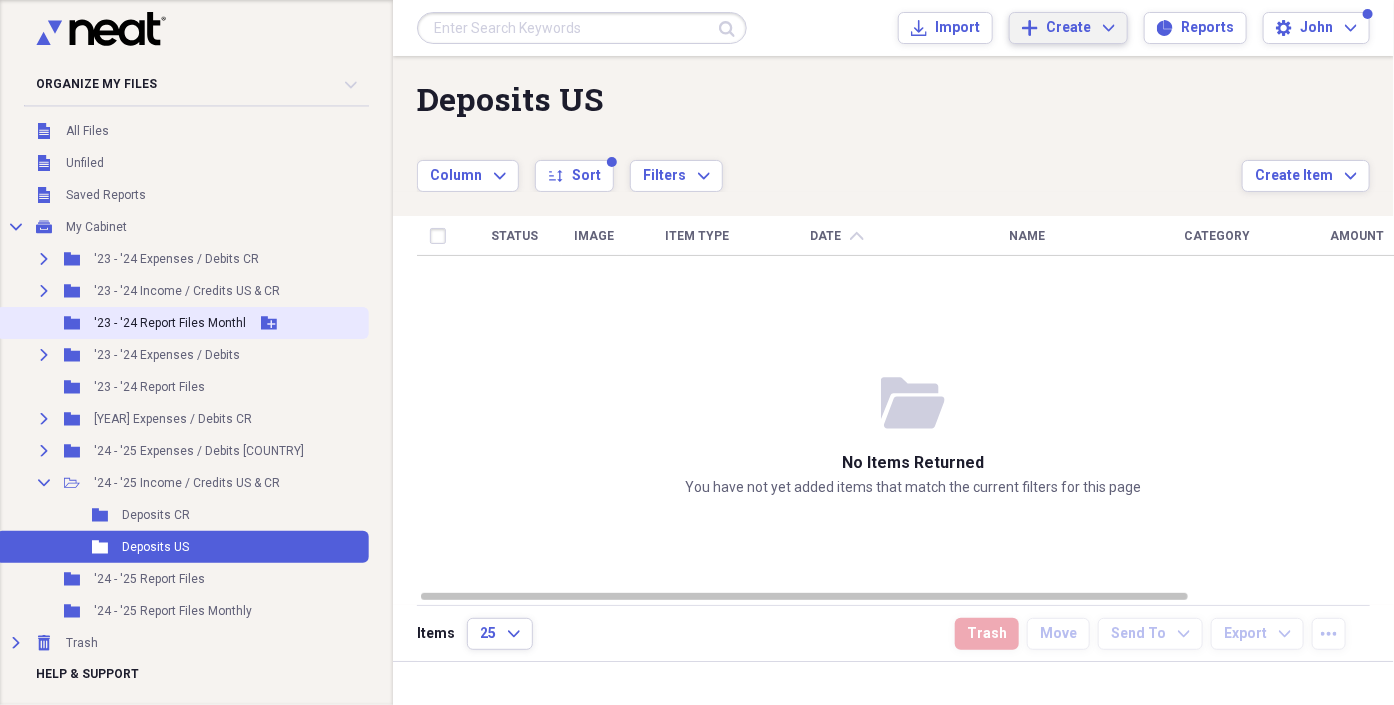 scroll, scrollTop: 47, scrollLeft: 0, axis: vertical 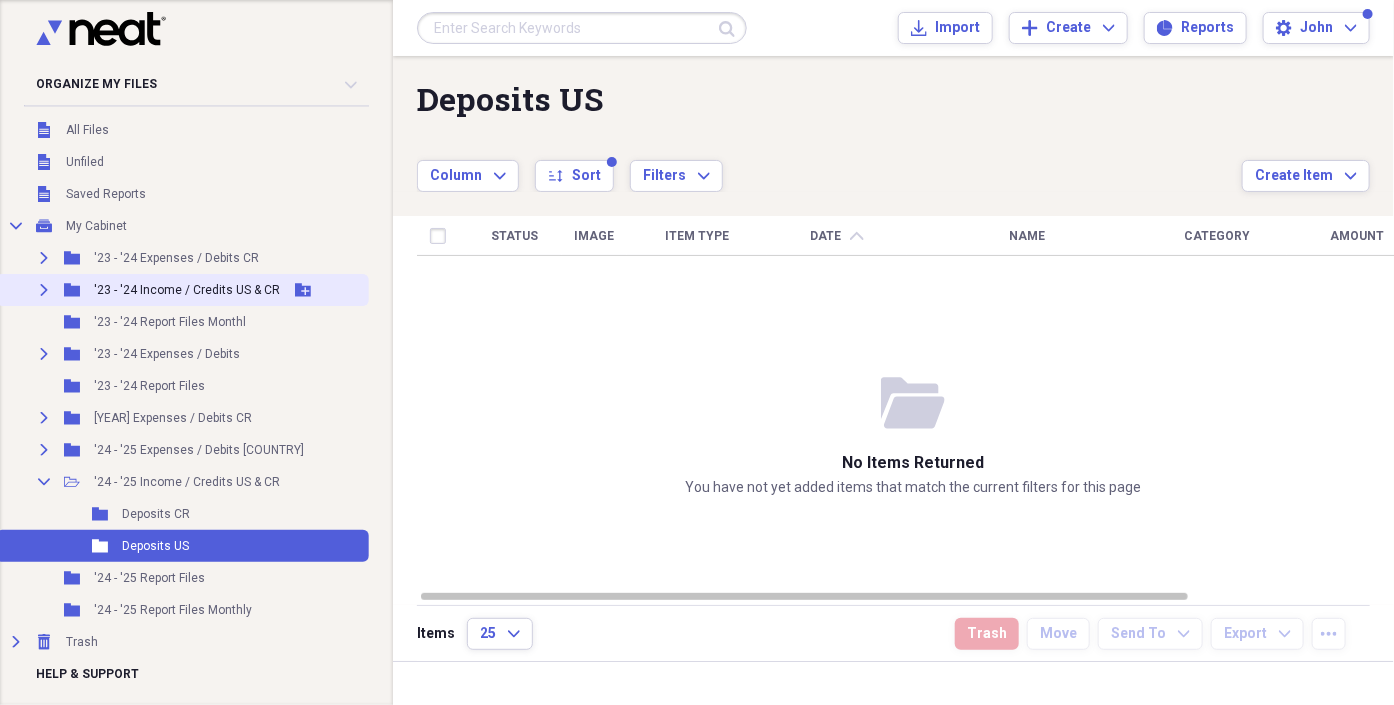 click on "Expand" at bounding box center (44, 290) 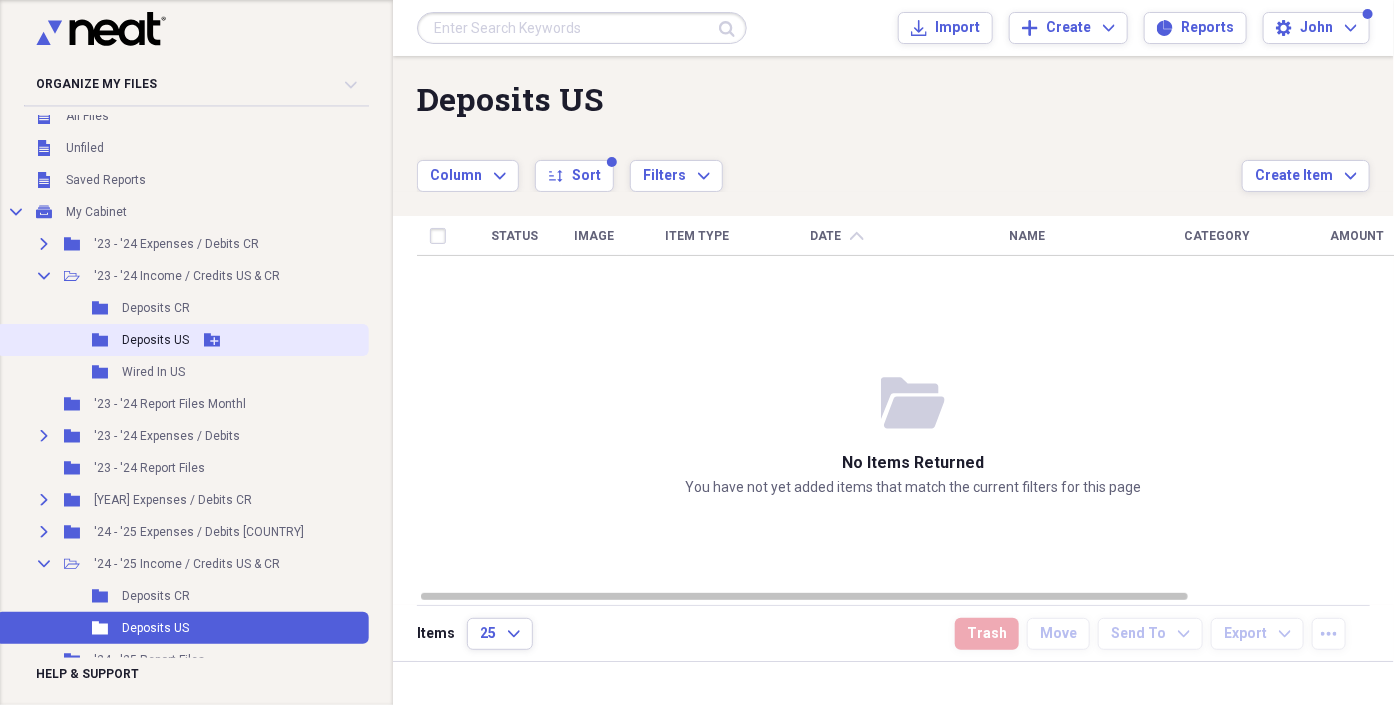 click on "Deposits  US" at bounding box center [155, 340] 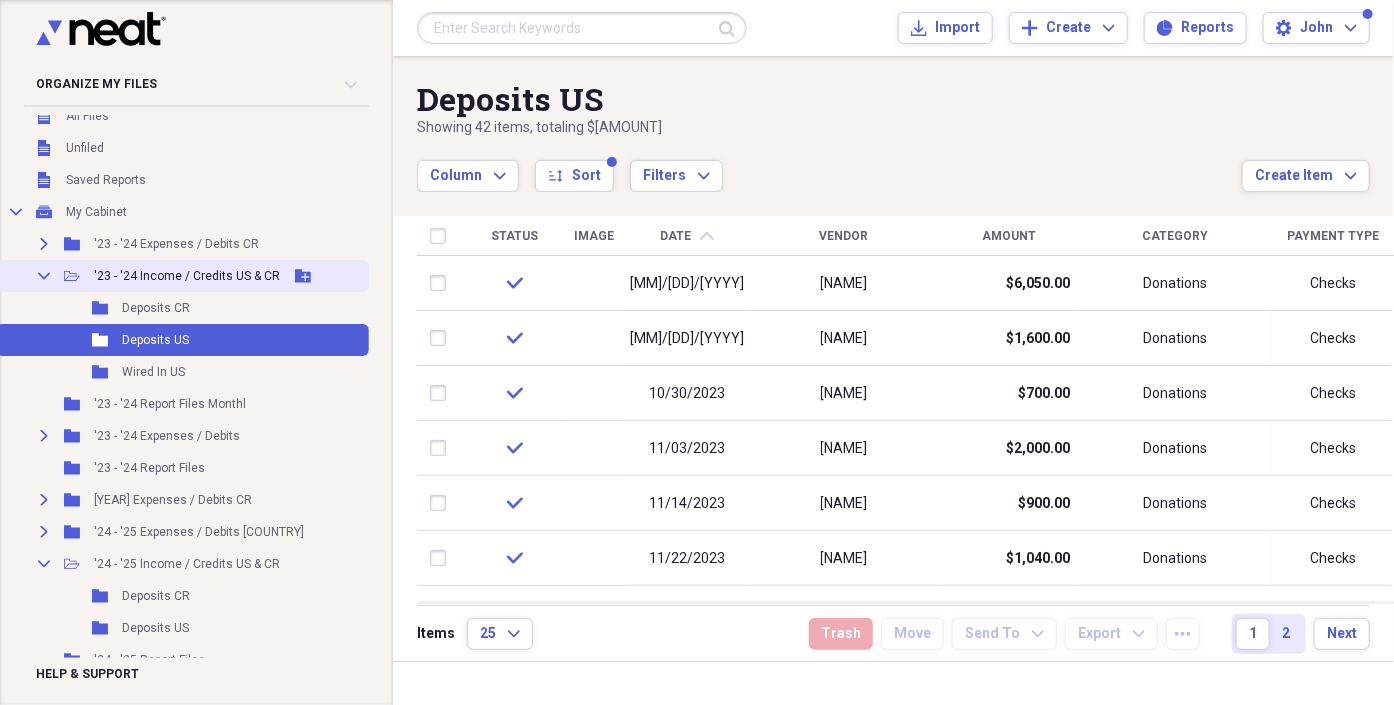 click on "Collapse" 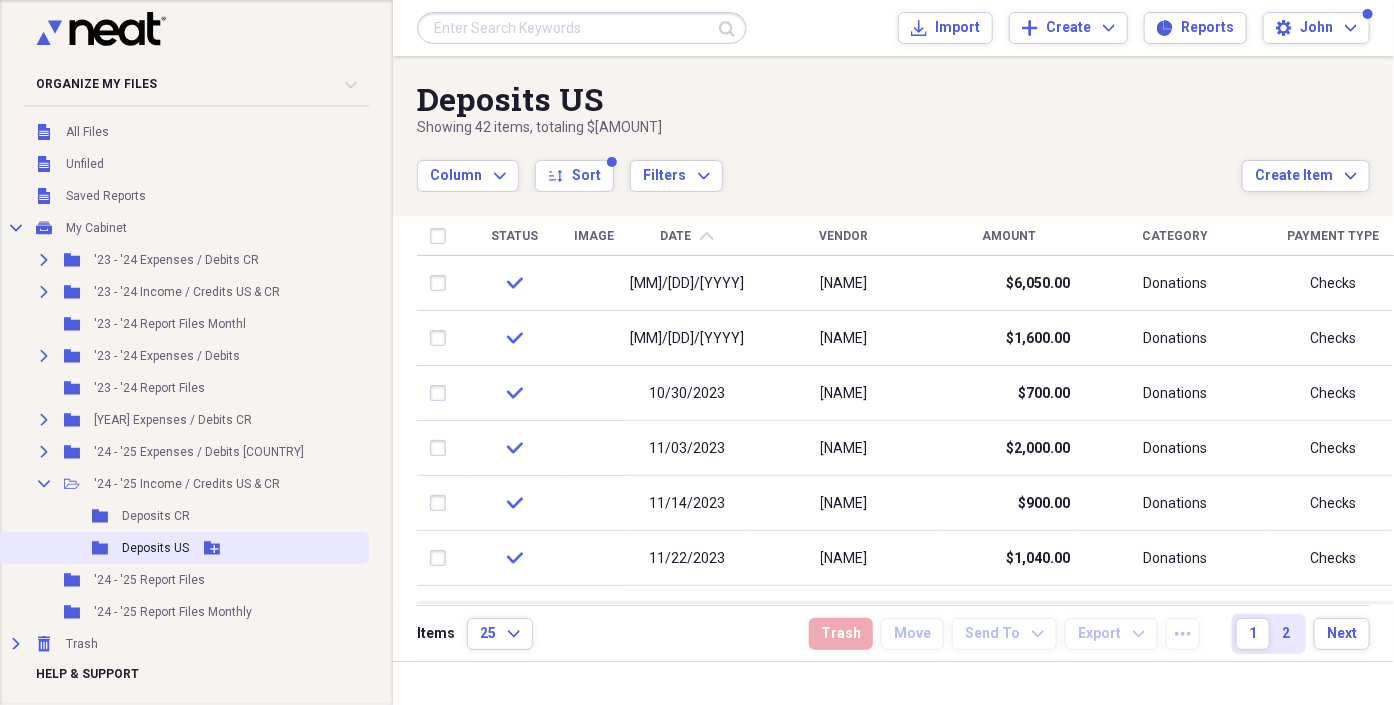click on "Deposits  US" at bounding box center (155, 548) 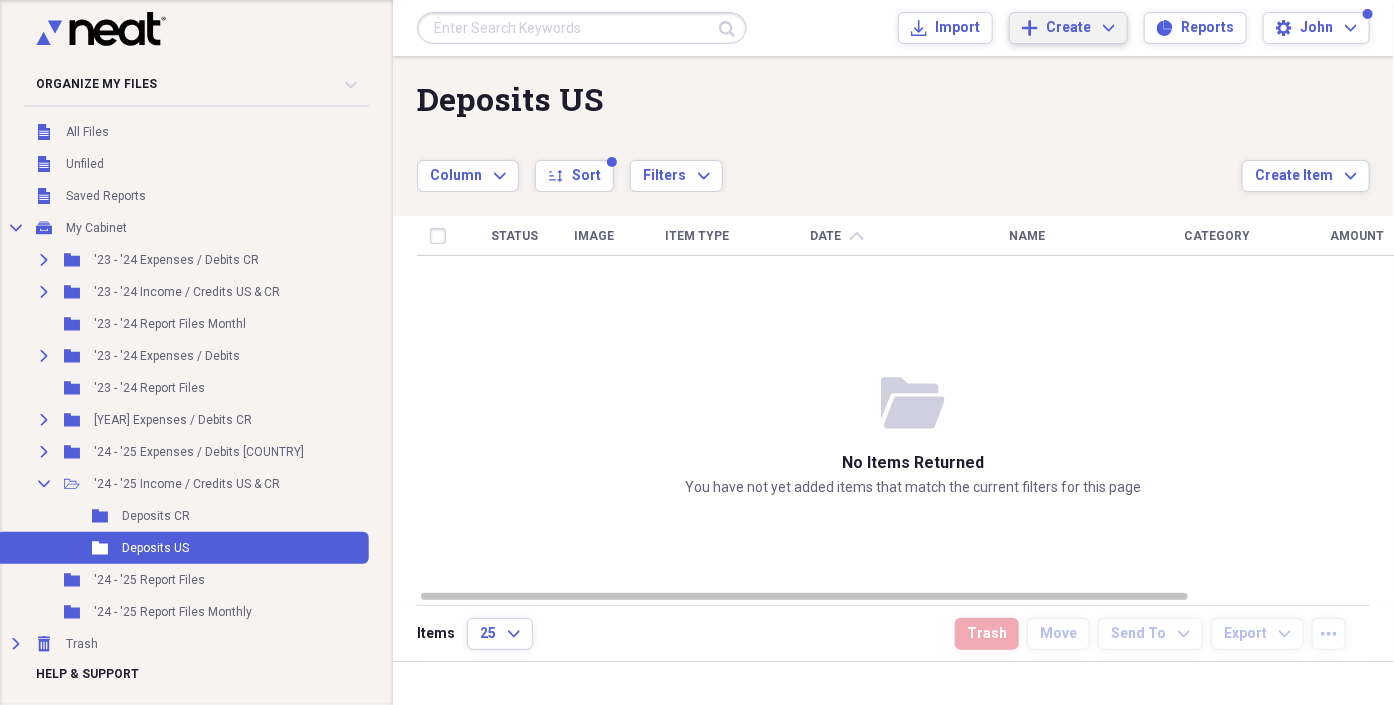 click on "Expand" 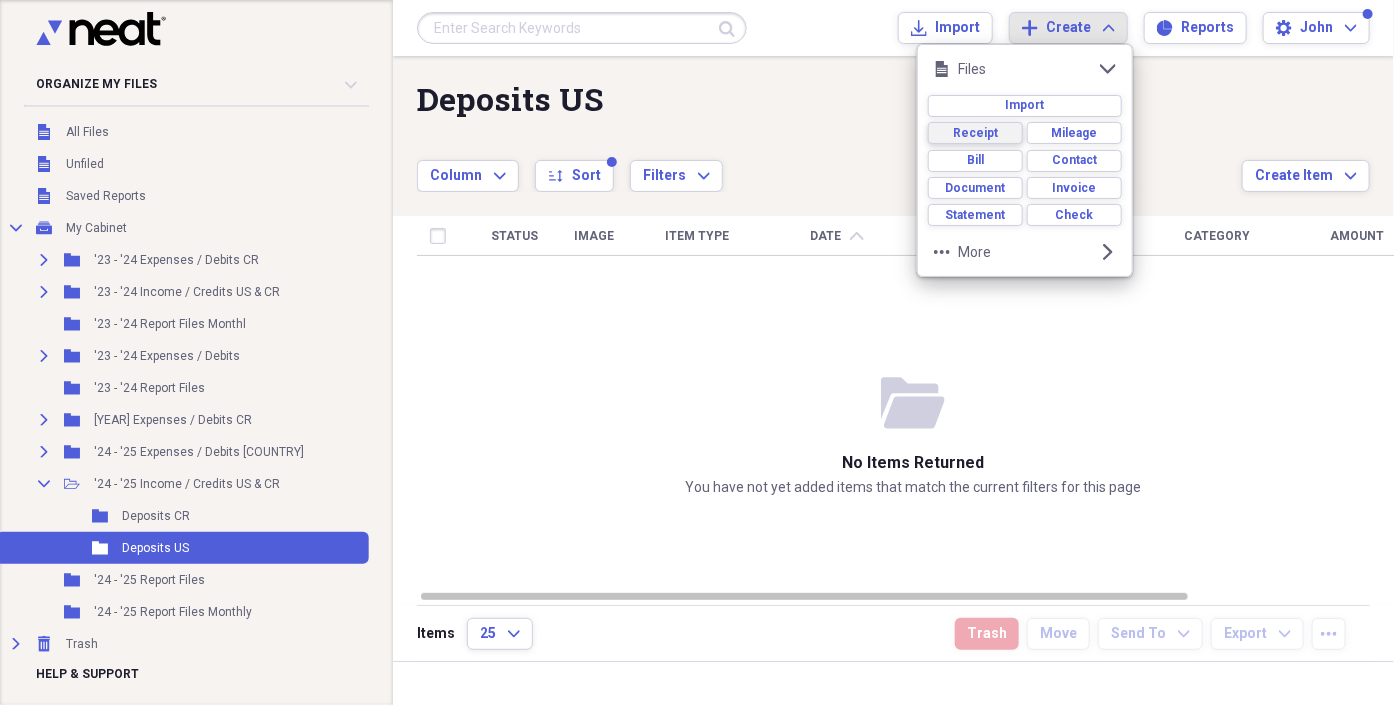 click on "Receipt" at bounding box center [975, 133] 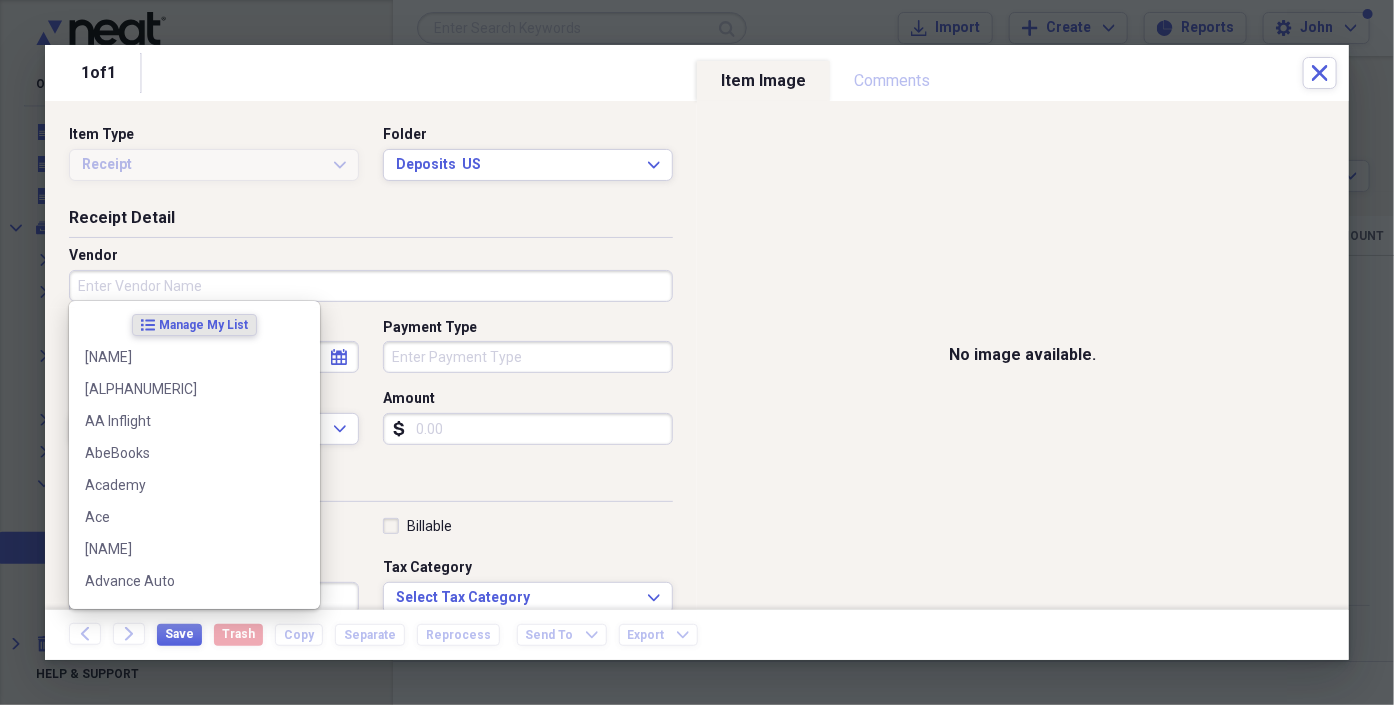 click on "Vendor" at bounding box center [371, 286] 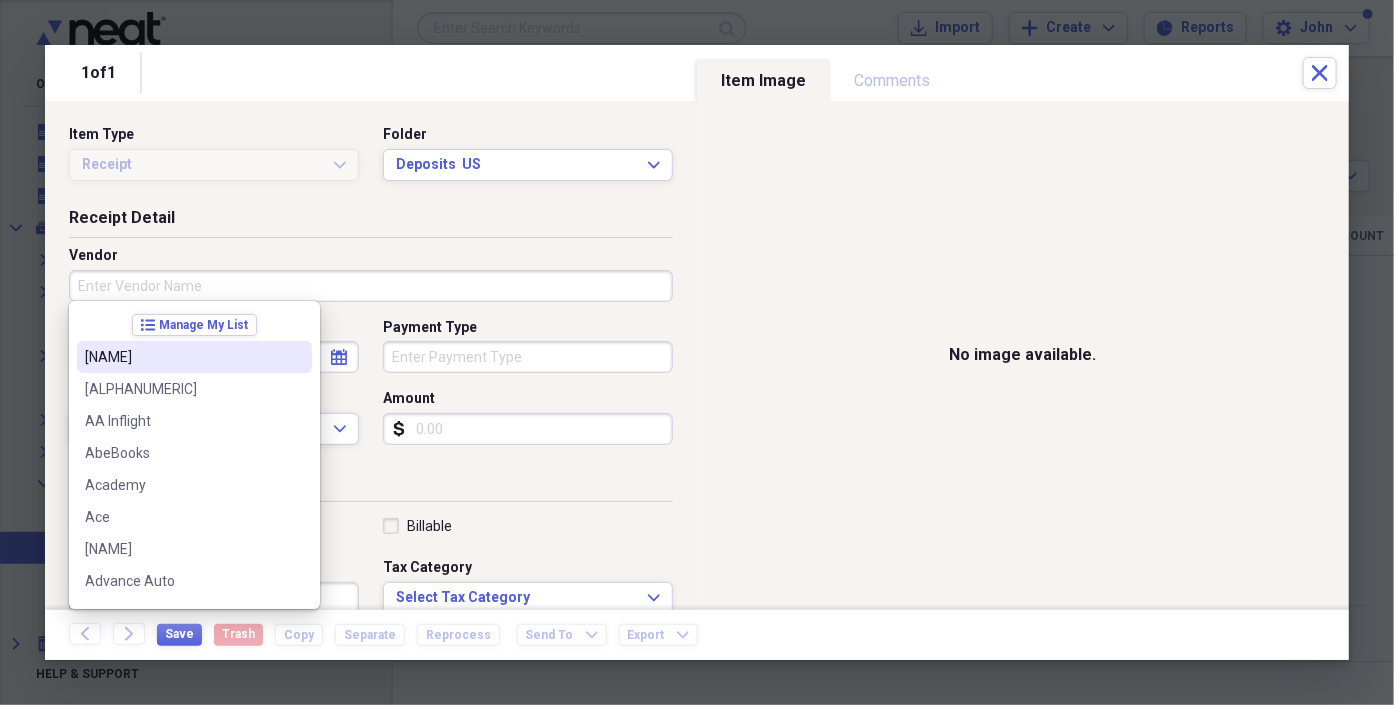 click on "[NAME]" at bounding box center [182, 357] 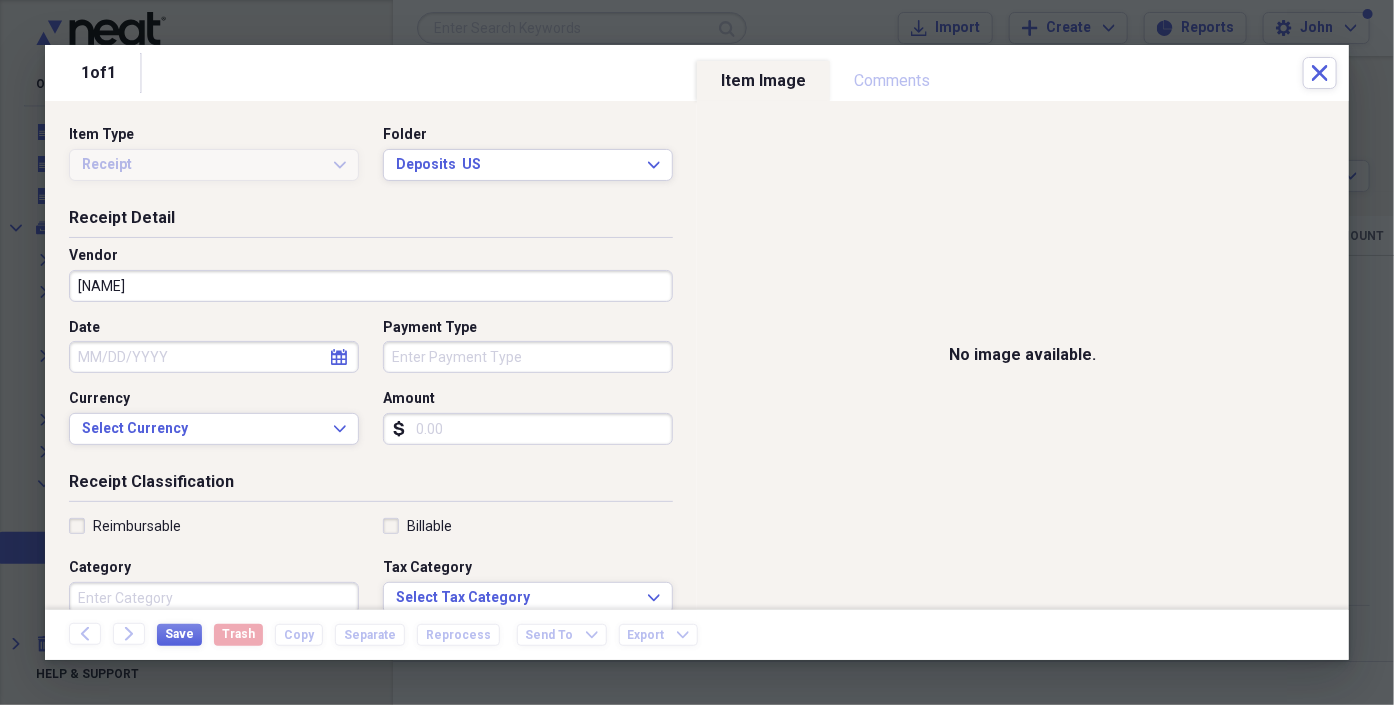 click 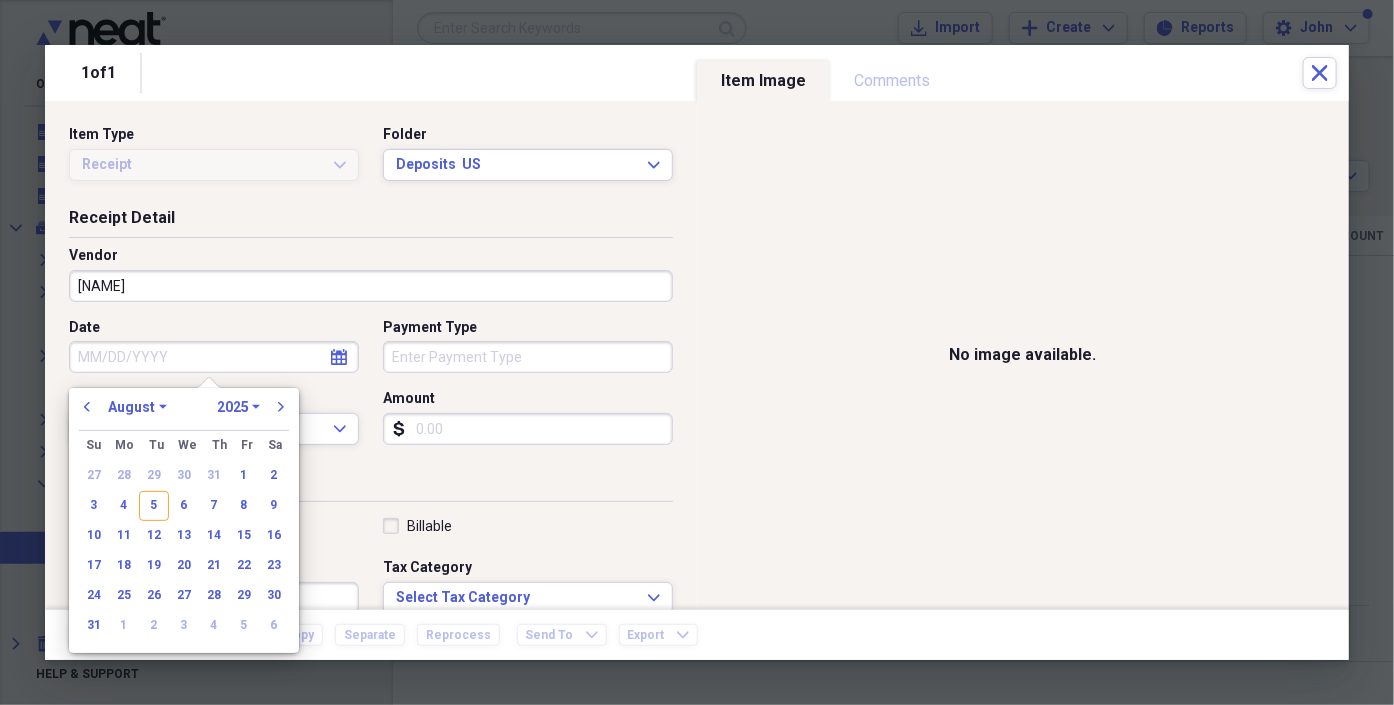 click on "1970 1971 1972 1973 1974 1975 1976 1977 1978 1979 1980 1981 1982 1983 1984 1985 1986 1987 1988 1989 1990 1991 1992 1993 1994 1995 1996 1997 1998 1999 2000 2001 2002 2003 2004 2005 2006 2007 2008 2009 2010 2011 2012 2013 2014 2015 2016 2017 2018 2019 2020 2021 2022 2023 2024 2025 2026 2027 2028 2029 2030 2031 2032 2033 2034 2035" at bounding box center [238, 407] 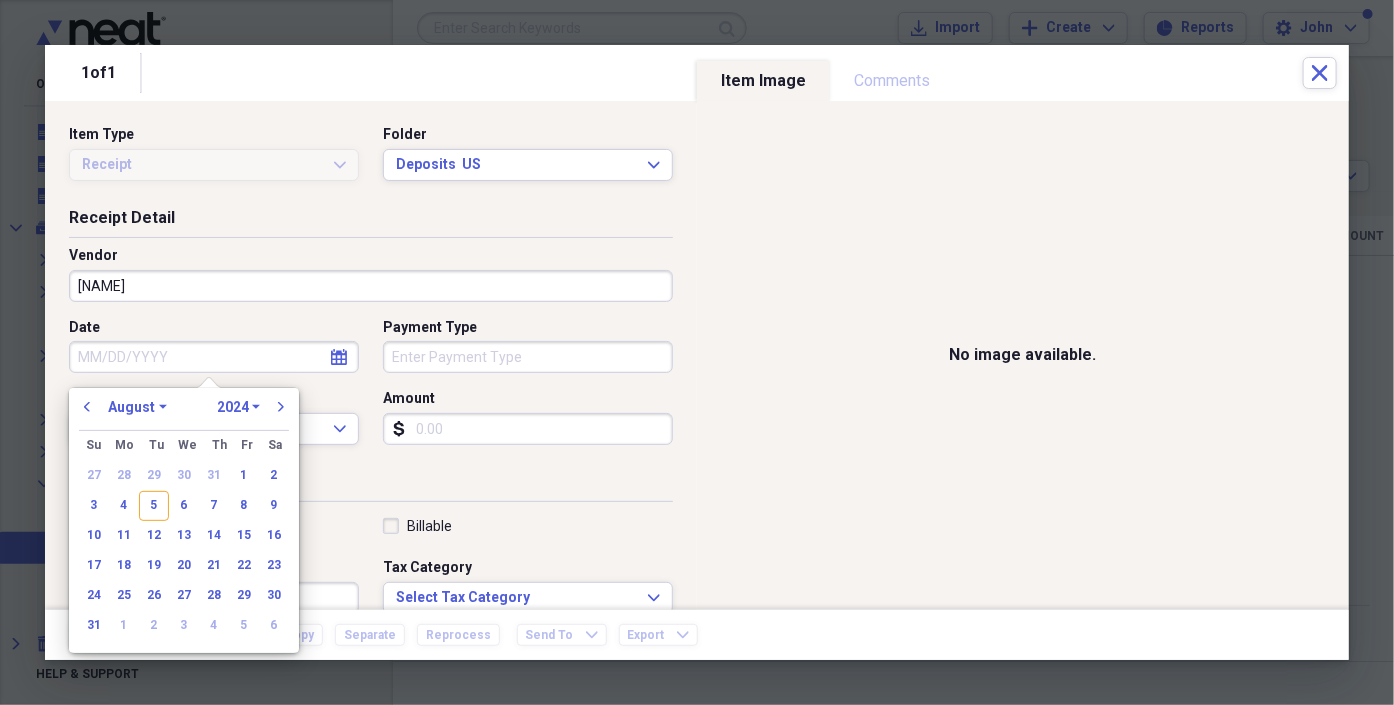 click on "1970 1971 1972 1973 1974 1975 1976 1977 1978 1979 1980 1981 1982 1983 1984 1985 1986 1987 1988 1989 1990 1991 1992 1993 1994 1995 1996 1997 1998 1999 2000 2001 2002 2003 2004 2005 2006 2007 2008 2009 2010 2011 2012 2013 2014 2015 2016 2017 2018 2019 2020 2021 2022 2023 2024 2025 2026 2027 2028 2029 2030 2031 2032 2033 2034 2035" at bounding box center [238, 407] 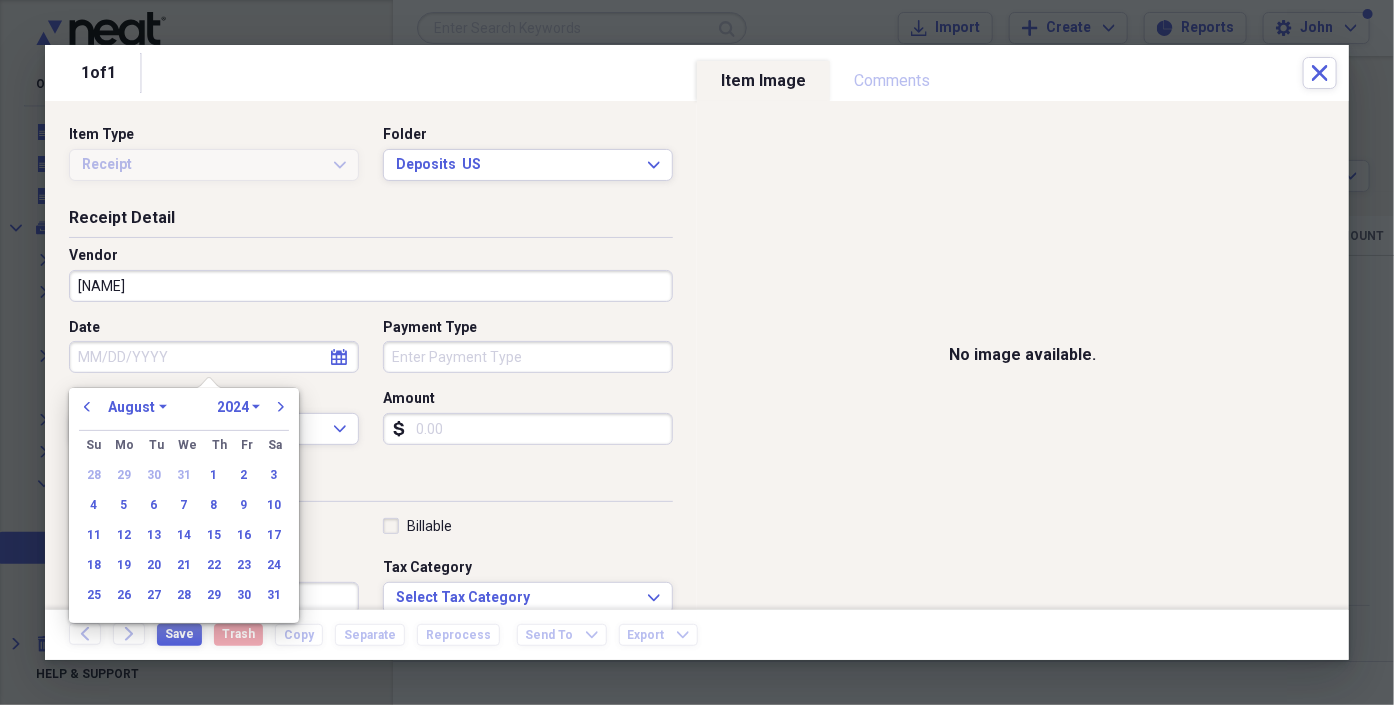 click on "January February March April May June July August September October November December" at bounding box center [137, 407] 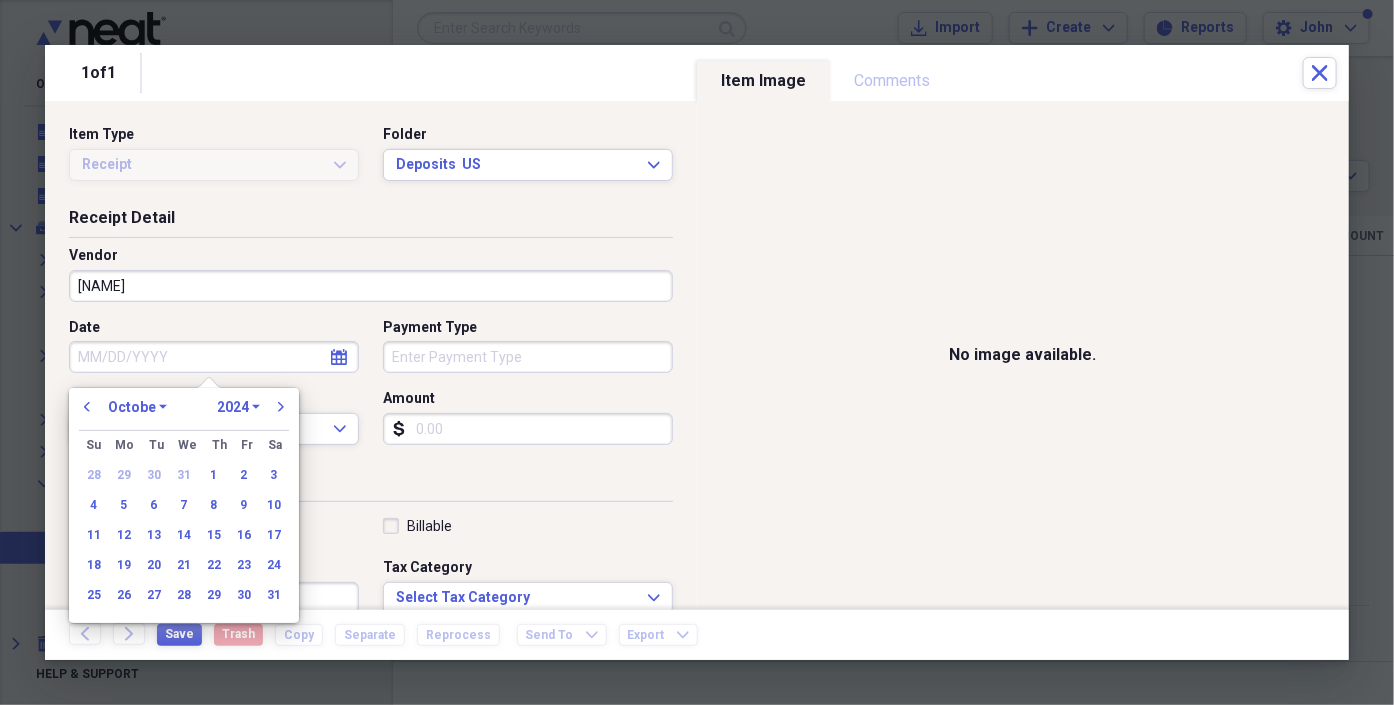 click on "January February March April May June July August September October November December" at bounding box center [137, 407] 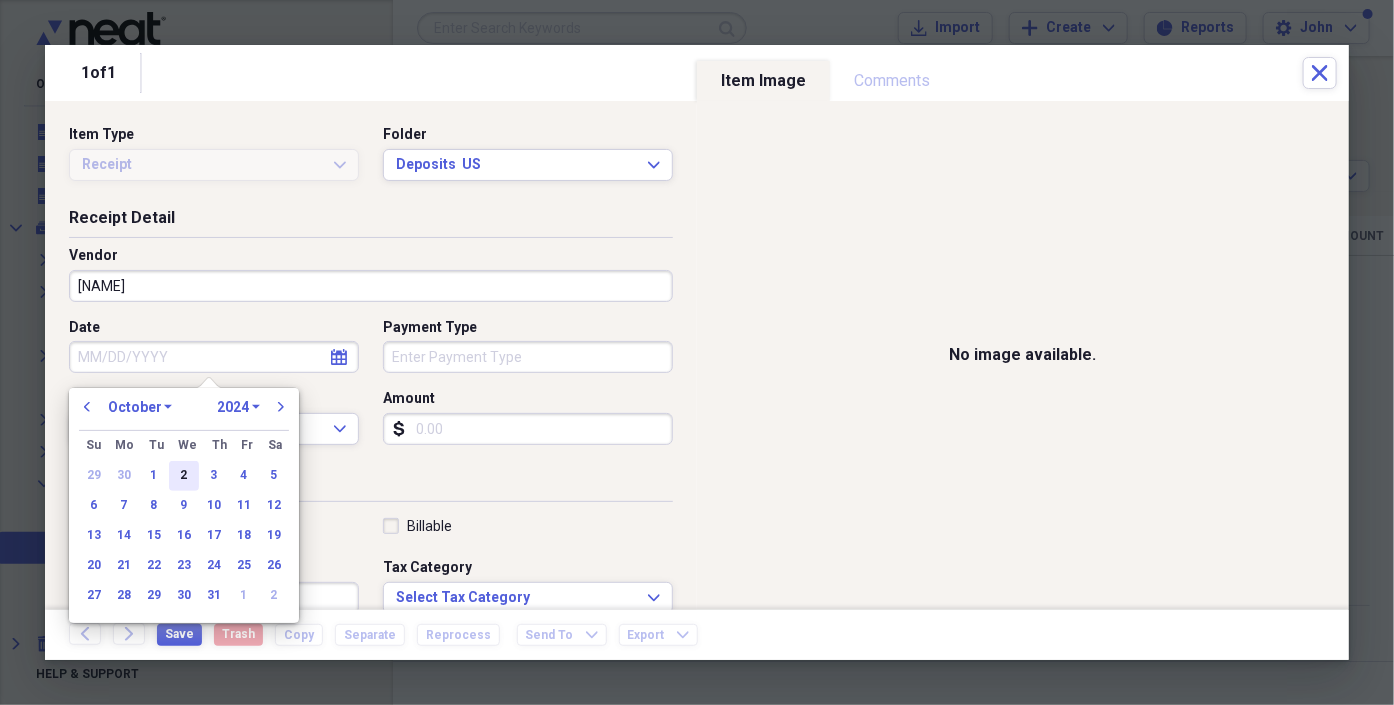 click on "2" at bounding box center (184, 476) 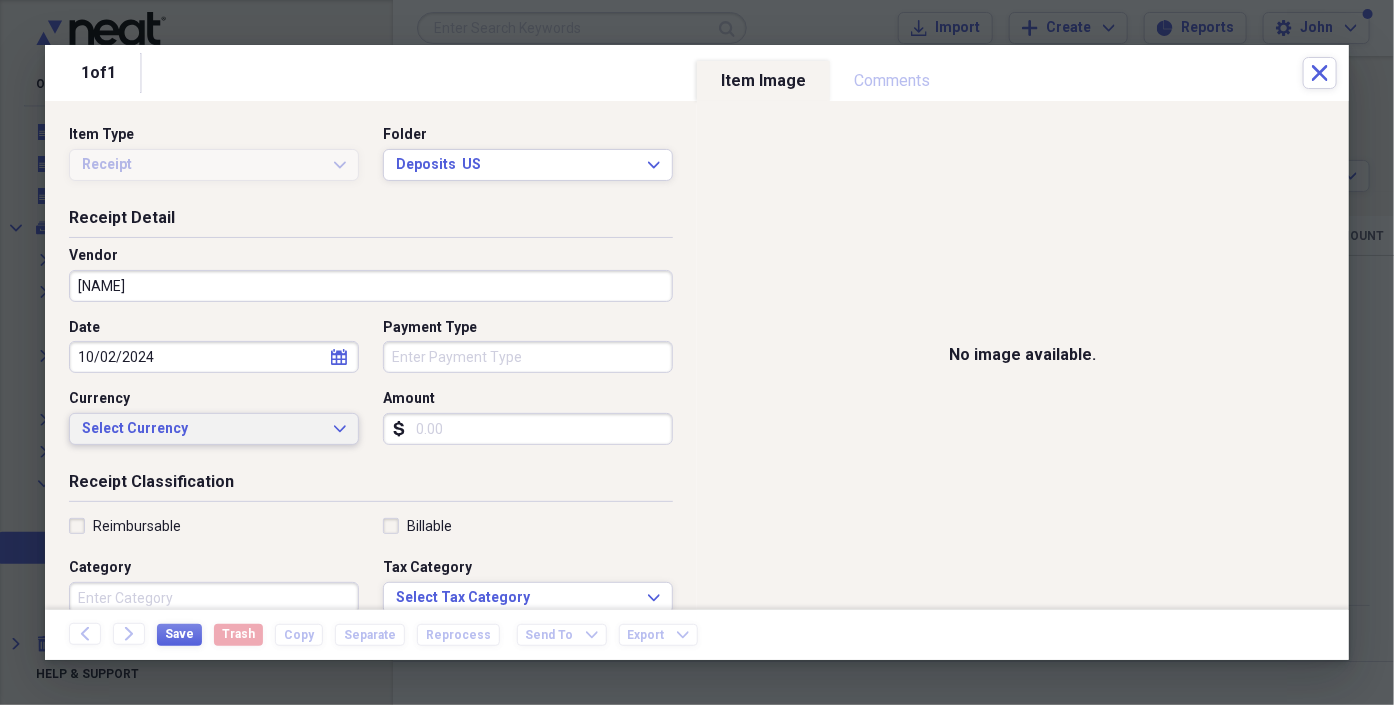 click on "Expand" 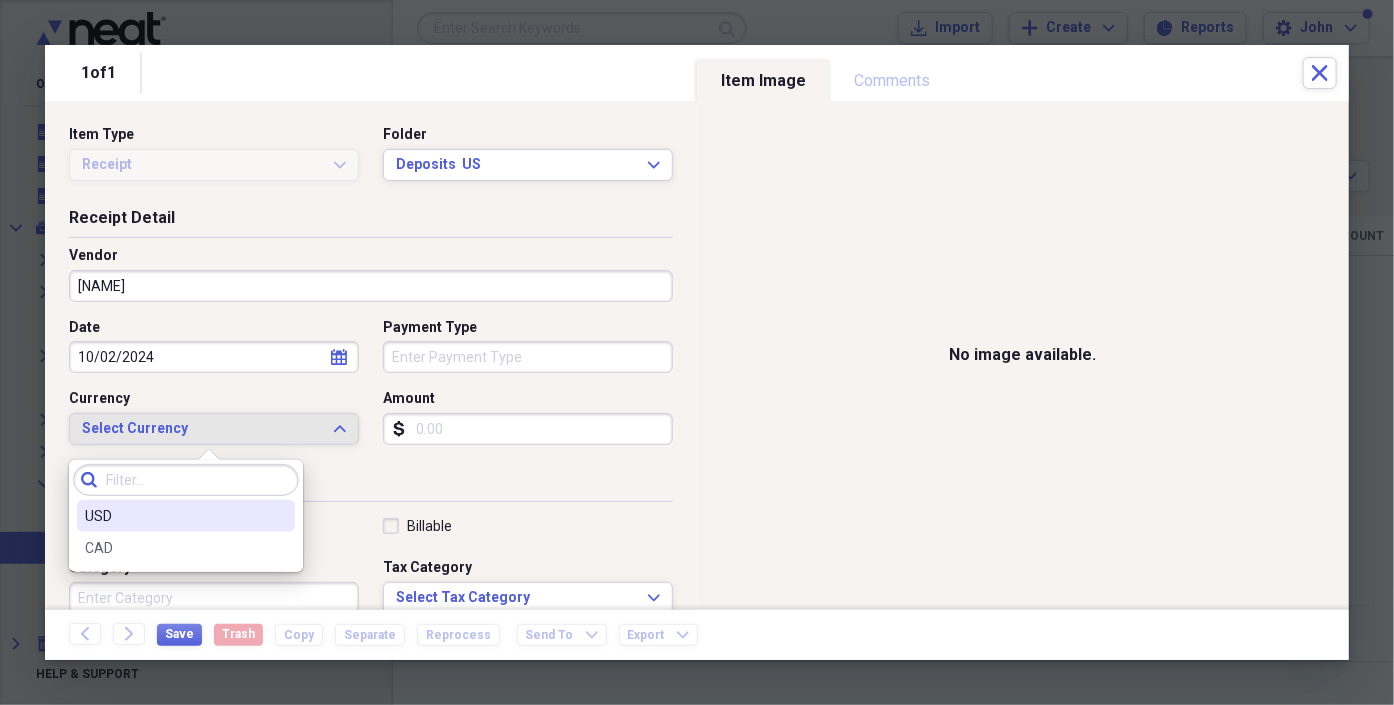 click on "USD" at bounding box center [174, 516] 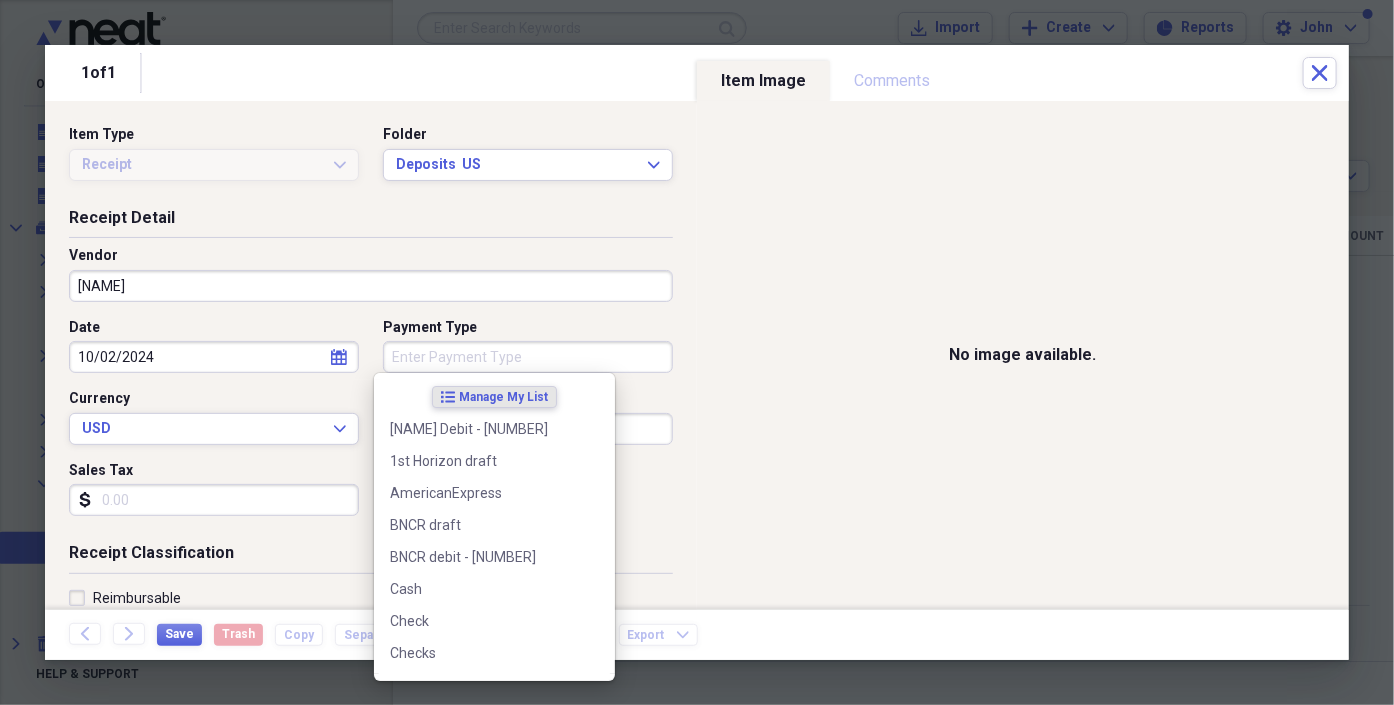 click on "Payment Type" at bounding box center (528, 357) 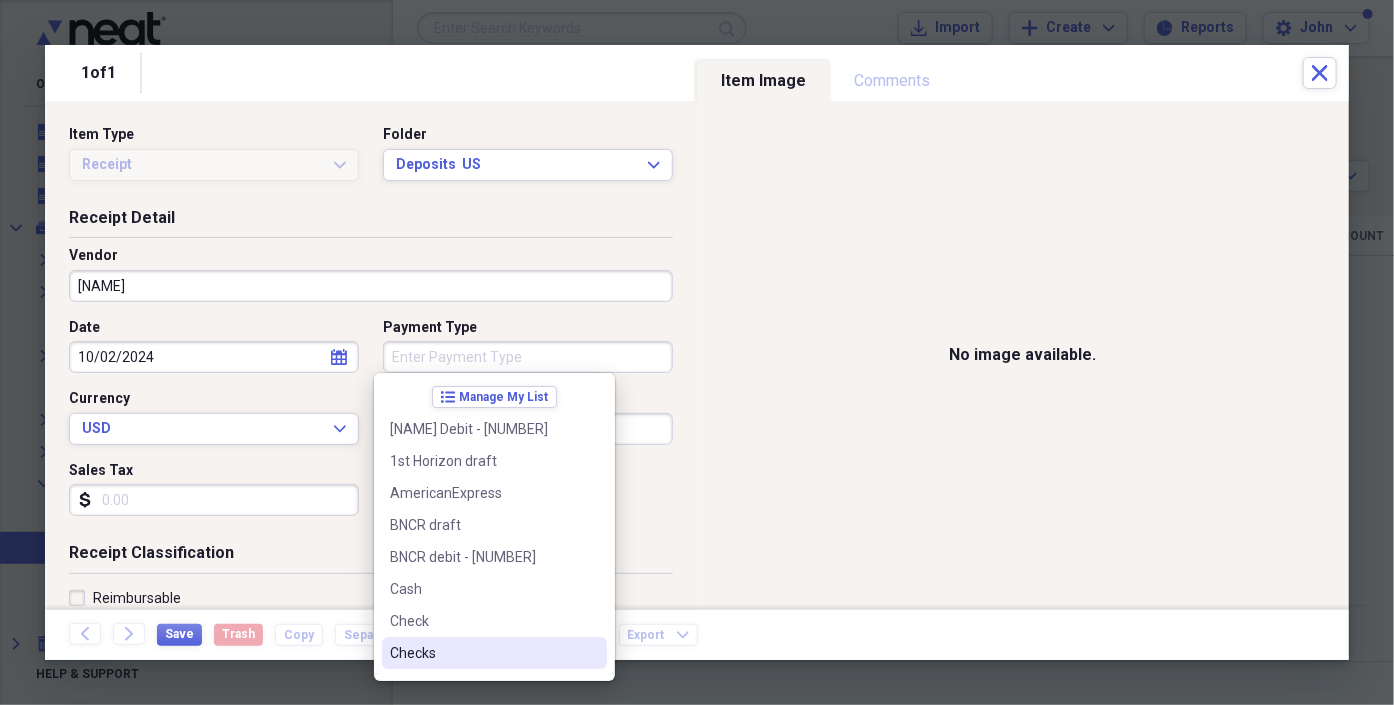click on "Checks" at bounding box center [482, 653] 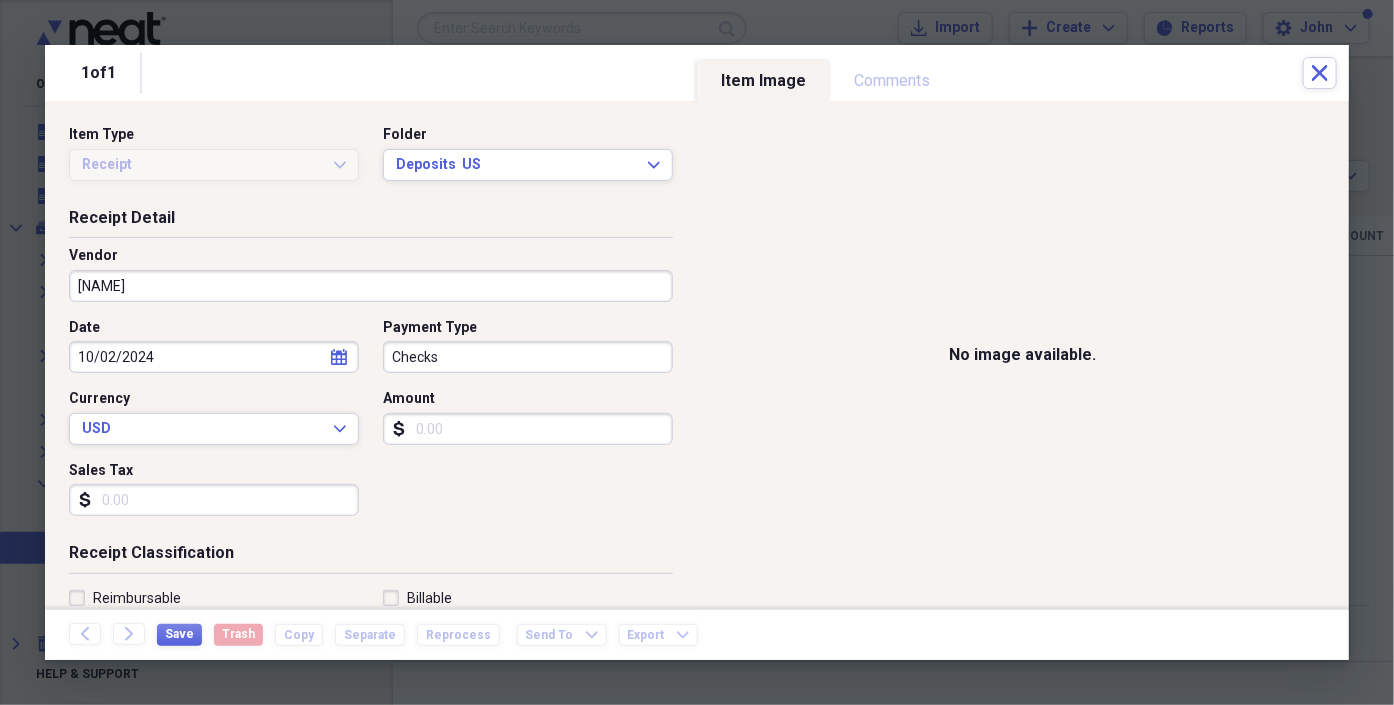 click on "Amount" at bounding box center [528, 429] 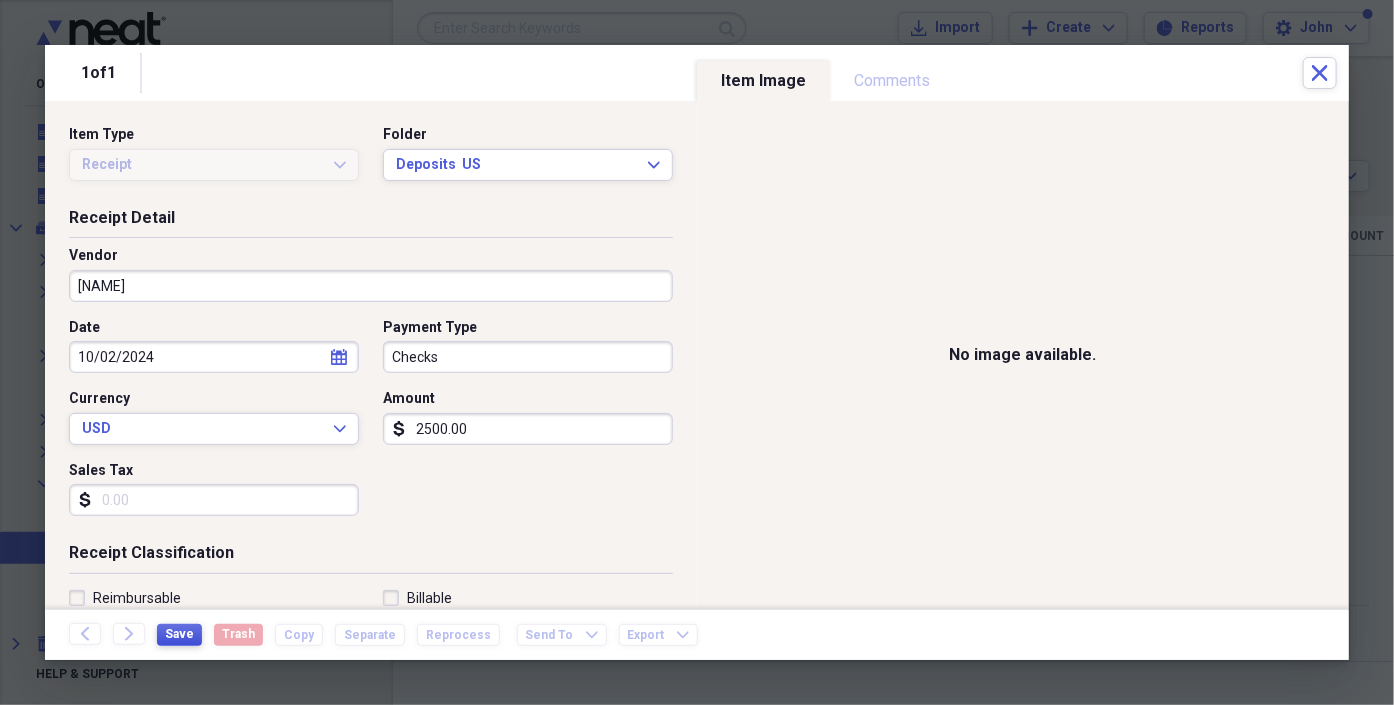 type on "2500.00" 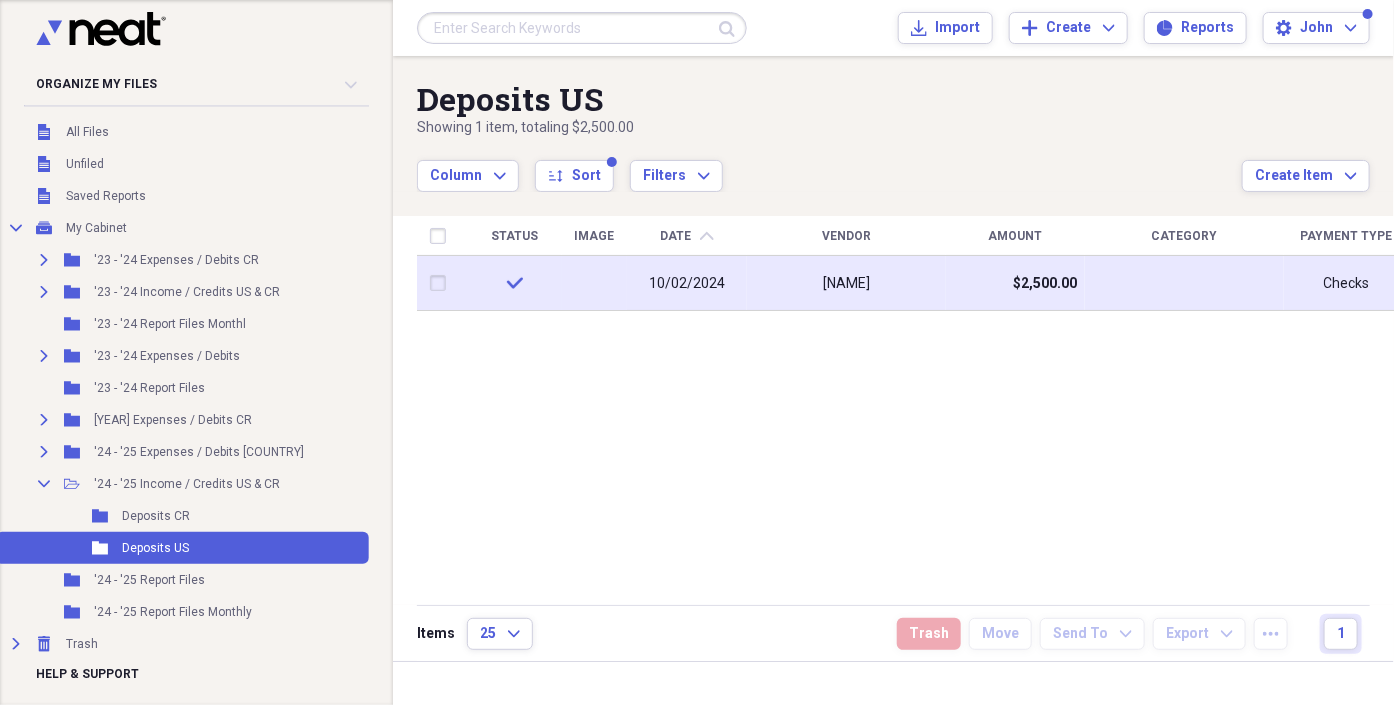 click at bounding box center (1184, 283) 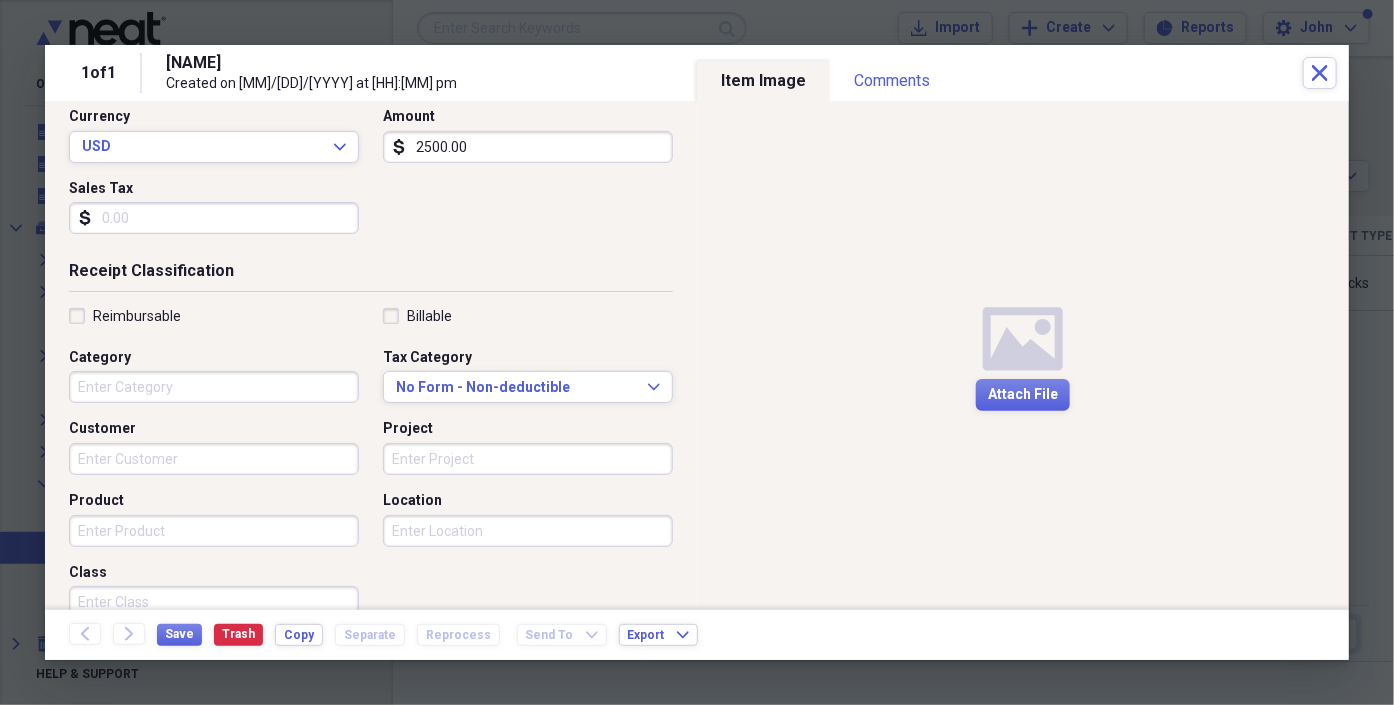 scroll, scrollTop: 333, scrollLeft: 0, axis: vertical 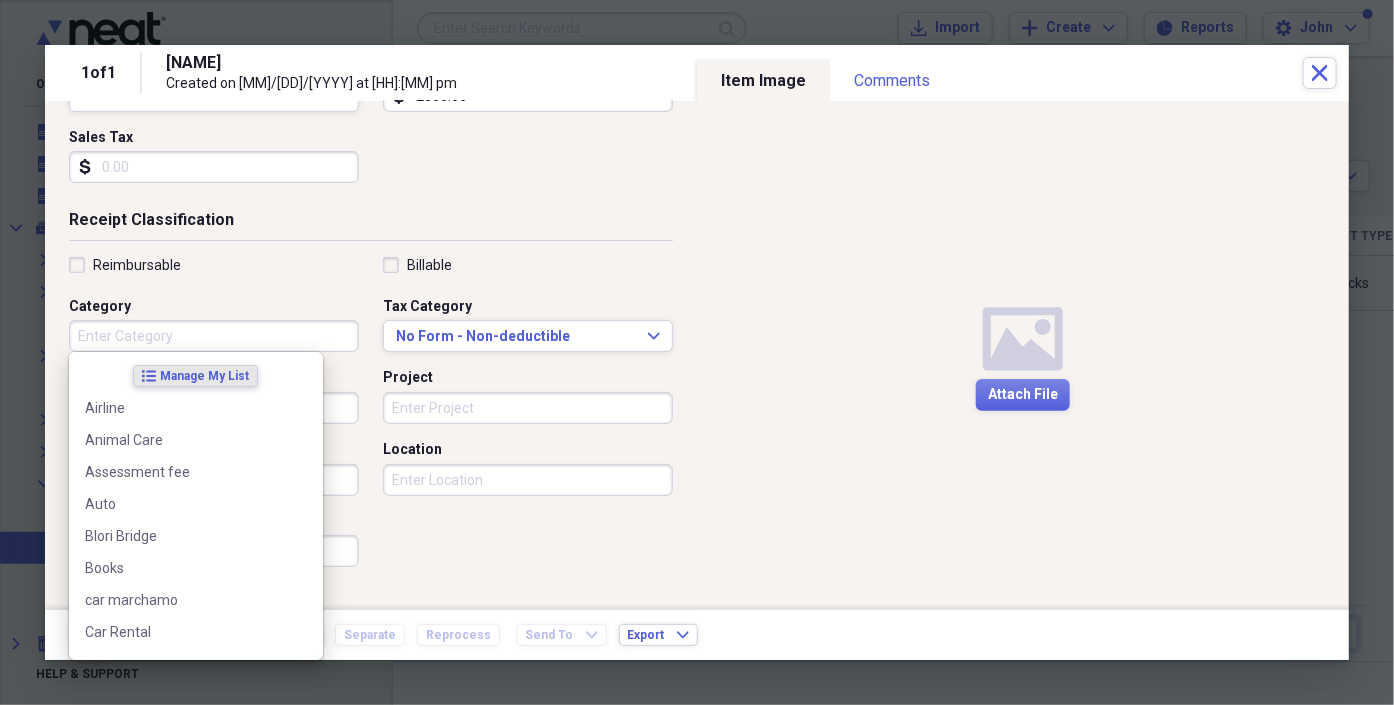 click on "Category" at bounding box center [214, 336] 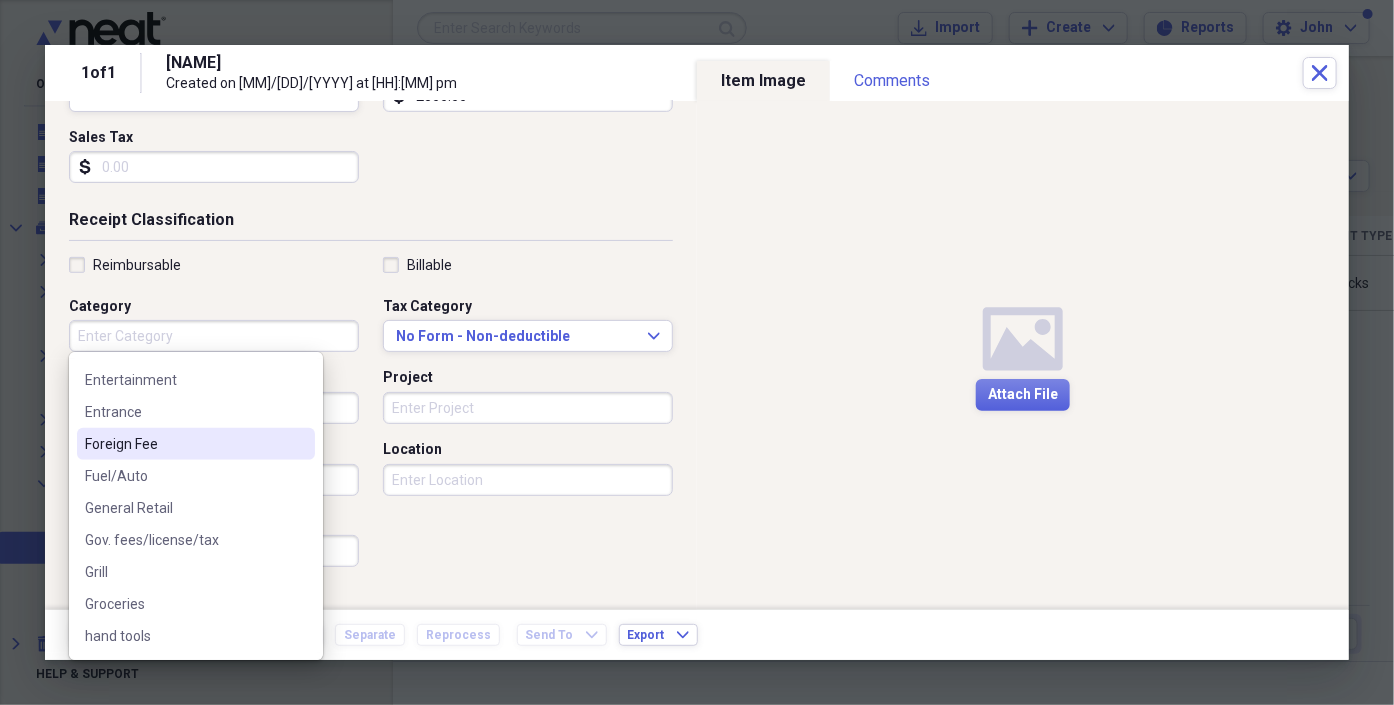 scroll, scrollTop: 333, scrollLeft: 0, axis: vertical 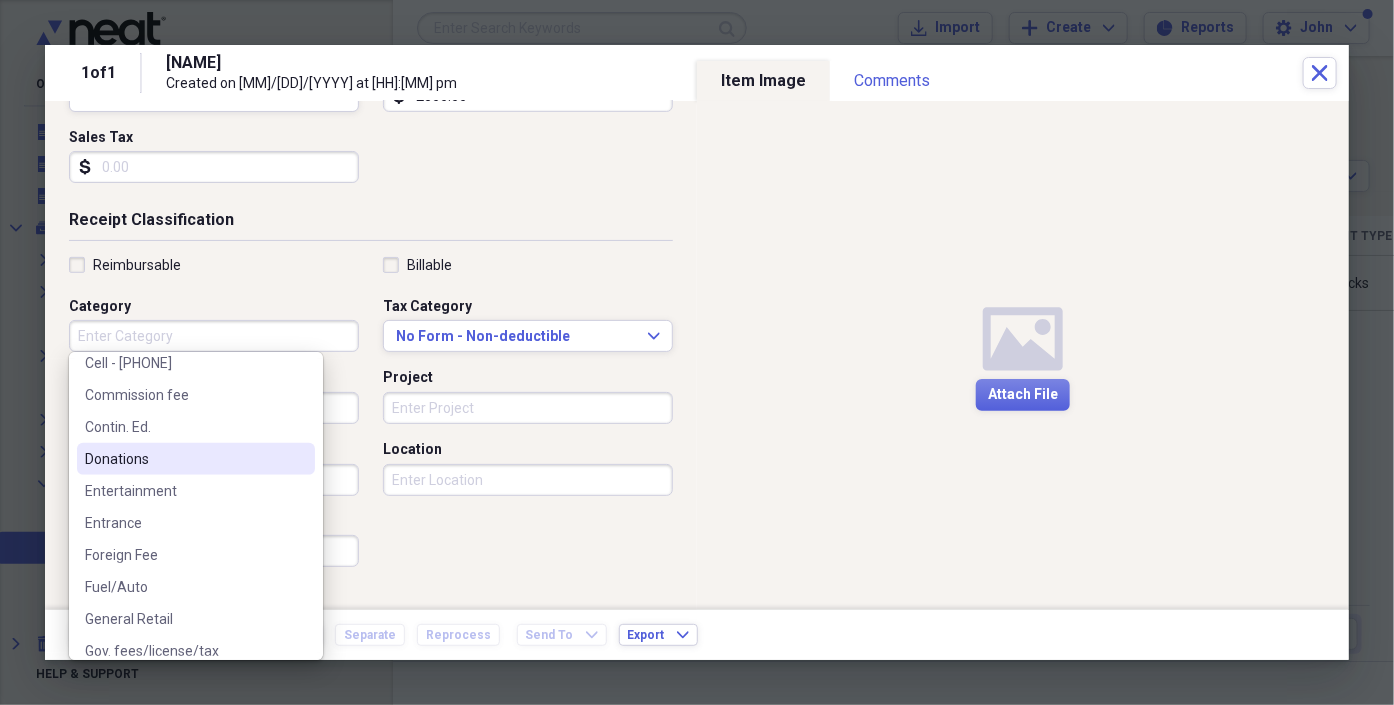 click on "Donations" at bounding box center [184, 459] 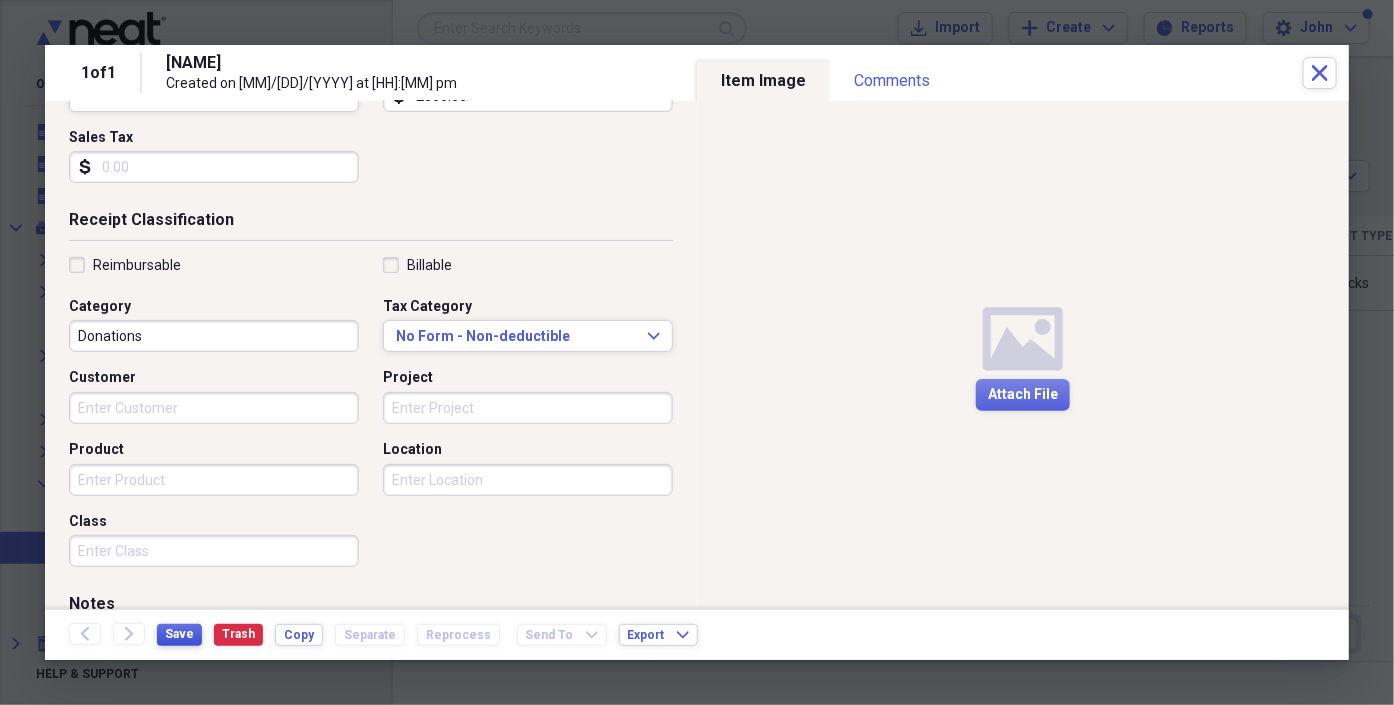 click on "Save" at bounding box center [179, 634] 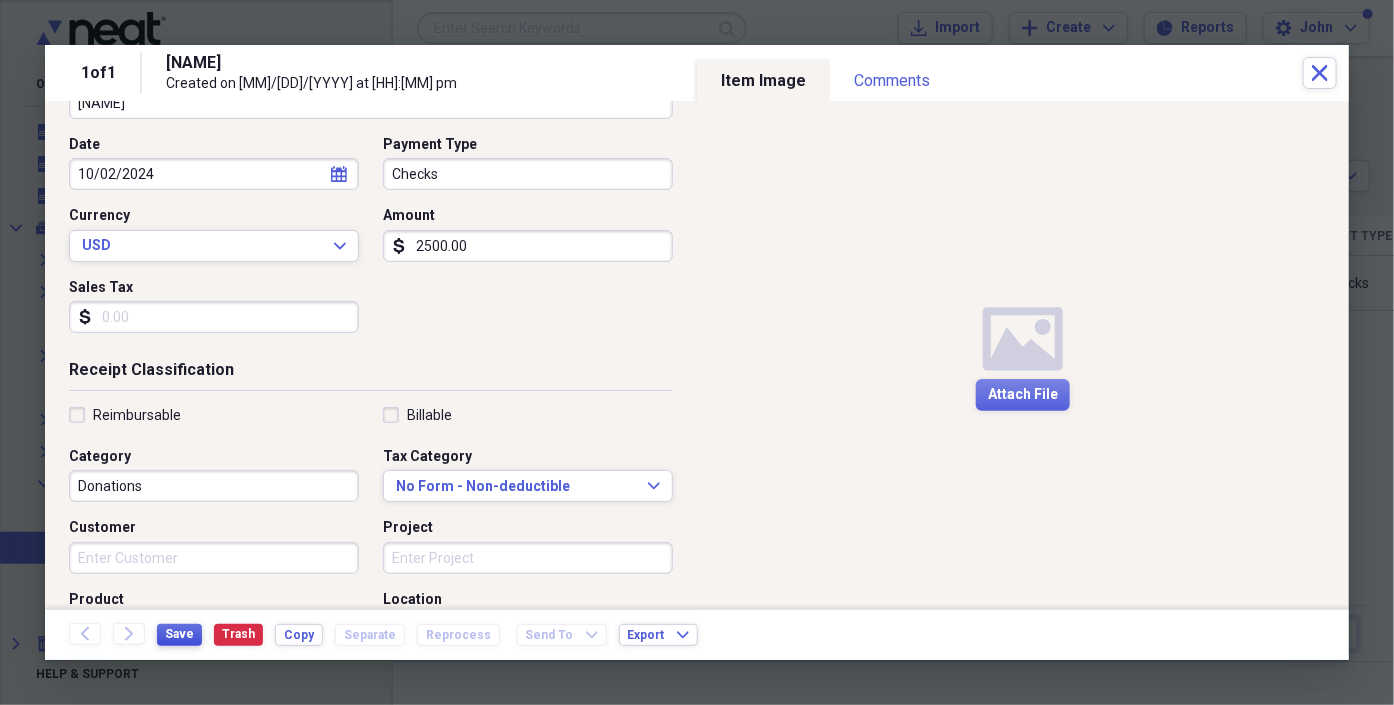 scroll, scrollTop: 222, scrollLeft: 0, axis: vertical 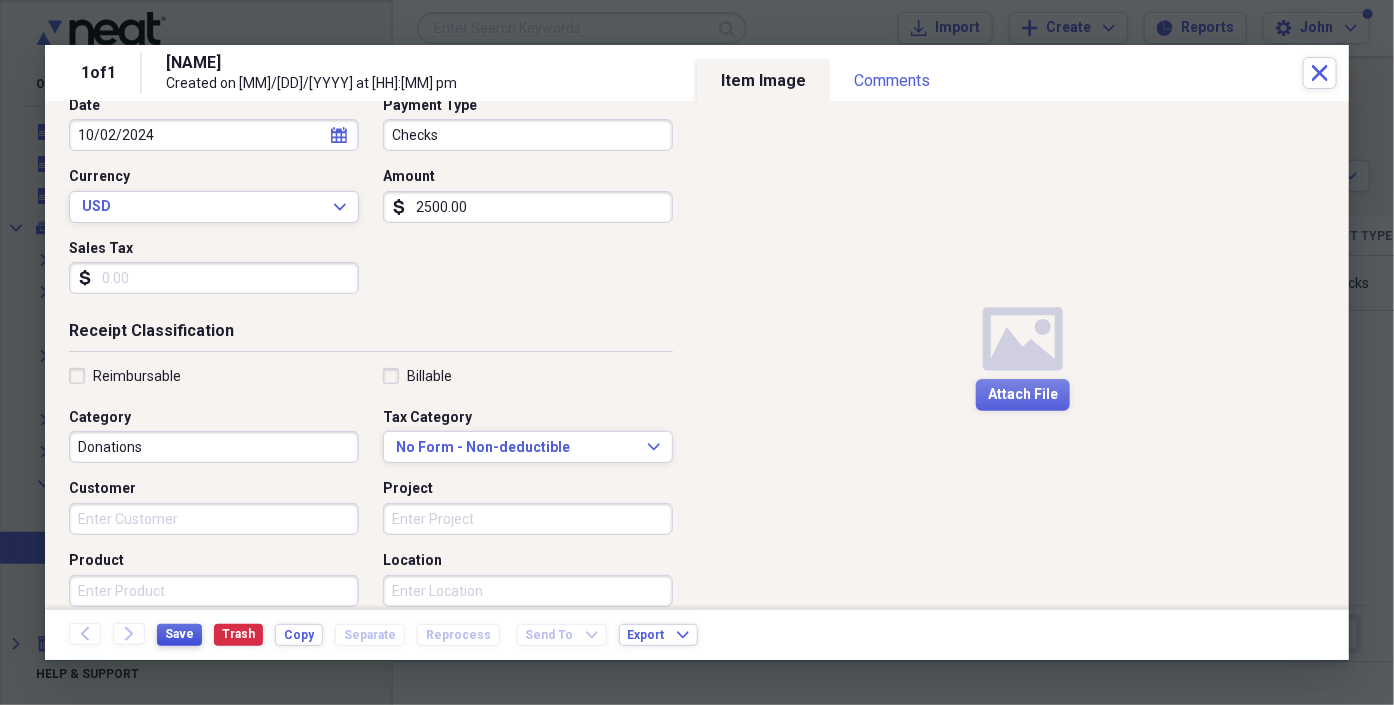 click on "Save" at bounding box center [179, 634] 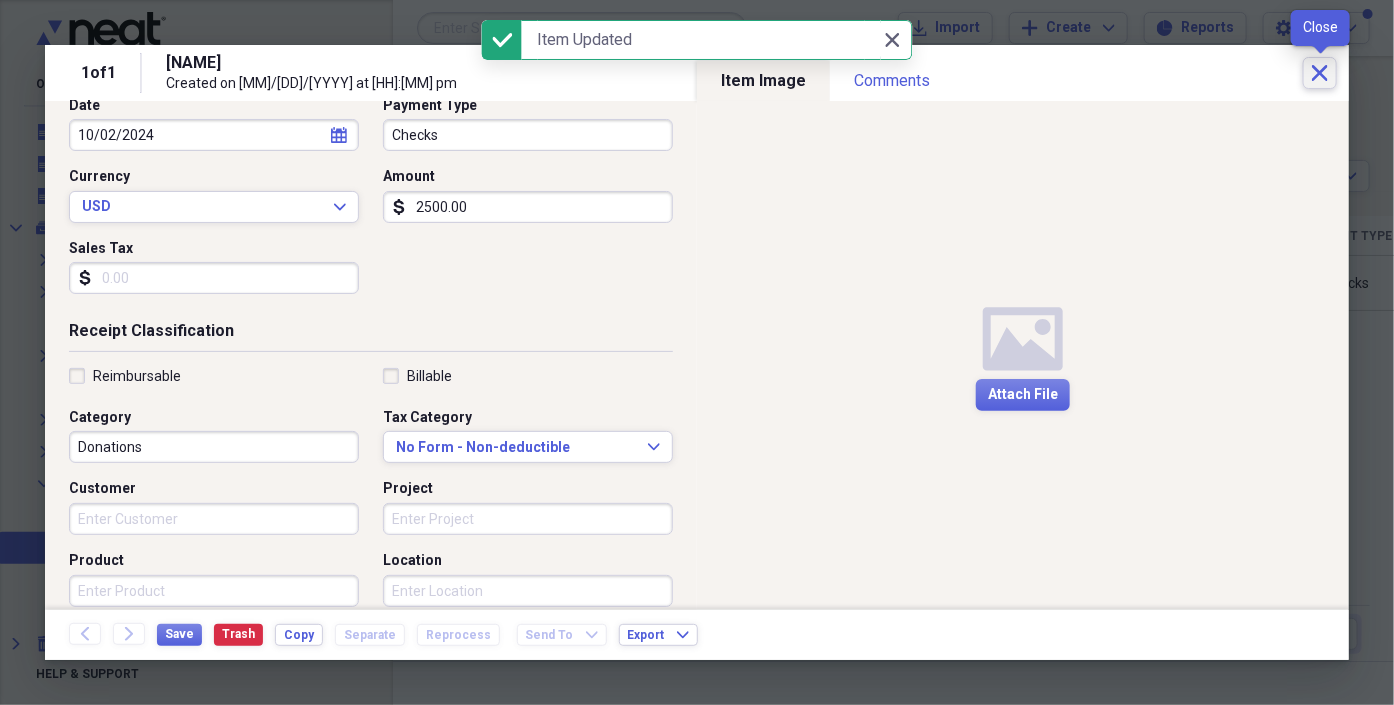 click on "Close" at bounding box center [1320, 73] 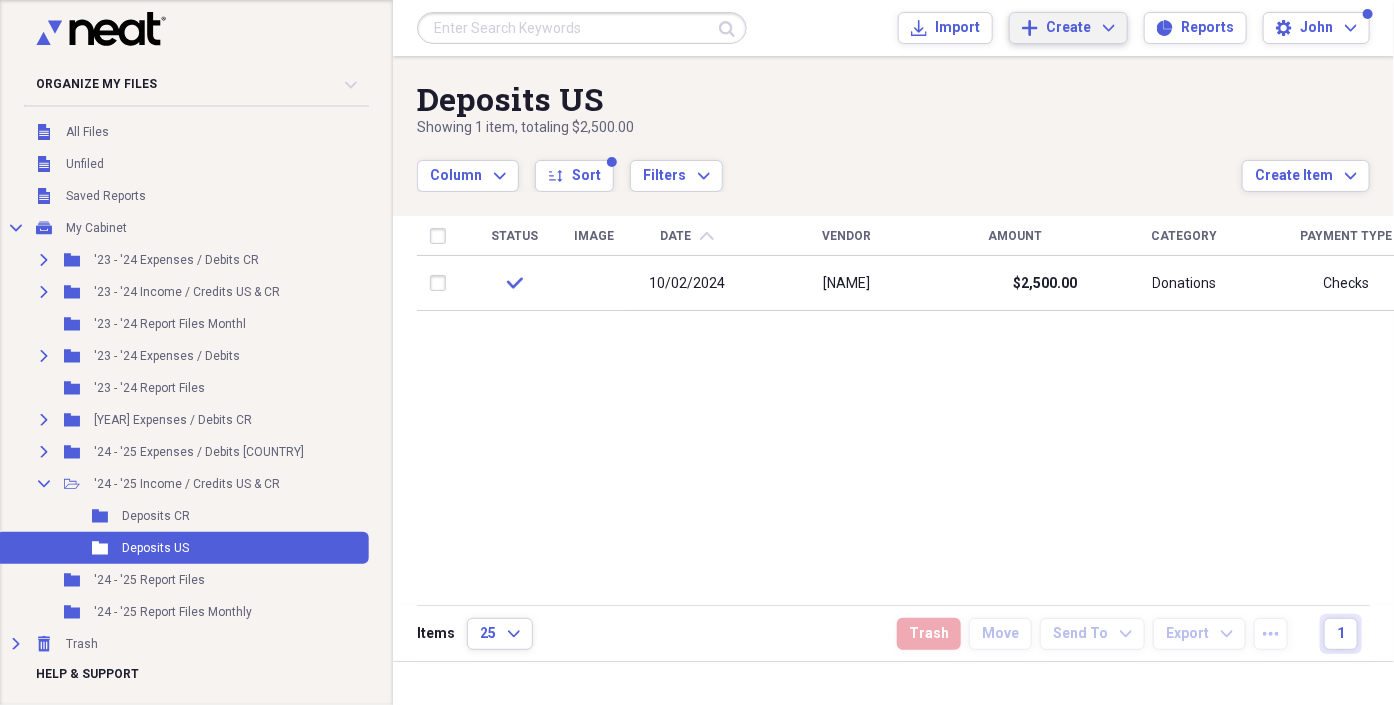 click on "Expand" 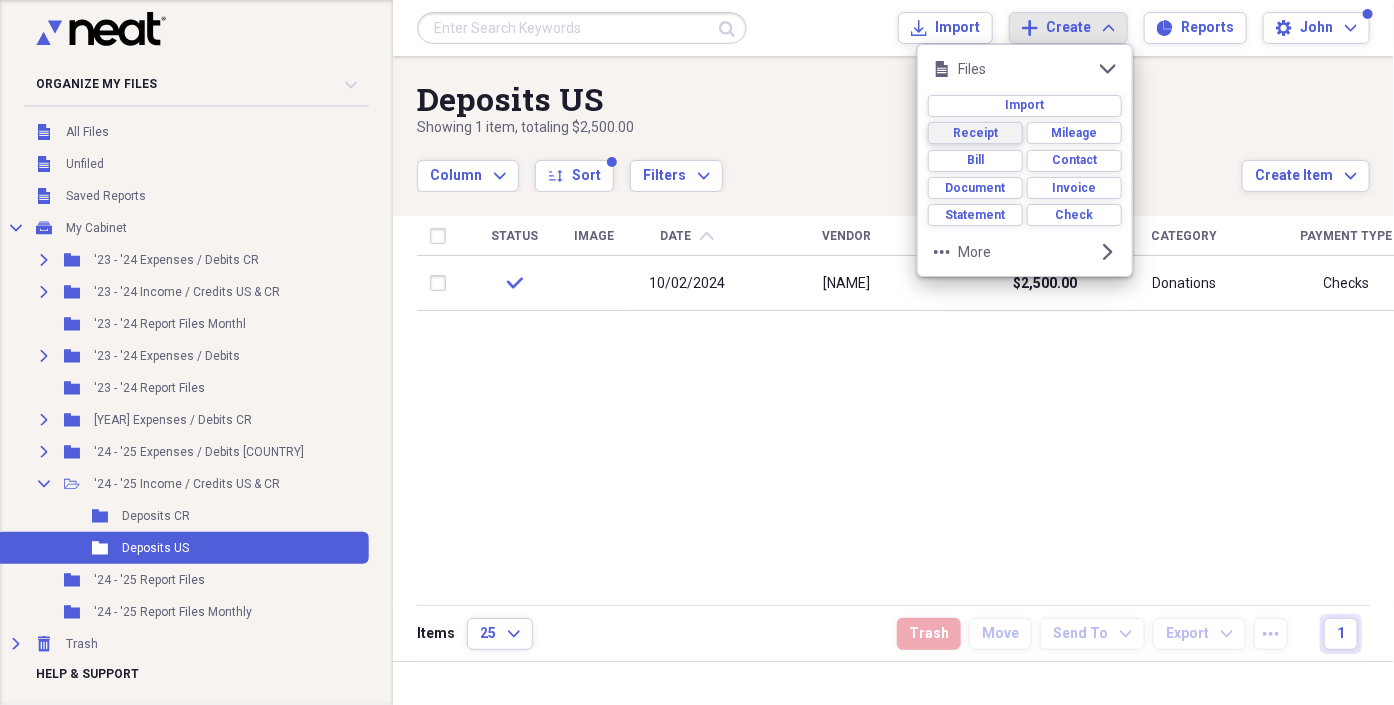 click on "Receipt" at bounding box center [975, 133] 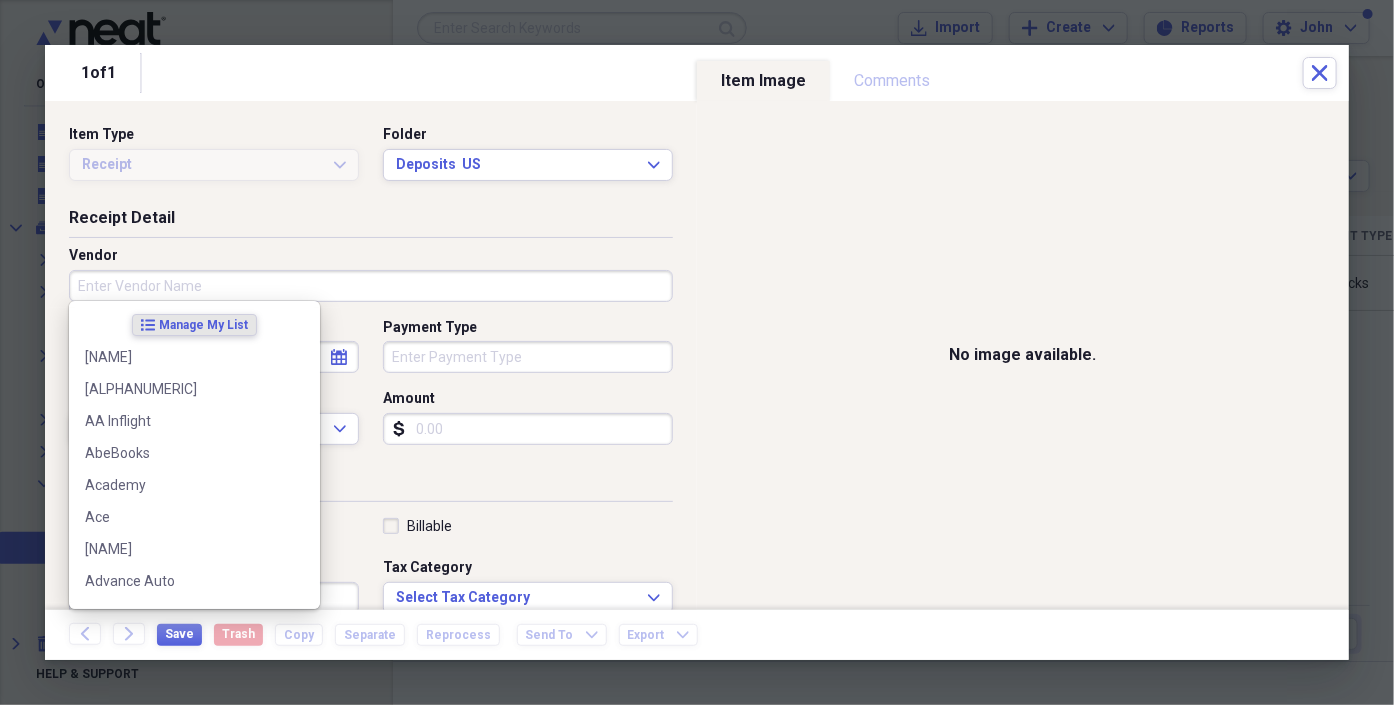 click on "Vendor" at bounding box center (371, 286) 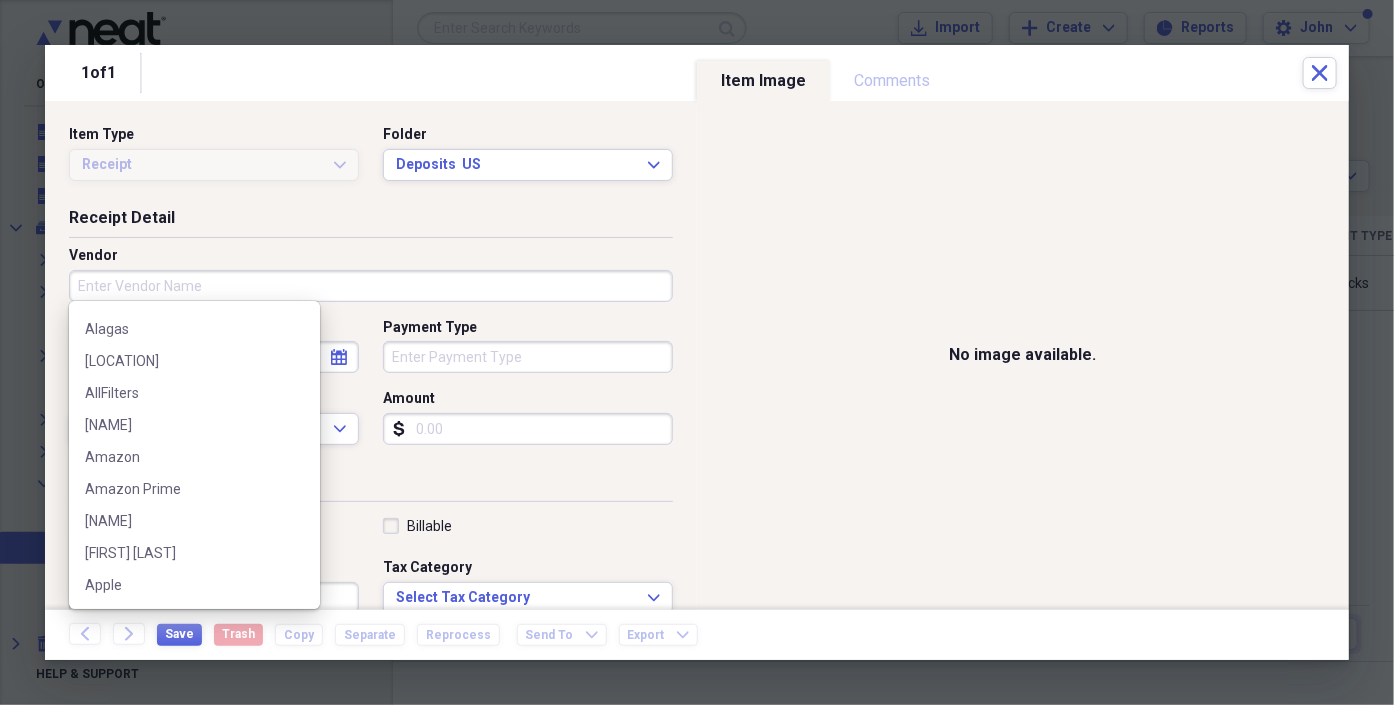 scroll, scrollTop: 0, scrollLeft: 0, axis: both 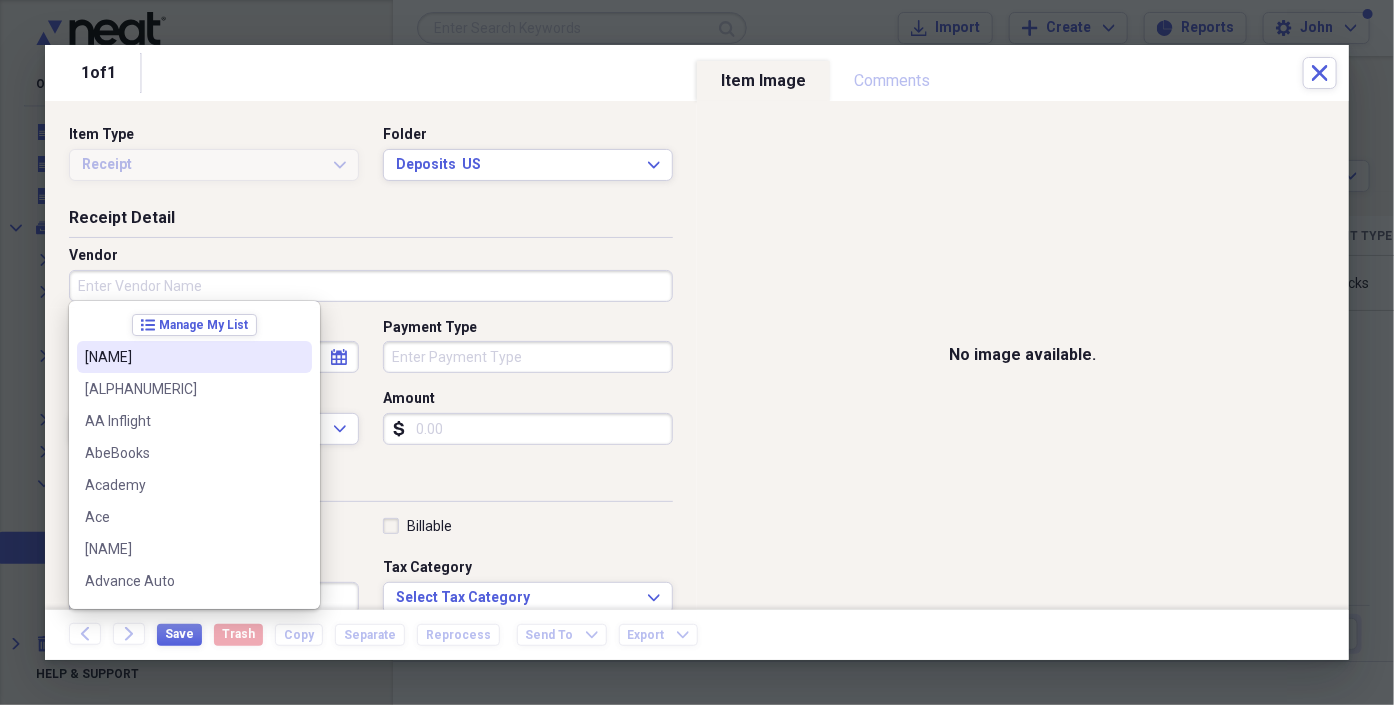 click on "[NAME]" at bounding box center (182, 357) 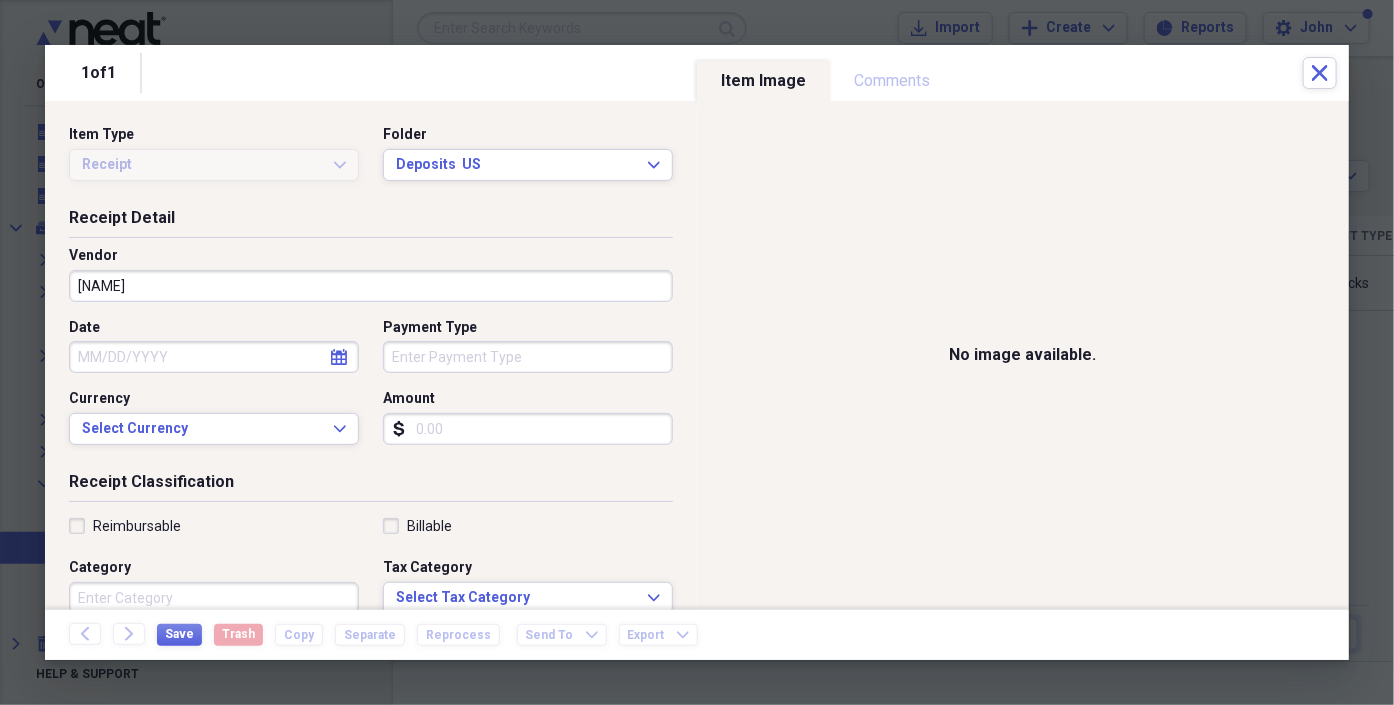 click 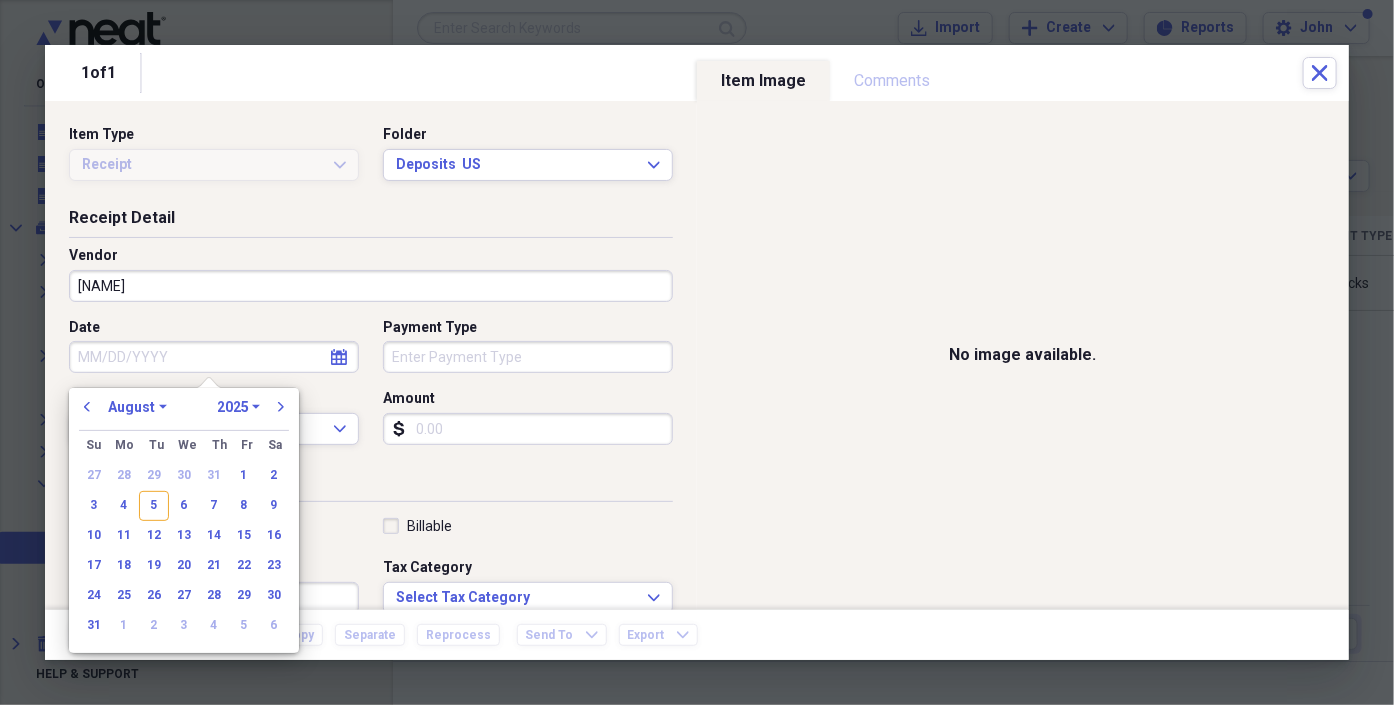 click on "1970 1971 1972 1973 1974 1975 1976 1977 1978 1979 1980 1981 1982 1983 1984 1985 1986 1987 1988 1989 1990 1991 1992 1993 1994 1995 1996 1997 1998 1999 2000 2001 2002 2003 2004 2005 2006 2007 2008 2009 2010 2011 2012 2013 2014 2015 2016 2017 2018 2019 2020 2021 2022 2023 2024 2025 2026 2027 2028 2029 2030 2031 2032 2033 2034 2035" at bounding box center (238, 407) 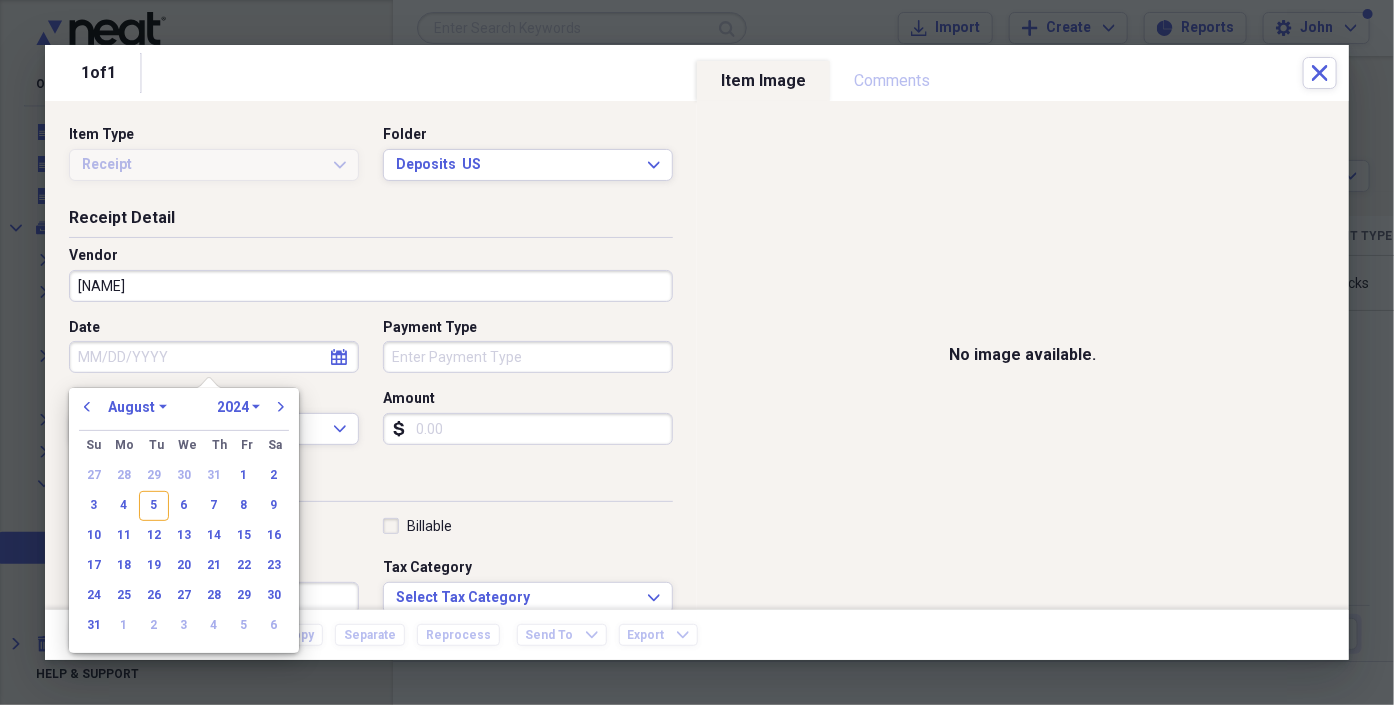 click on "1970 1971 1972 1973 1974 1975 1976 1977 1978 1979 1980 1981 1982 1983 1984 1985 1986 1987 1988 1989 1990 1991 1992 1993 1994 1995 1996 1997 1998 1999 2000 2001 2002 2003 2004 2005 2006 2007 2008 2009 2010 2011 2012 2013 2014 2015 2016 2017 2018 2019 2020 2021 2022 2023 2024 2025 2026 2027 2028 2029 2030 2031 2032 2033 2034 2035" at bounding box center [238, 407] 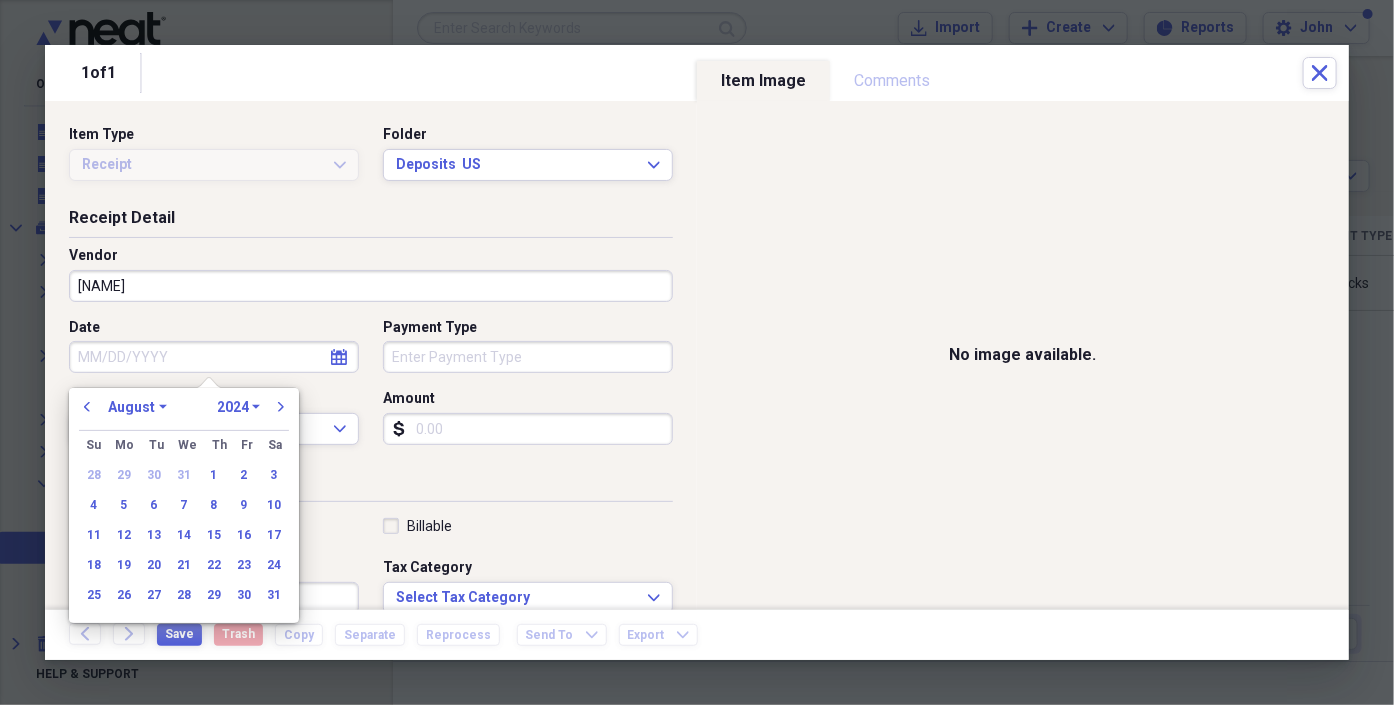 click on "January February March April May June July August September October November December" at bounding box center (137, 407) 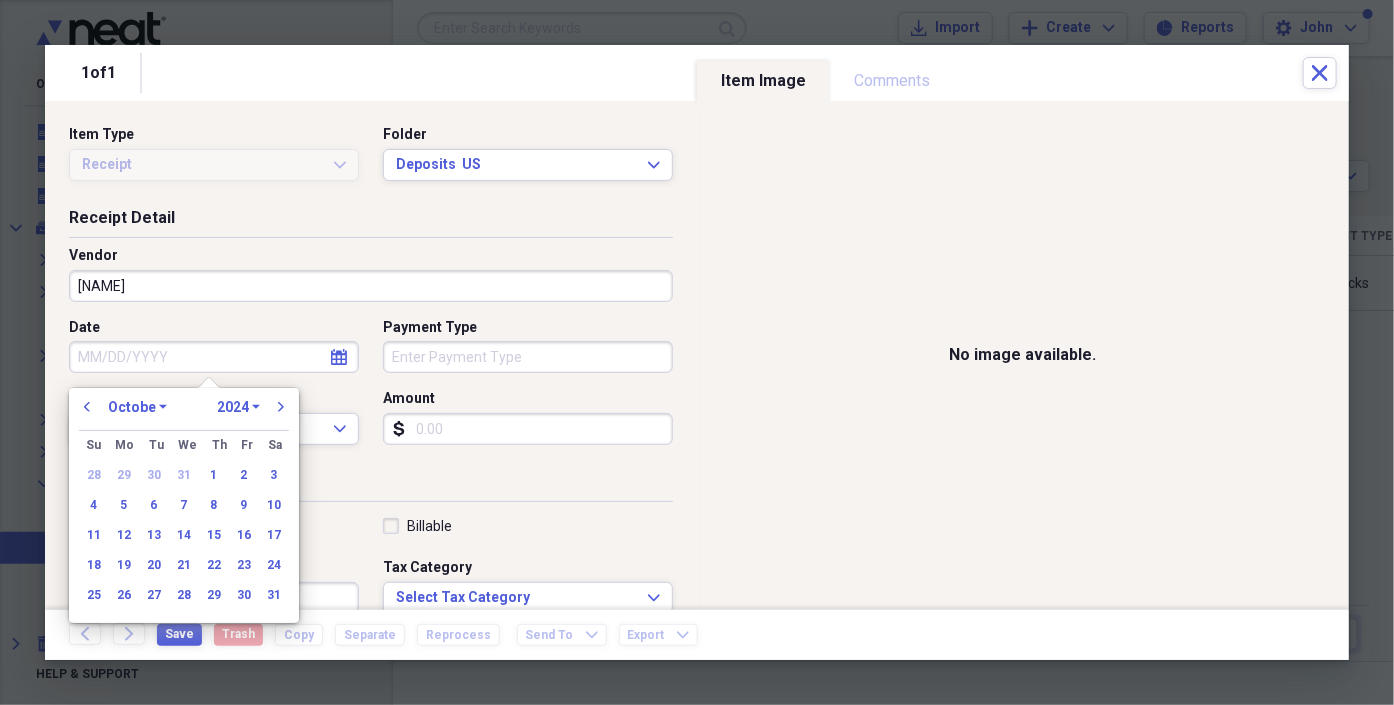 click on "January February March April May June July August September October November December" at bounding box center (137, 407) 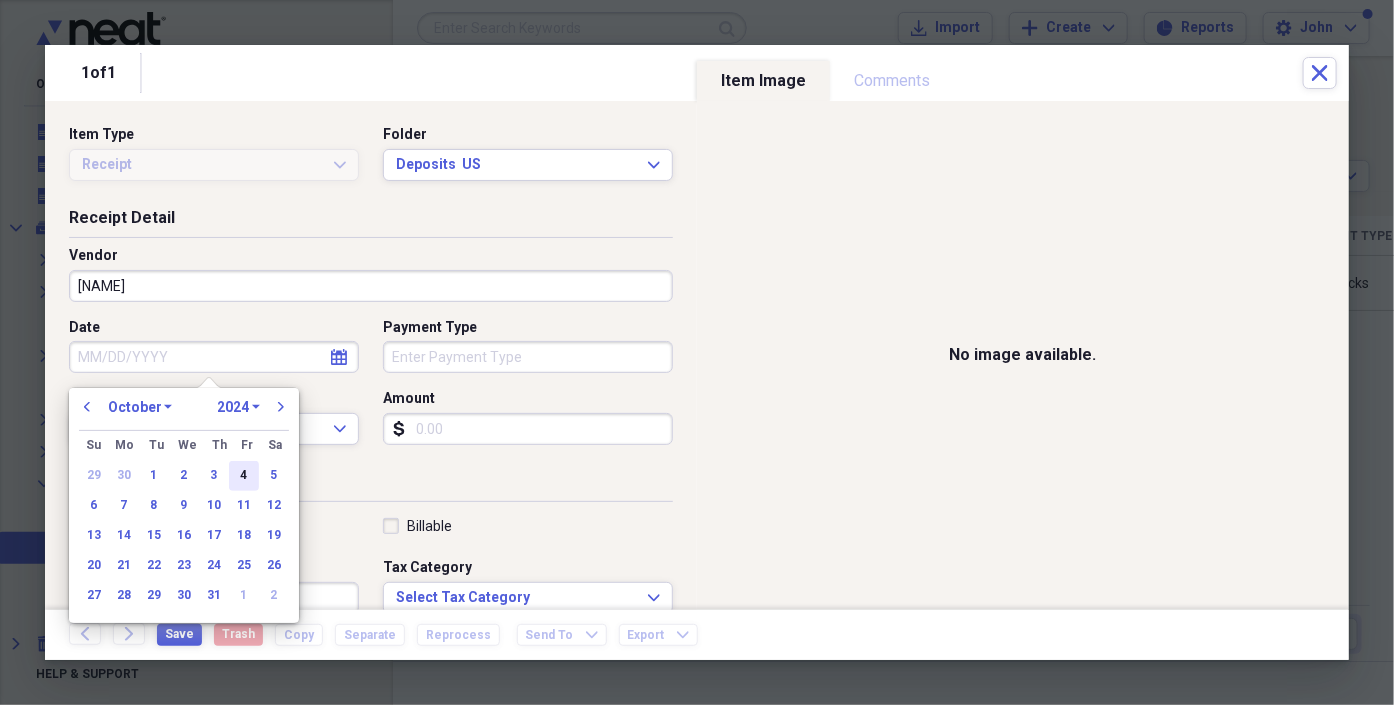 click on "4" at bounding box center (244, 476) 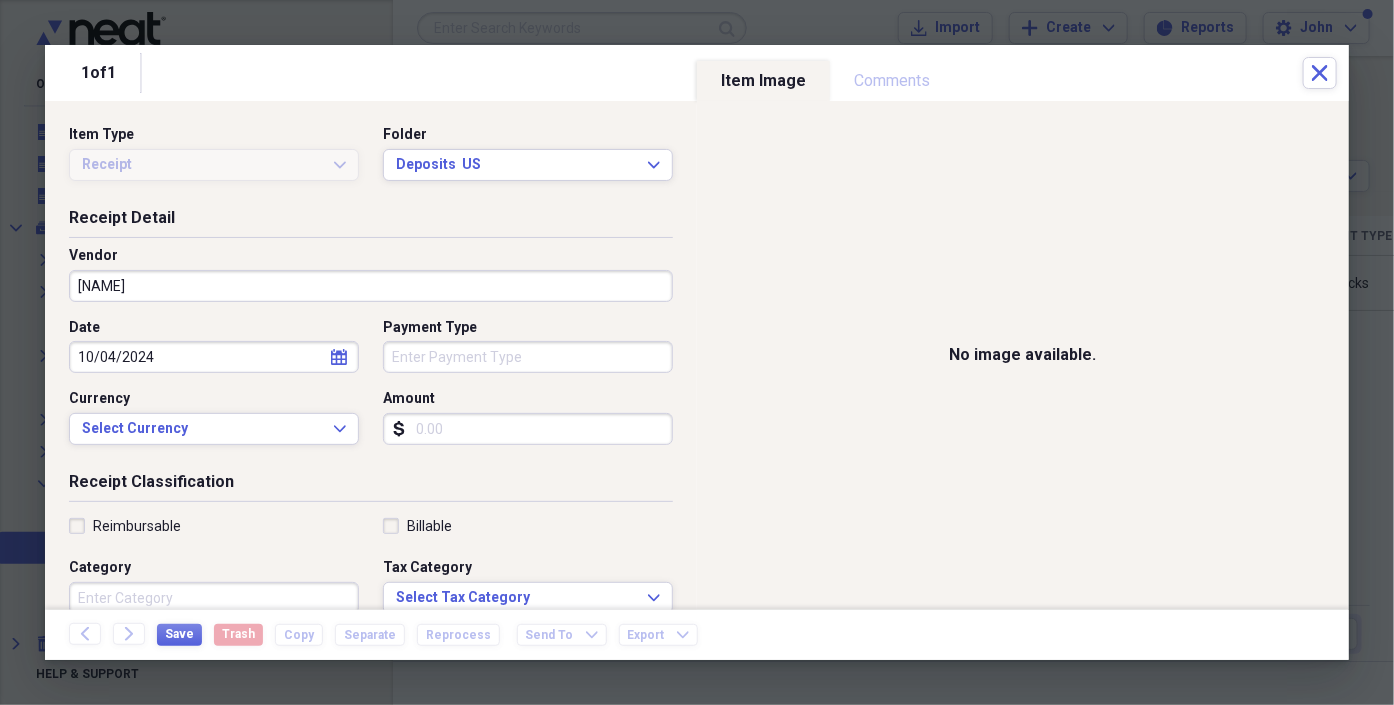 click on "Payment Type" at bounding box center (528, 357) 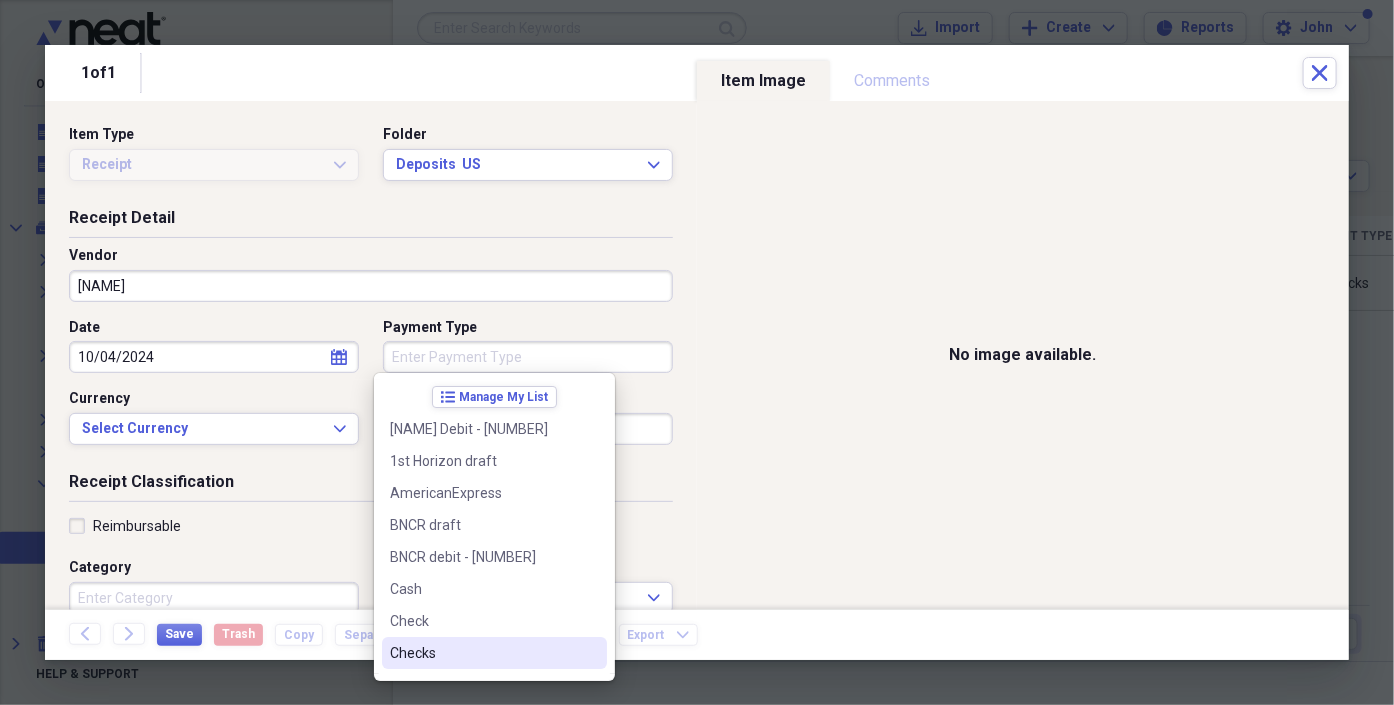 click on "Checks" at bounding box center [482, 653] 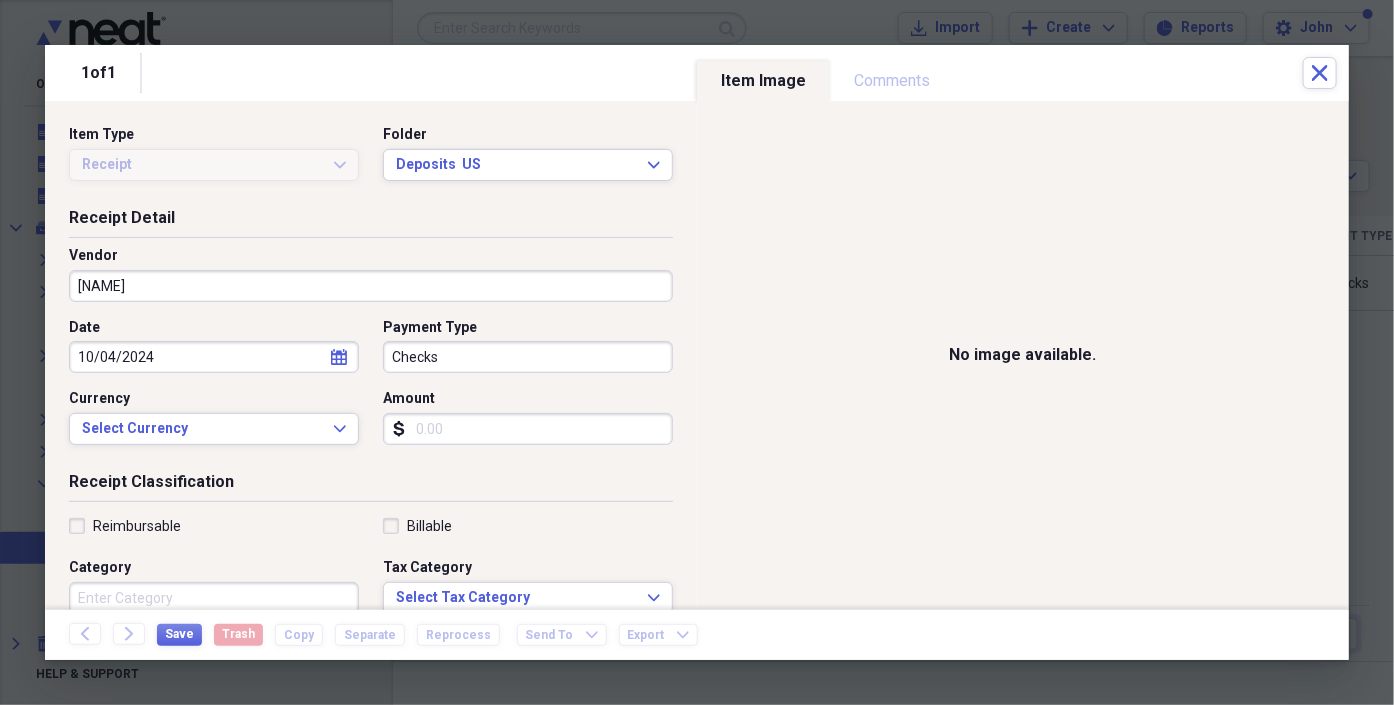click on "Amount" at bounding box center [528, 429] 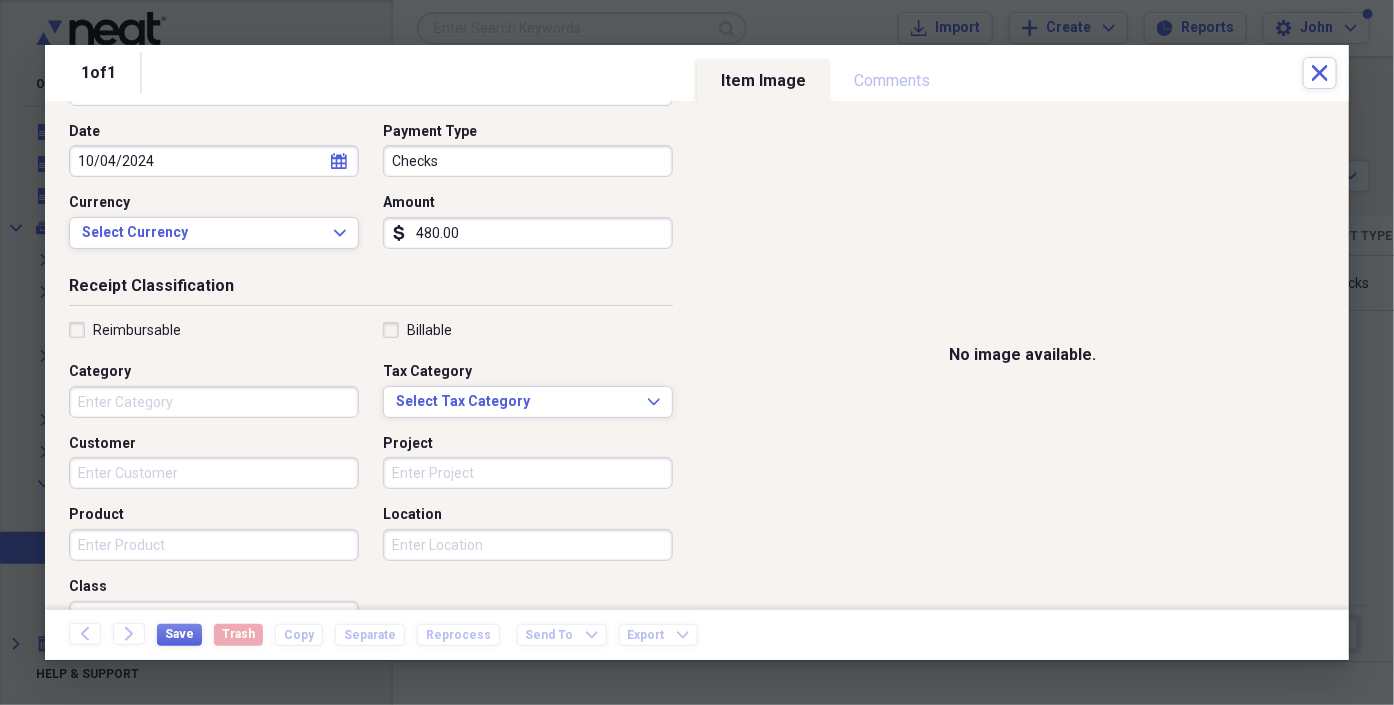 scroll, scrollTop: 222, scrollLeft: 0, axis: vertical 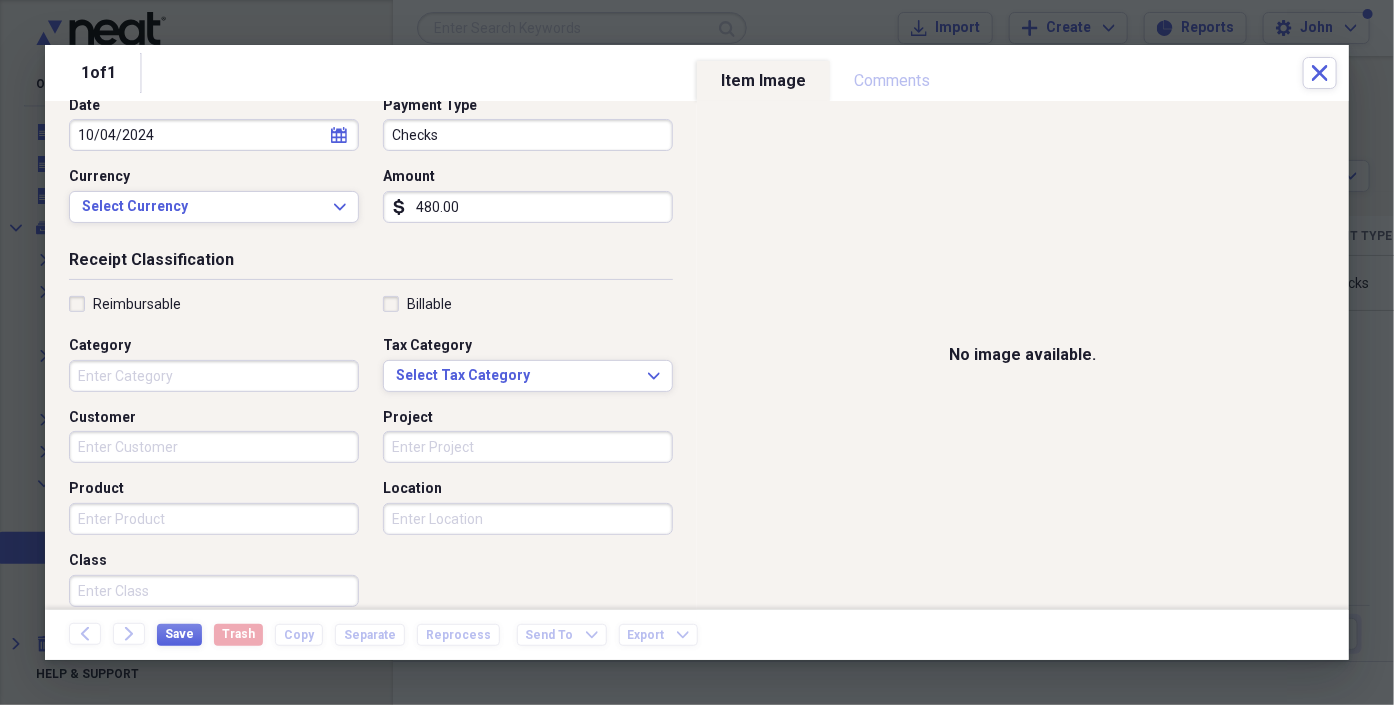 type on "480.00" 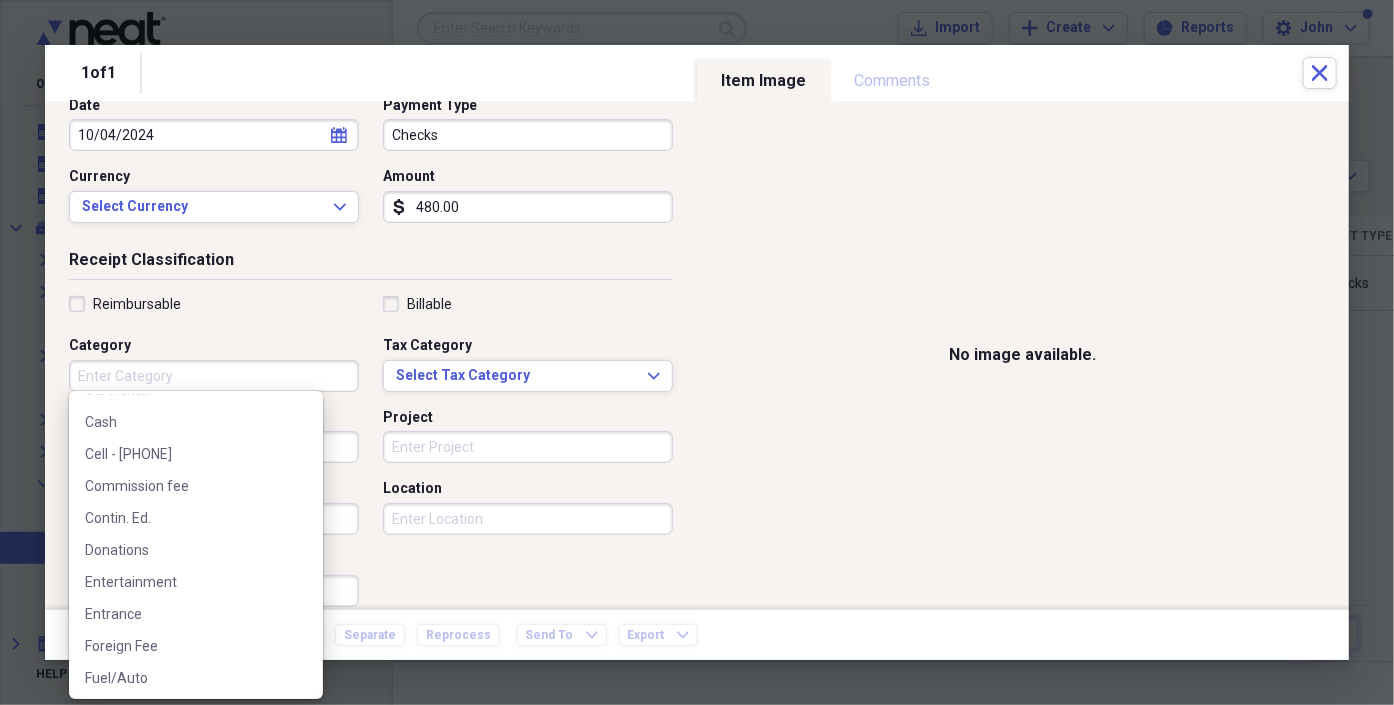 scroll, scrollTop: 333, scrollLeft: 0, axis: vertical 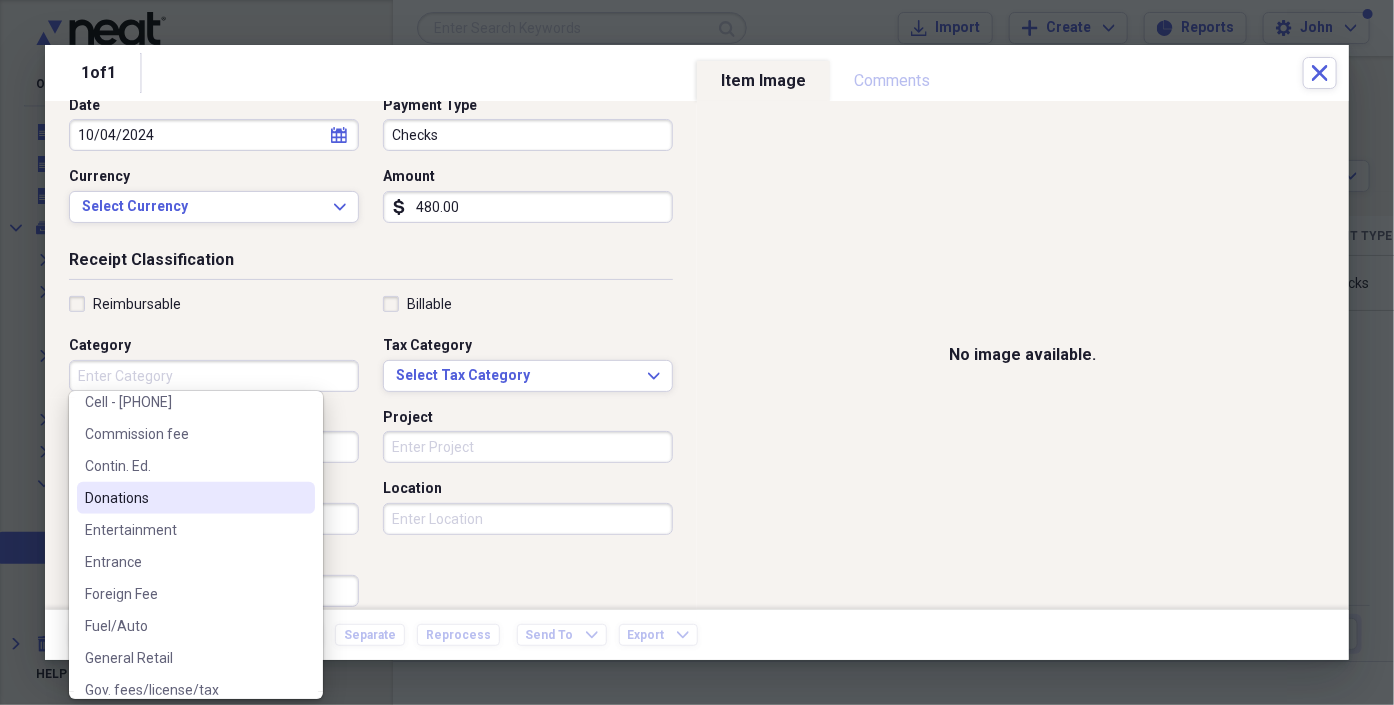 click on "Donations" at bounding box center (184, 498) 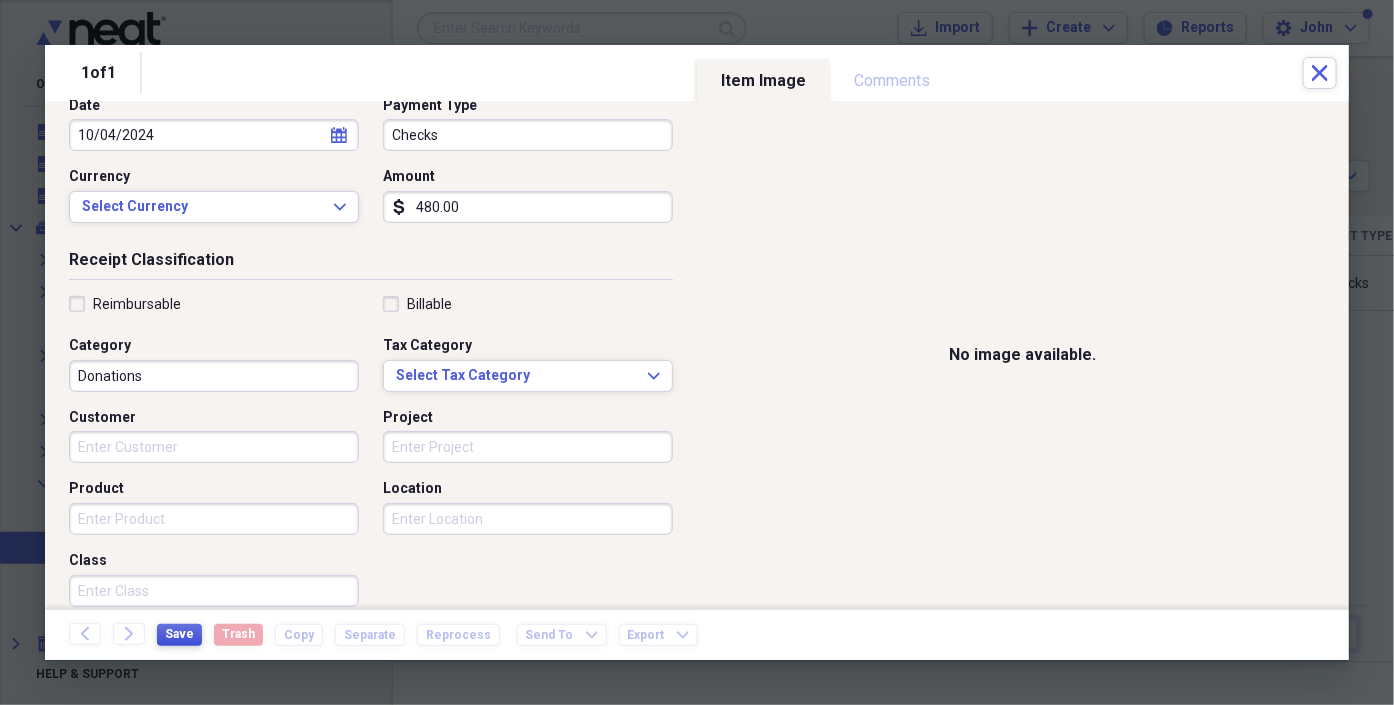 click on "Save" at bounding box center (179, 634) 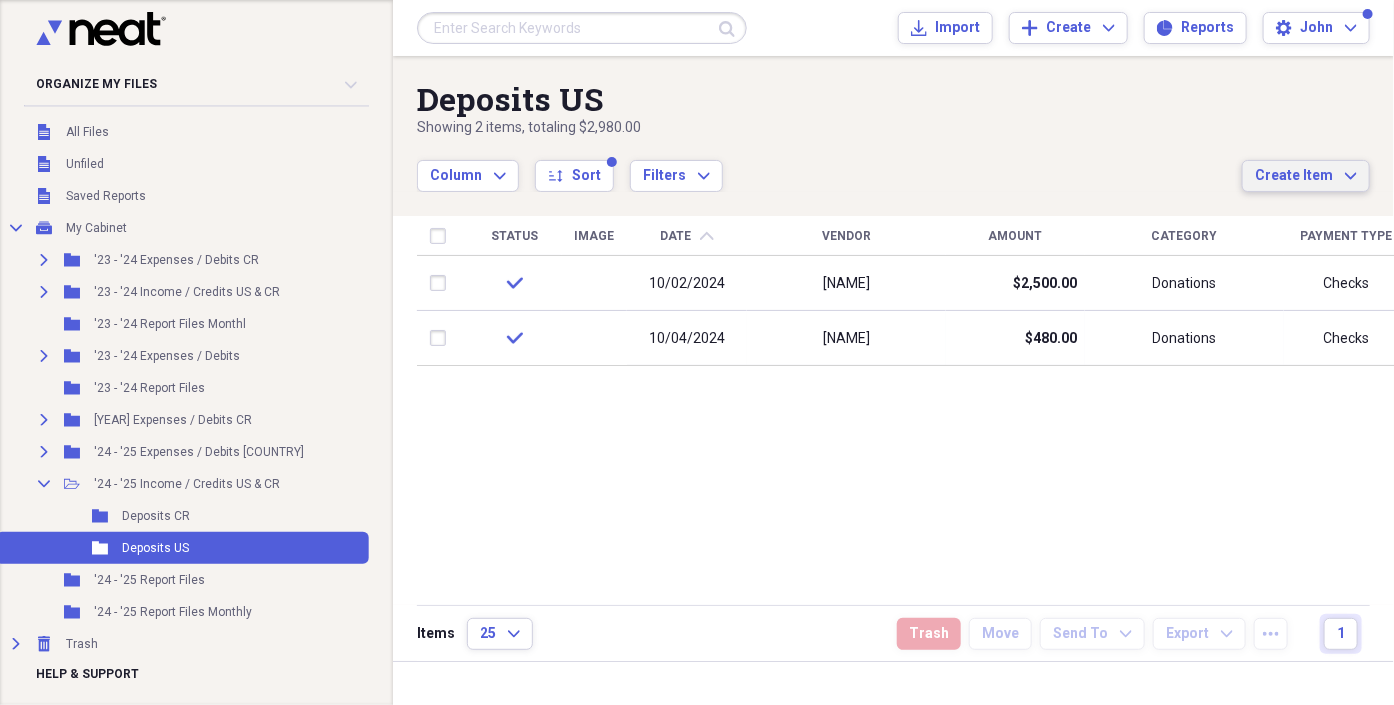 click on "Expand" 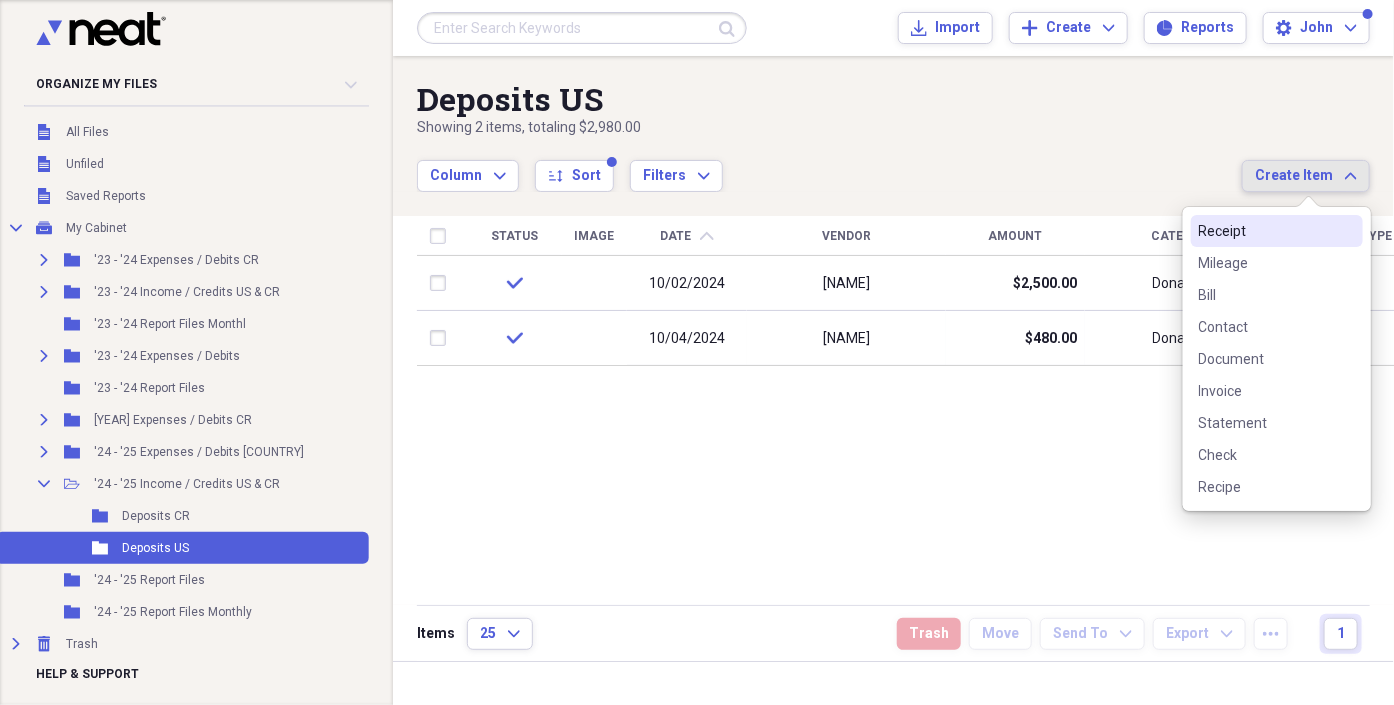 click on "Receipt" at bounding box center (1265, 231) 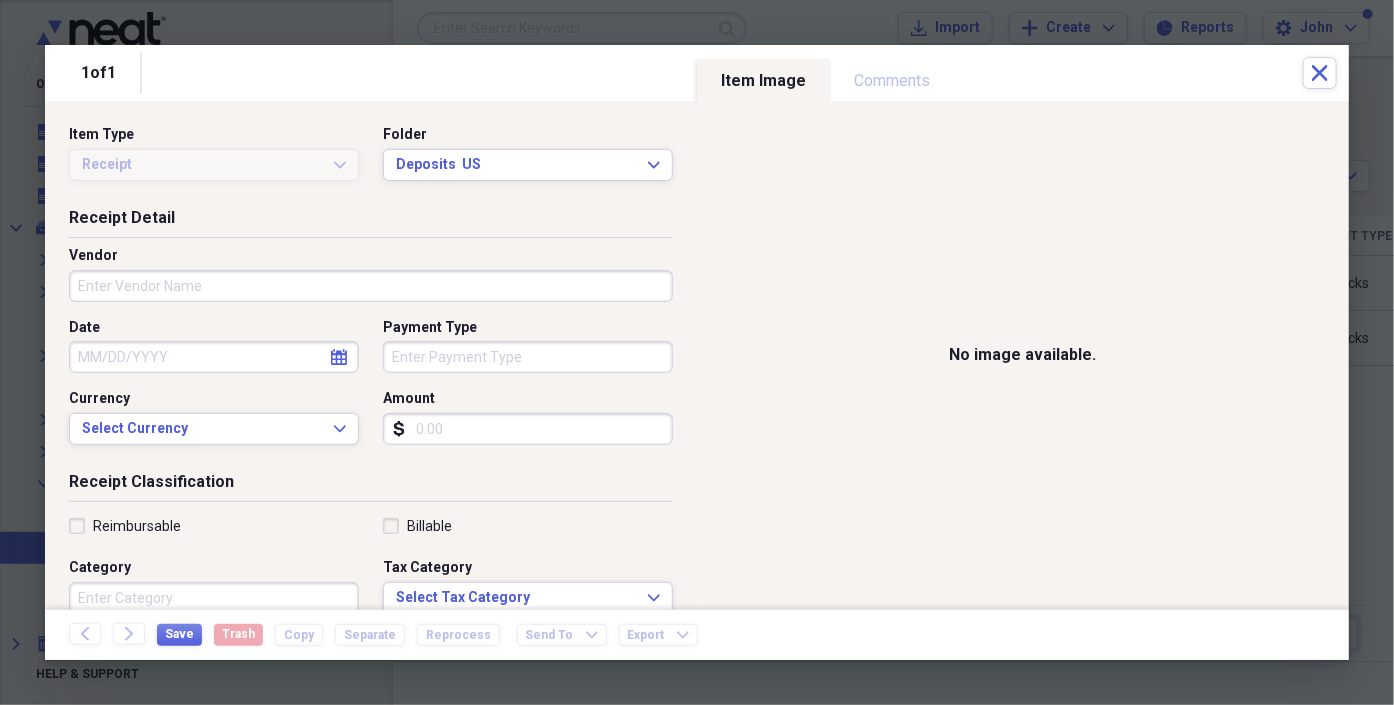 click on "Vendor" at bounding box center [371, 286] 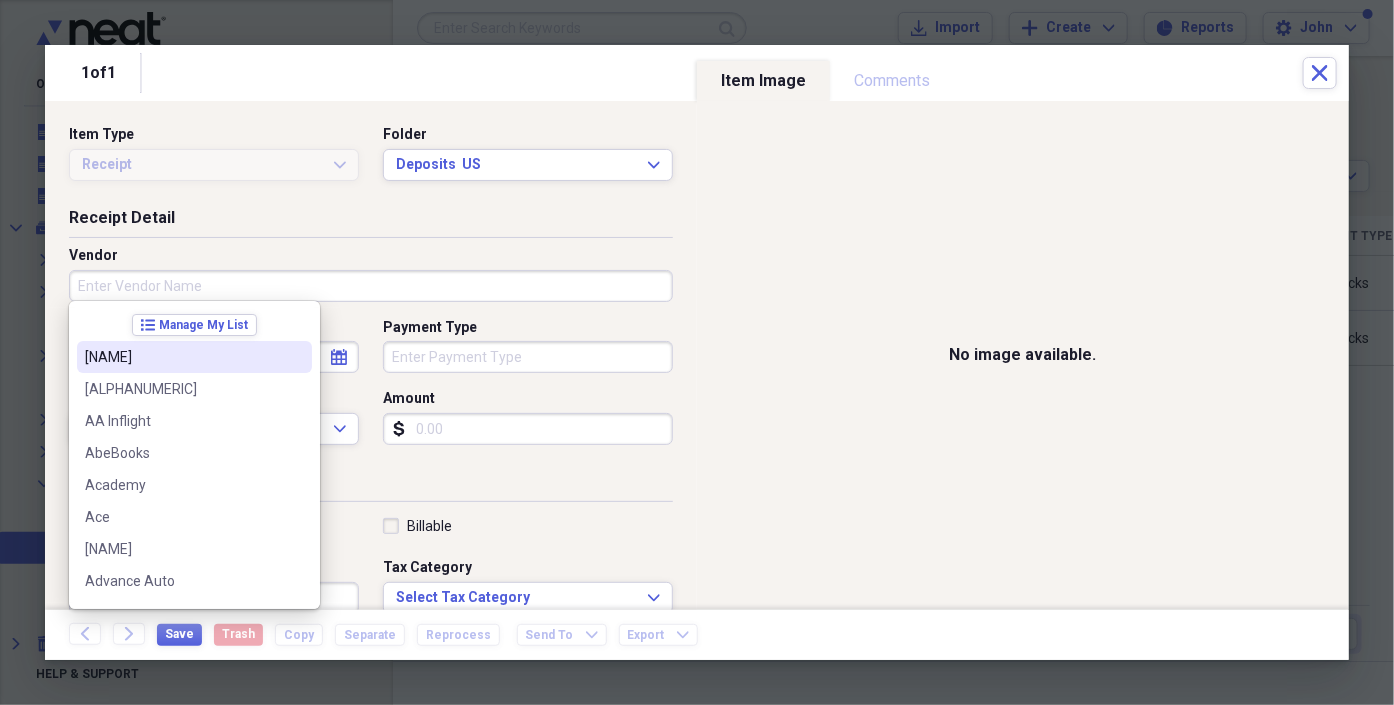 click on "[NAME]" at bounding box center [182, 357] 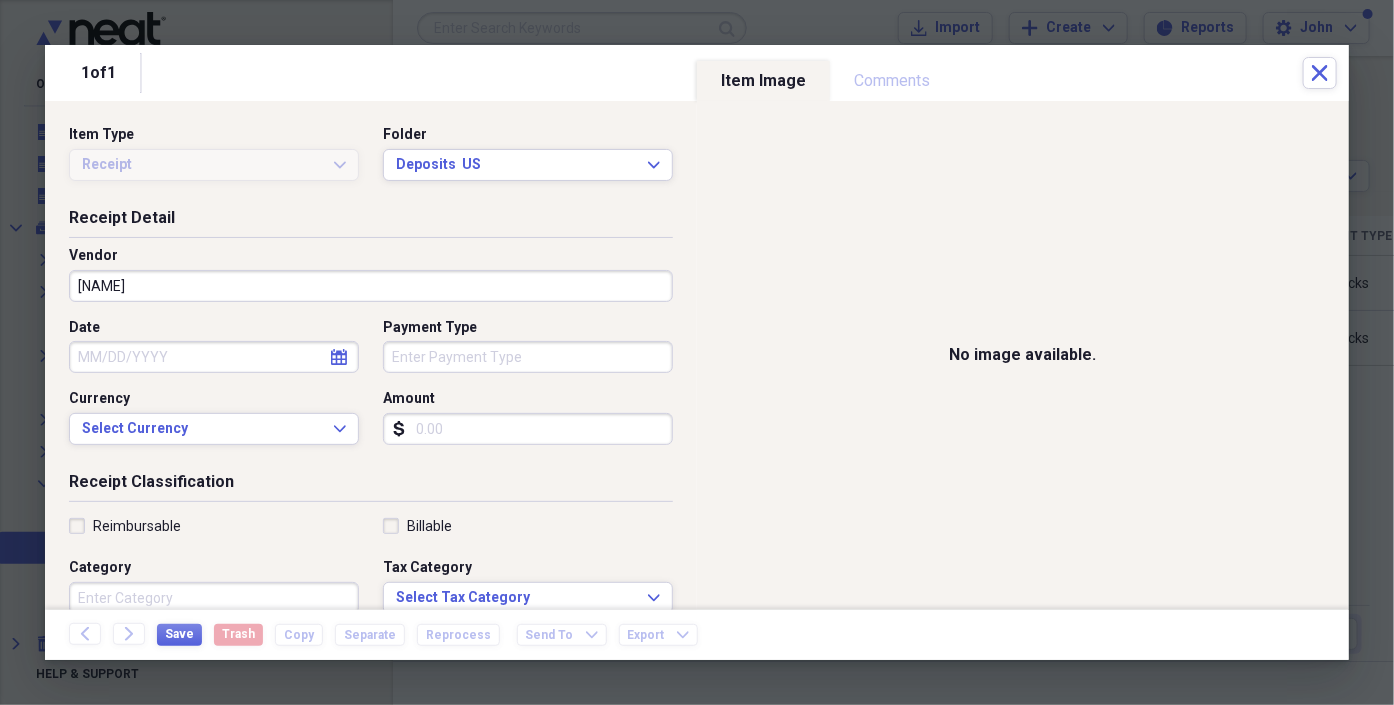 select on "7" 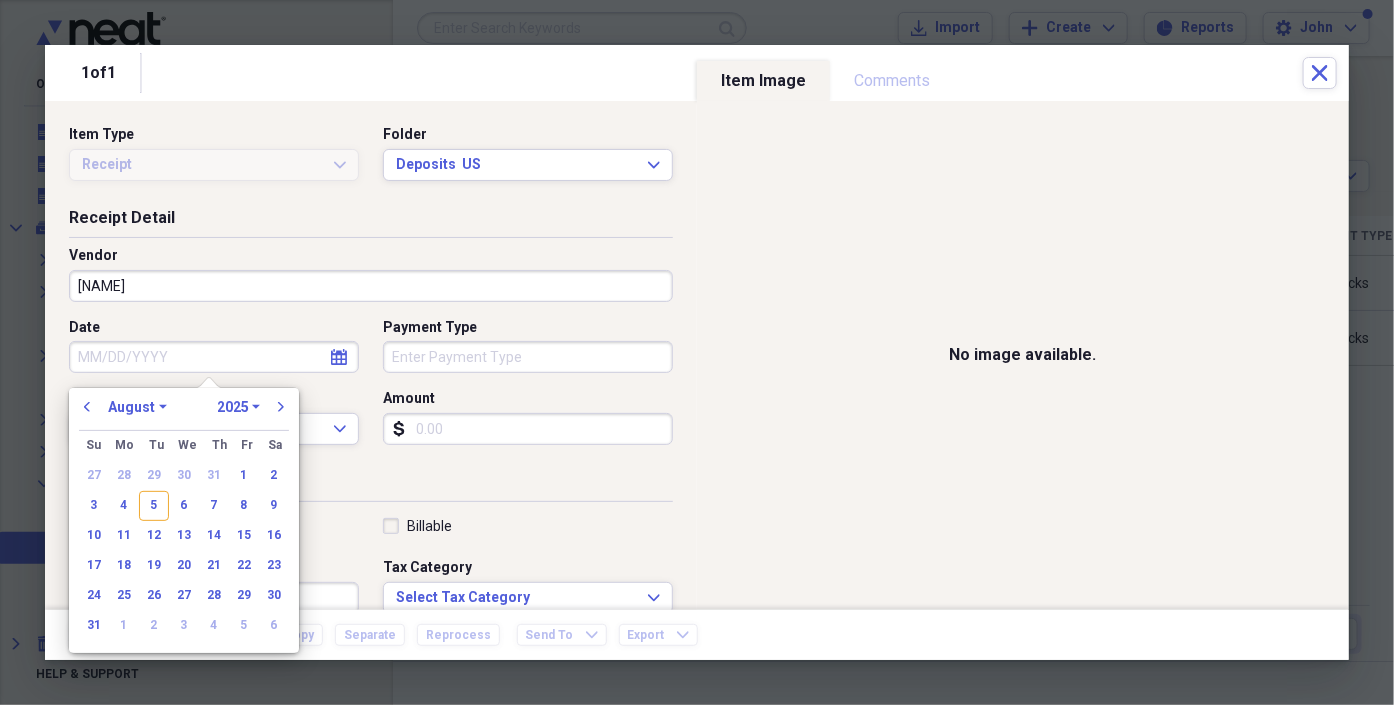 click on "Date" at bounding box center [214, 357] 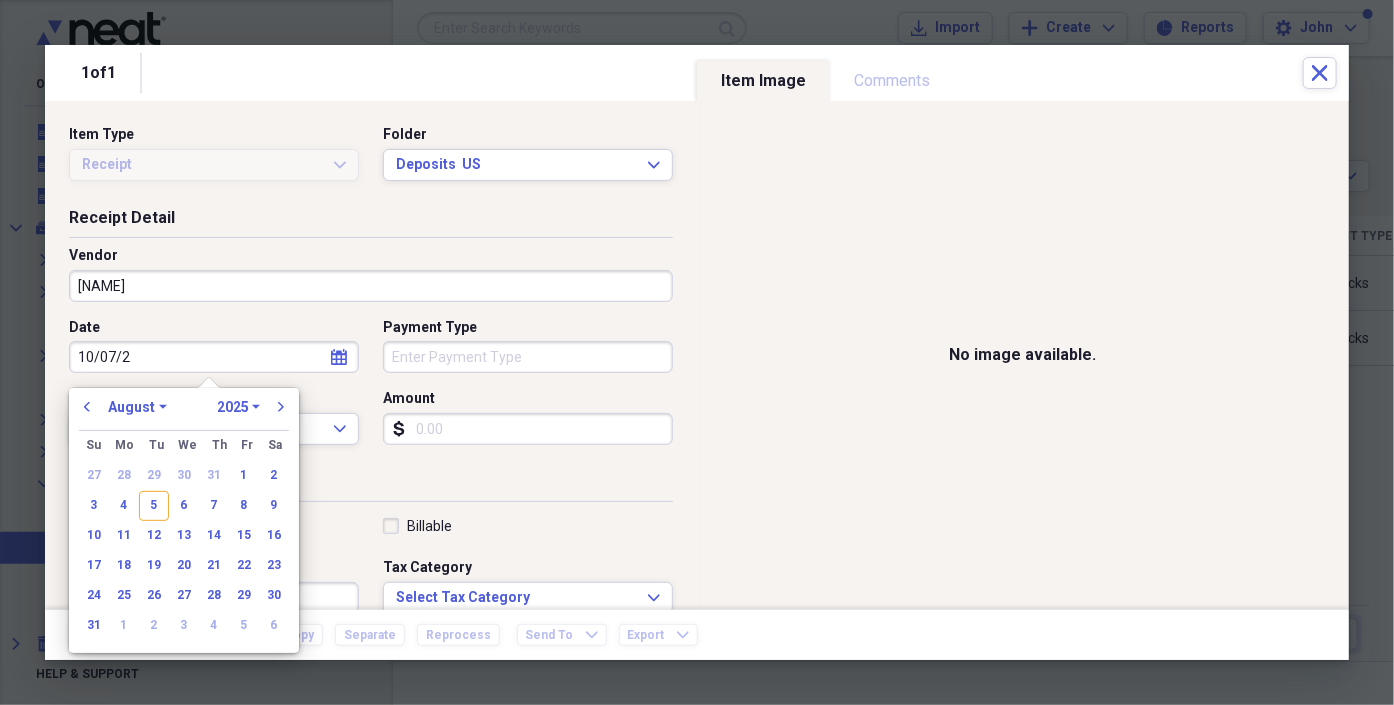type on "[MM]/[DD]/[YY]" 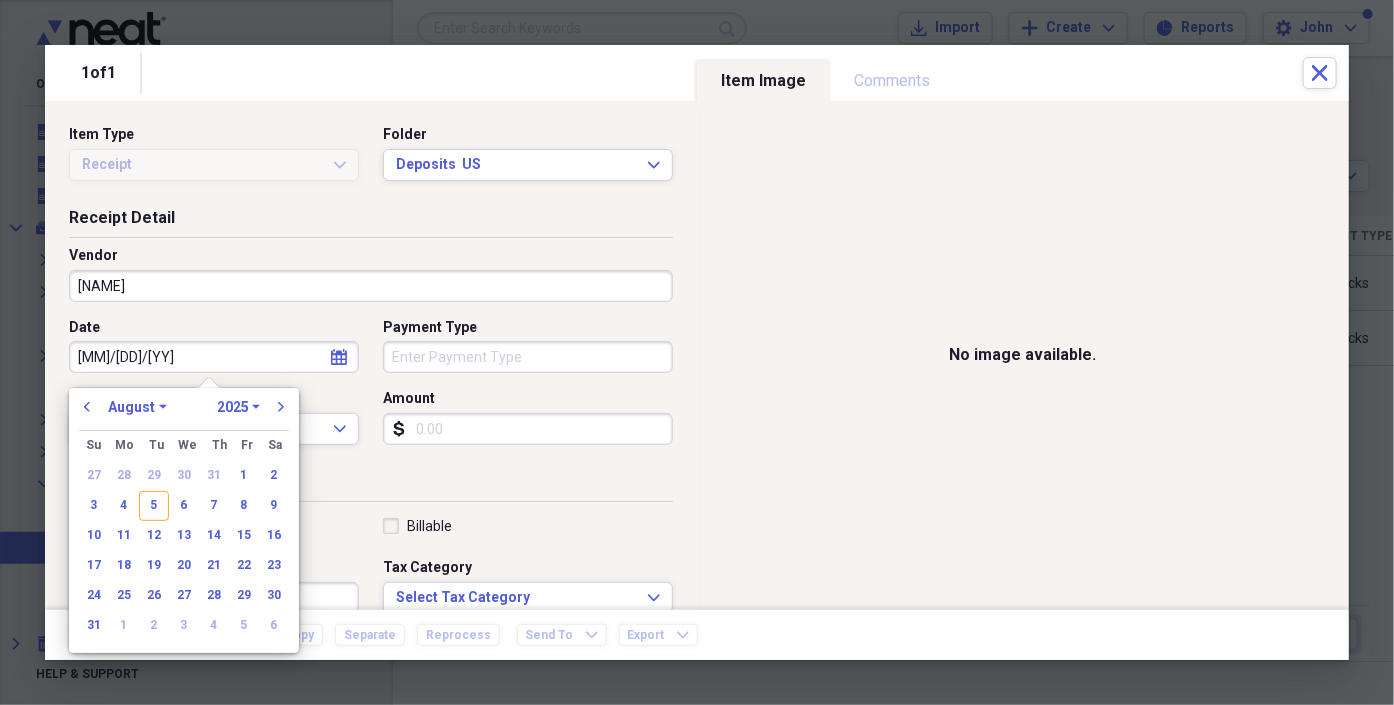 select on "9" 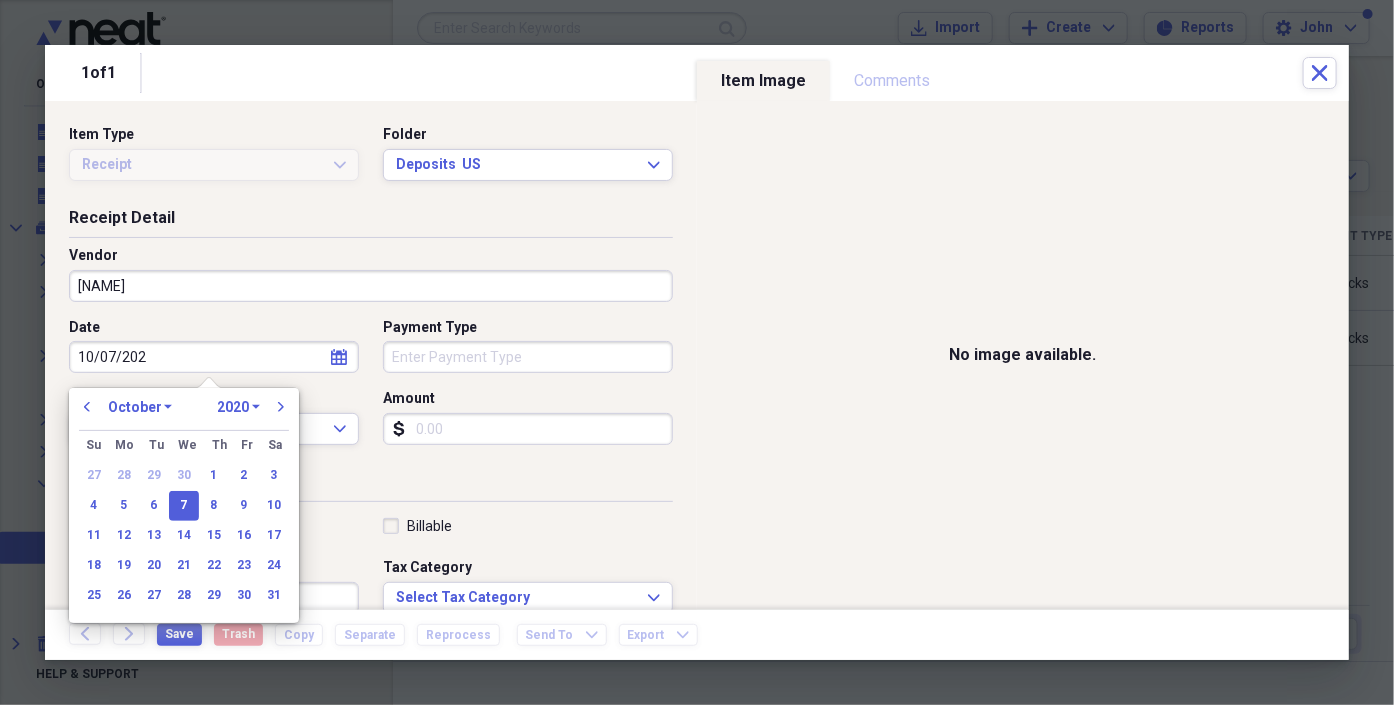 type on "10/07/2024" 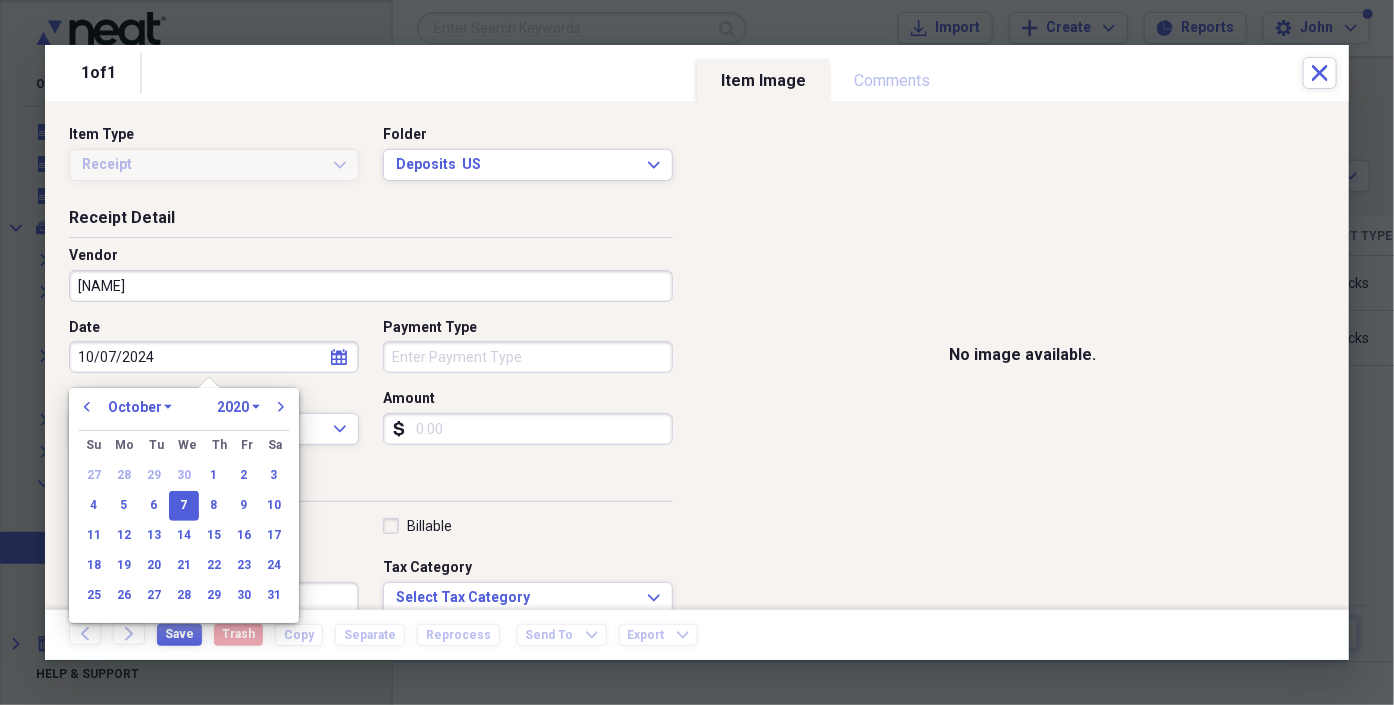 select on "2024" 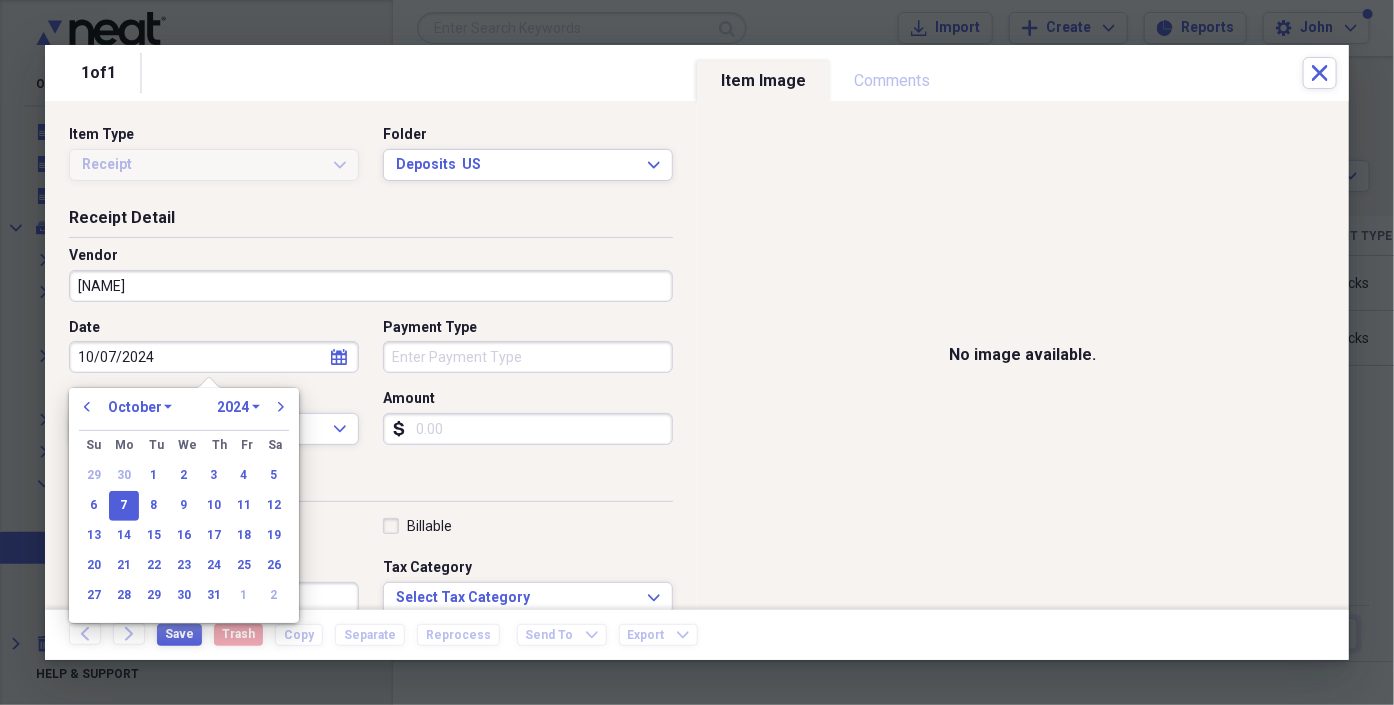 type on "10/07/2024" 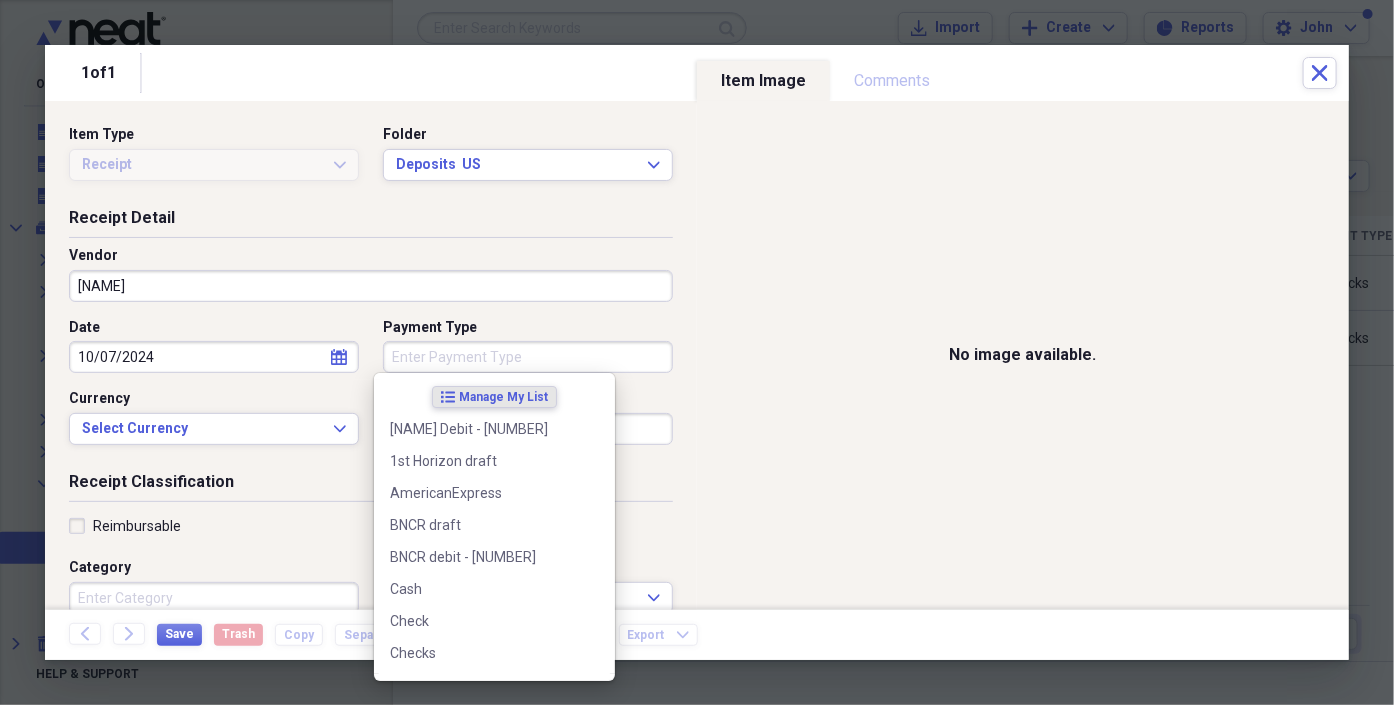 click on "Payment Type" at bounding box center (528, 357) 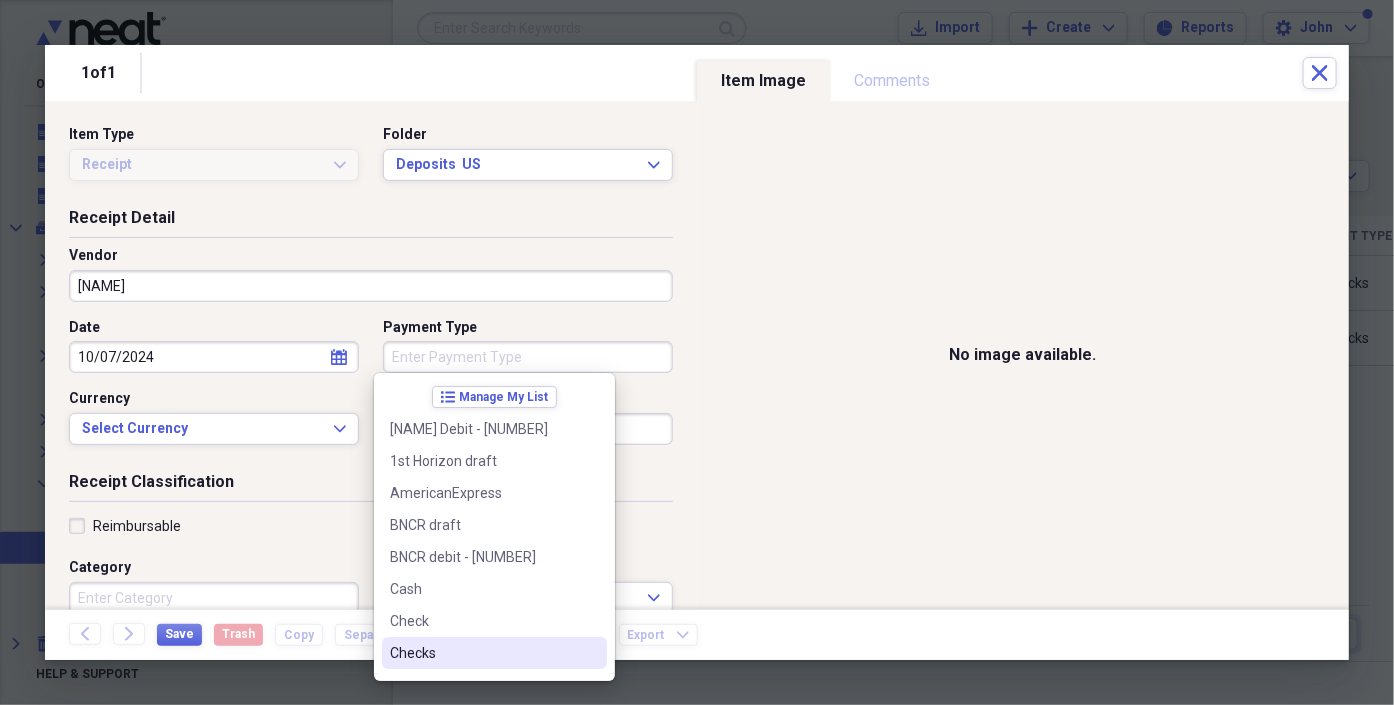 click on "Checks" at bounding box center (482, 653) 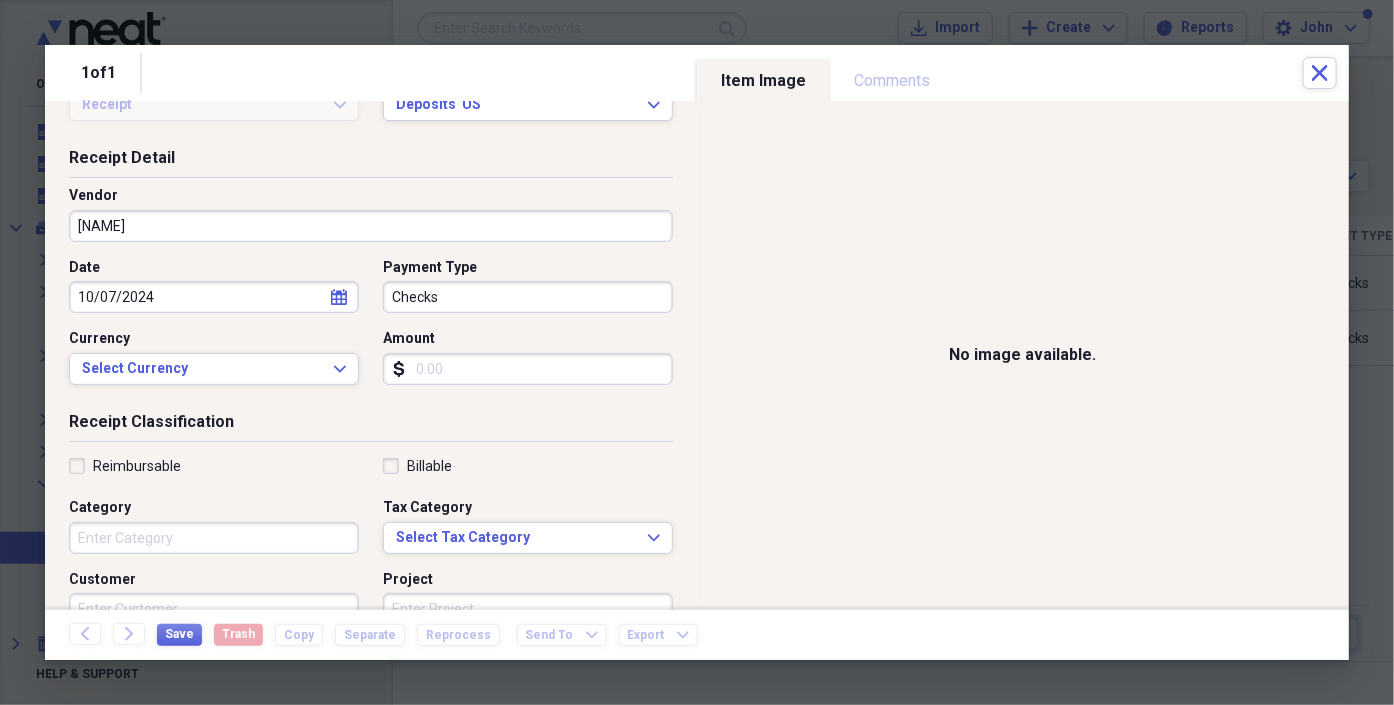 scroll, scrollTop: 111, scrollLeft: 0, axis: vertical 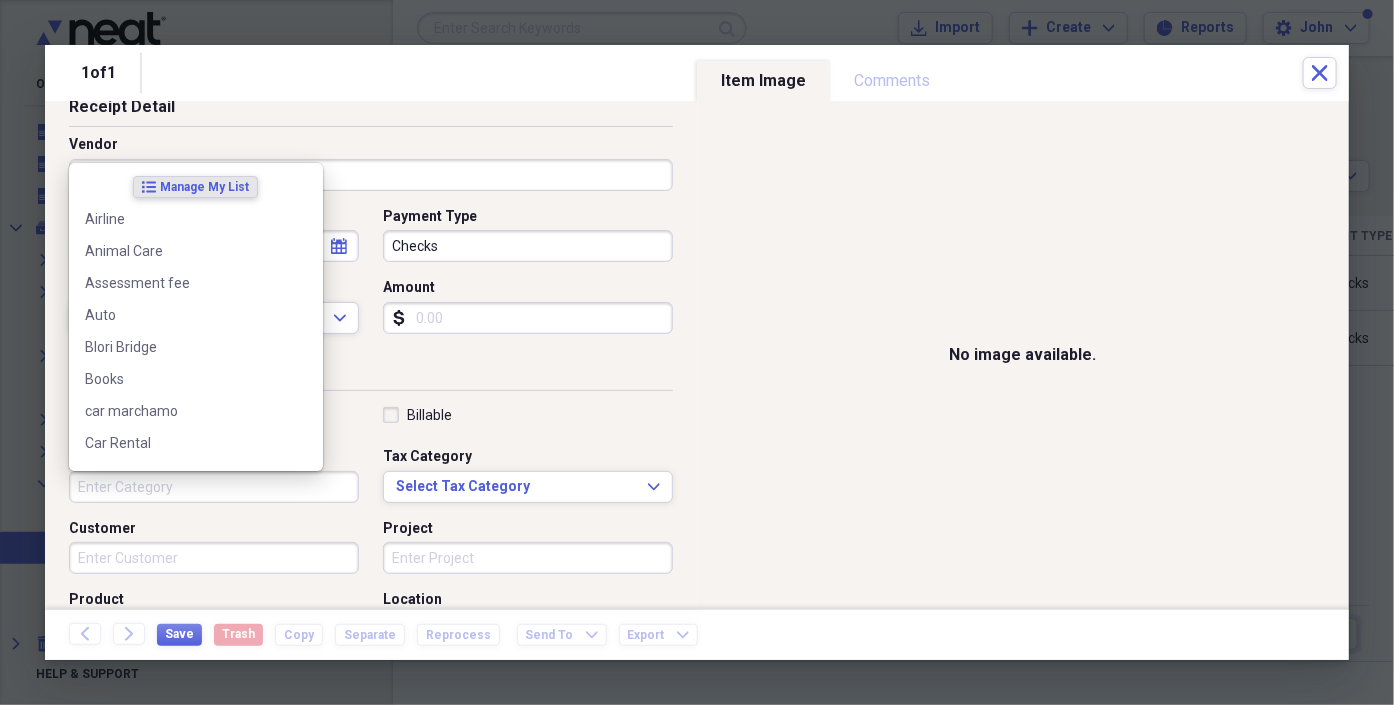 click on "Category" at bounding box center [214, 487] 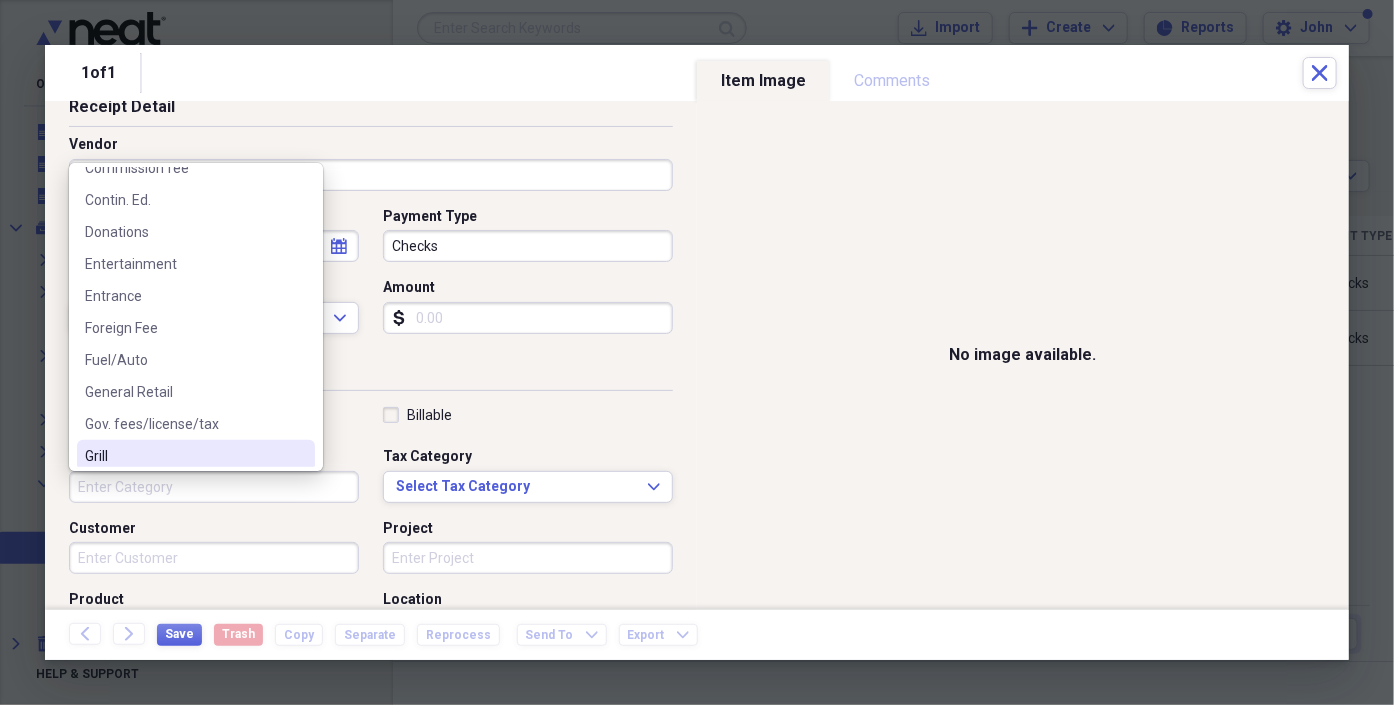 scroll, scrollTop: 333, scrollLeft: 0, axis: vertical 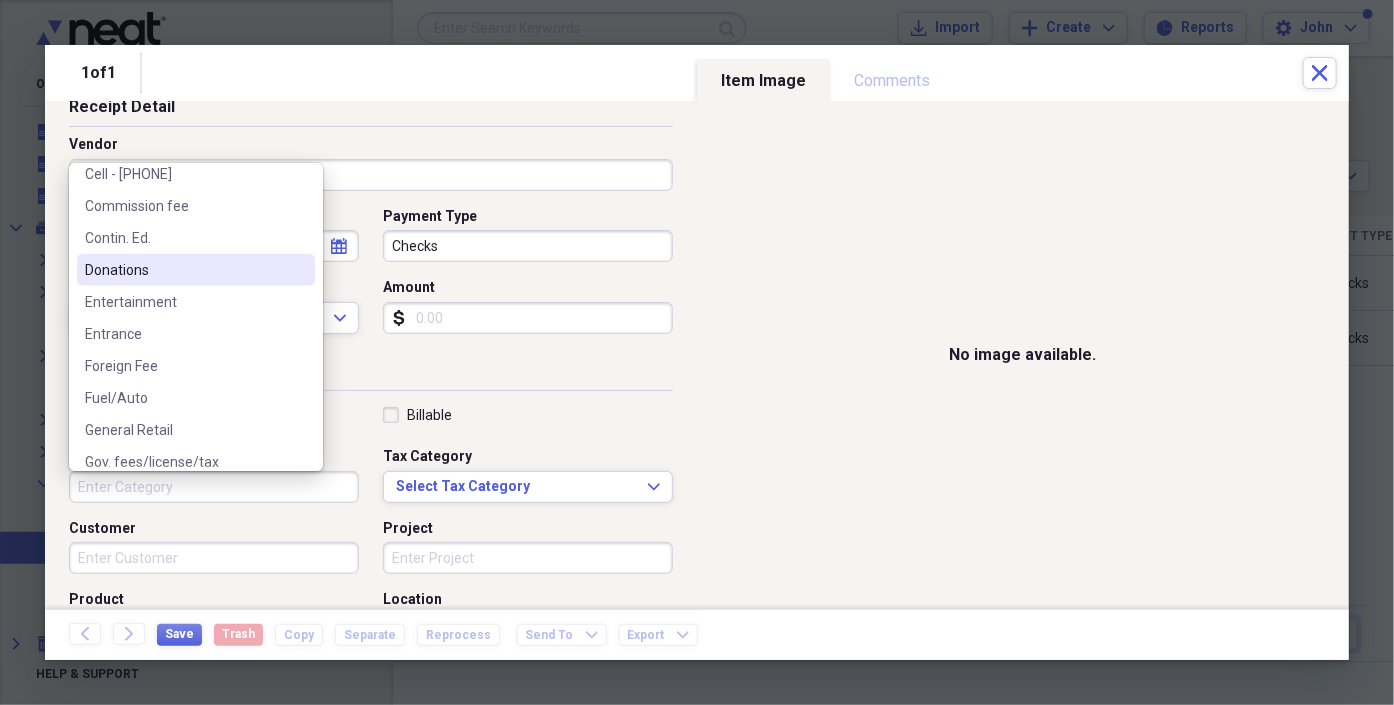 click on "Donations" at bounding box center (184, 270) 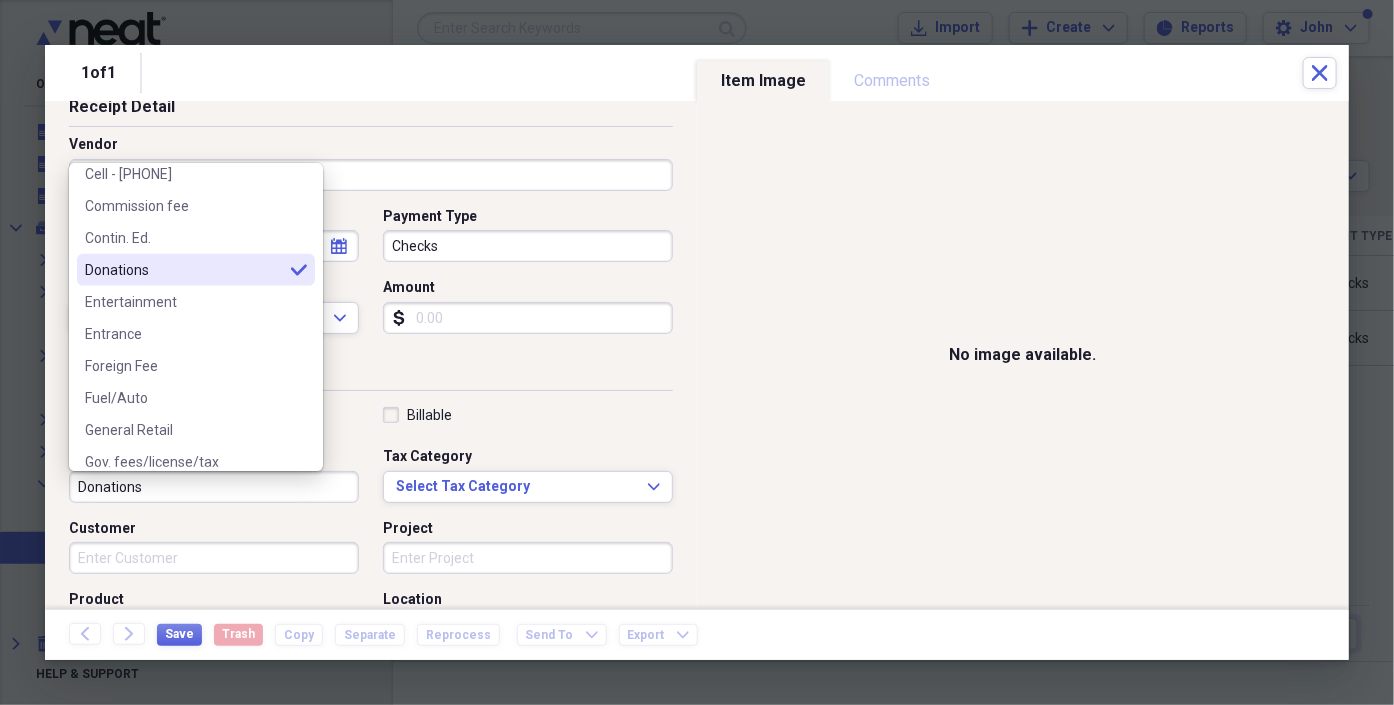 type on "Donations" 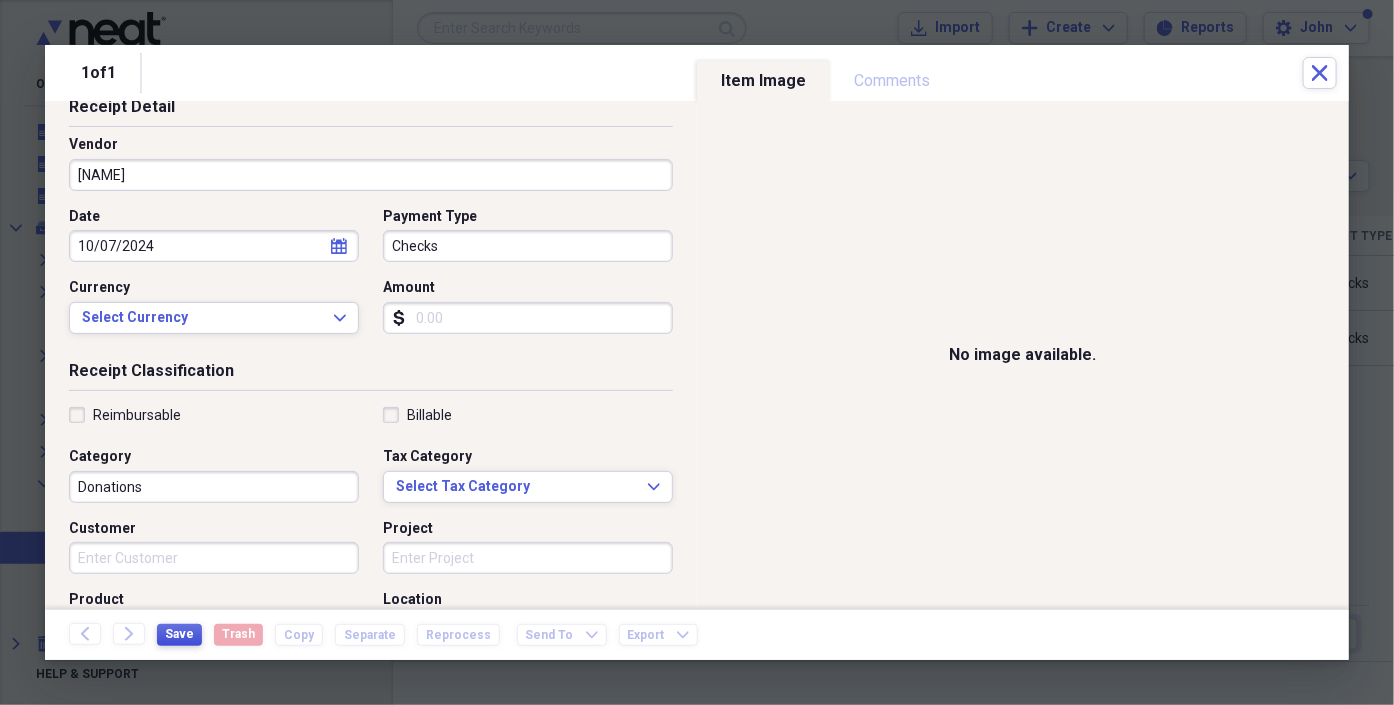click on "Save" at bounding box center (179, 634) 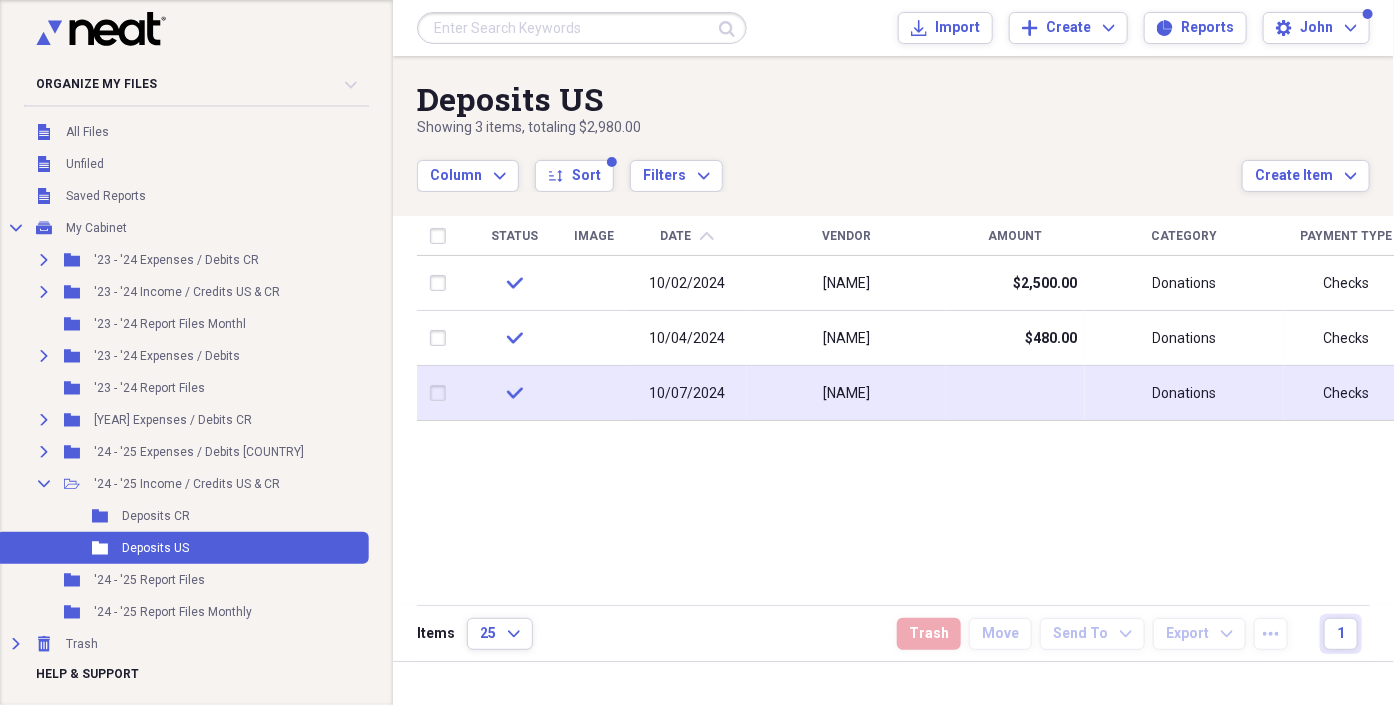 click at bounding box center [1015, 393] 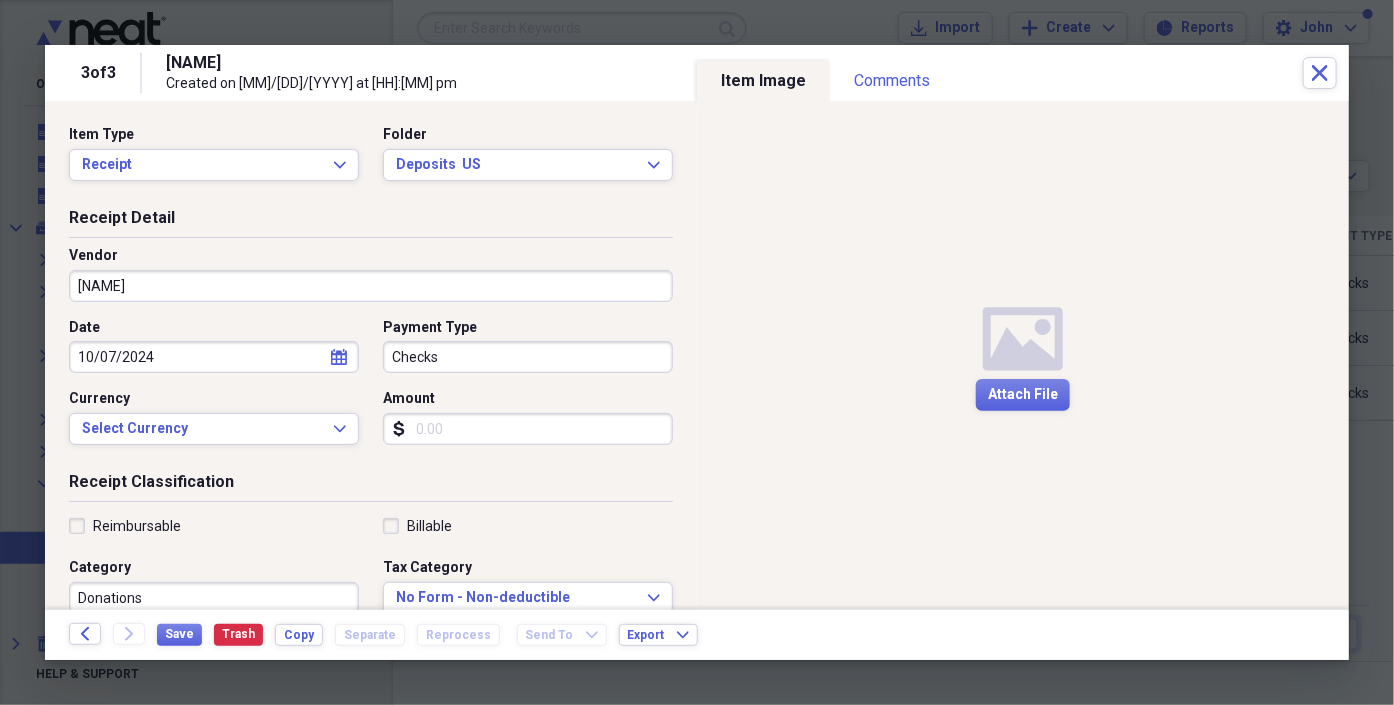 click on "Amount" at bounding box center (528, 429) 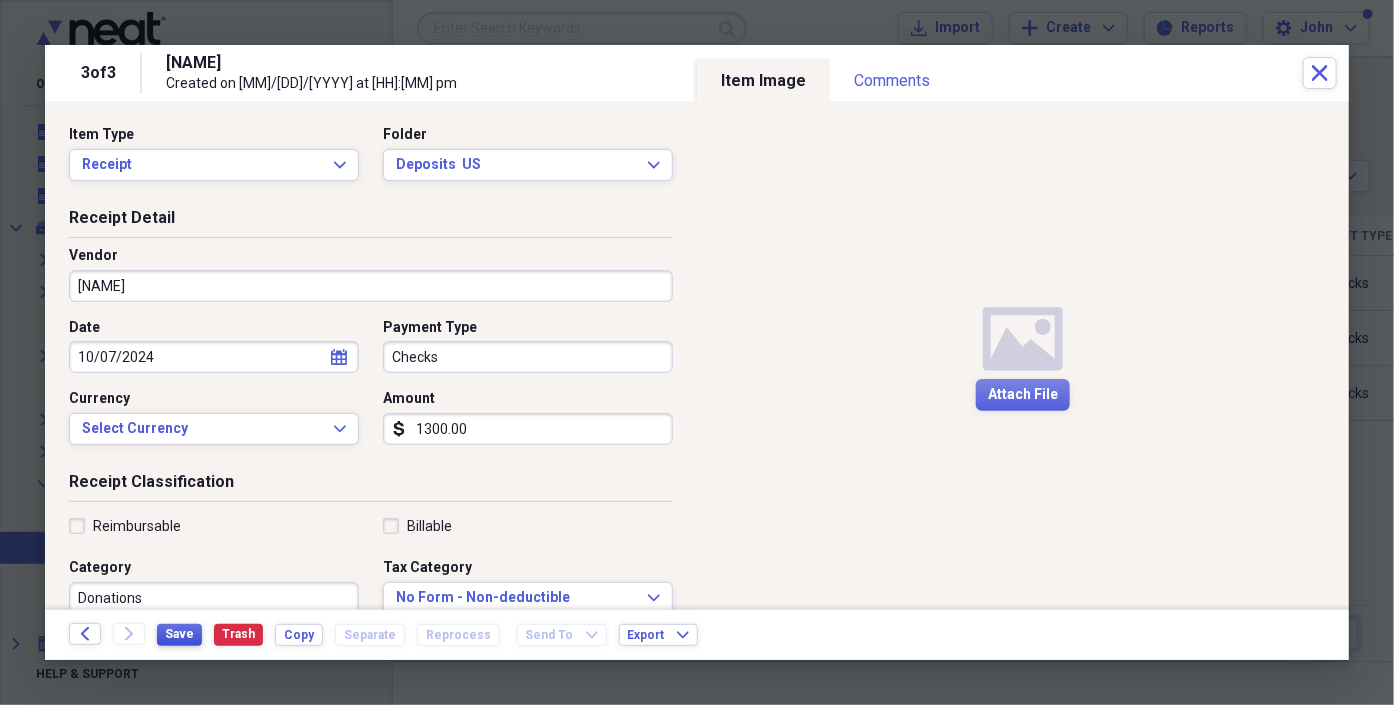 type on "1300.00" 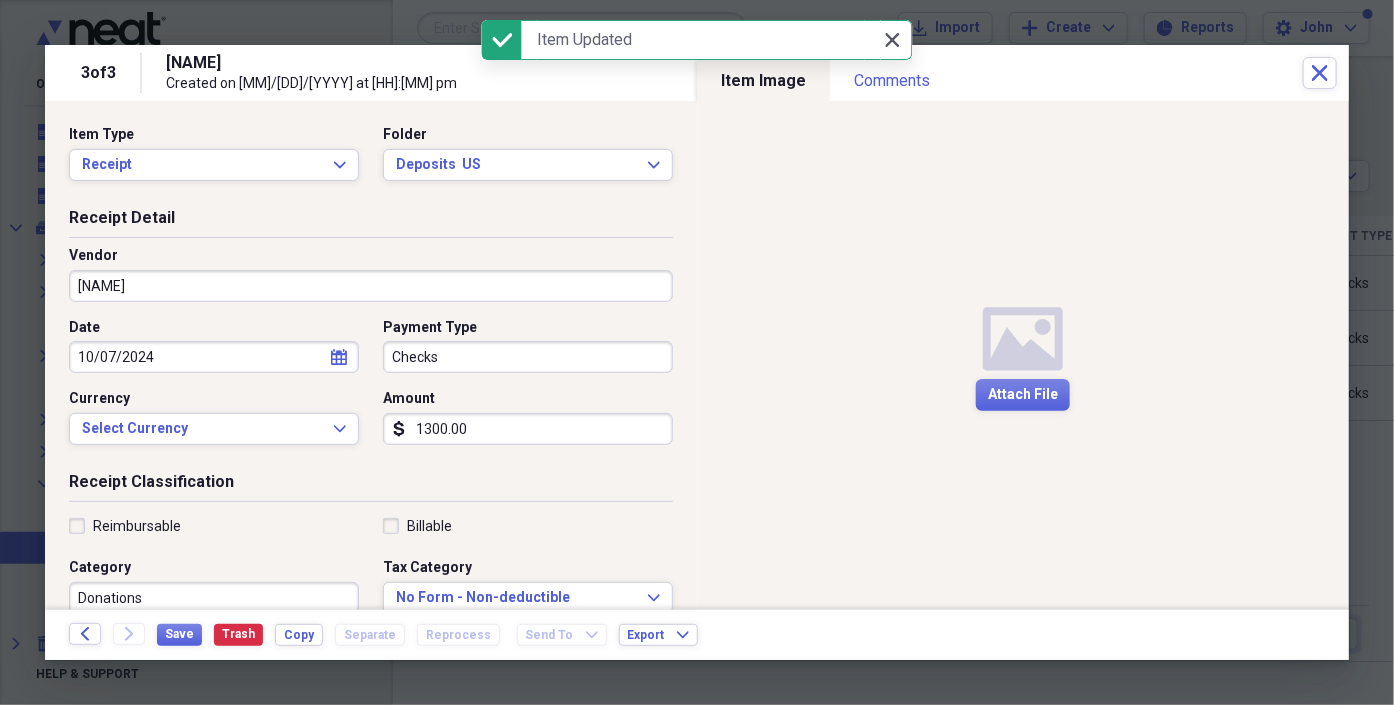 click 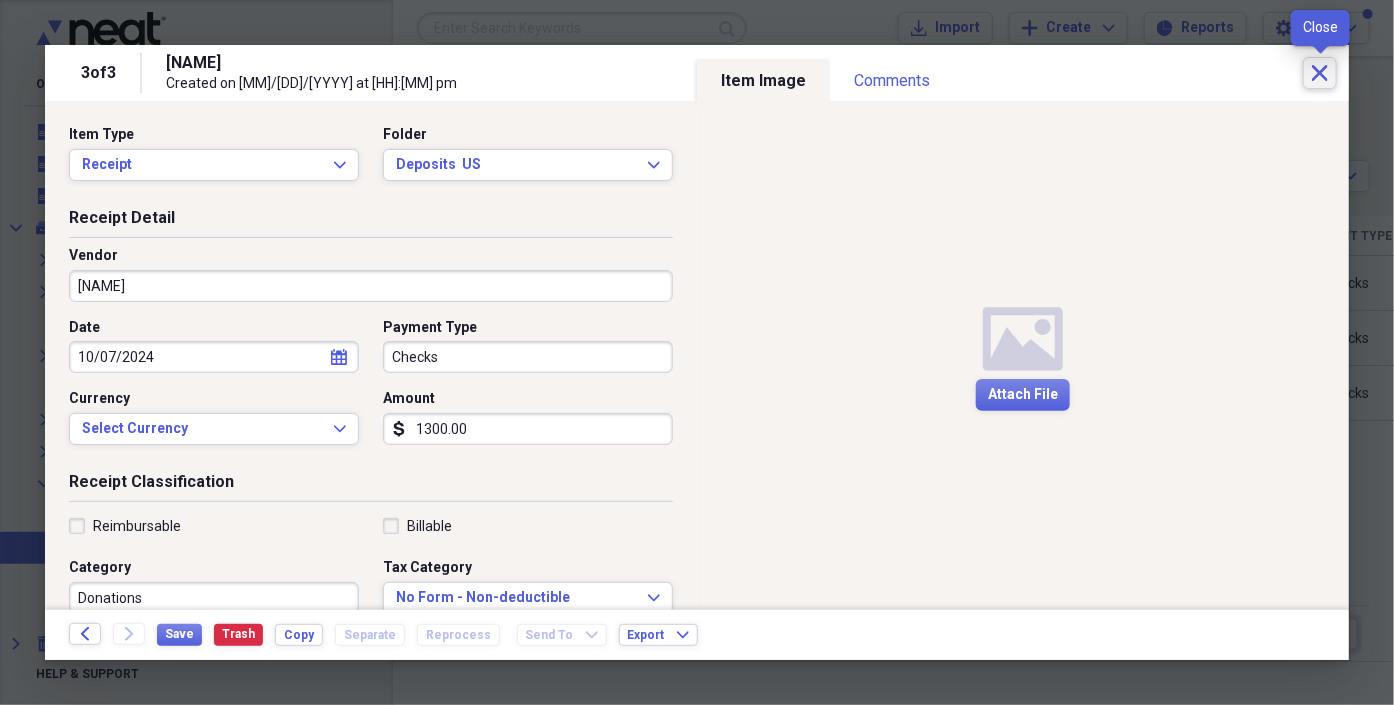 click on "Close" 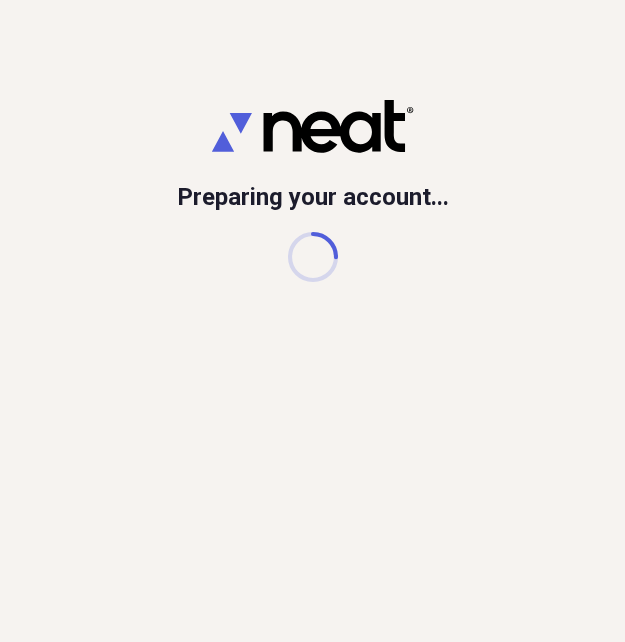 scroll, scrollTop: 0, scrollLeft: 0, axis: both 